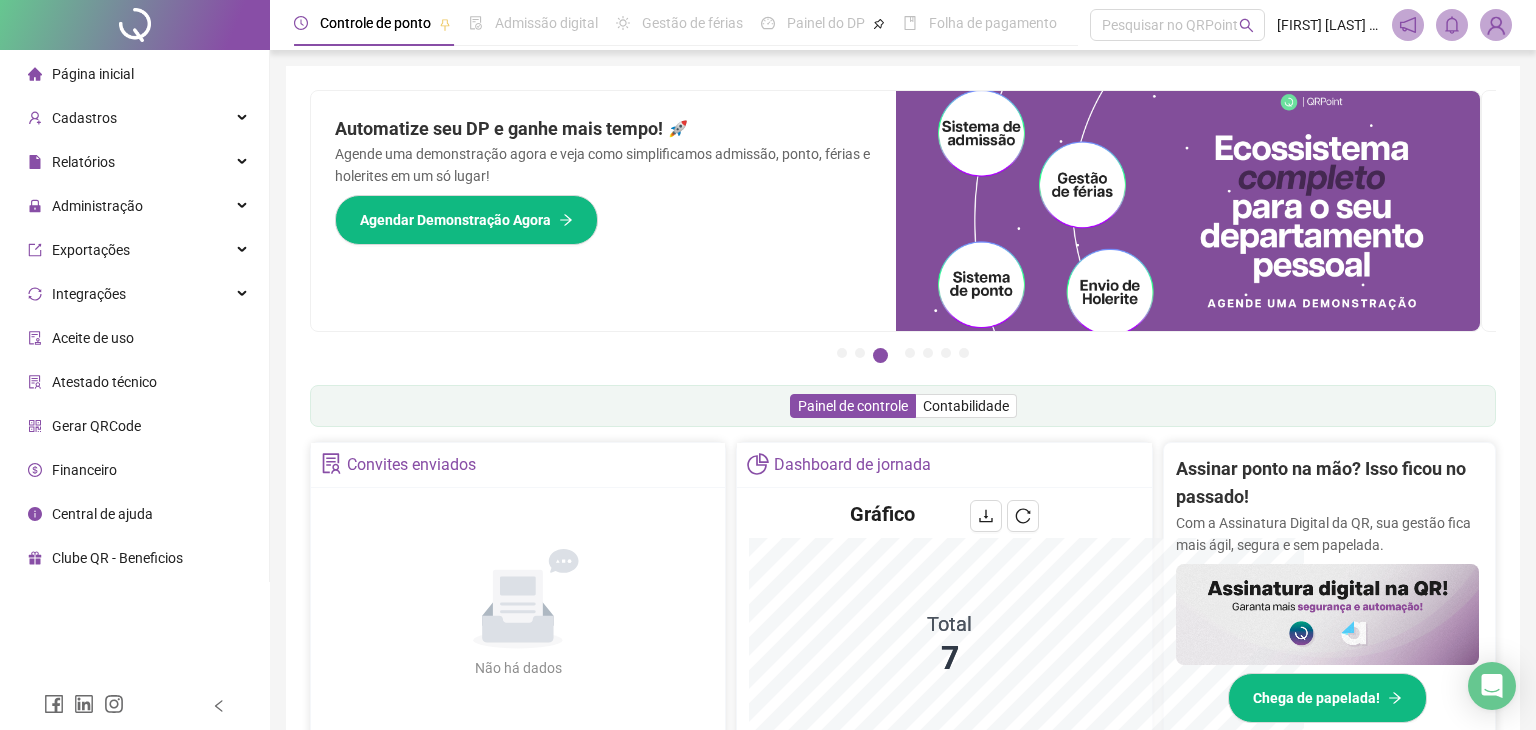 scroll, scrollTop: 0, scrollLeft: 0, axis: both 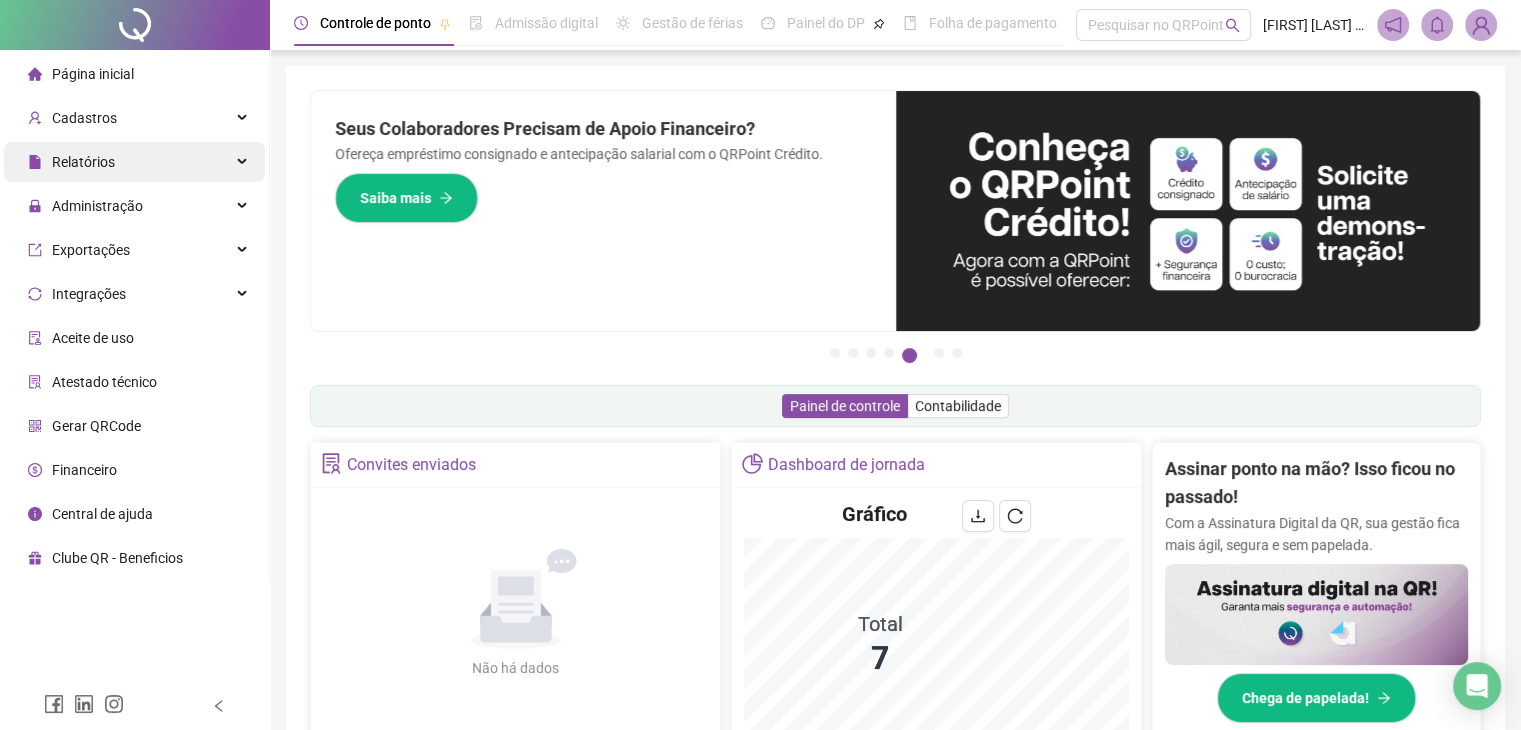 click on "Relatórios" at bounding box center [134, 162] 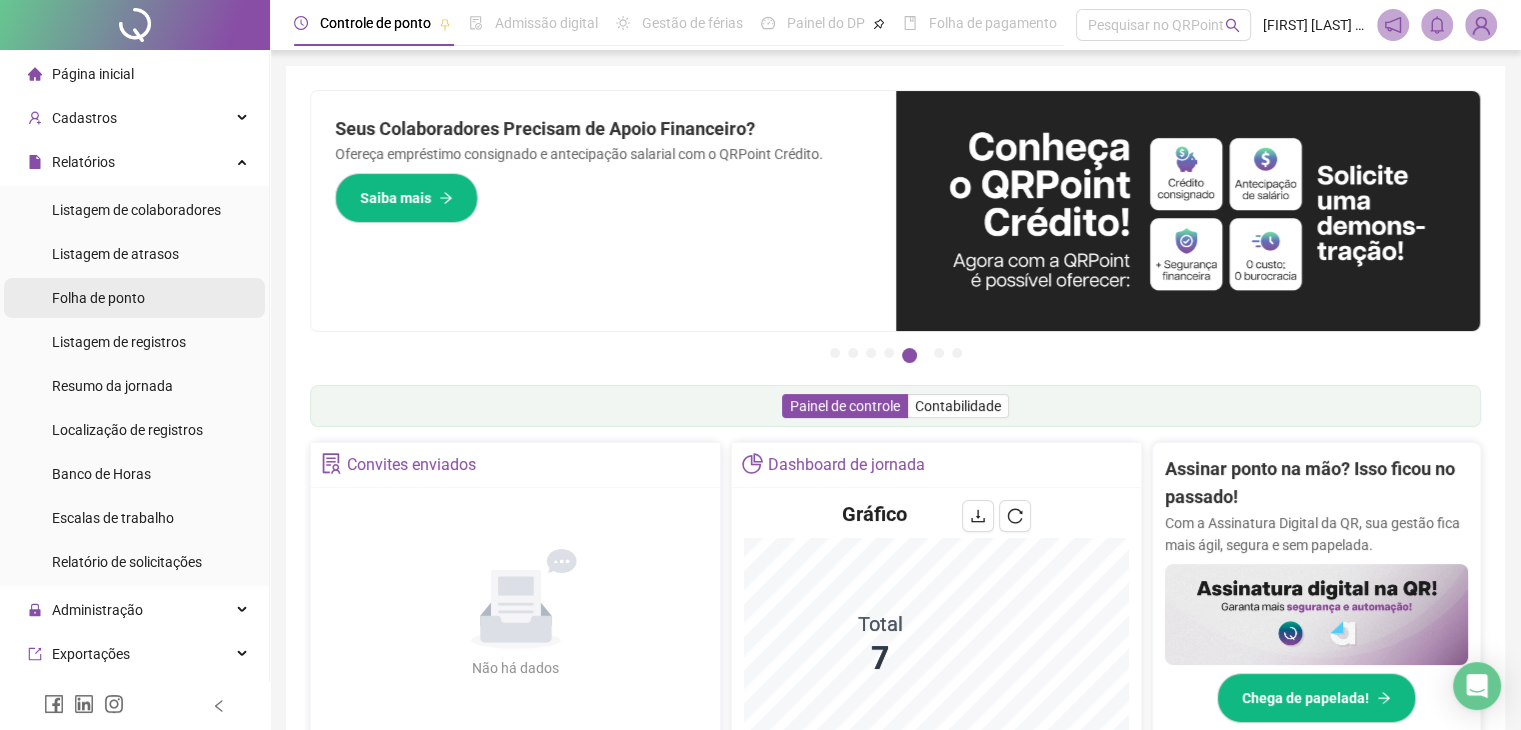 click on "Folha de ponto" at bounding box center [98, 298] 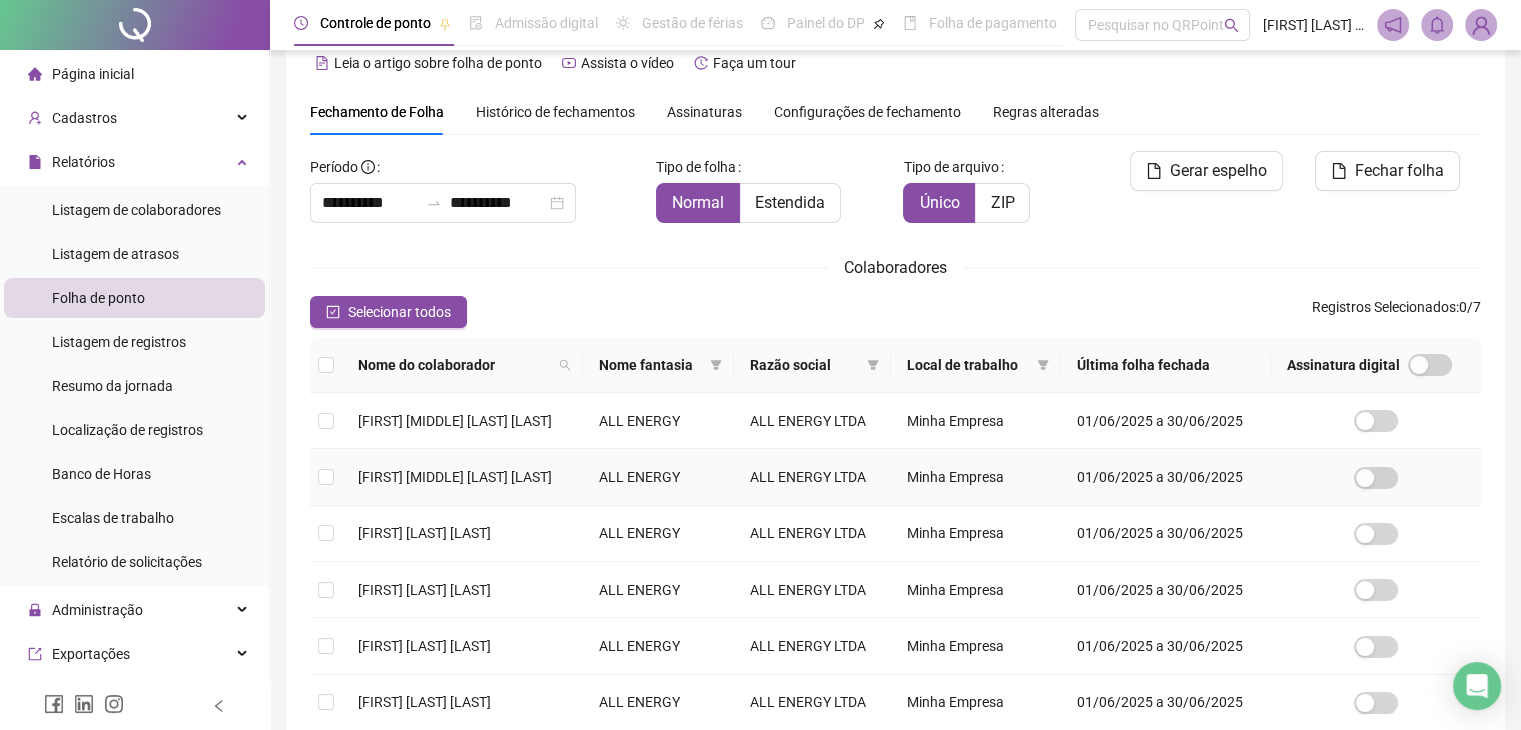 scroll, scrollTop: 46, scrollLeft: 0, axis: vertical 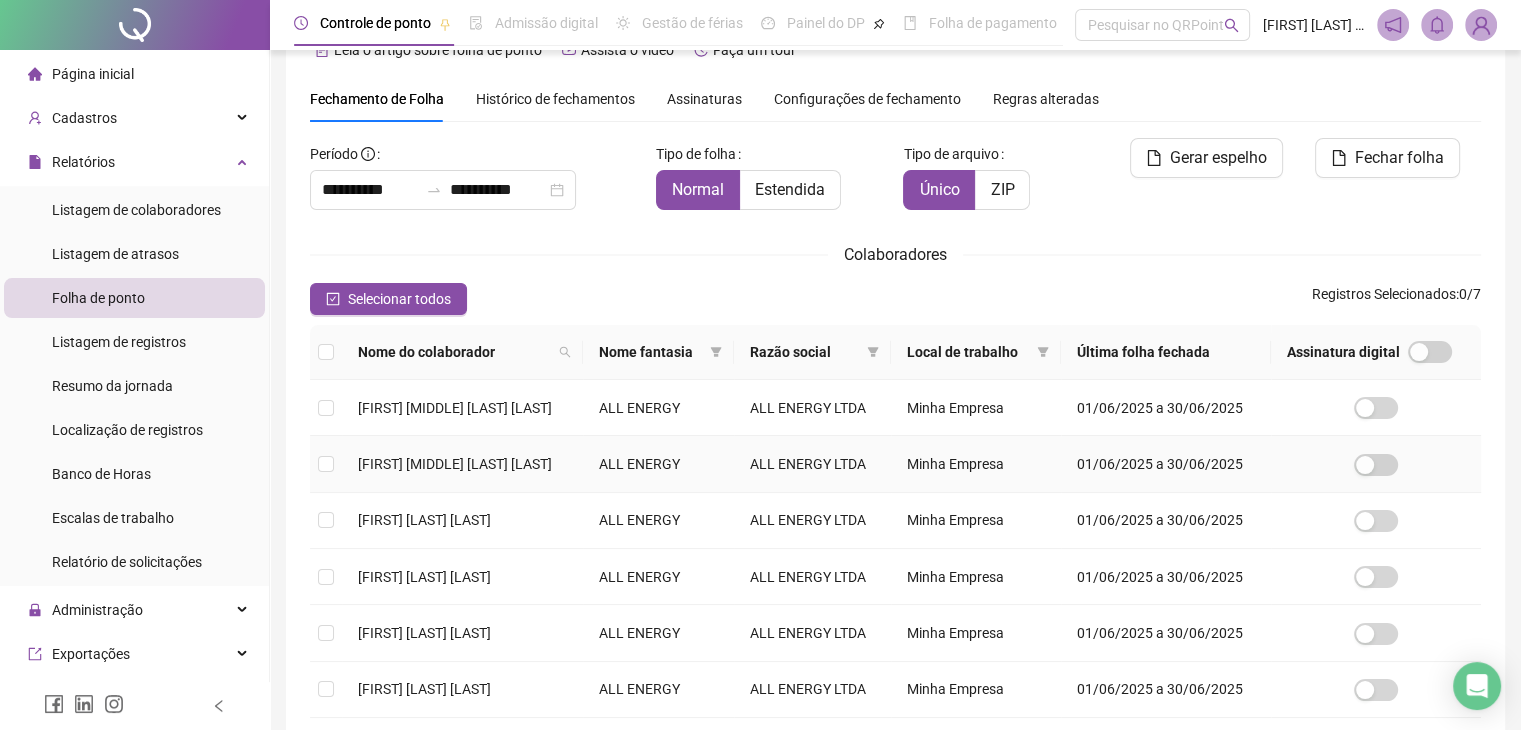 click on "[FIRST] [LAST]" at bounding box center [455, 464] 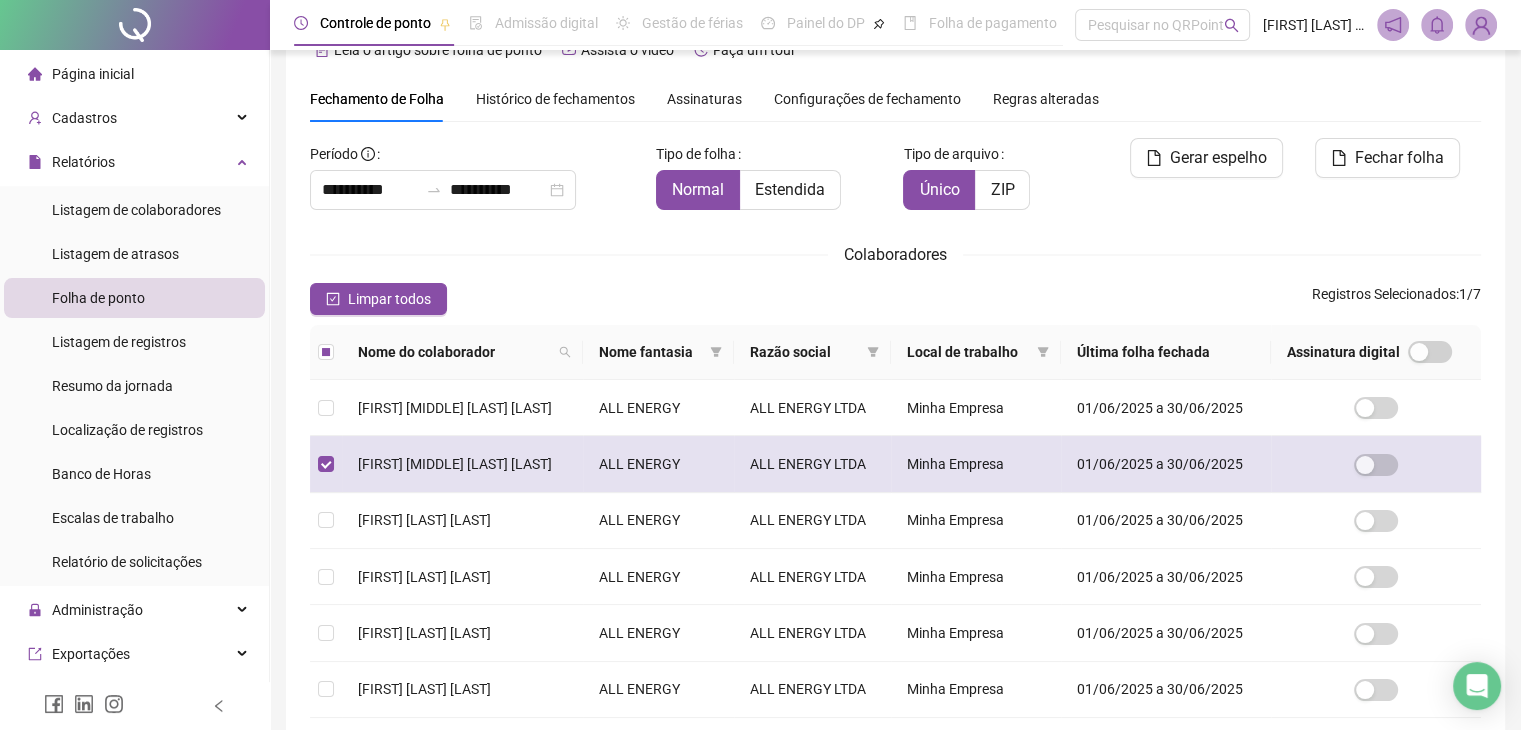 scroll, scrollTop: 33, scrollLeft: 0, axis: vertical 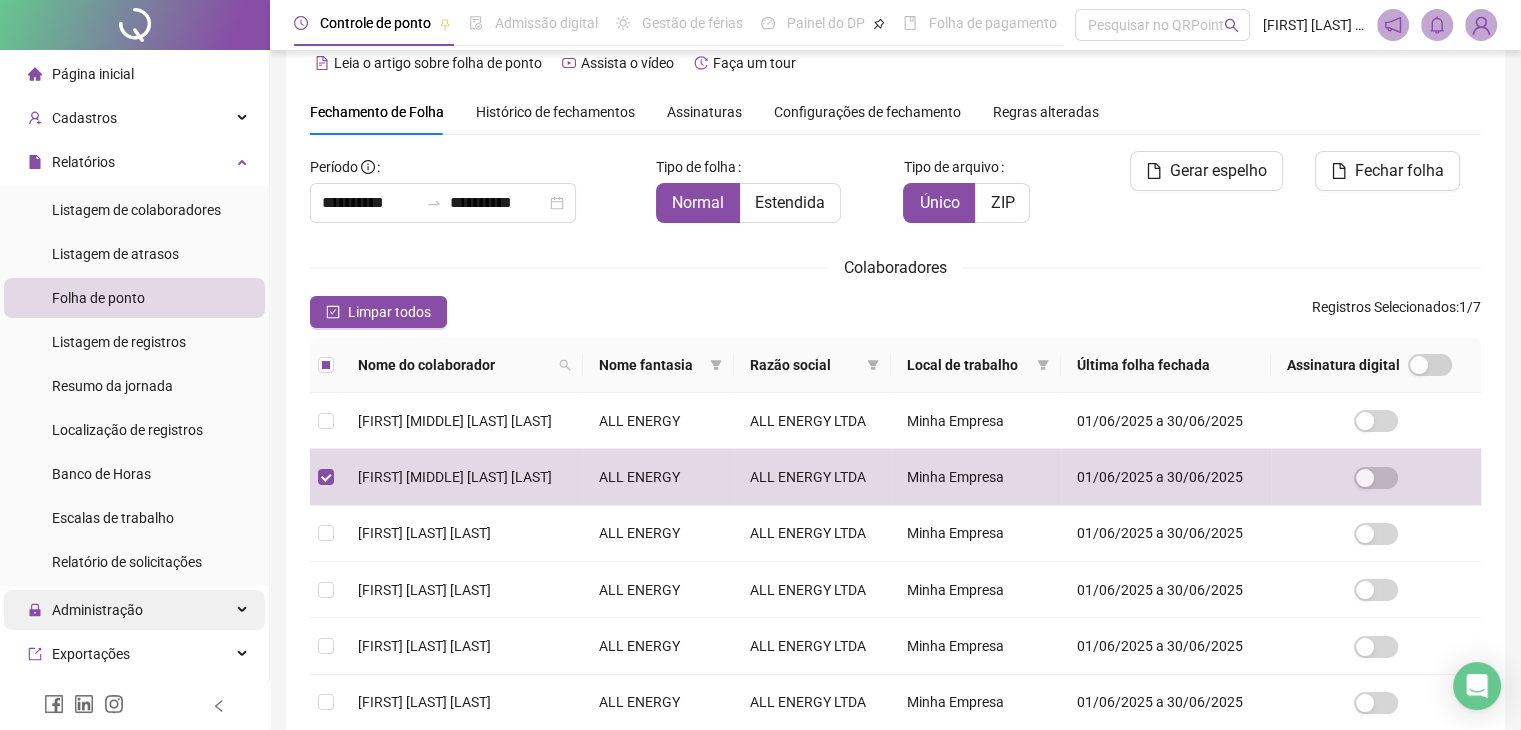 click on "Administração" at bounding box center (97, 610) 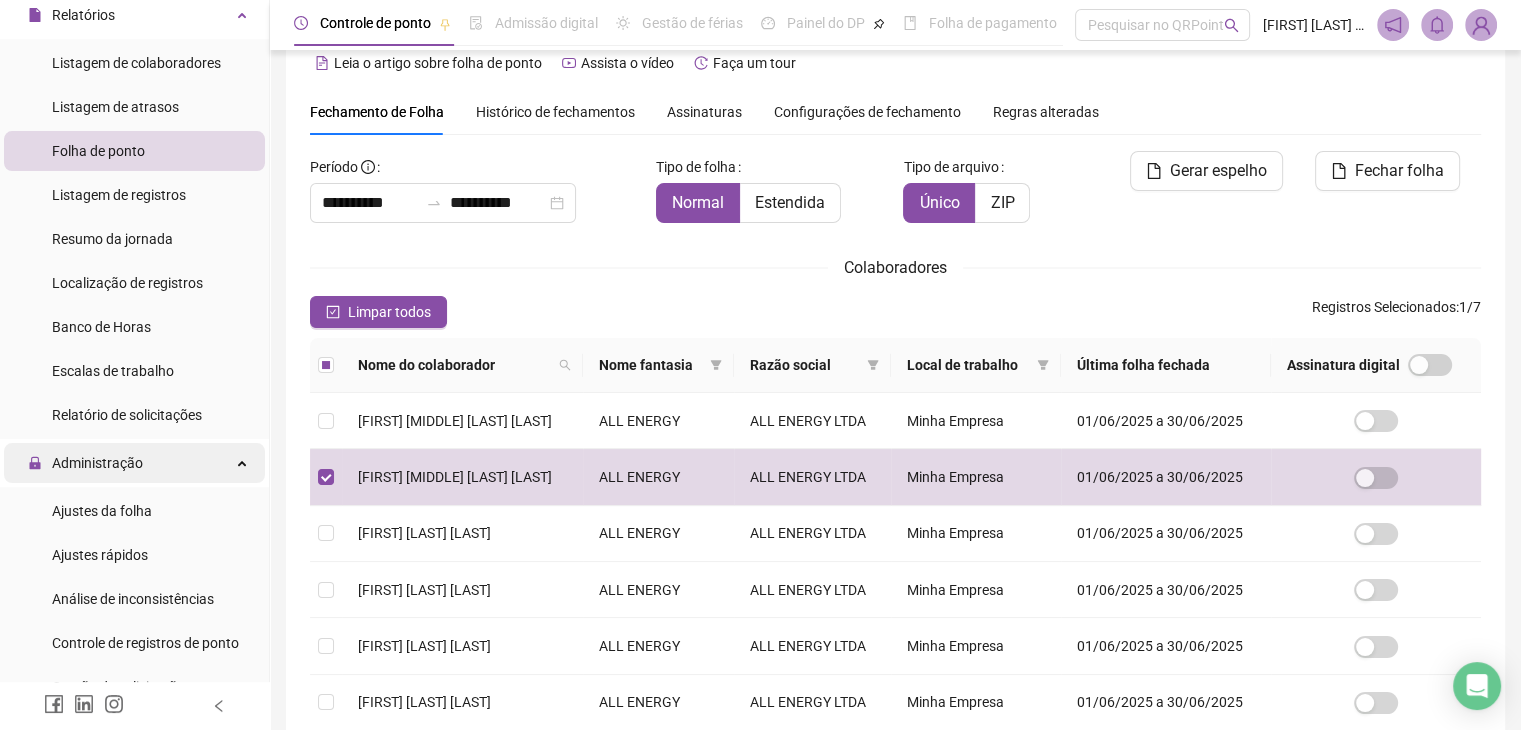 scroll, scrollTop: 148, scrollLeft: 0, axis: vertical 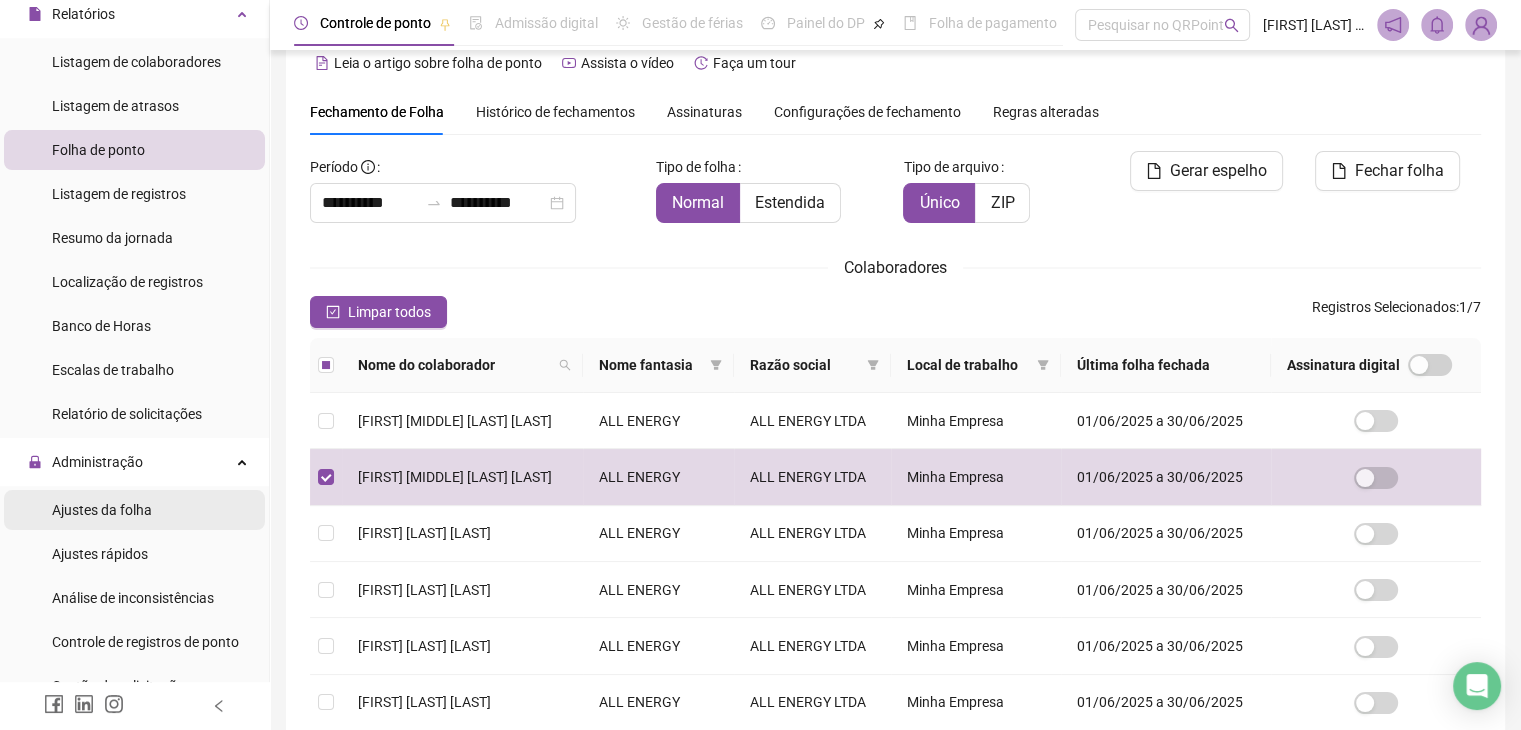 click on "Ajustes da folha" at bounding box center (102, 510) 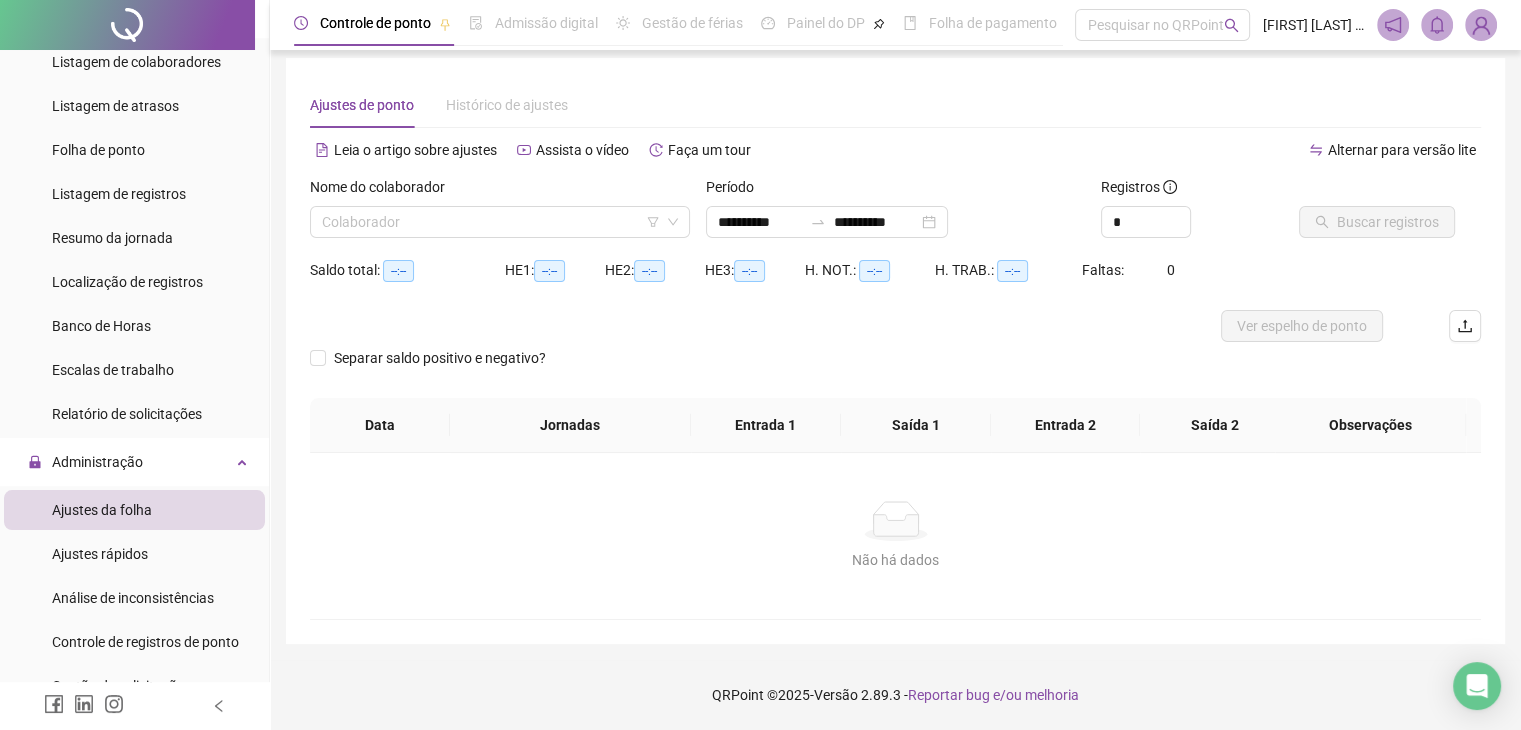scroll, scrollTop: 8, scrollLeft: 0, axis: vertical 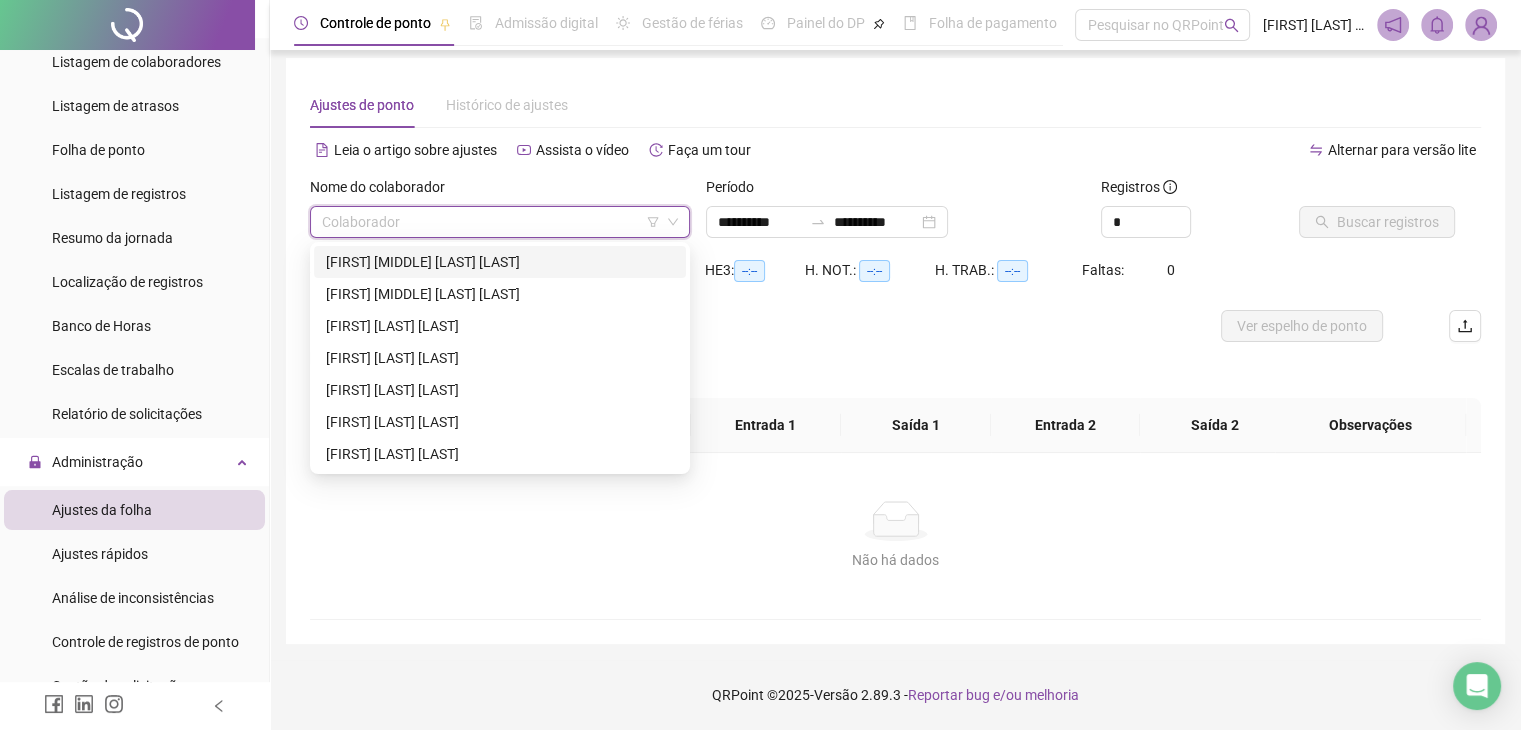 click at bounding box center (491, 222) 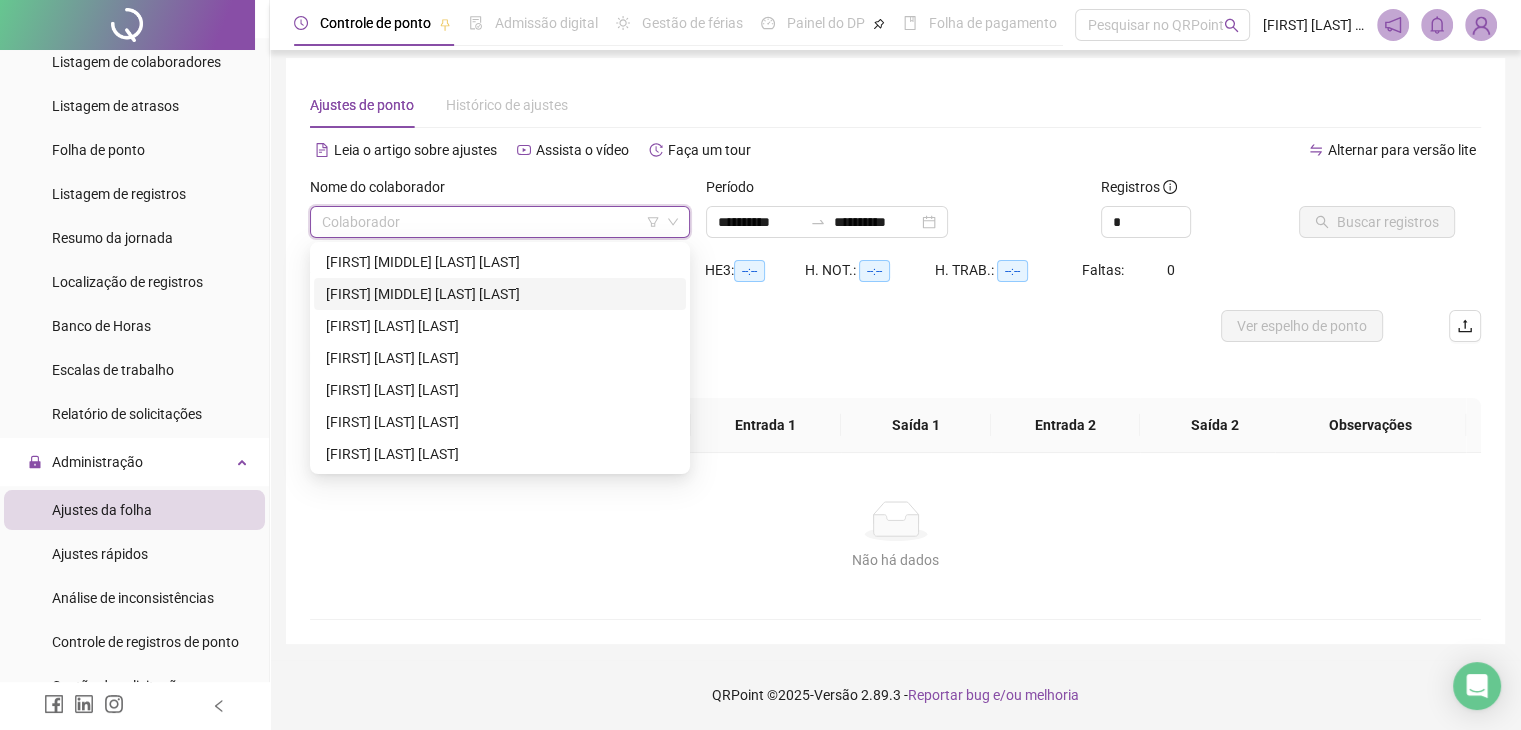 click on "[FIRST] [LAST]" at bounding box center [500, 294] 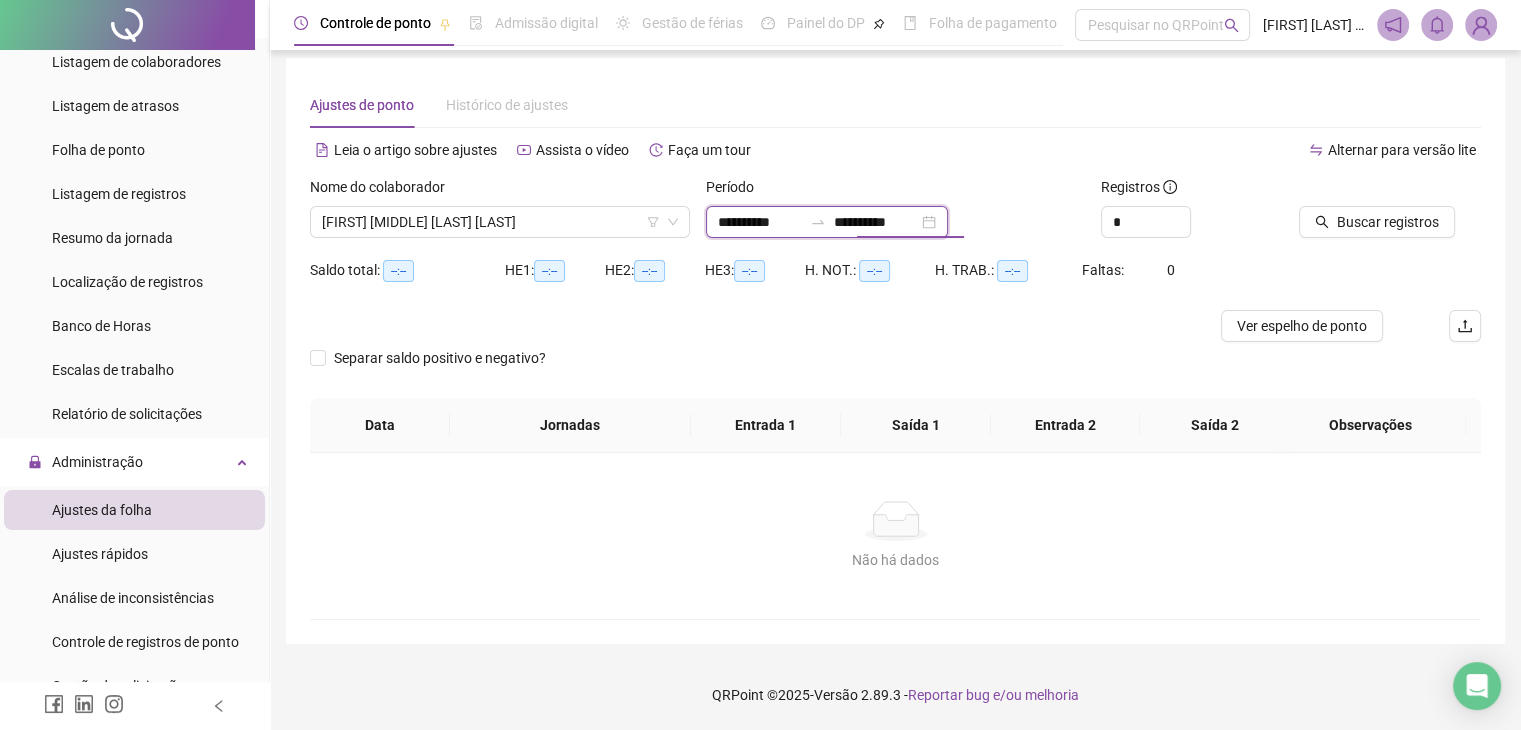click on "**********" at bounding box center [876, 222] 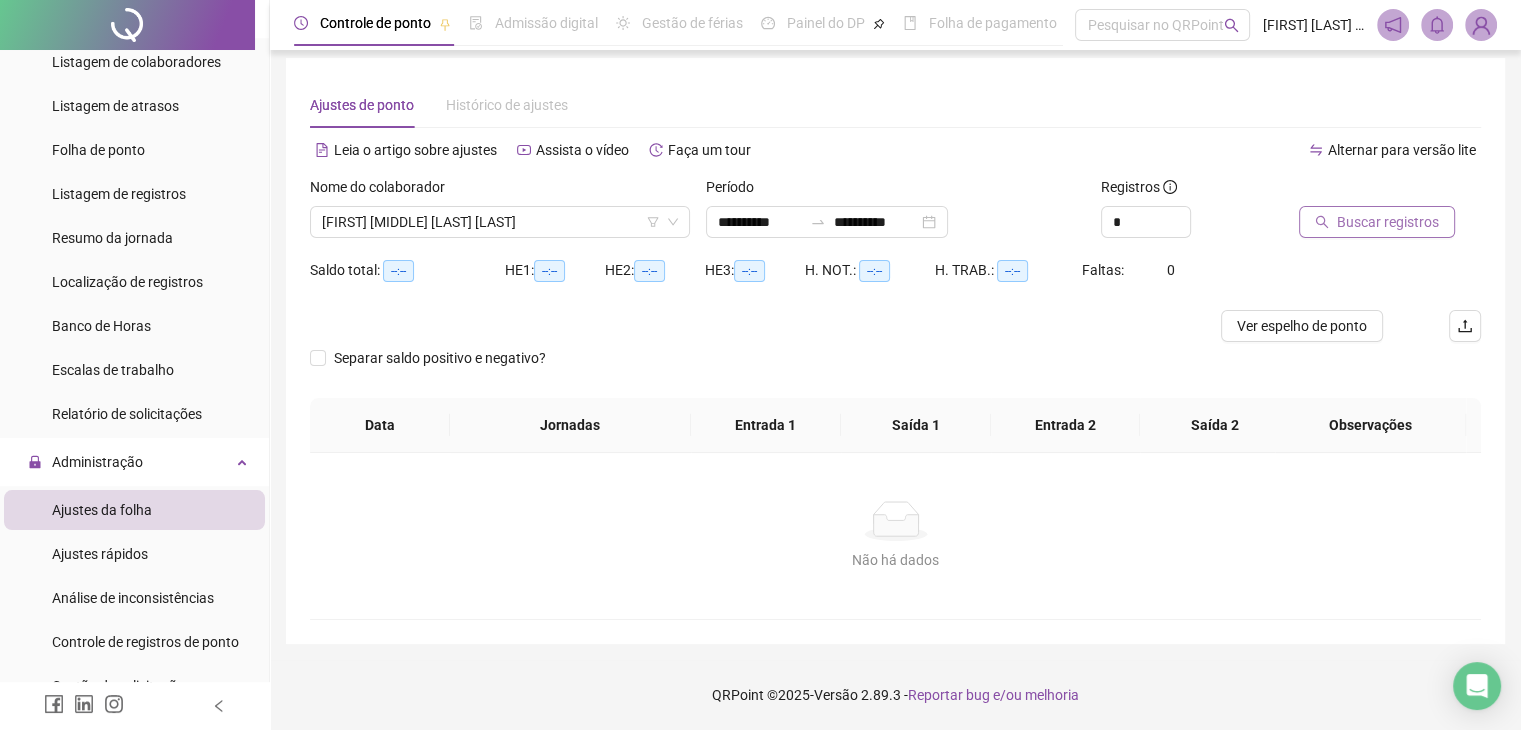 click on "Buscar registros" at bounding box center (1377, 222) 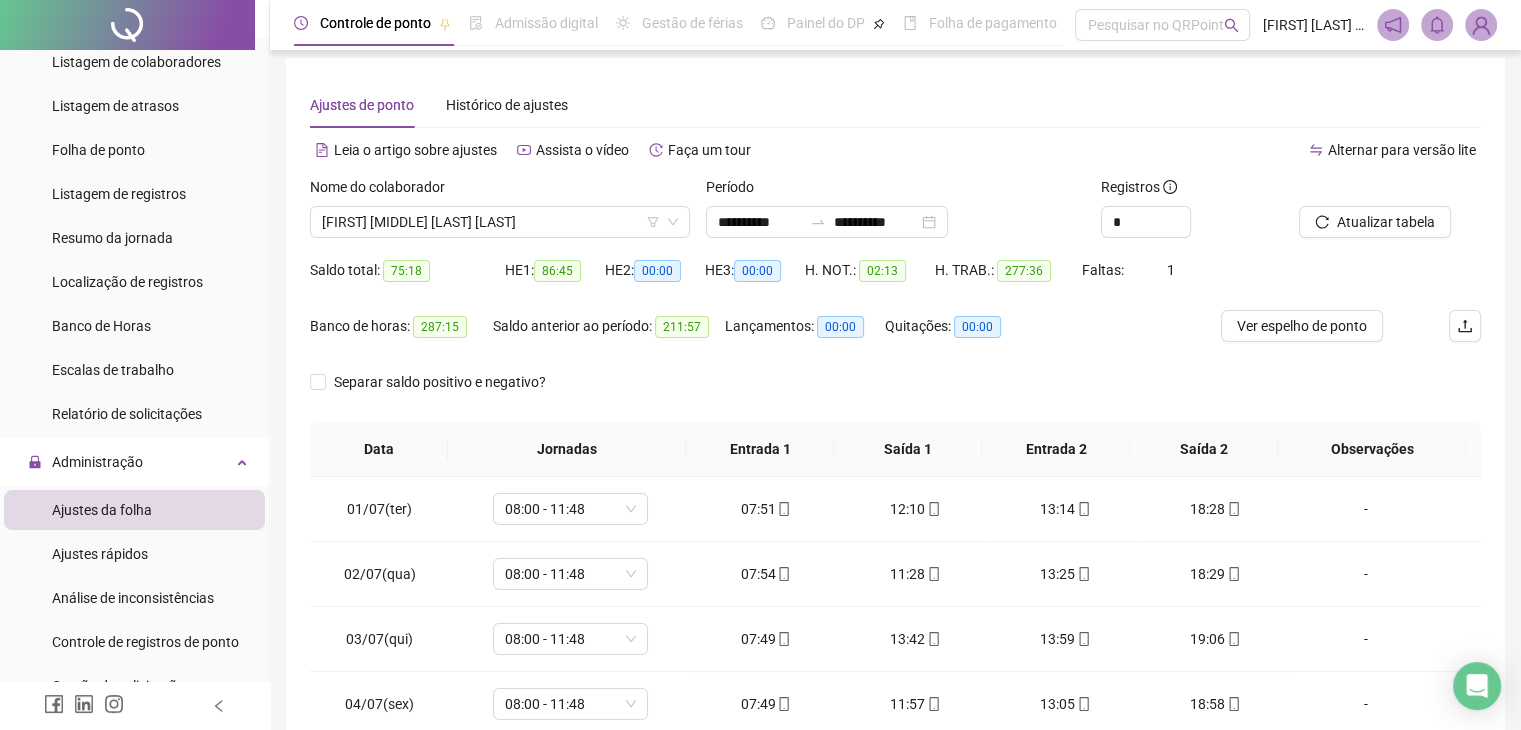 scroll, scrollTop: 71, scrollLeft: 0, axis: vertical 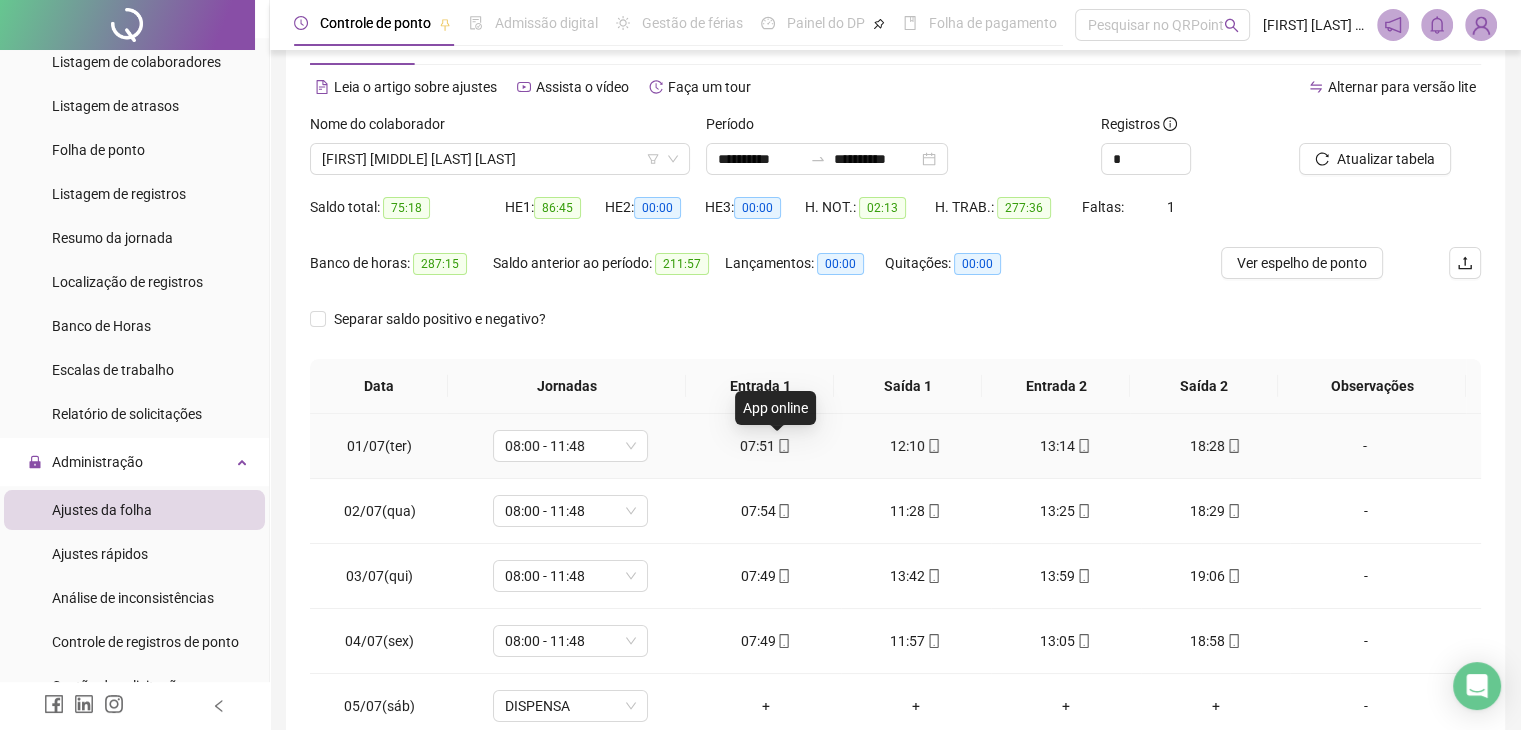 click 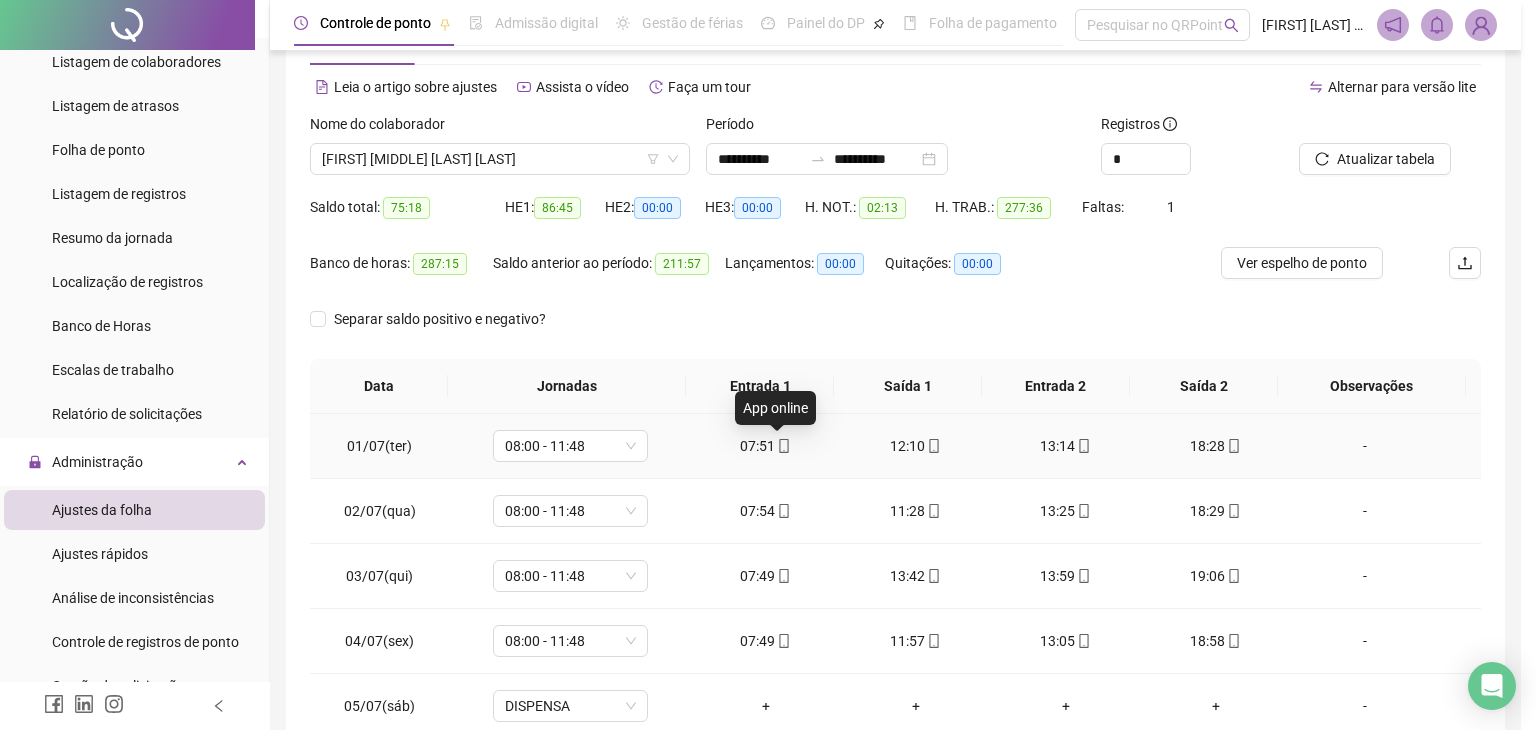 type on "**********" 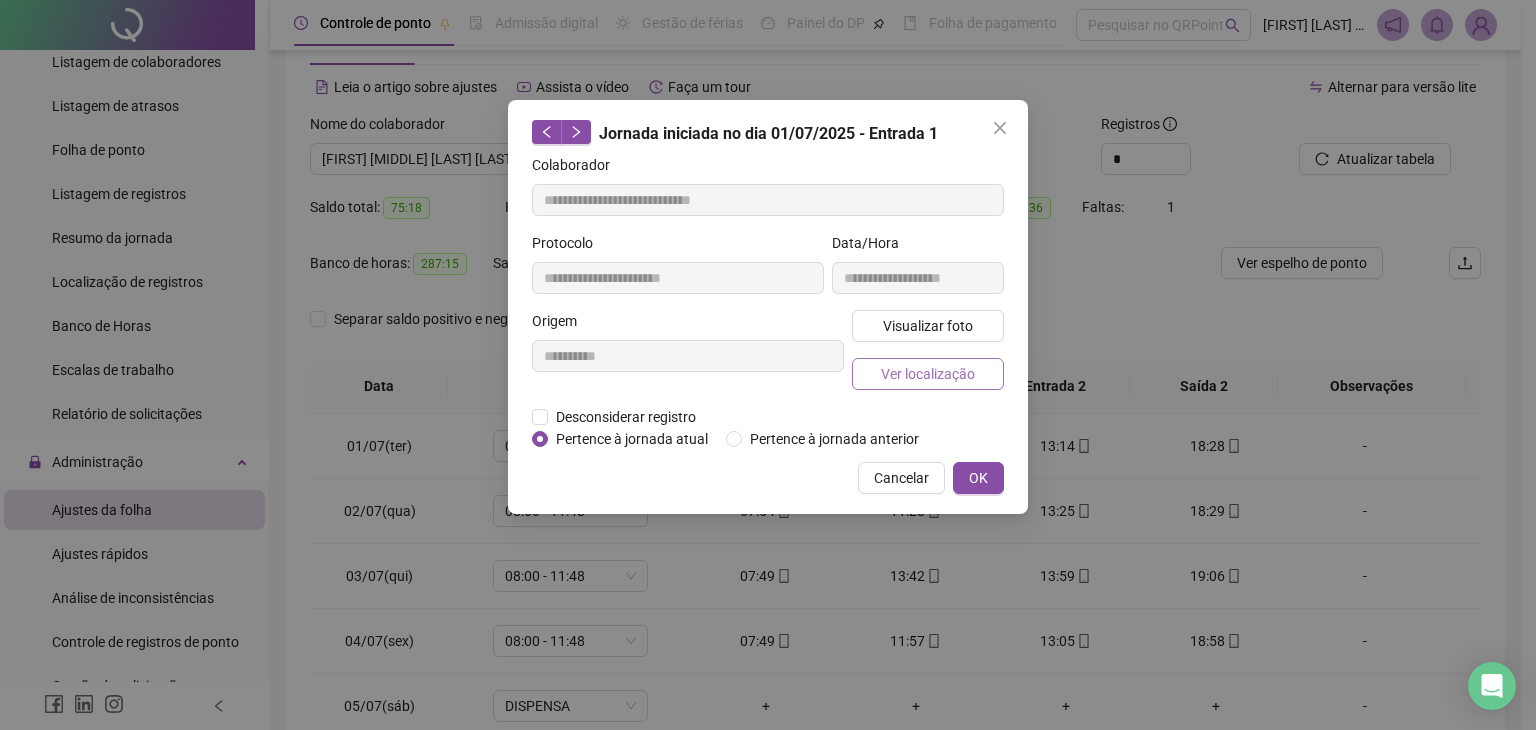 click on "Ver localização" at bounding box center [928, 374] 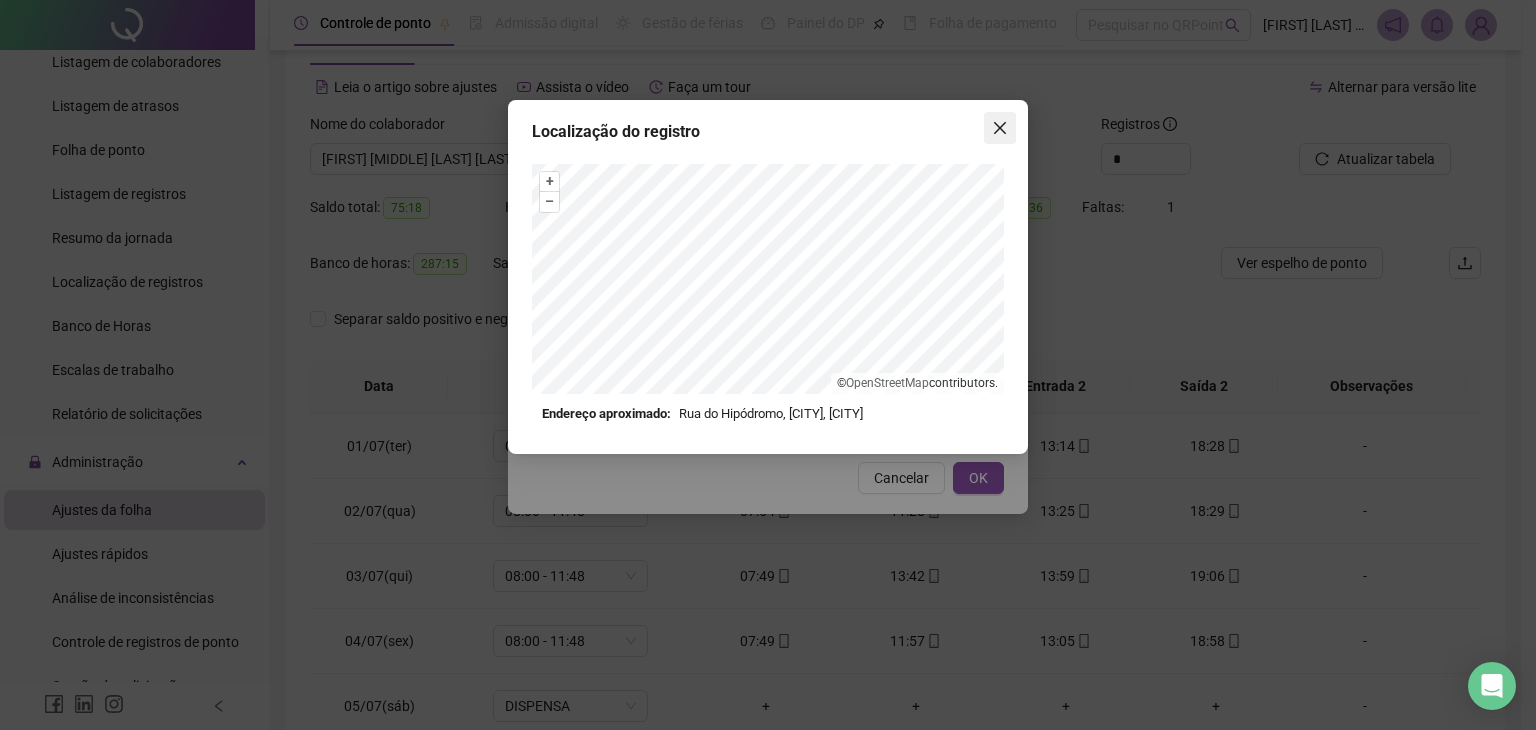 click 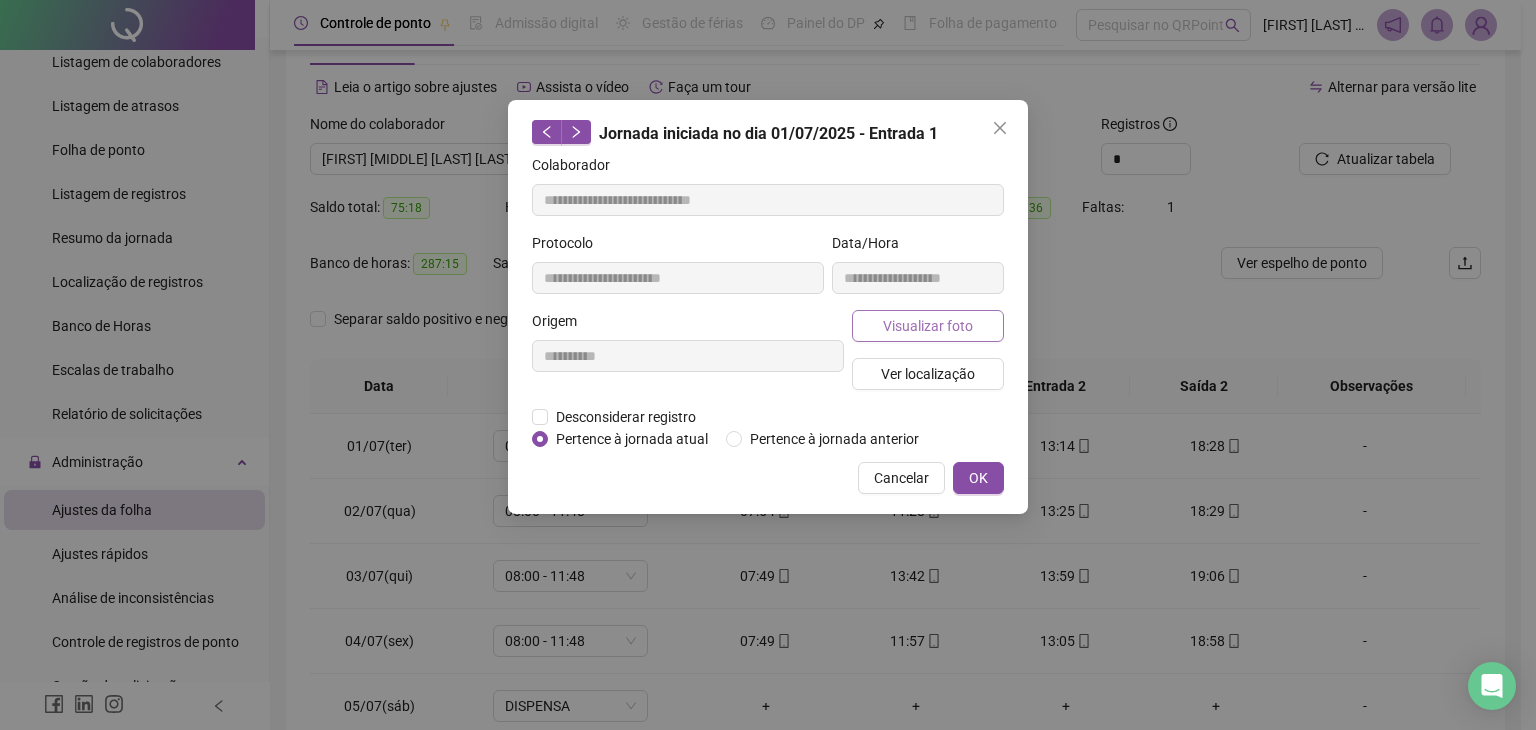 click on "Visualizar foto" at bounding box center (928, 326) 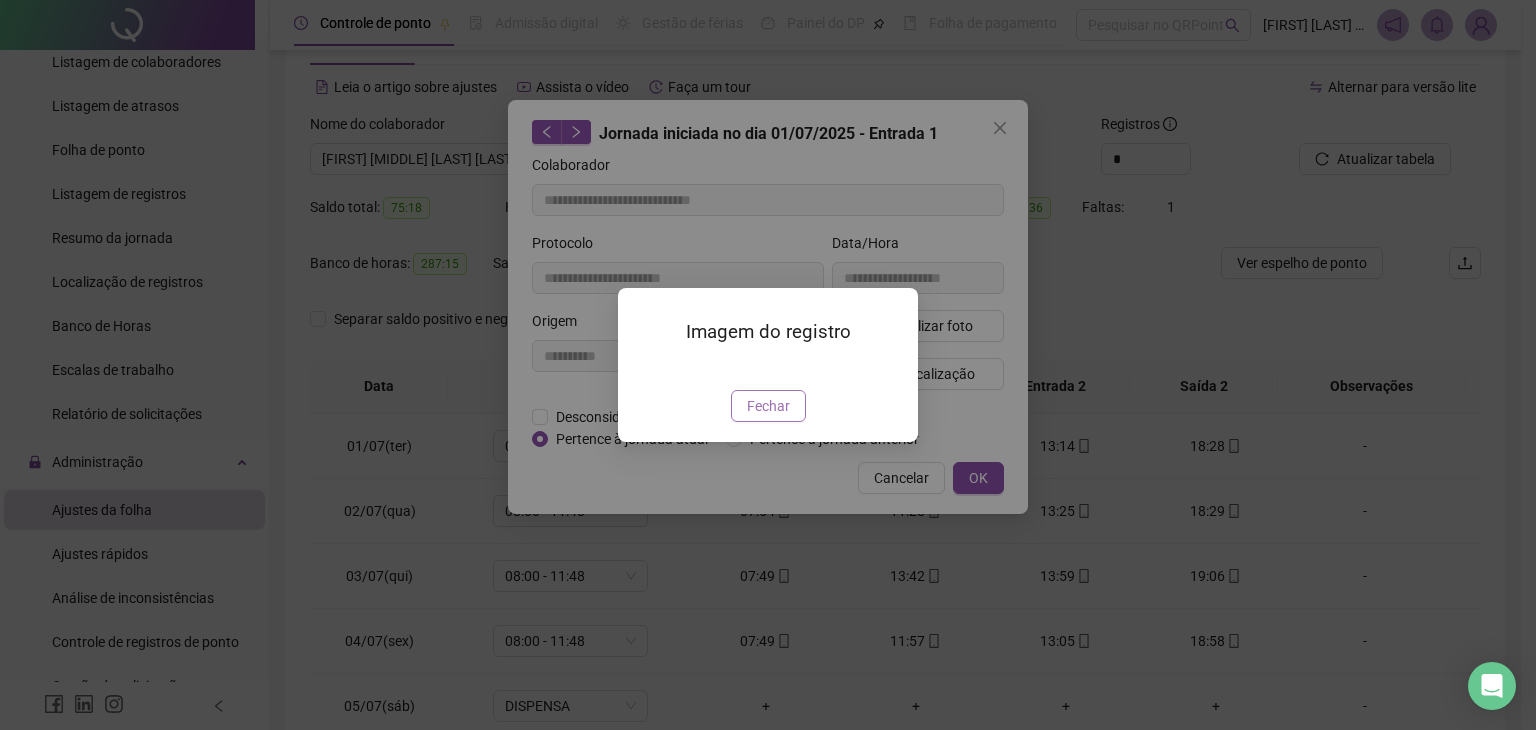 click on "Fechar" at bounding box center [768, 406] 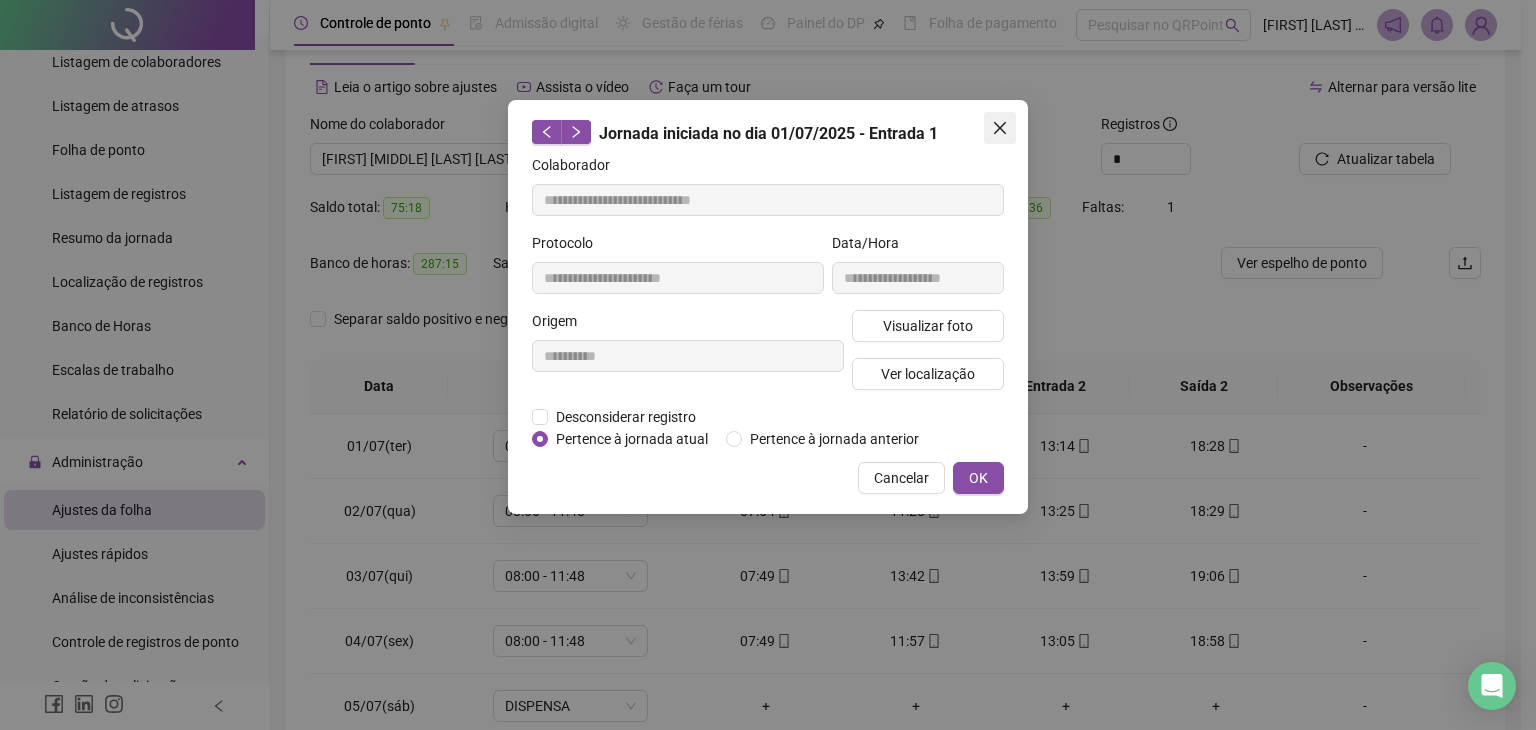 click 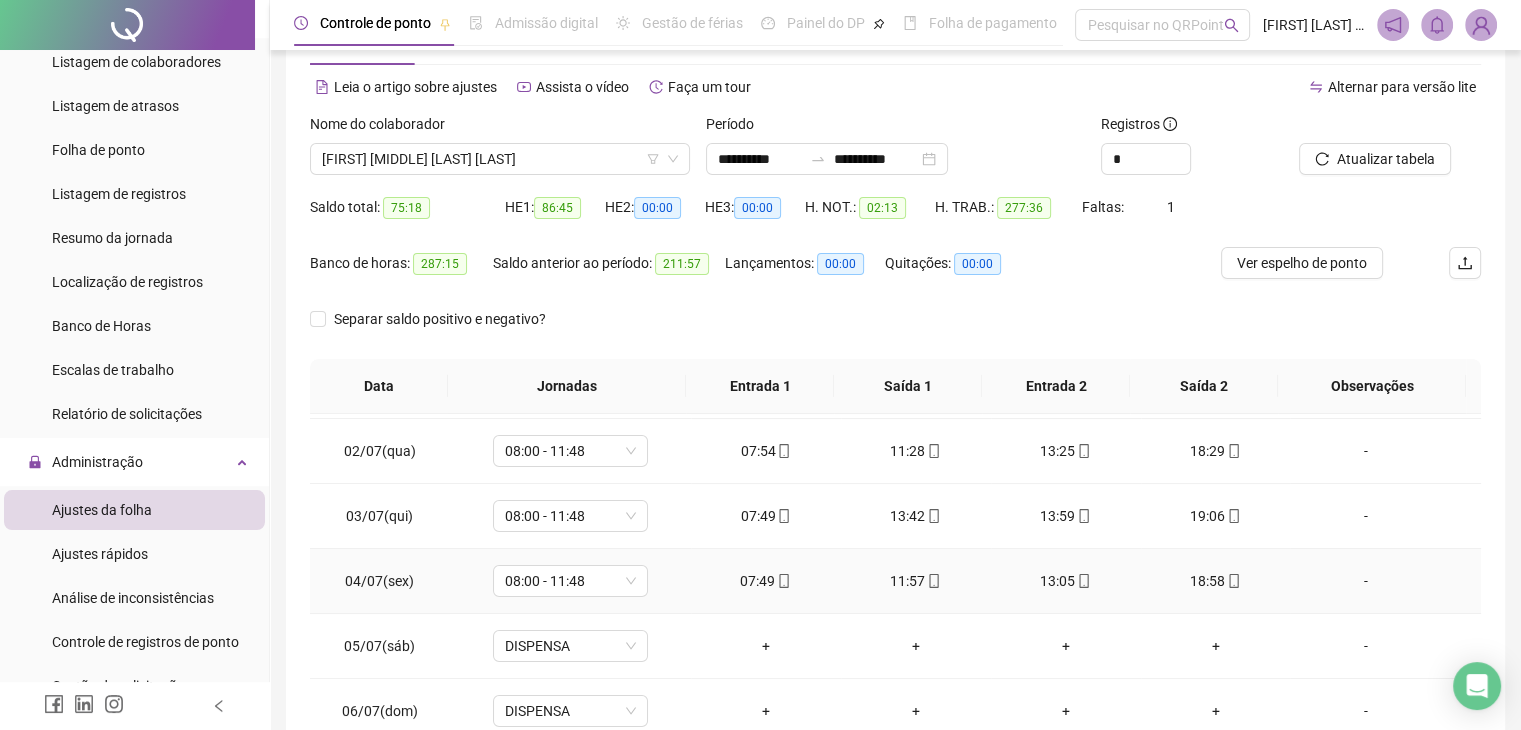 scroll, scrollTop: 0, scrollLeft: 0, axis: both 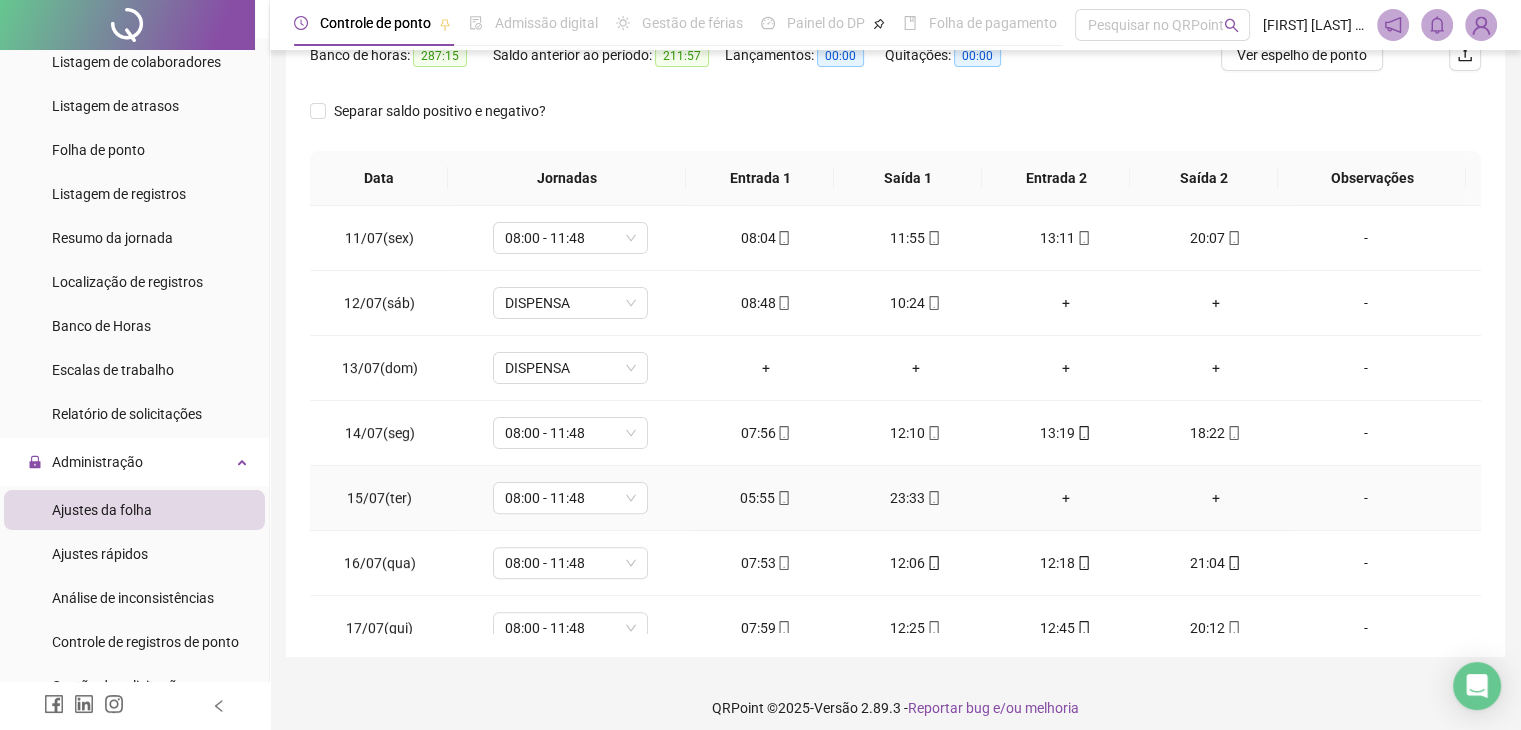 click on "+" at bounding box center [1066, 498] 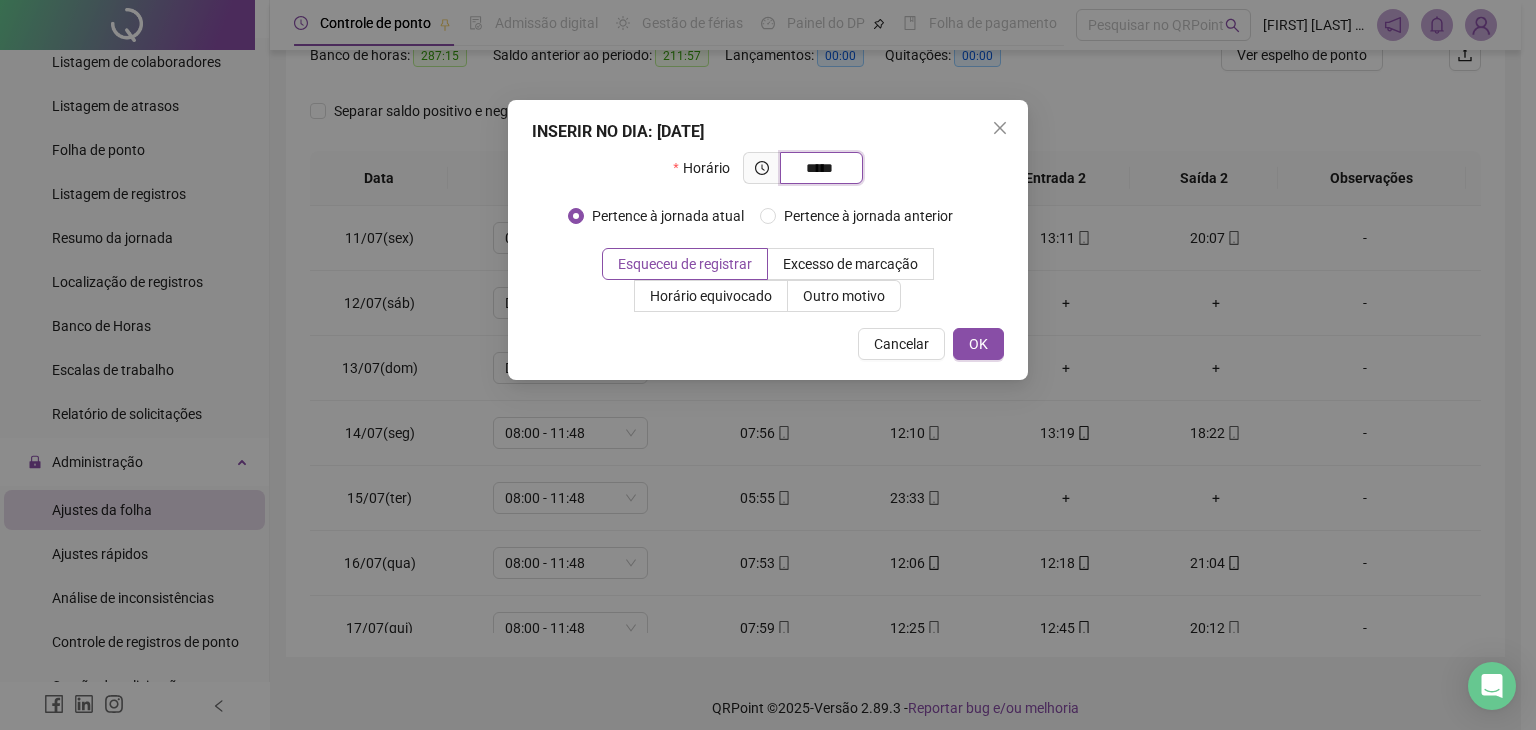 type on "*****" 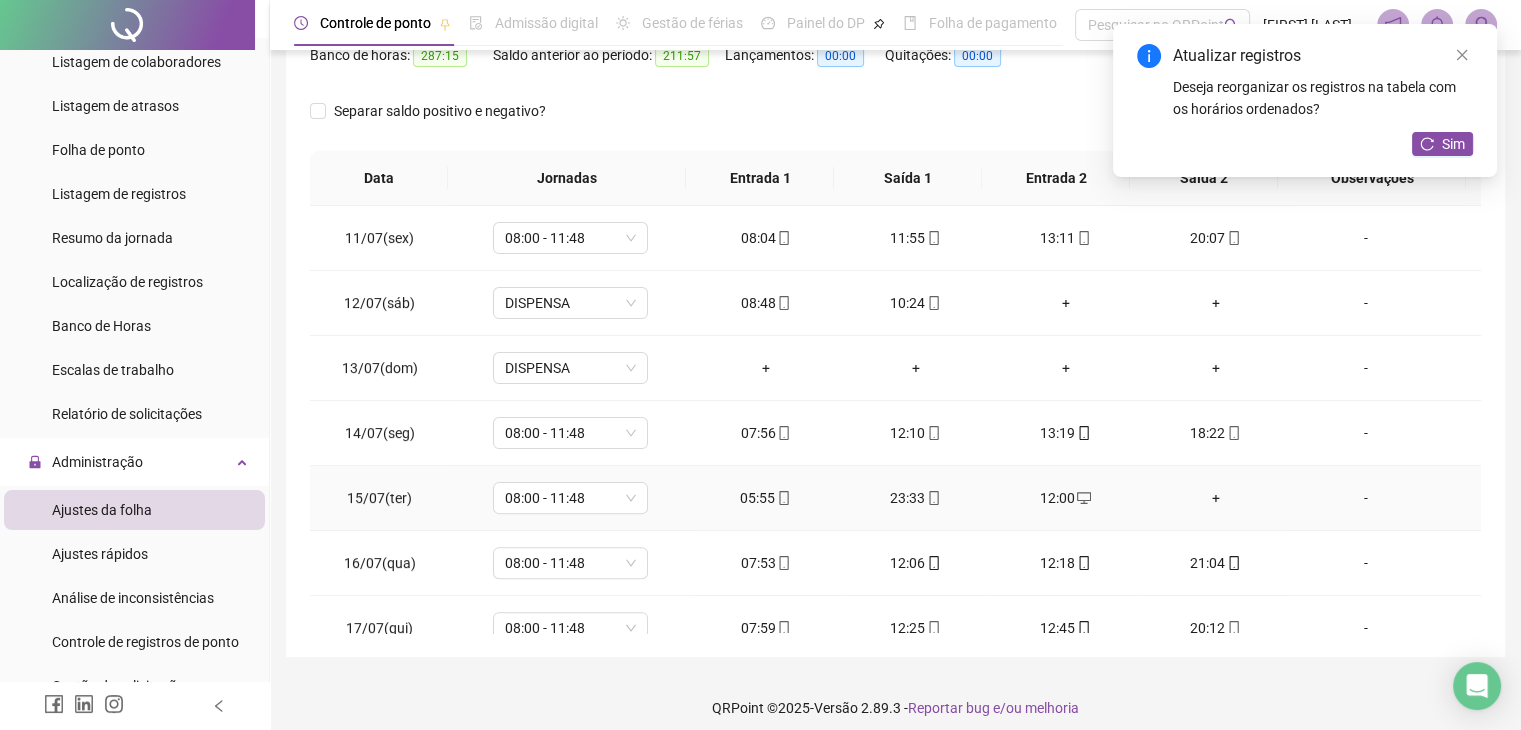 click on "+" at bounding box center (1216, 498) 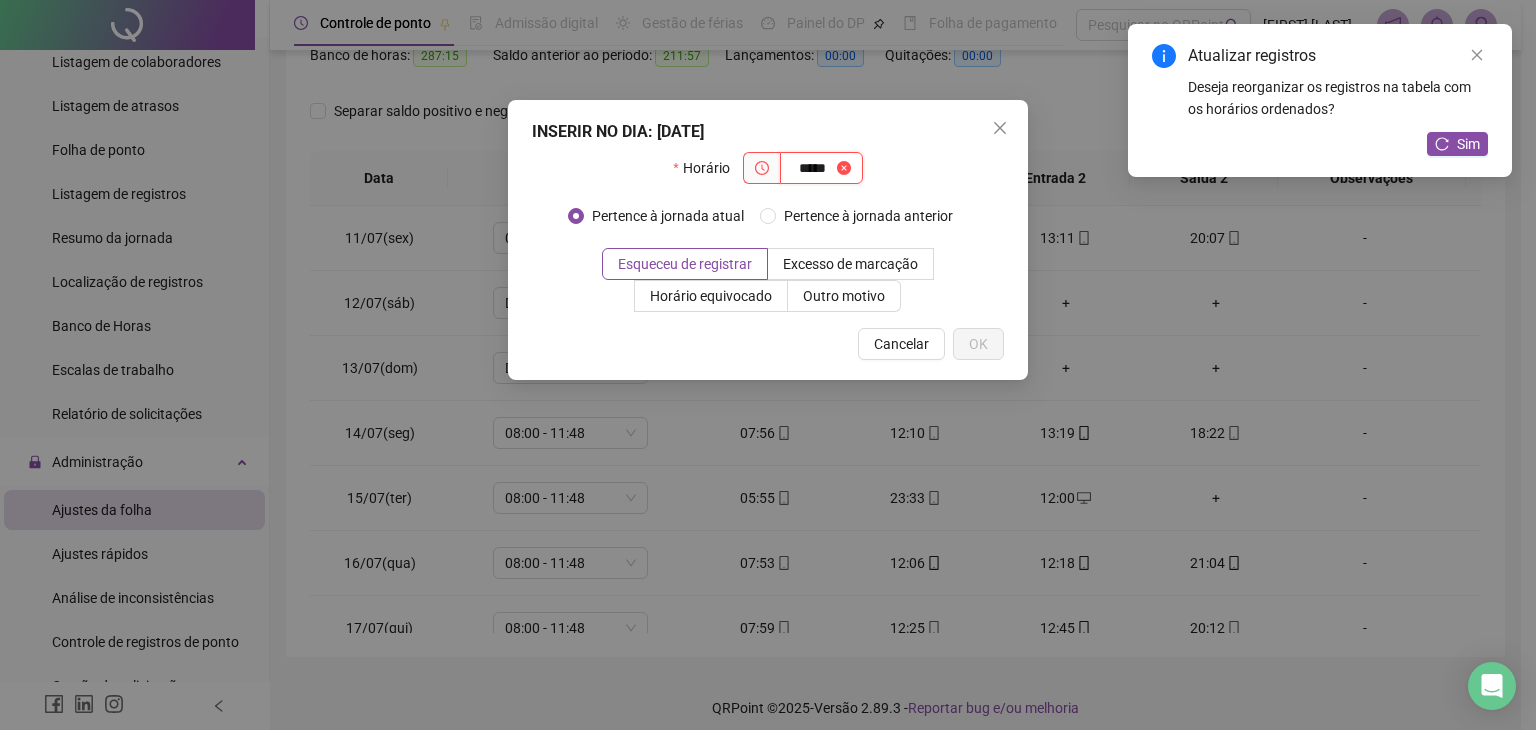 type on "*****" 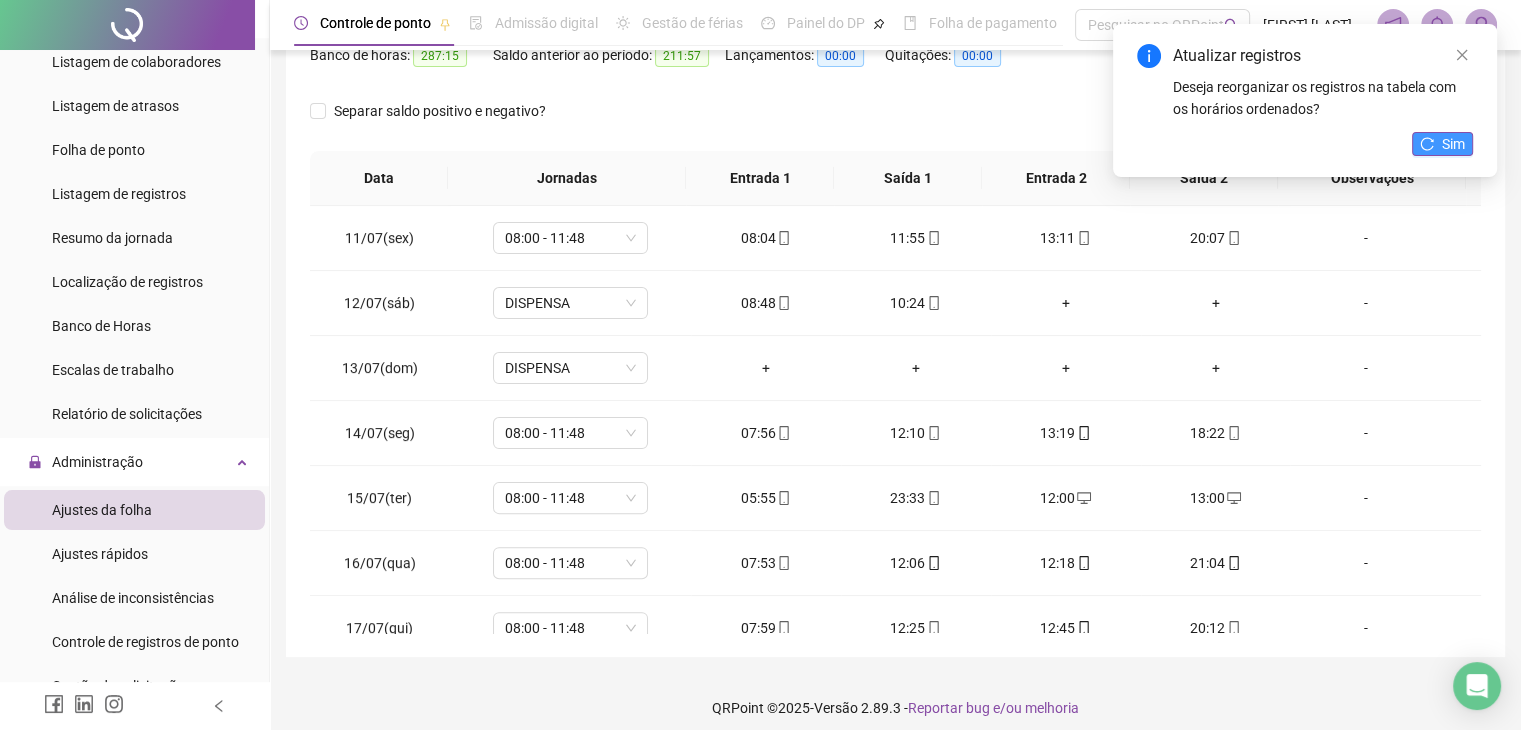 click on "Sim" at bounding box center [1442, 144] 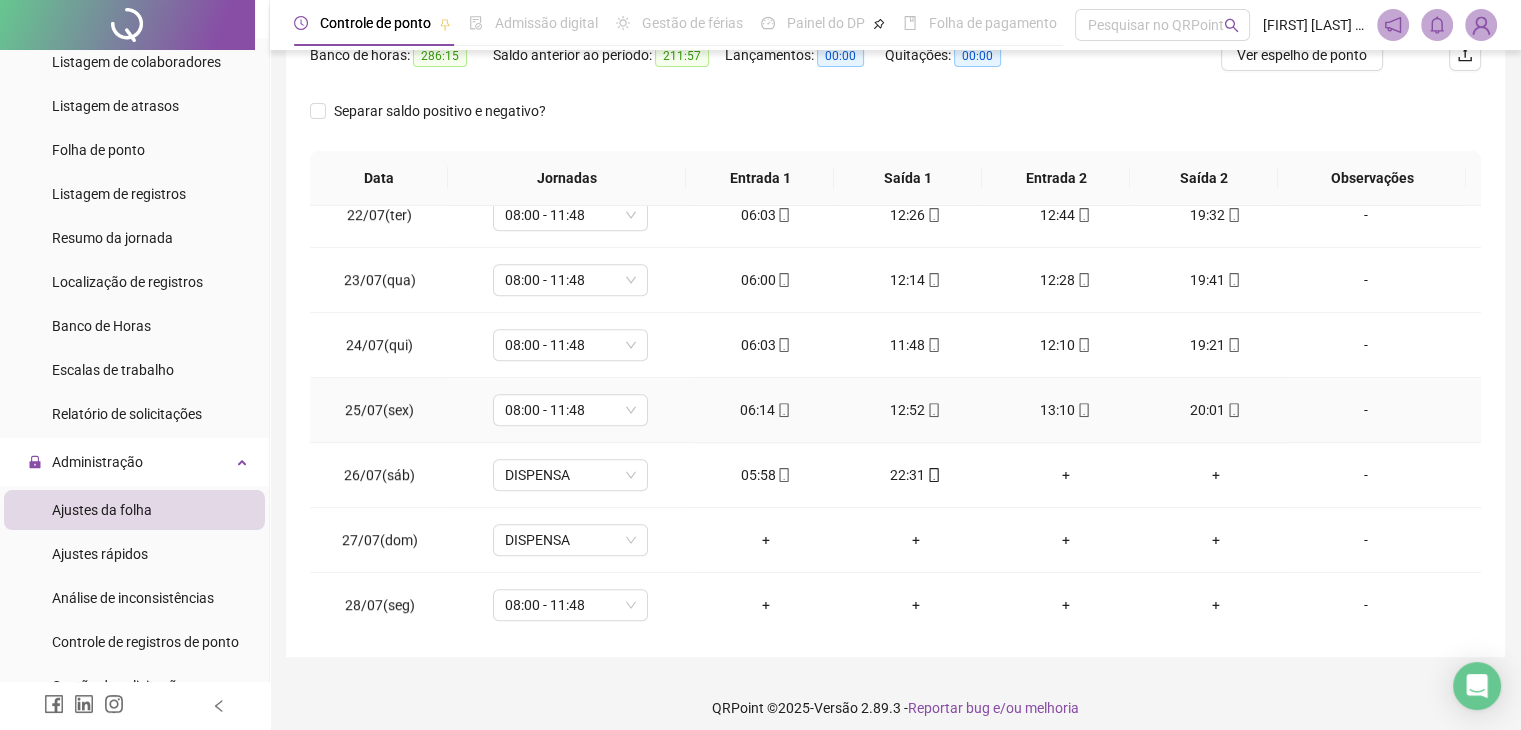 scroll, scrollTop: 1388, scrollLeft: 0, axis: vertical 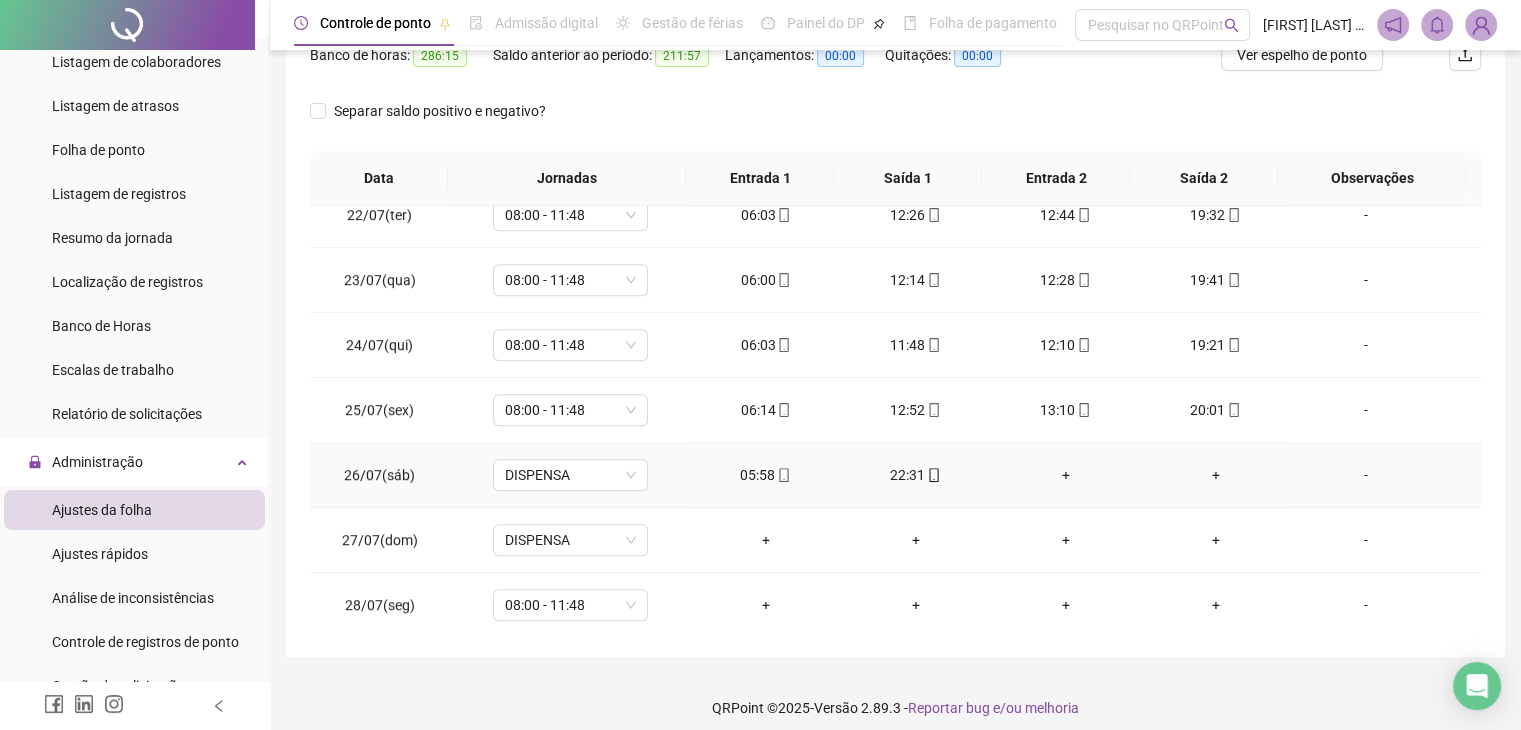 click on "+" at bounding box center (1066, 475) 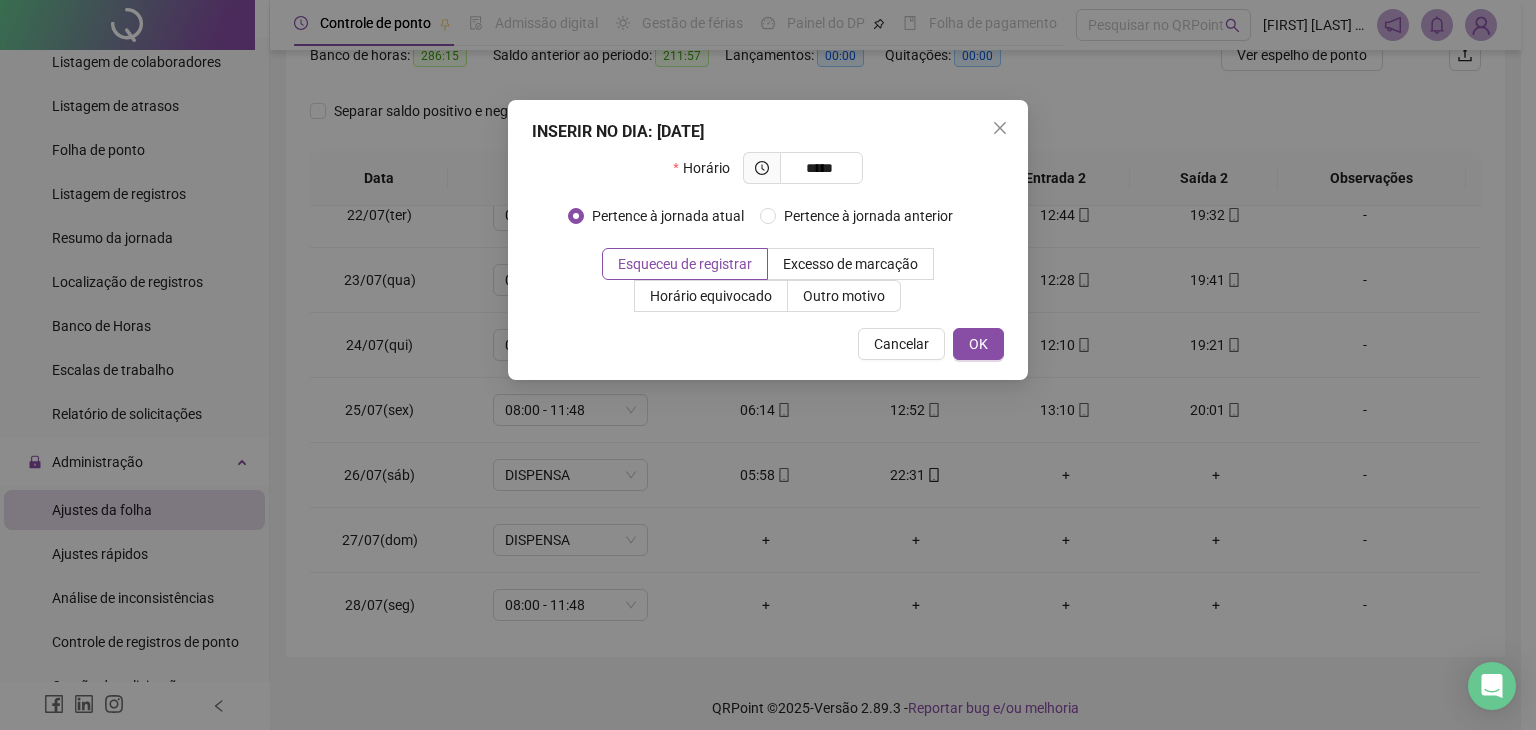type on "*****" 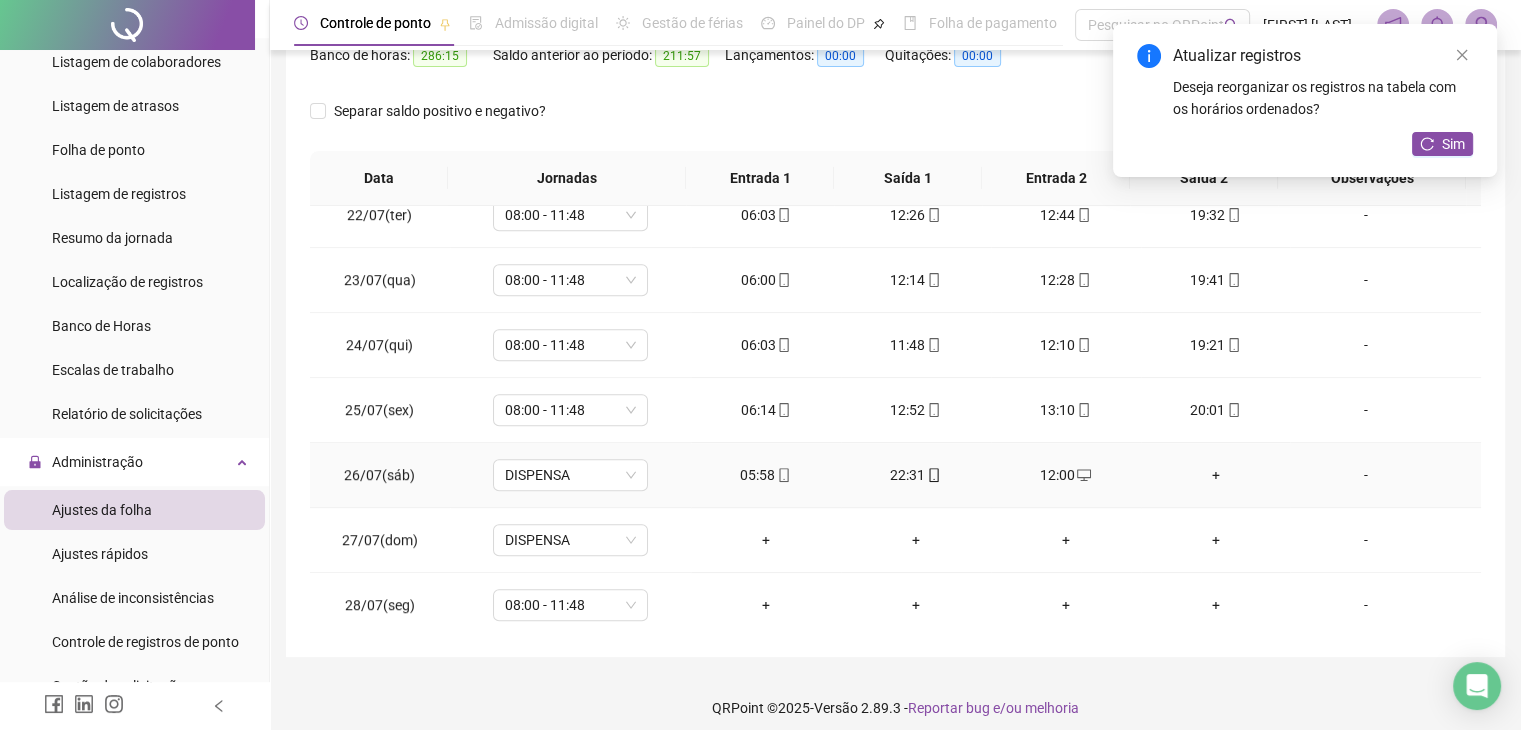 click on "+" at bounding box center [1216, 475] 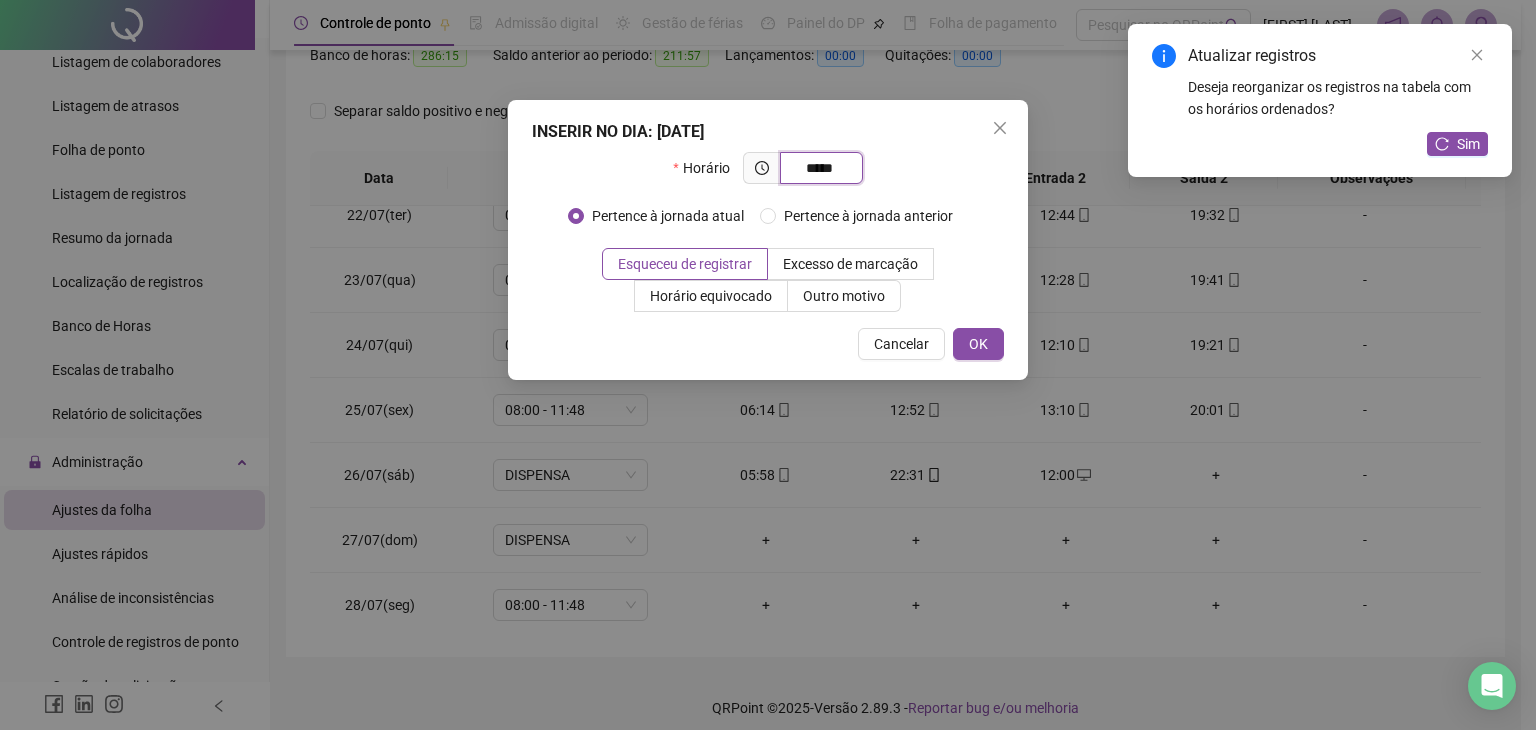 type on "*****" 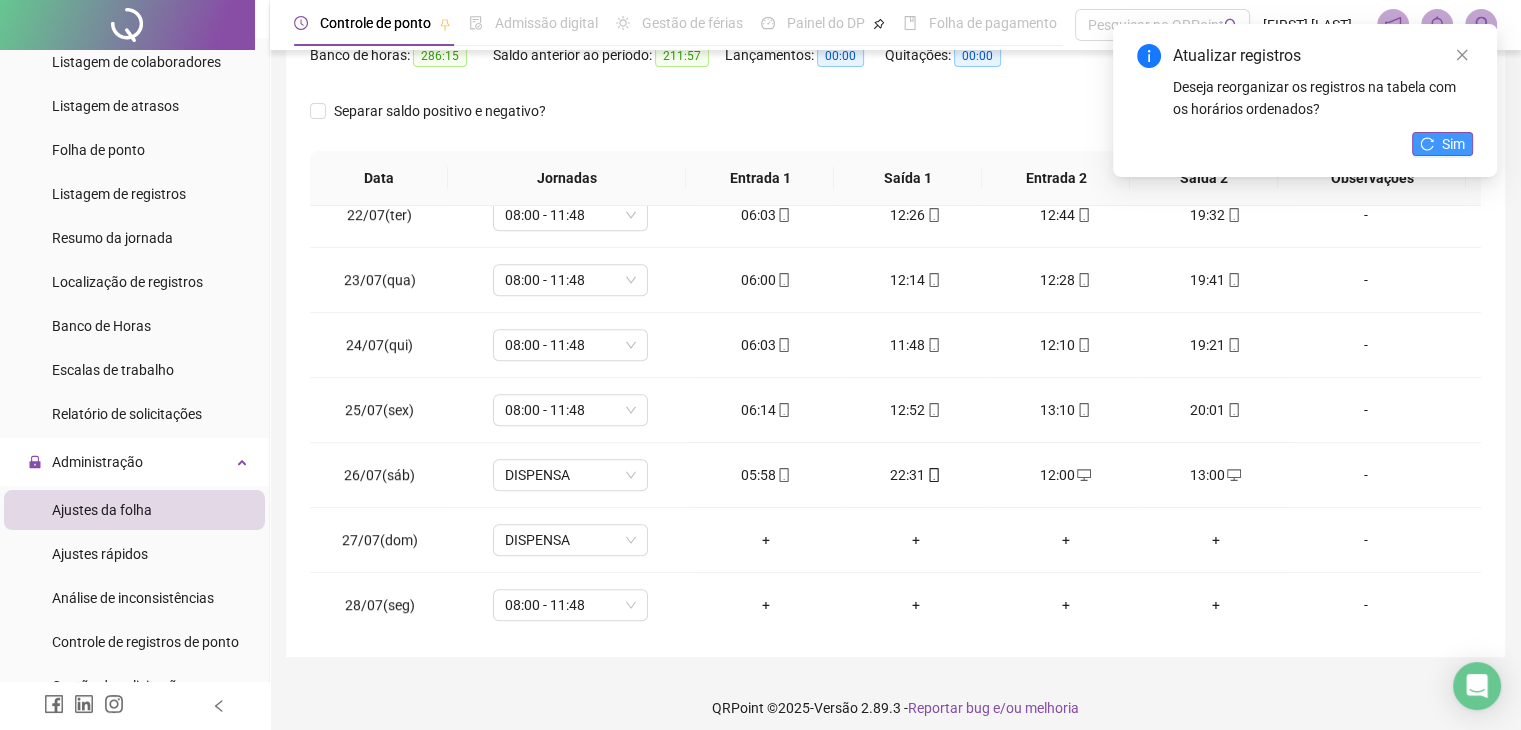 click on "Sim" at bounding box center (1442, 144) 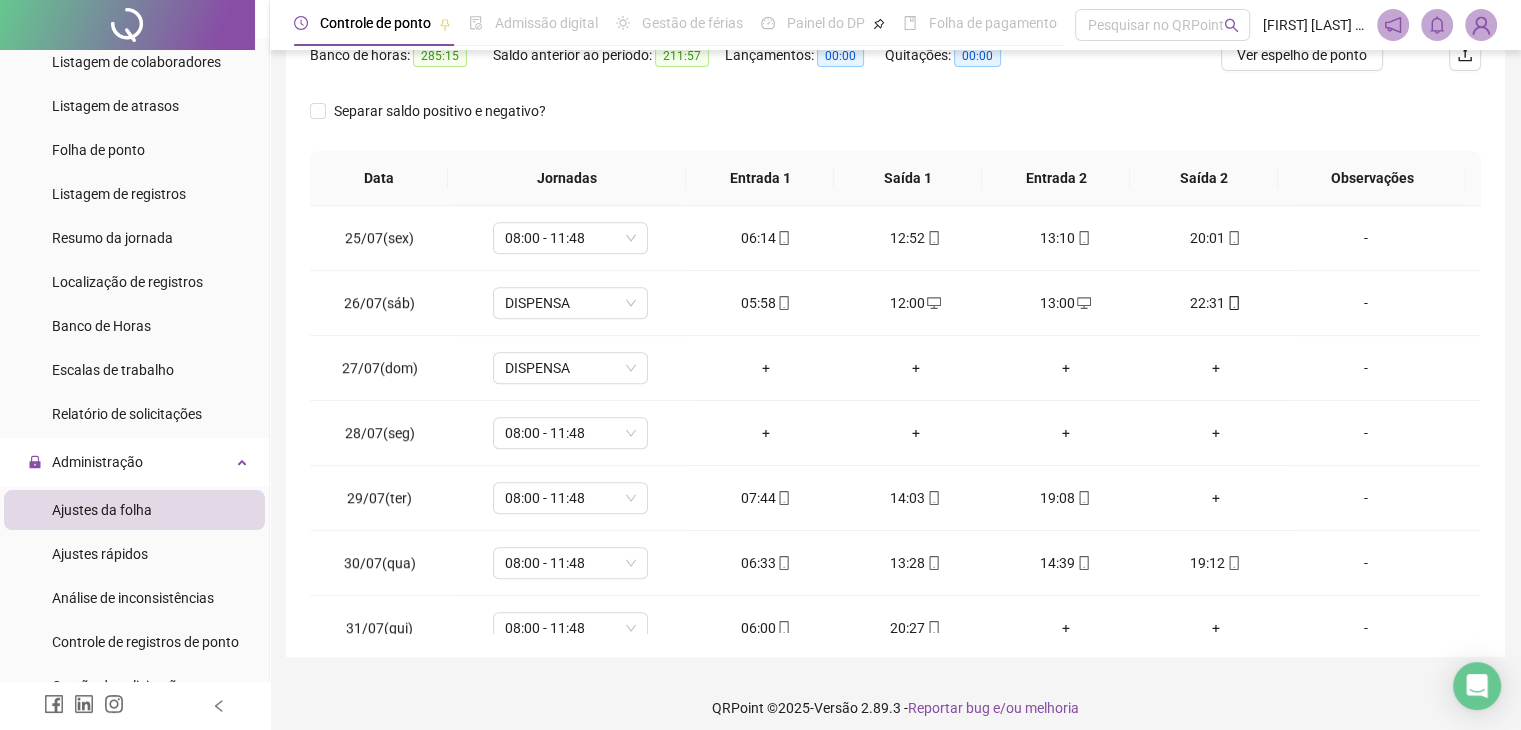 scroll, scrollTop: 1581, scrollLeft: 0, axis: vertical 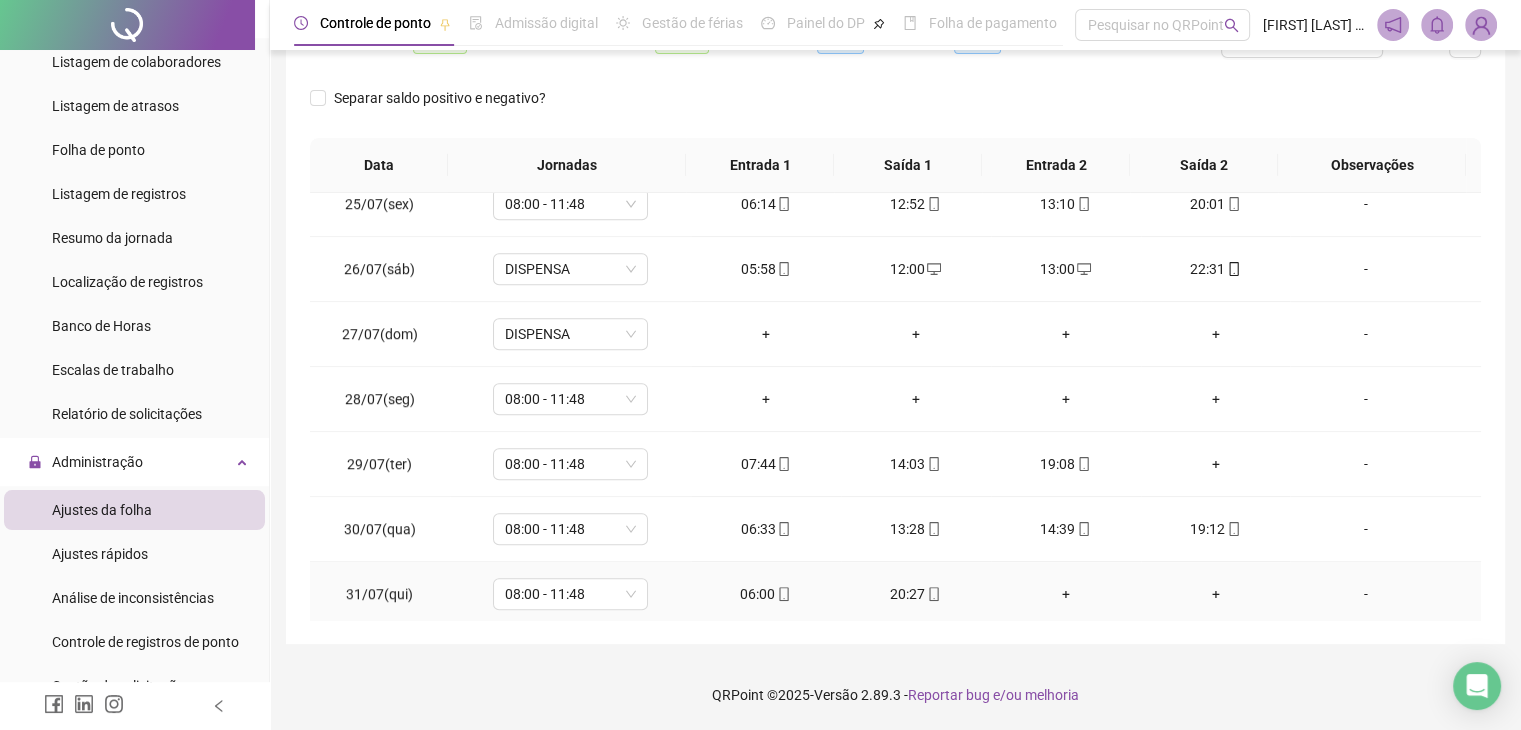 click on "+" at bounding box center [1066, 594] 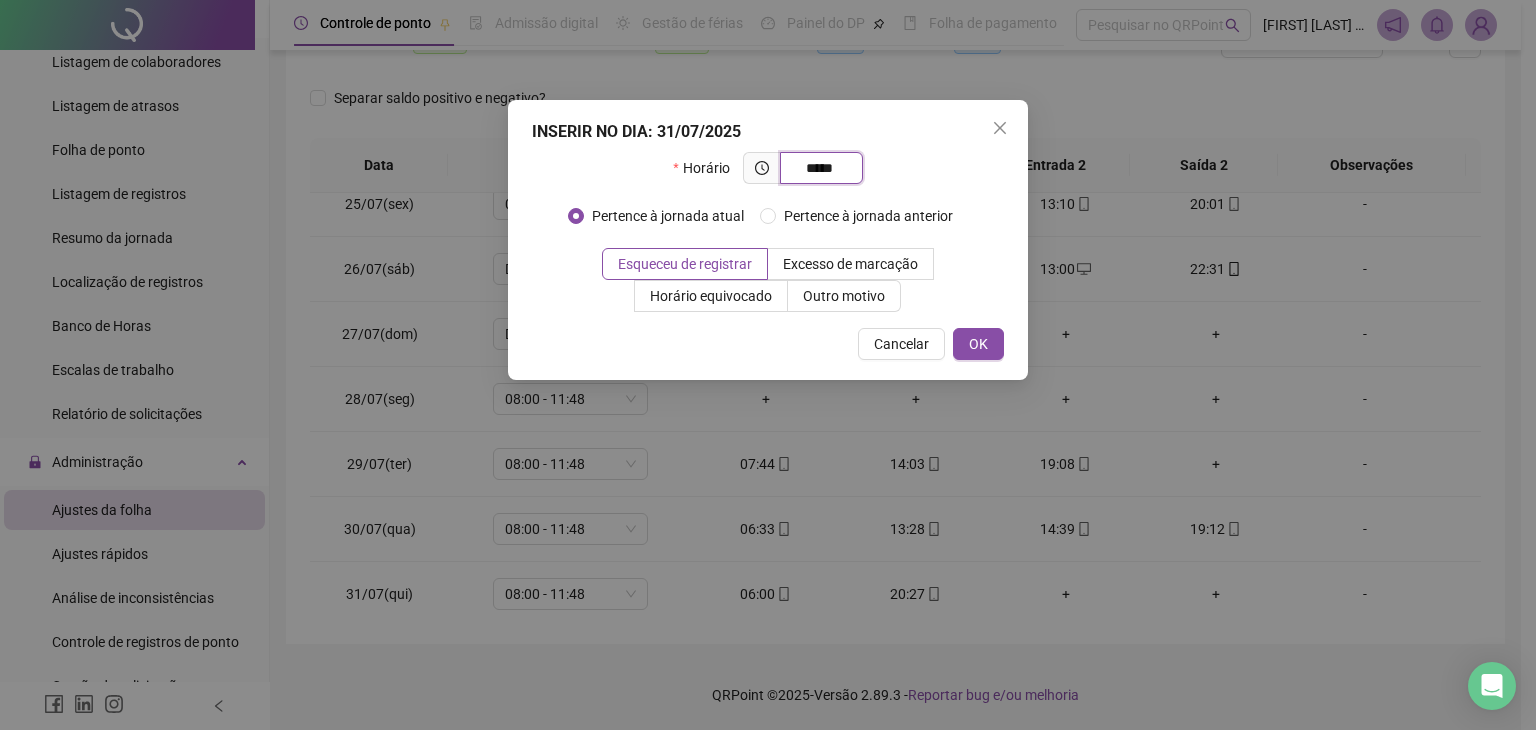 type on "*****" 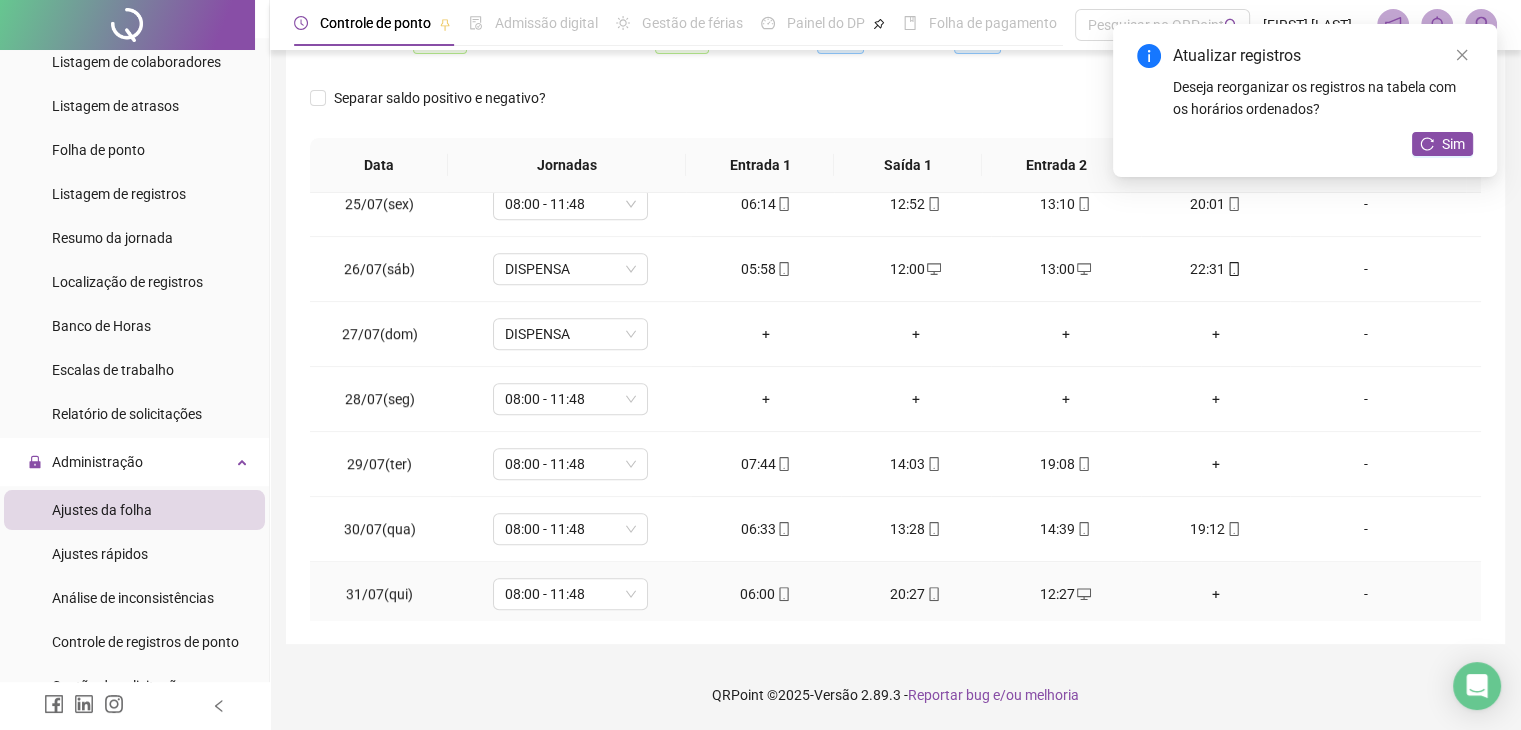 click on "+" at bounding box center [1216, 594] 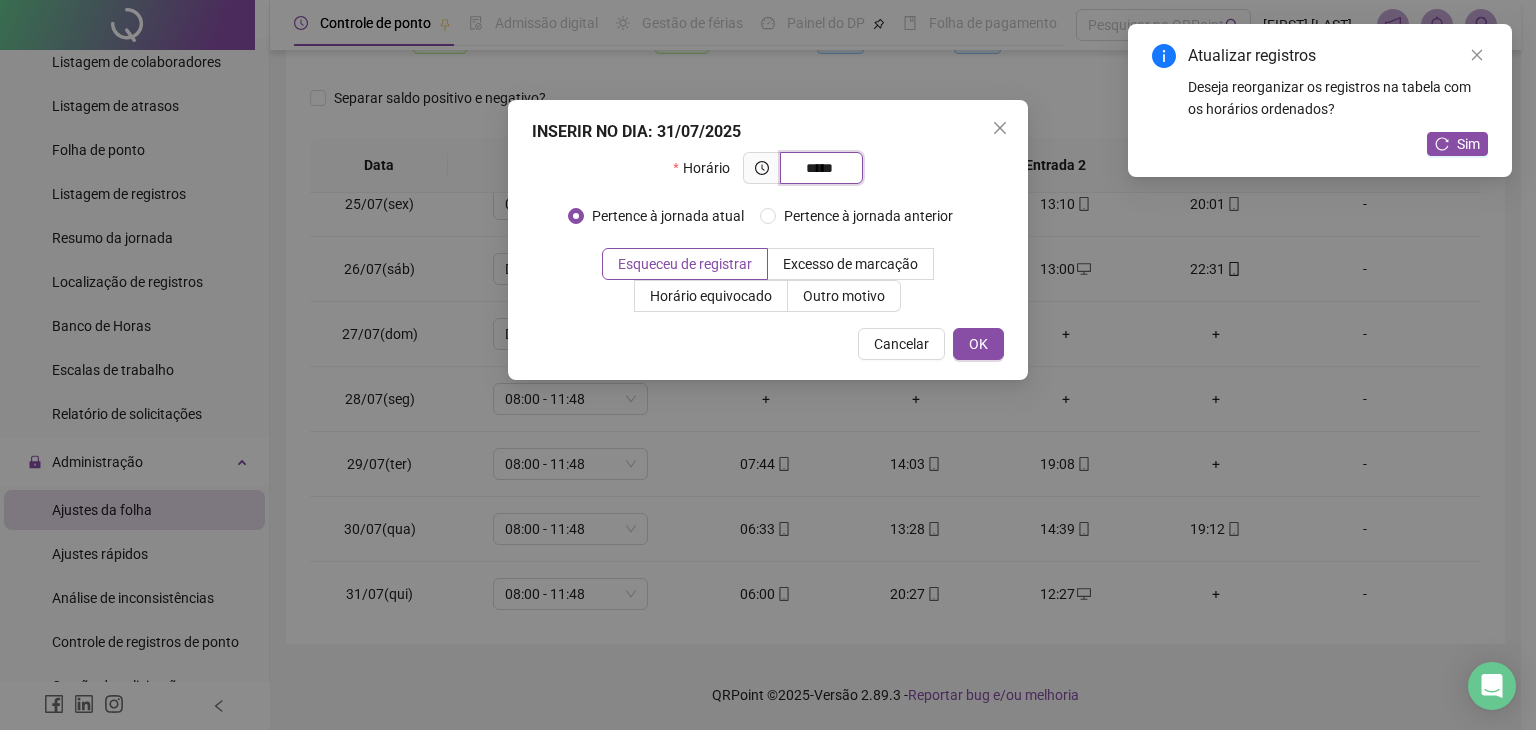 type on "*****" 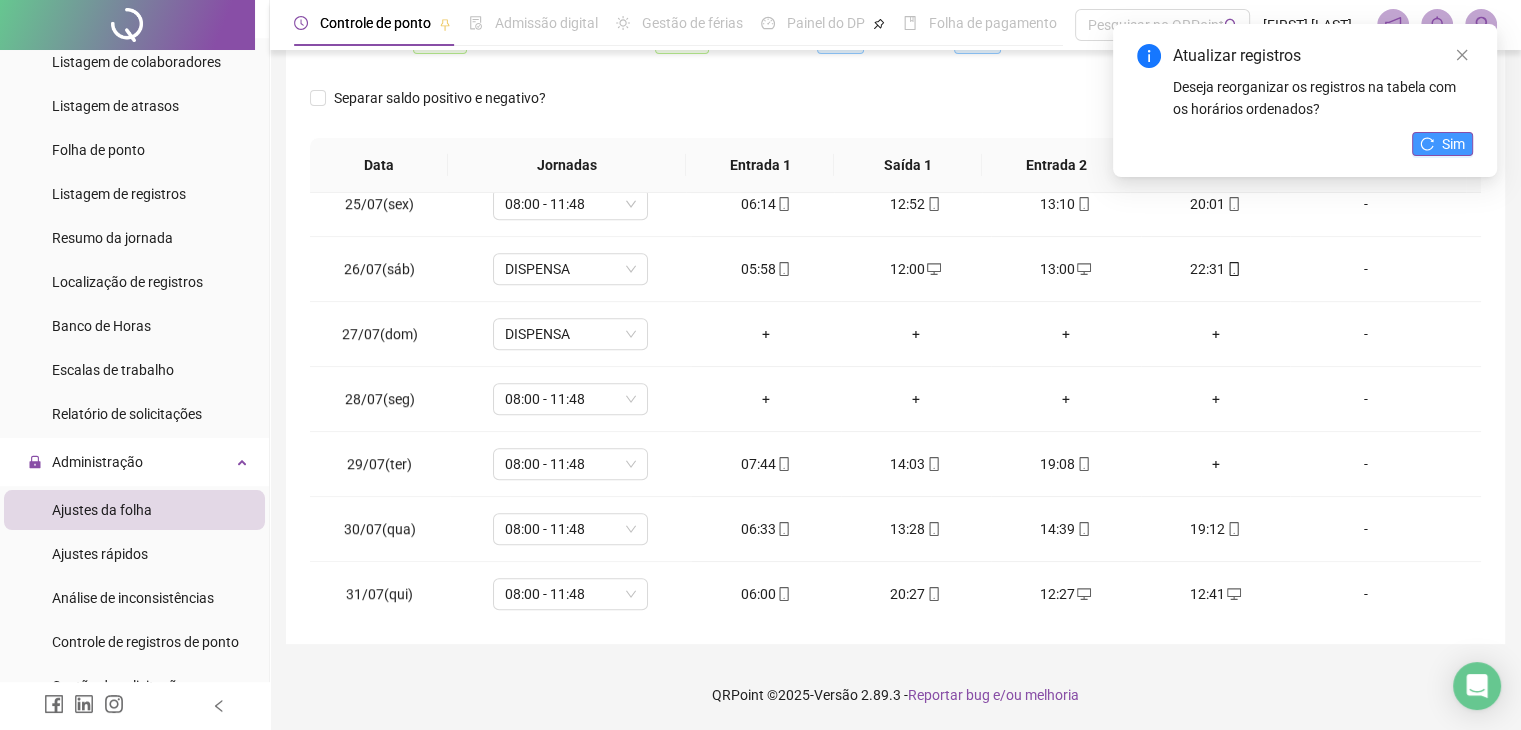 click on "Sim" at bounding box center (1442, 144) 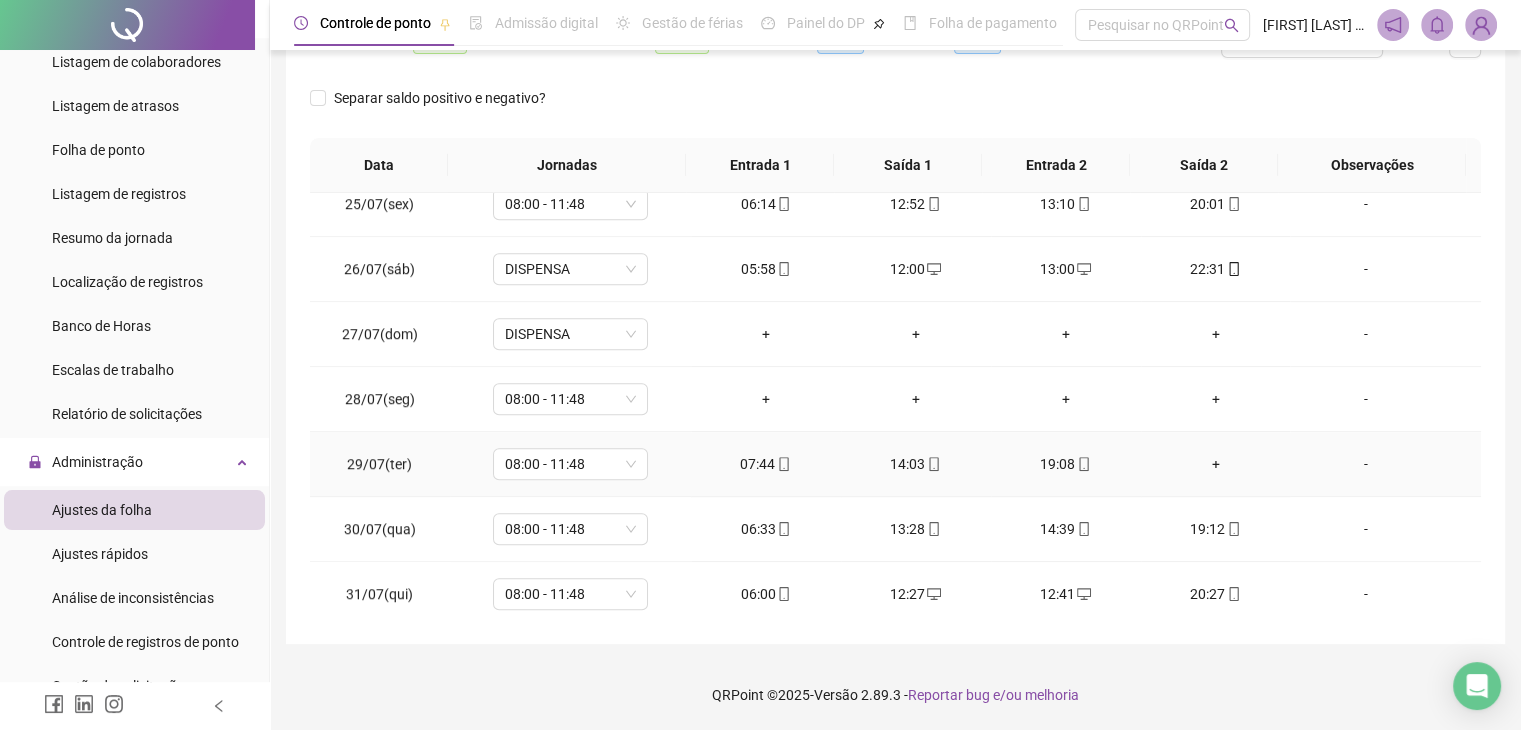 click on "+" at bounding box center [1216, 464] 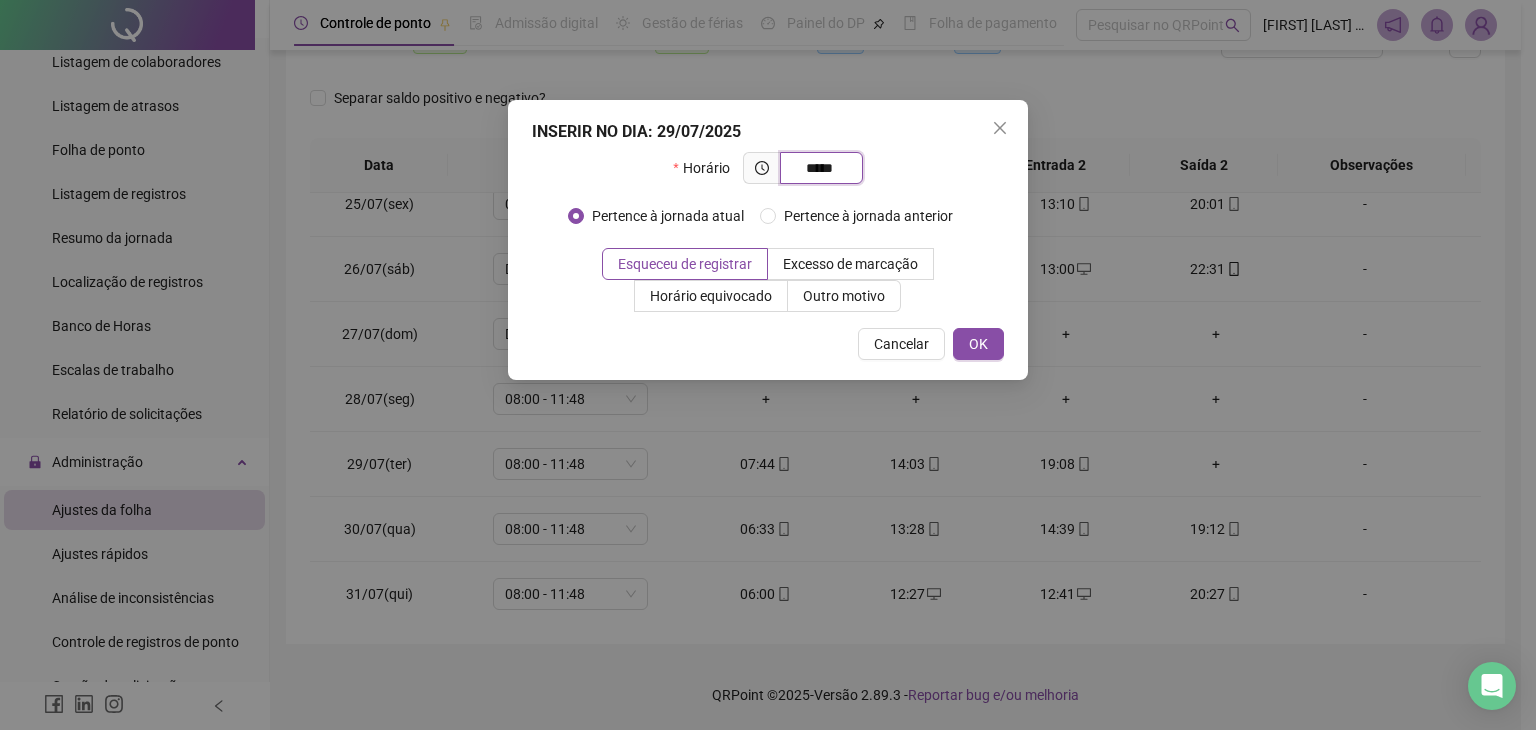type on "*****" 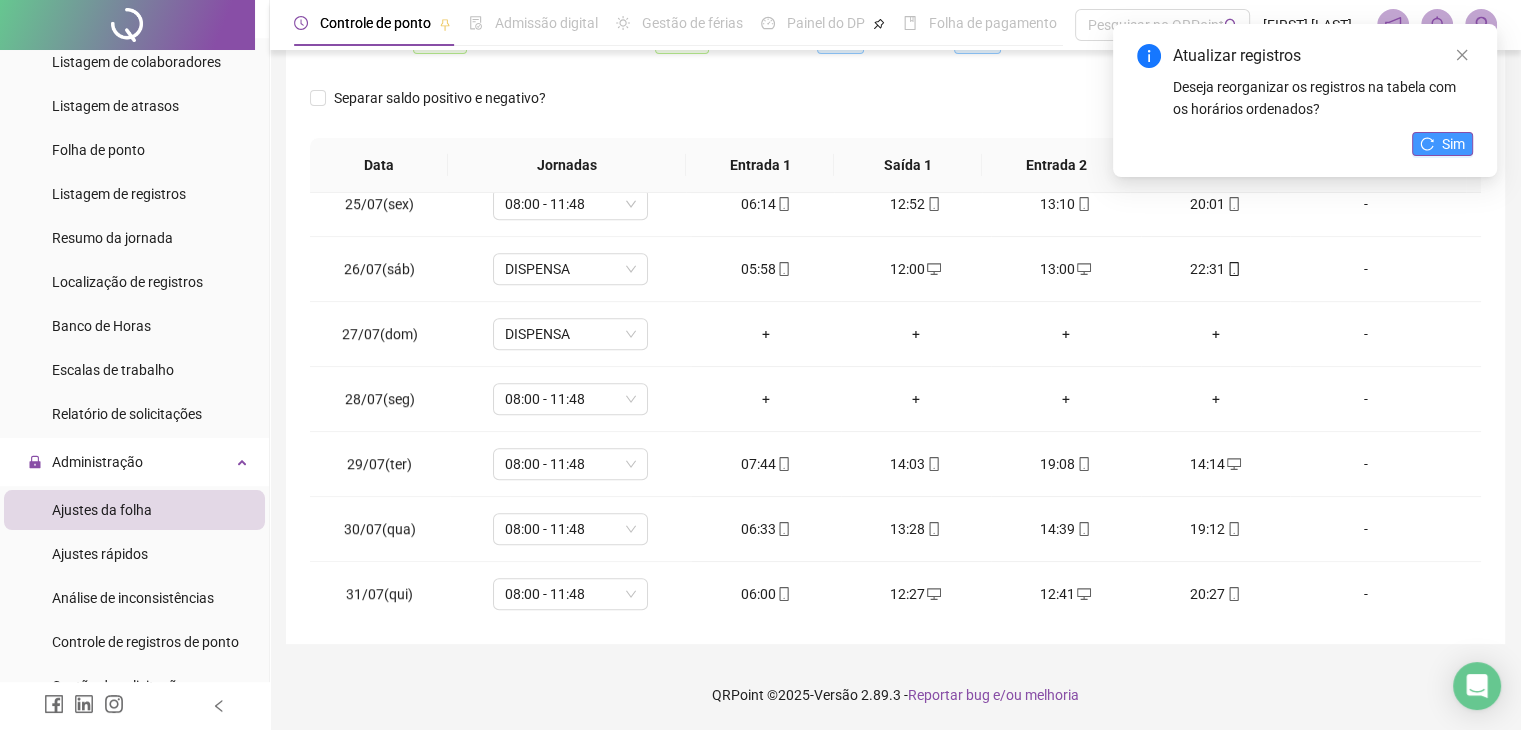 drag, startPoint x: 1443, startPoint y: 129, endPoint x: 1442, endPoint y: 141, distance: 12.0415945 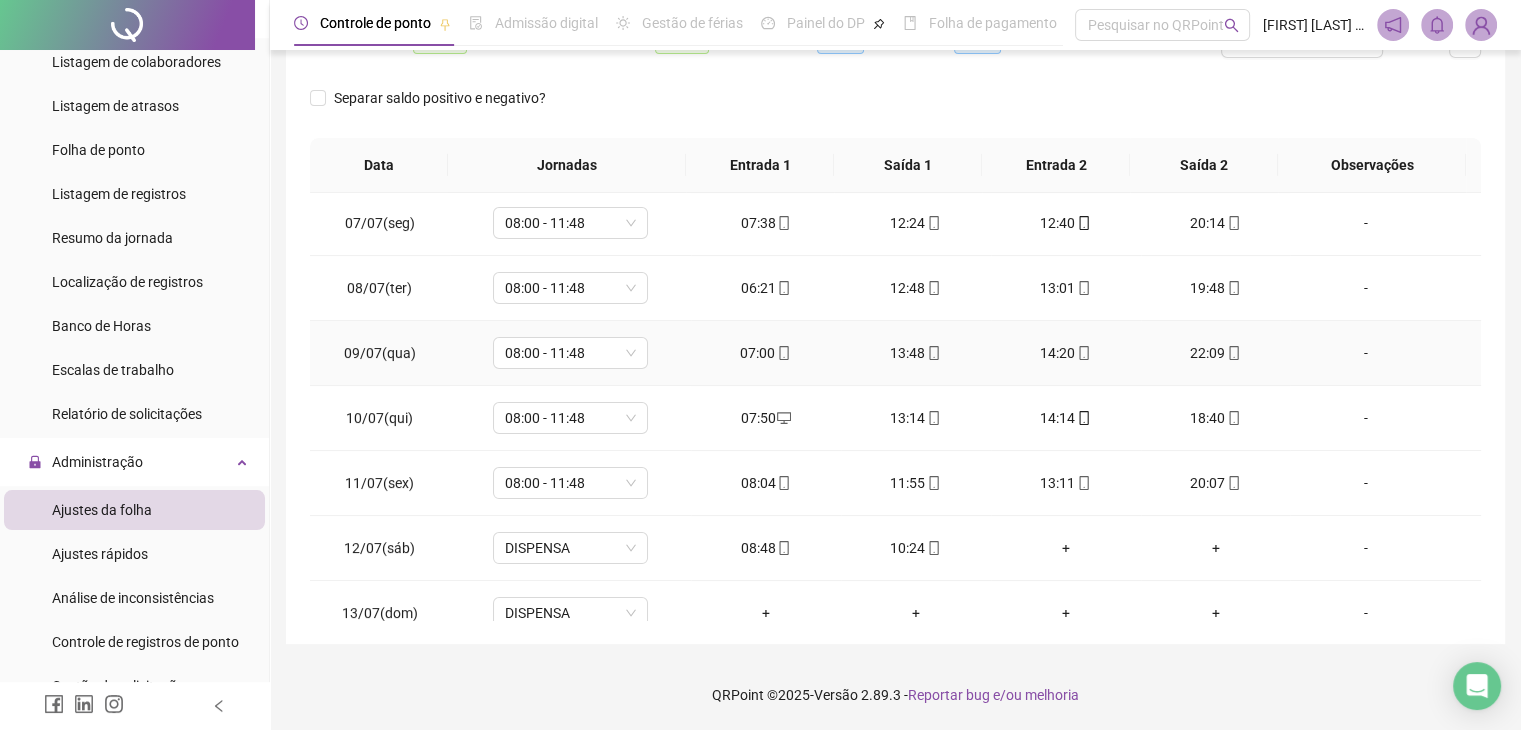 scroll, scrollTop: 392, scrollLeft: 0, axis: vertical 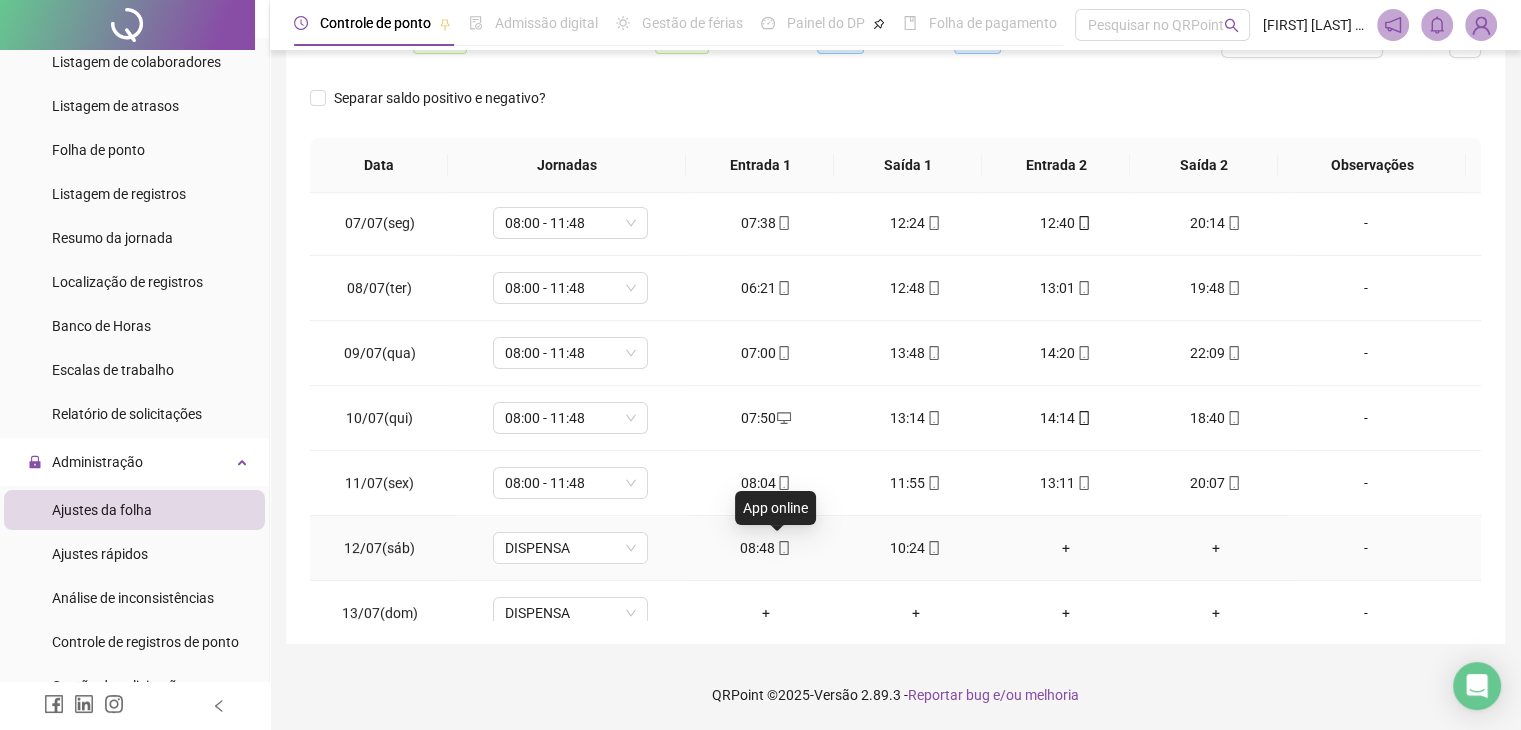 click 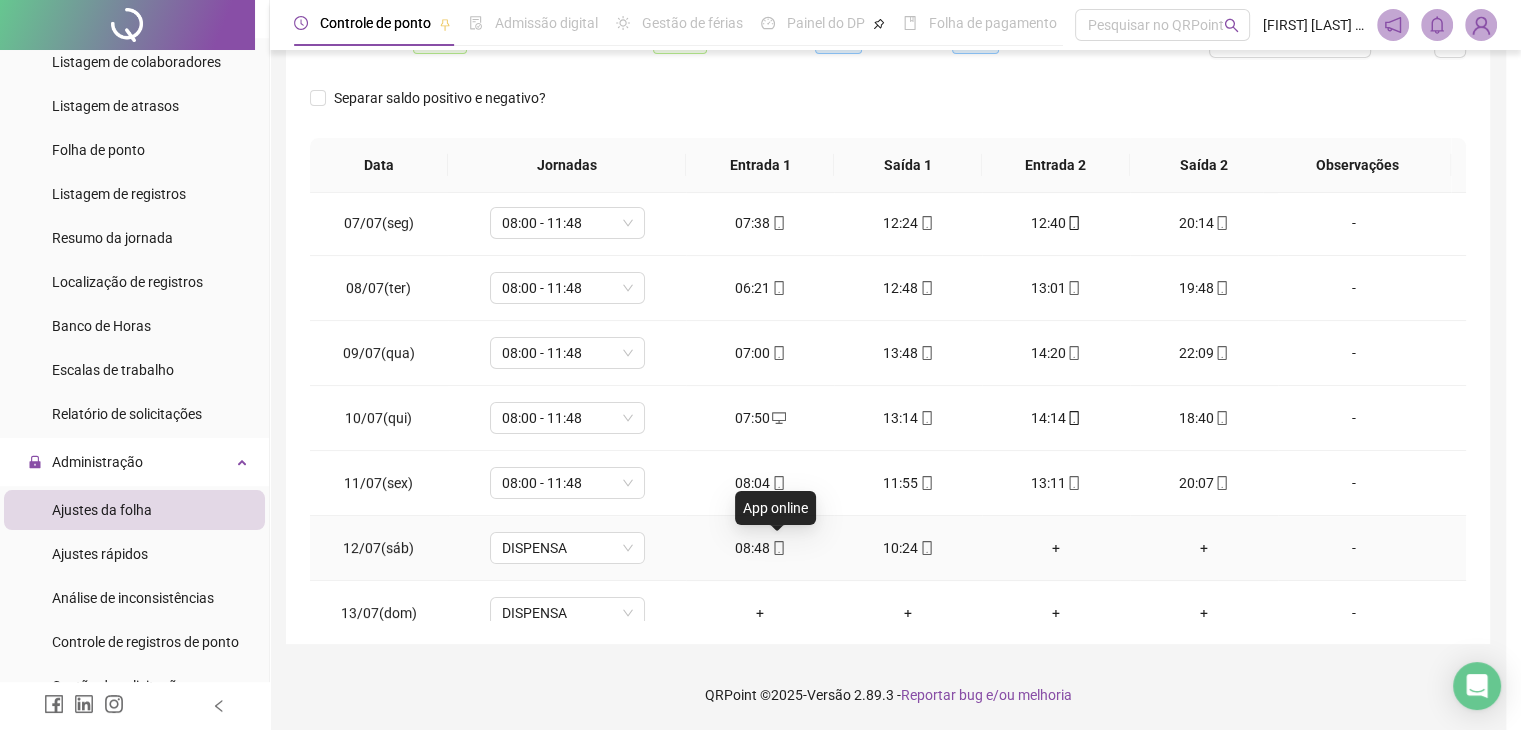 type on "**********" 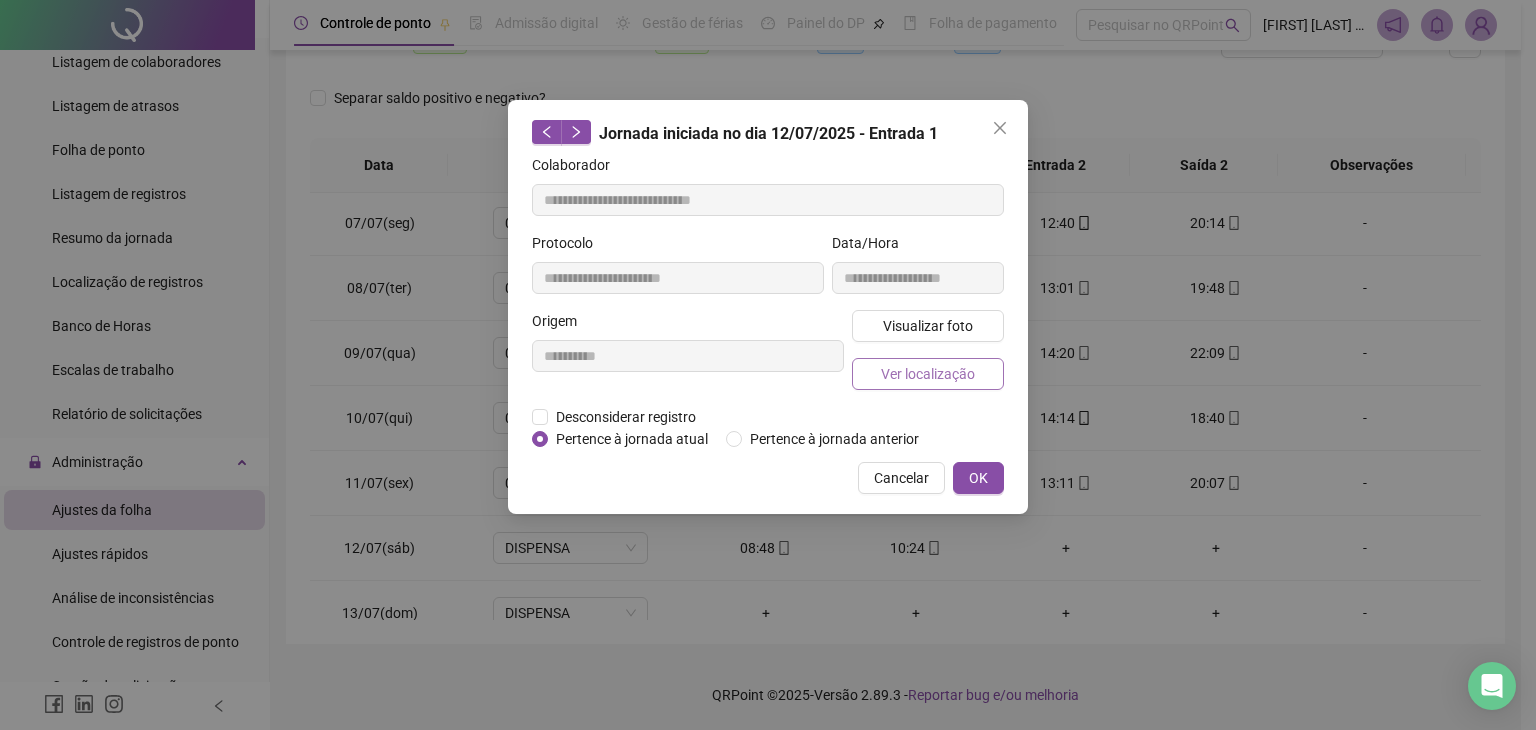 click on "Ver localização" at bounding box center [928, 374] 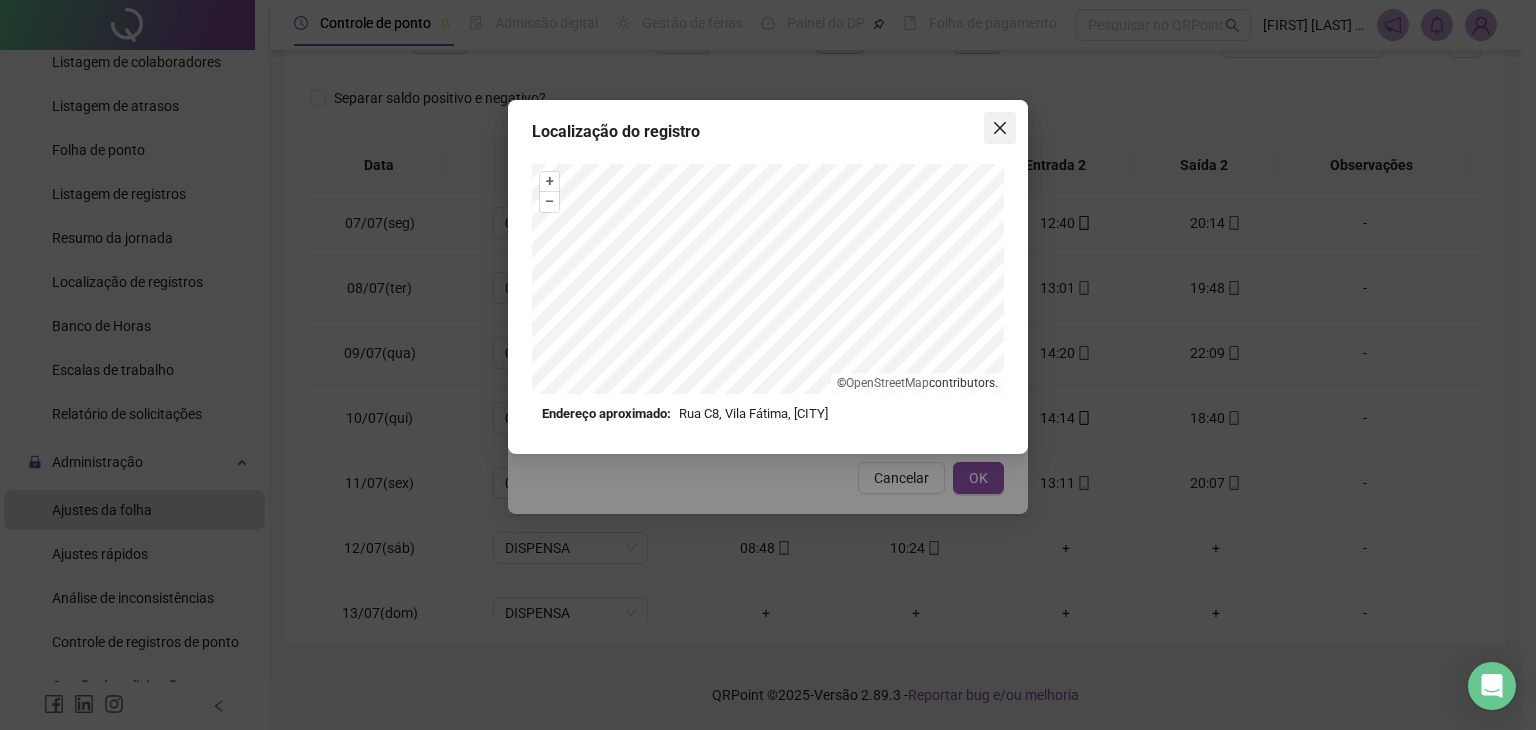 click at bounding box center [1000, 128] 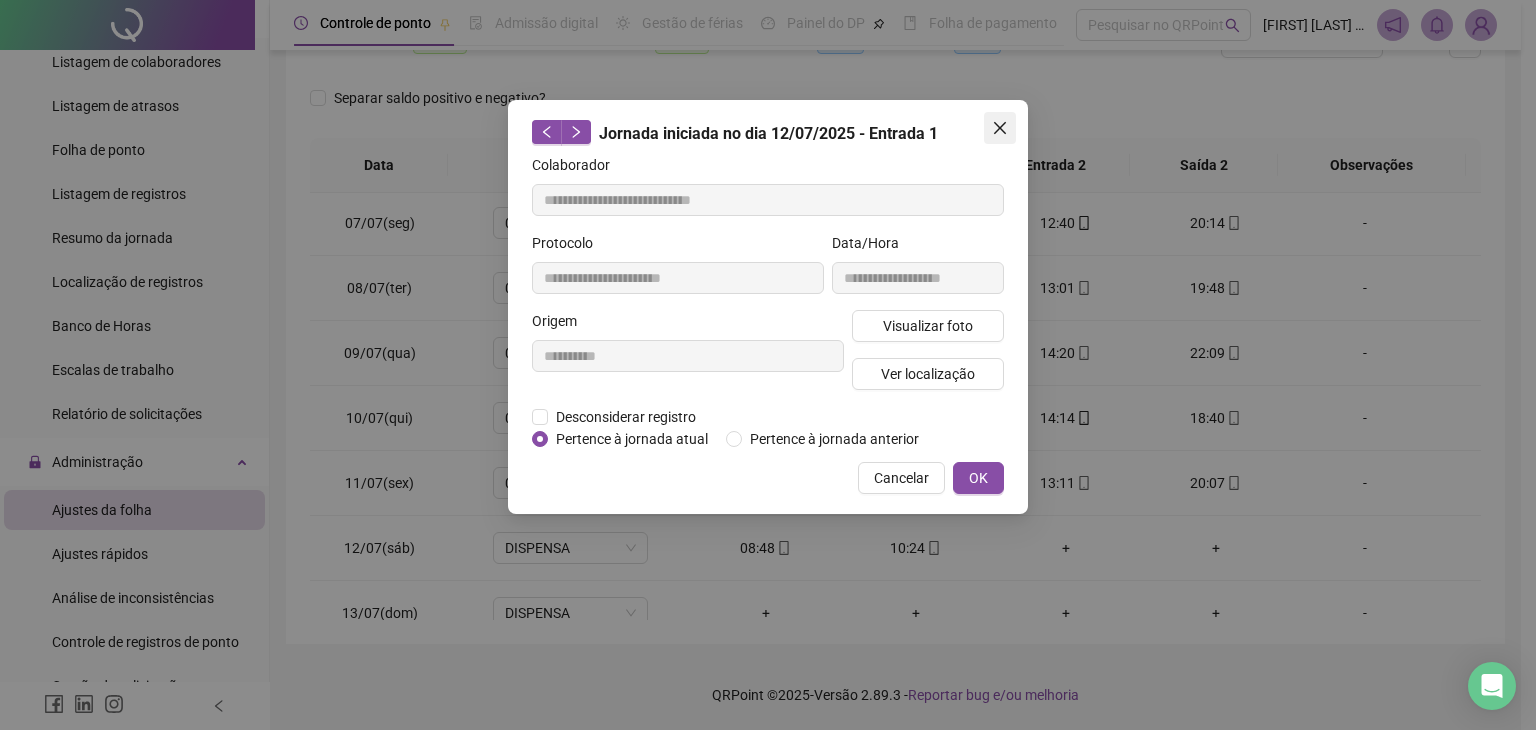 click 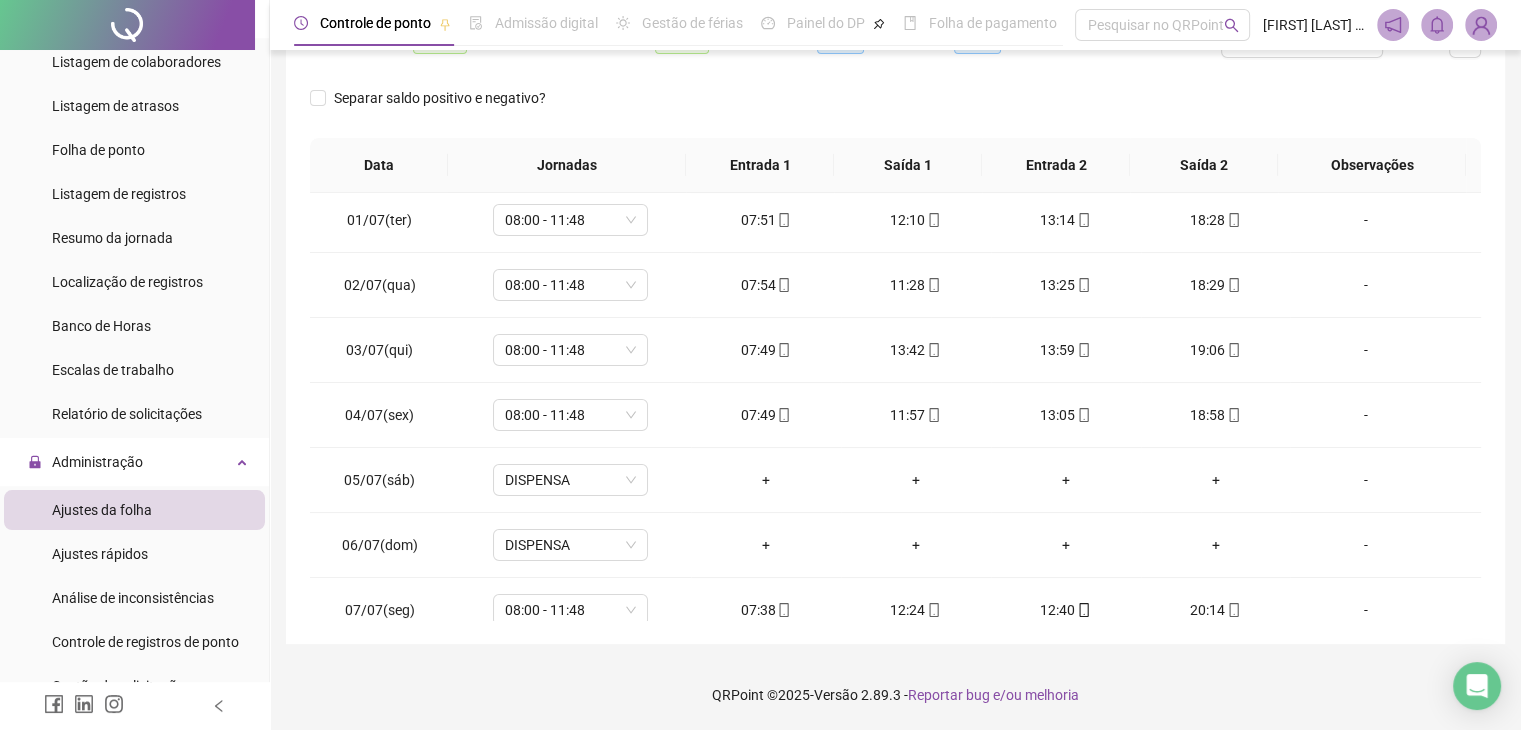 scroll, scrollTop: 0, scrollLeft: 0, axis: both 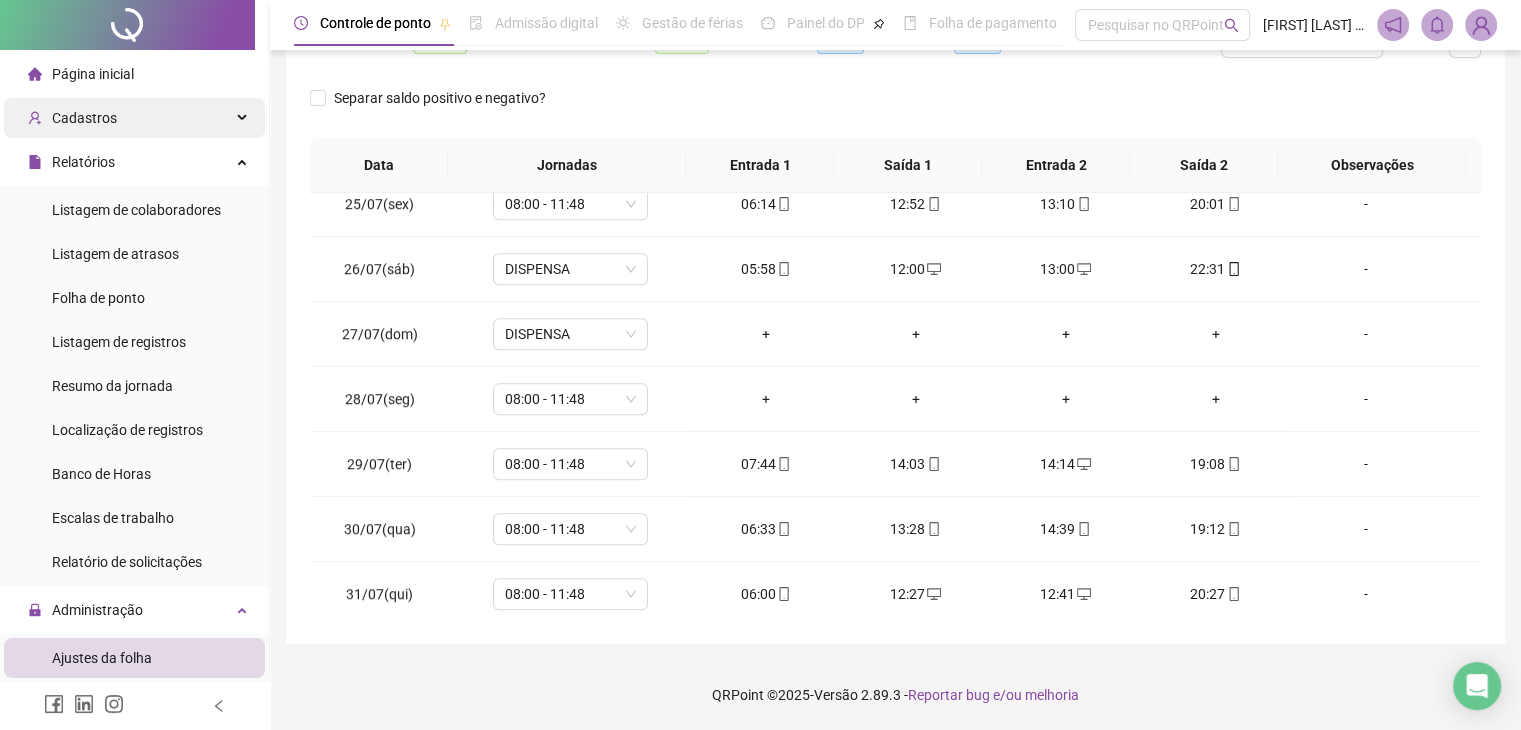 click on "Cadastros" at bounding box center [134, 118] 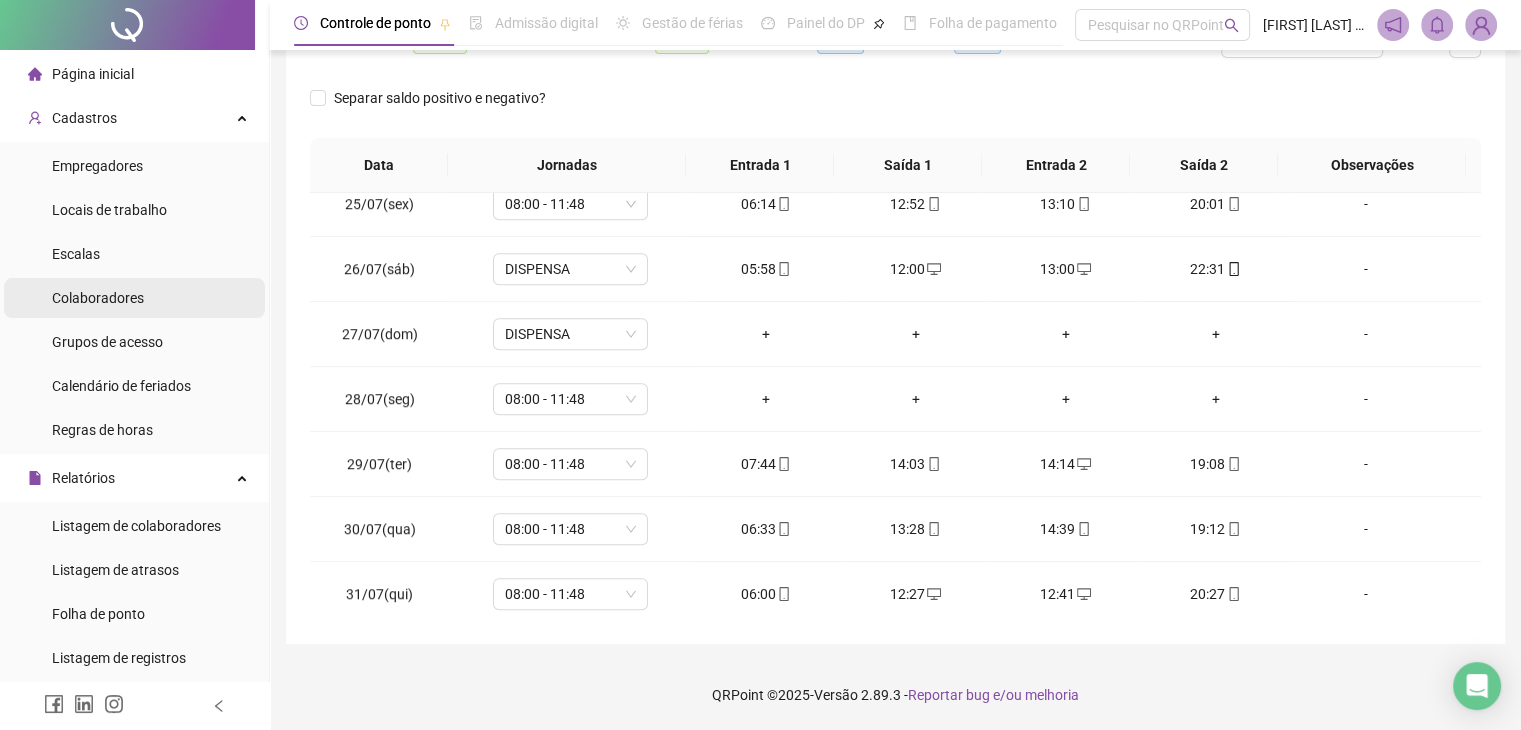 click on "Colaboradores" at bounding box center [98, 298] 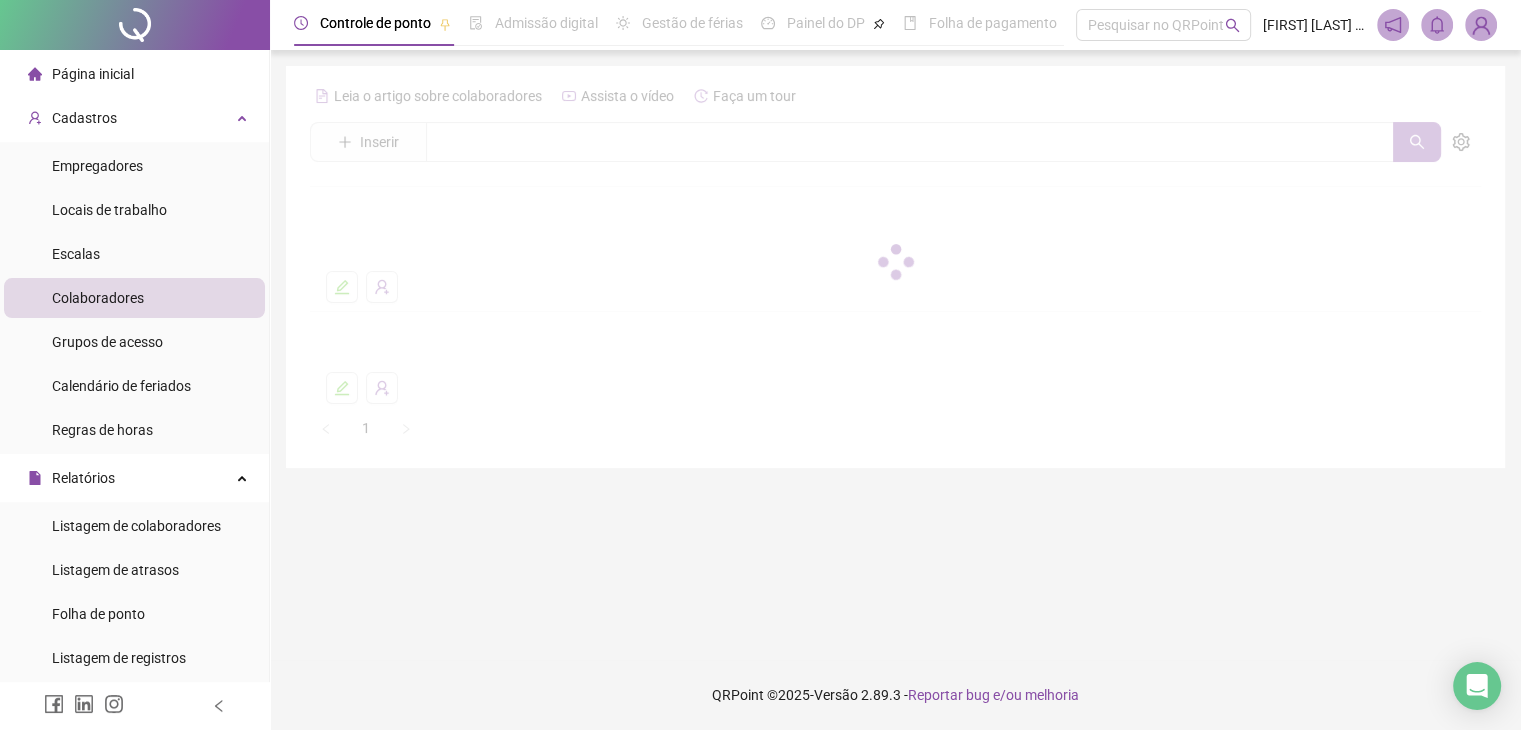 scroll, scrollTop: 0, scrollLeft: 0, axis: both 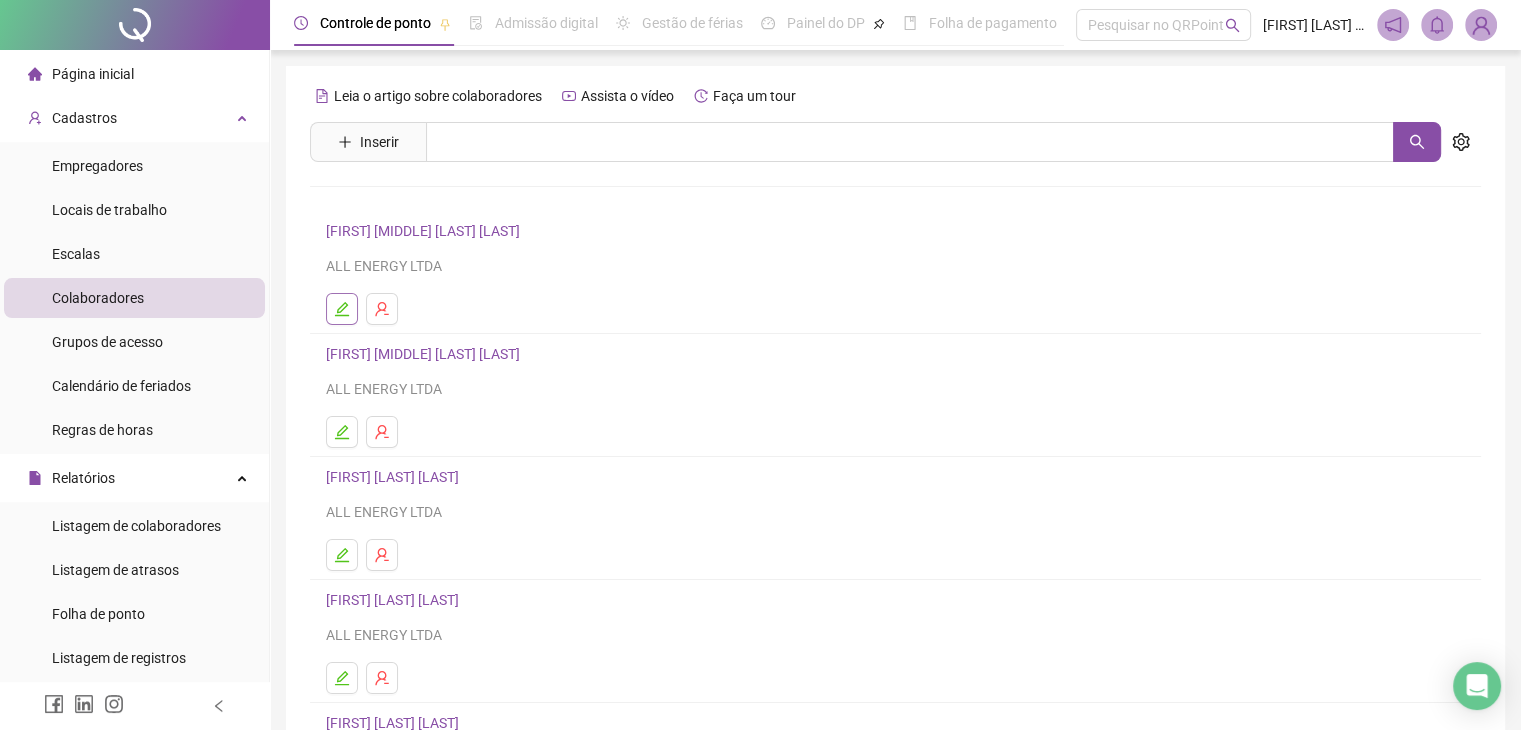 click 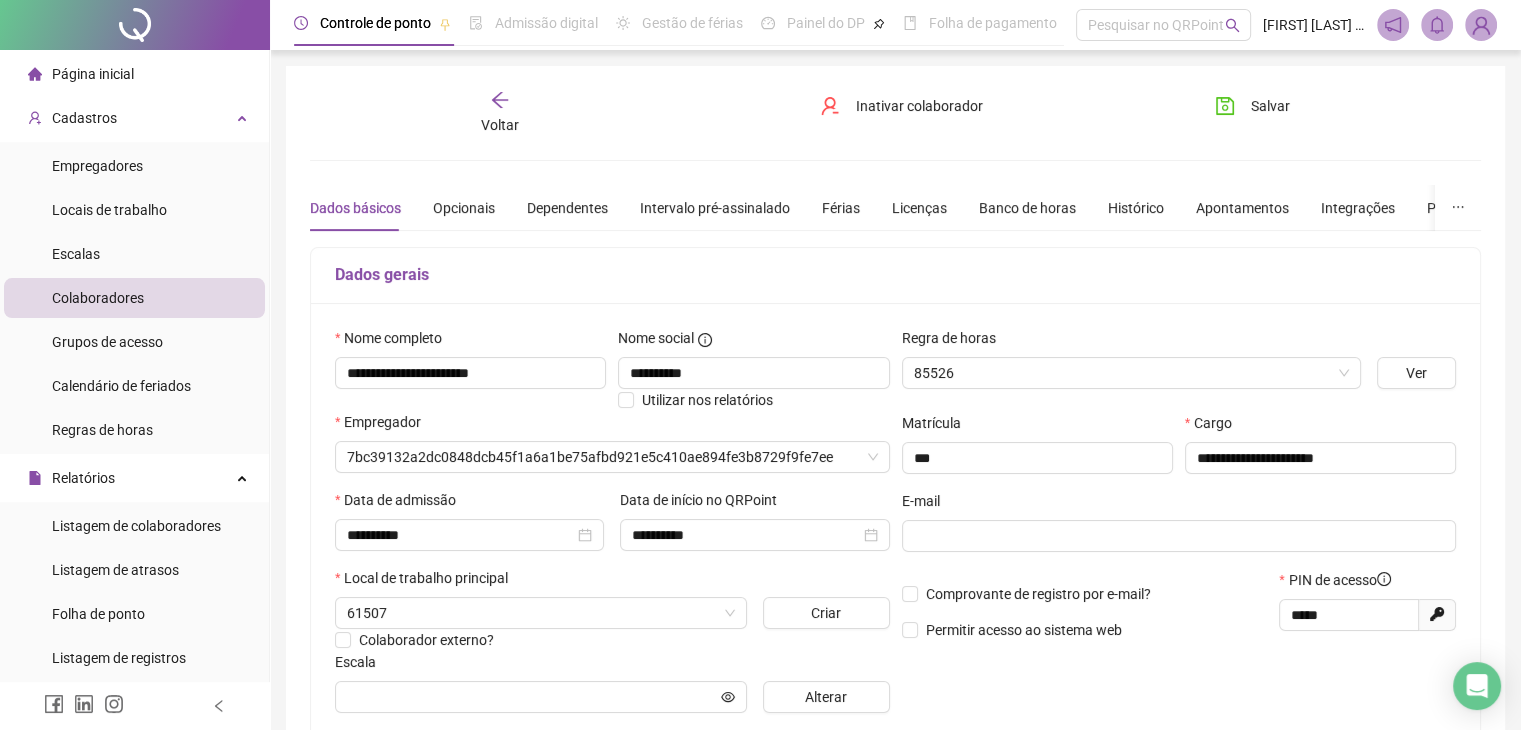 type on "**********" 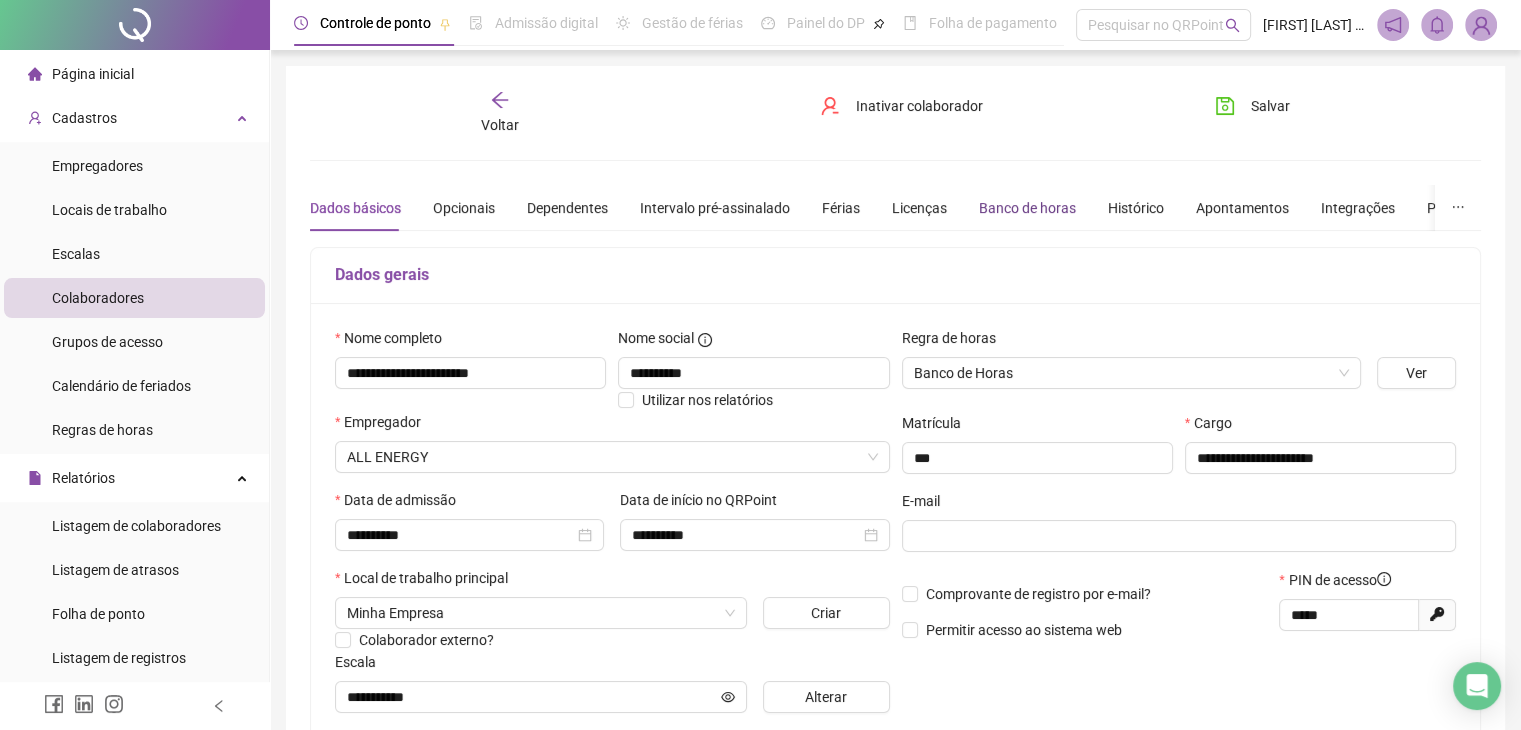 click on "Banco de horas" at bounding box center [1027, 208] 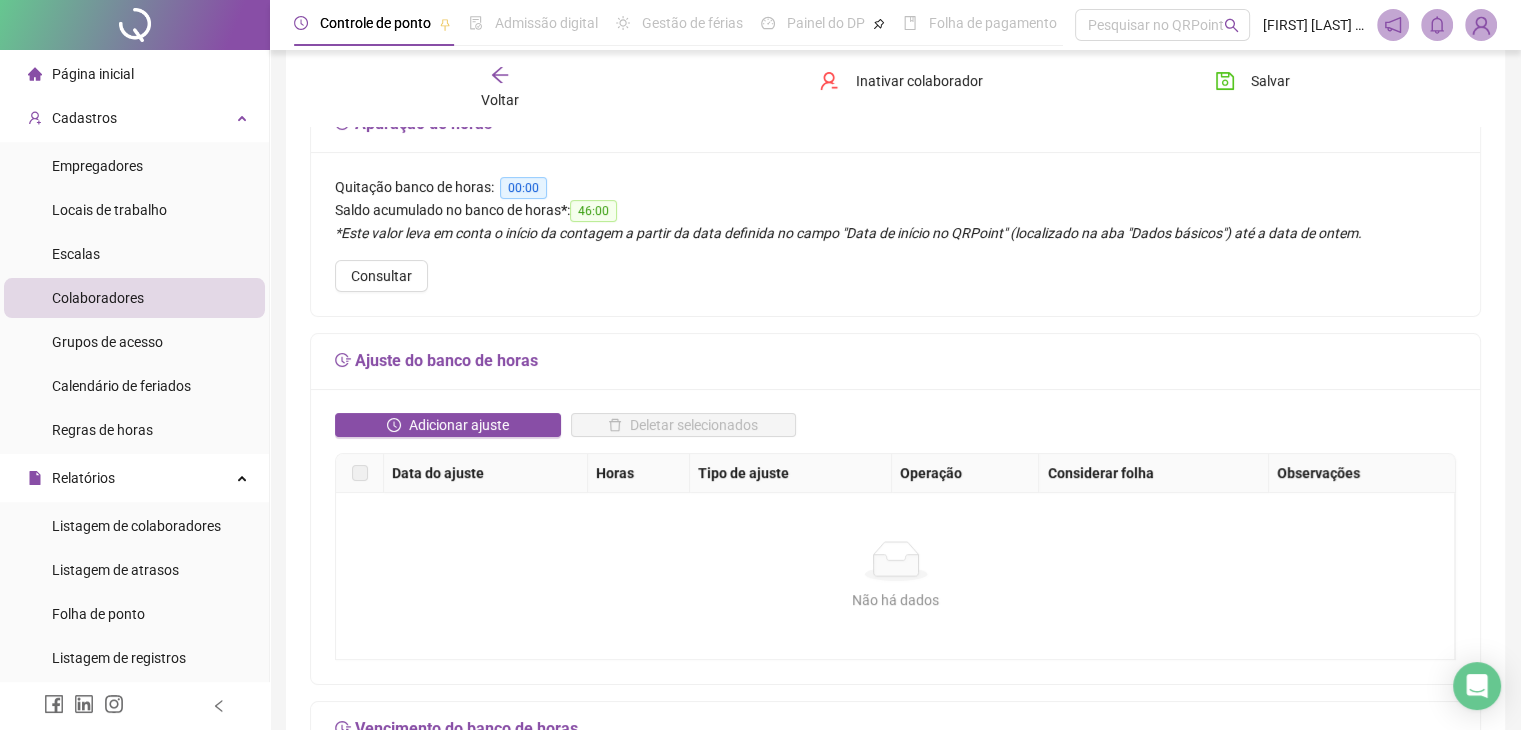scroll, scrollTop: 144, scrollLeft: 0, axis: vertical 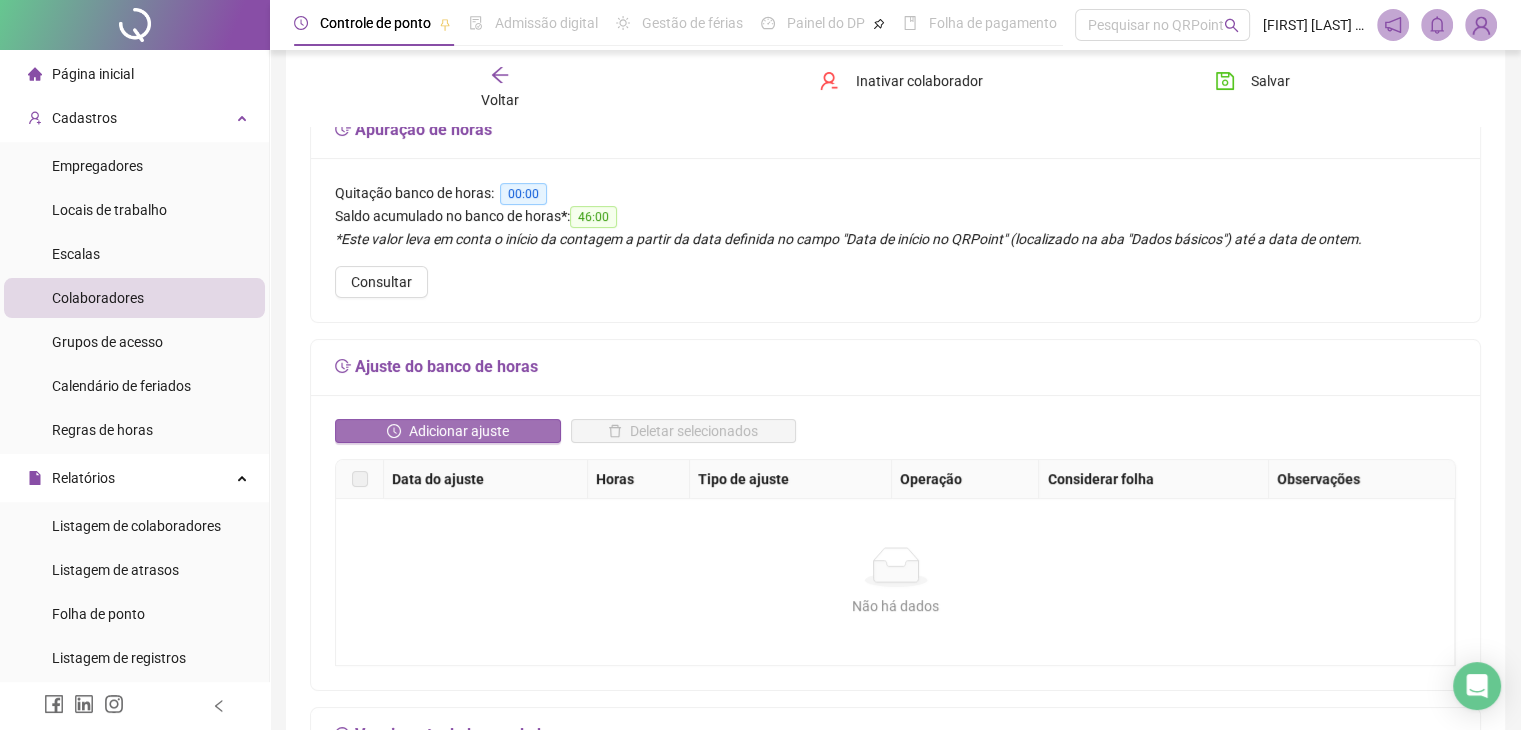click on "Adicionar ajuste" at bounding box center (448, 431) 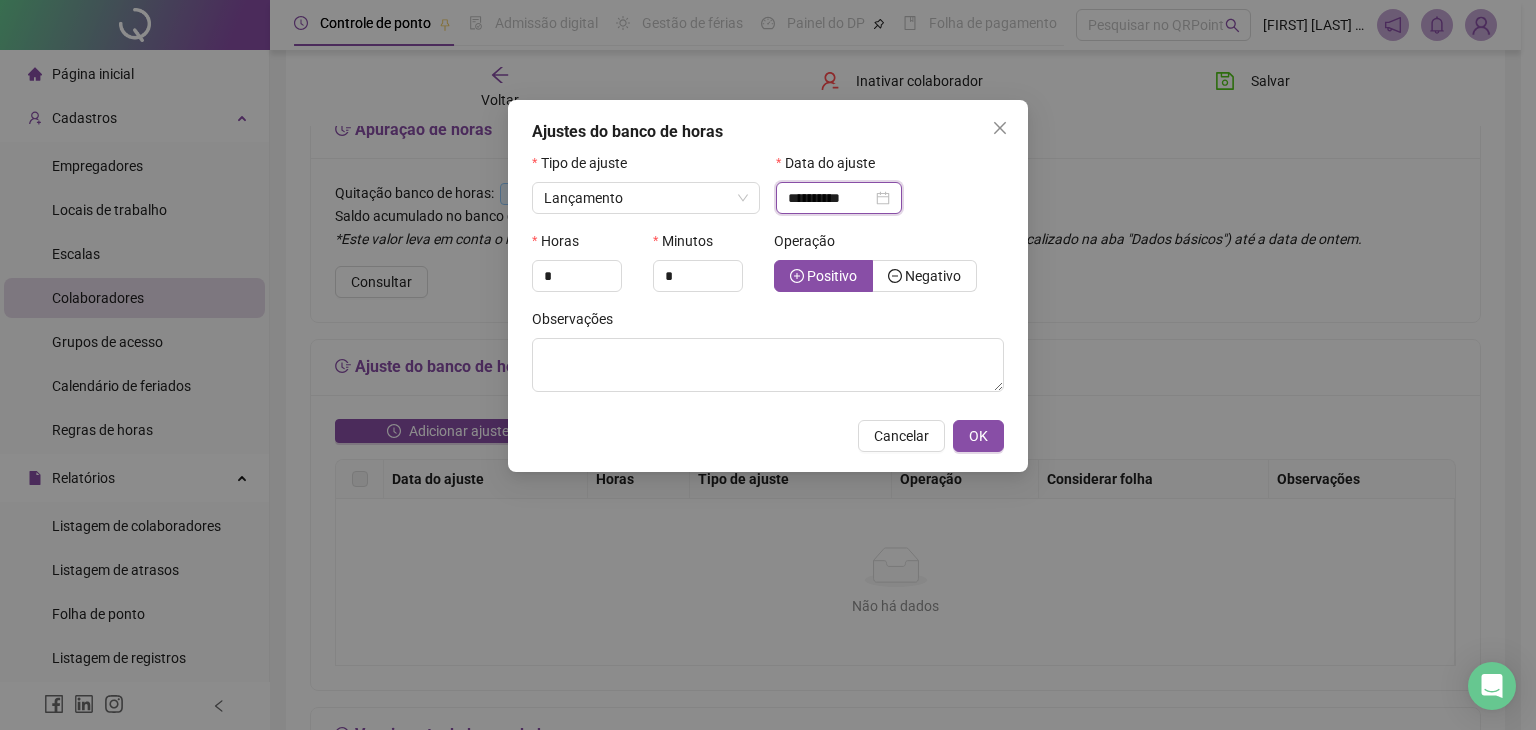 click on "**********" at bounding box center [830, 198] 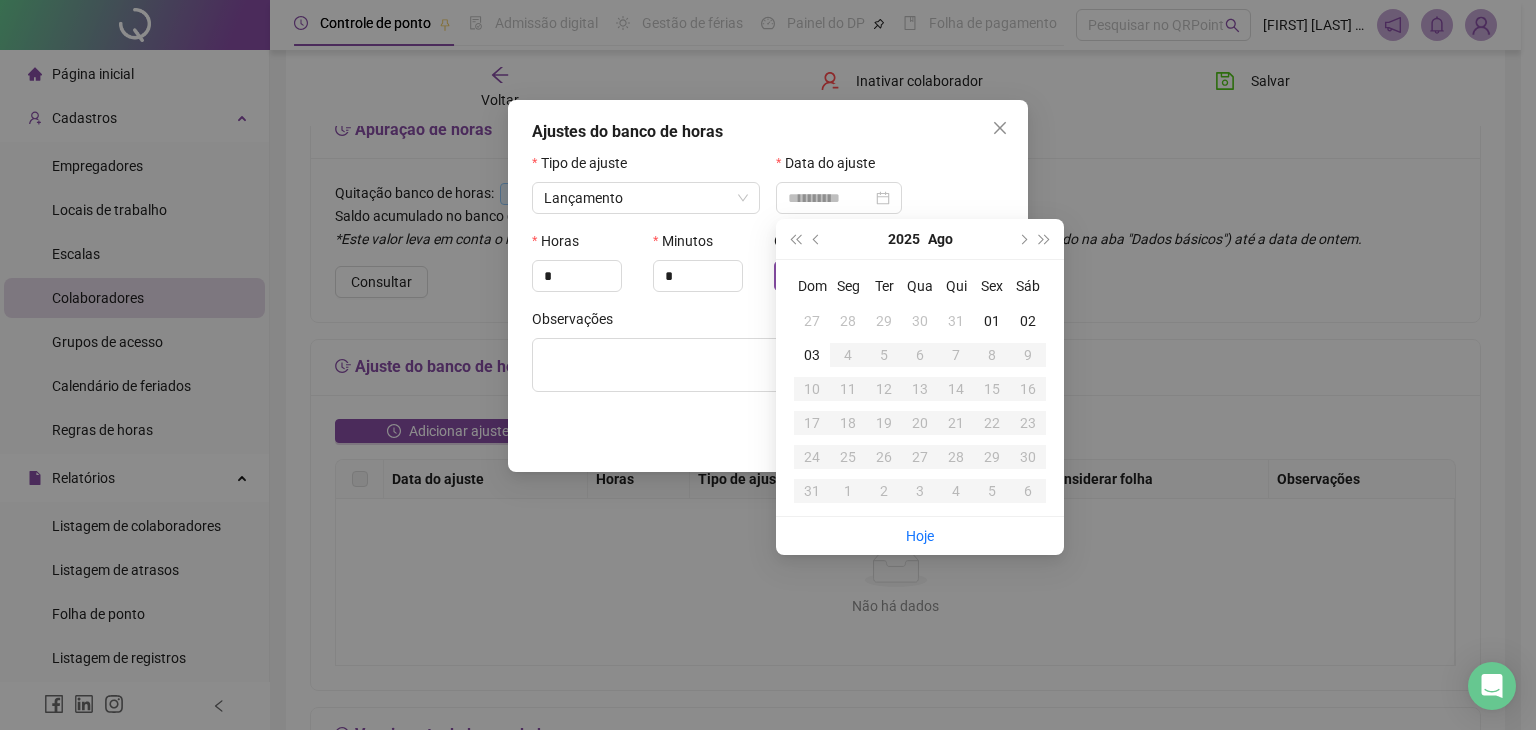 click on "31" at bounding box center [956, 321] 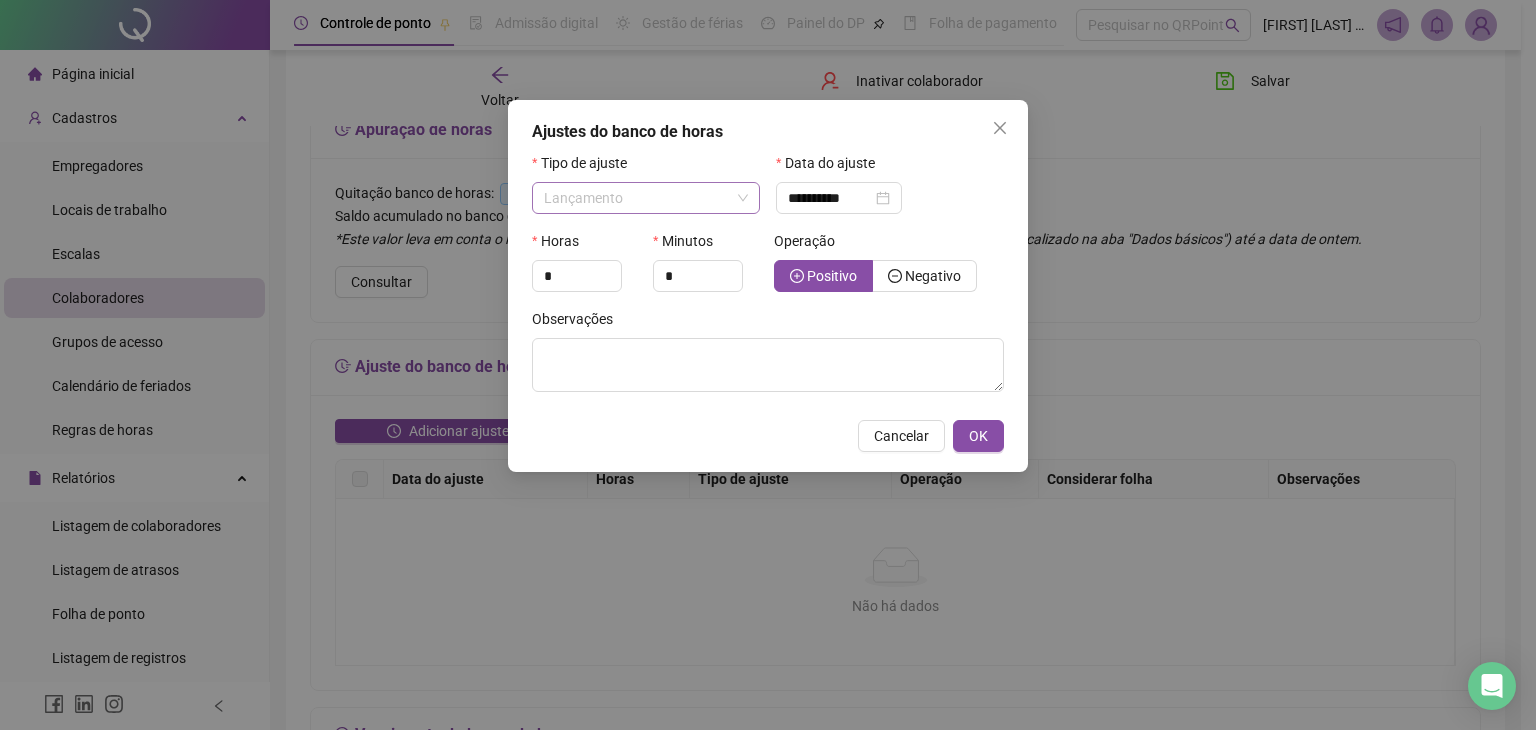 click on "Lançamento" at bounding box center [646, 198] 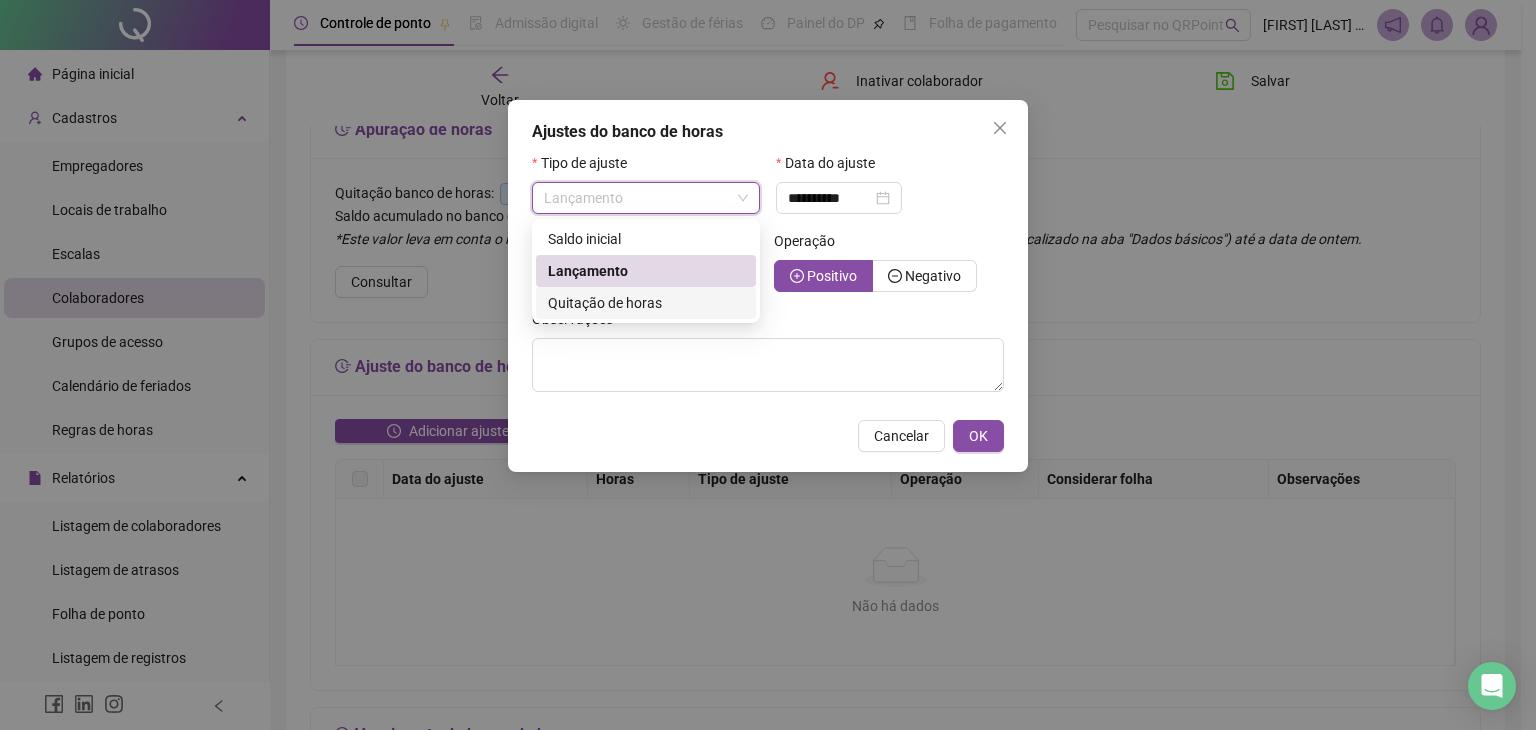 click on "Quitação de horas" at bounding box center [605, 303] 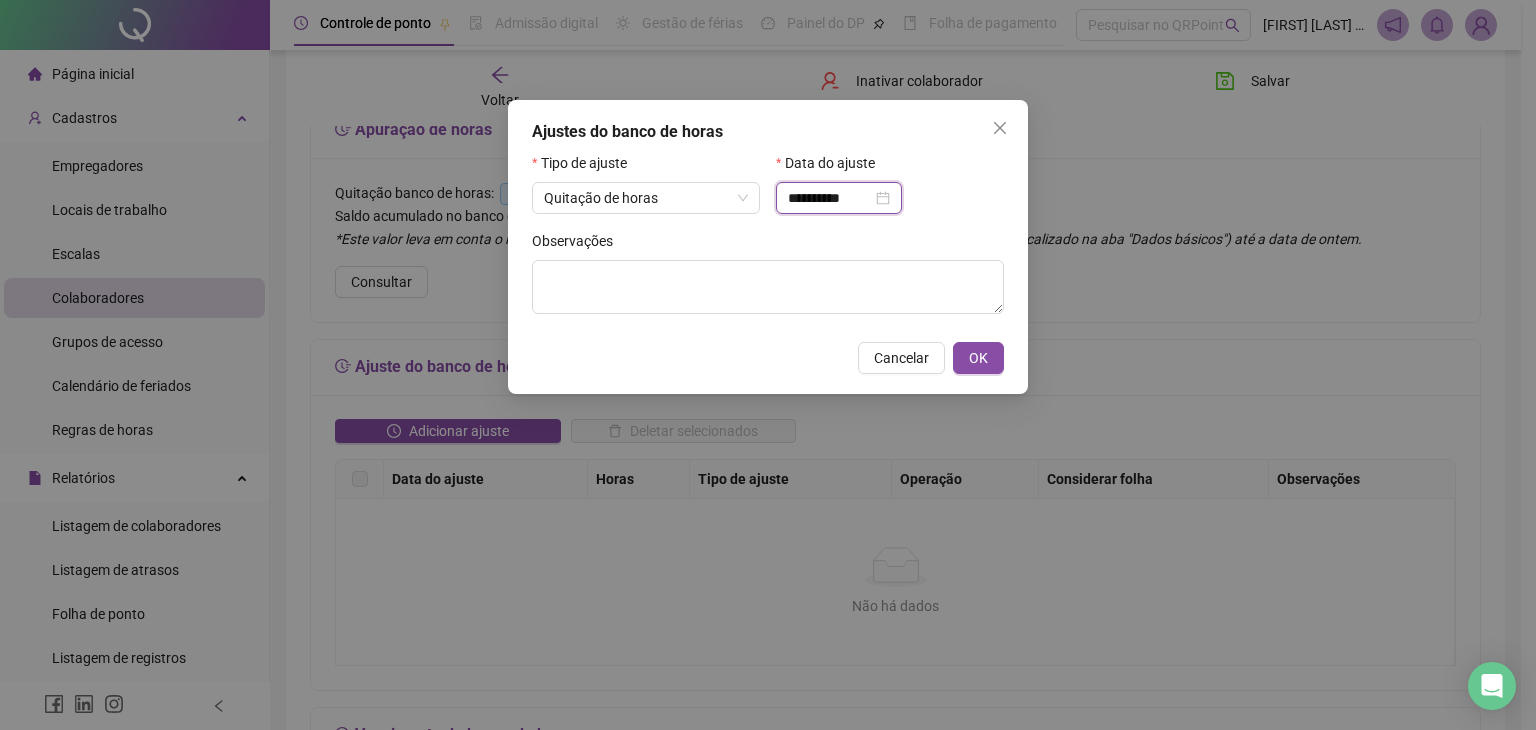 click on "**********" at bounding box center [830, 198] 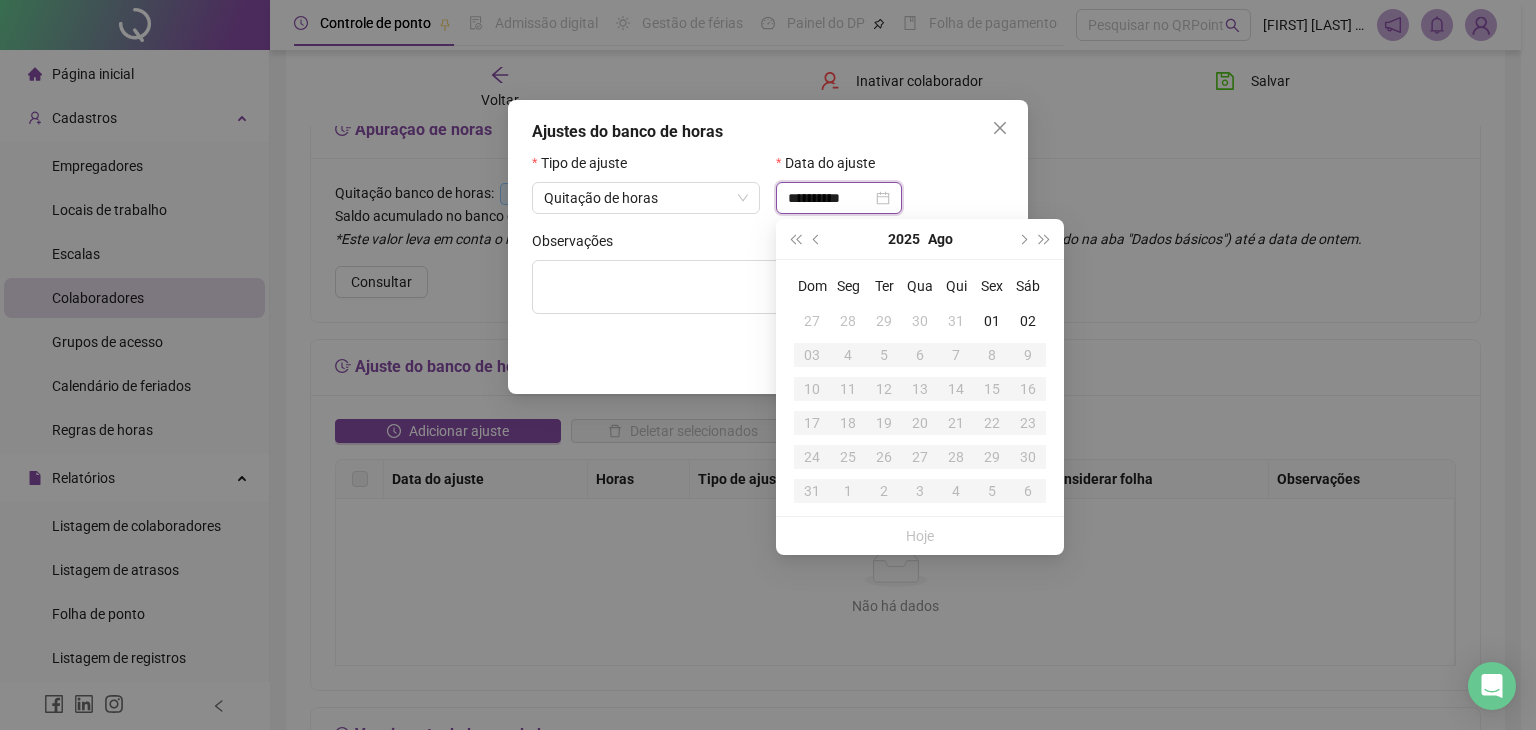 type on "**********" 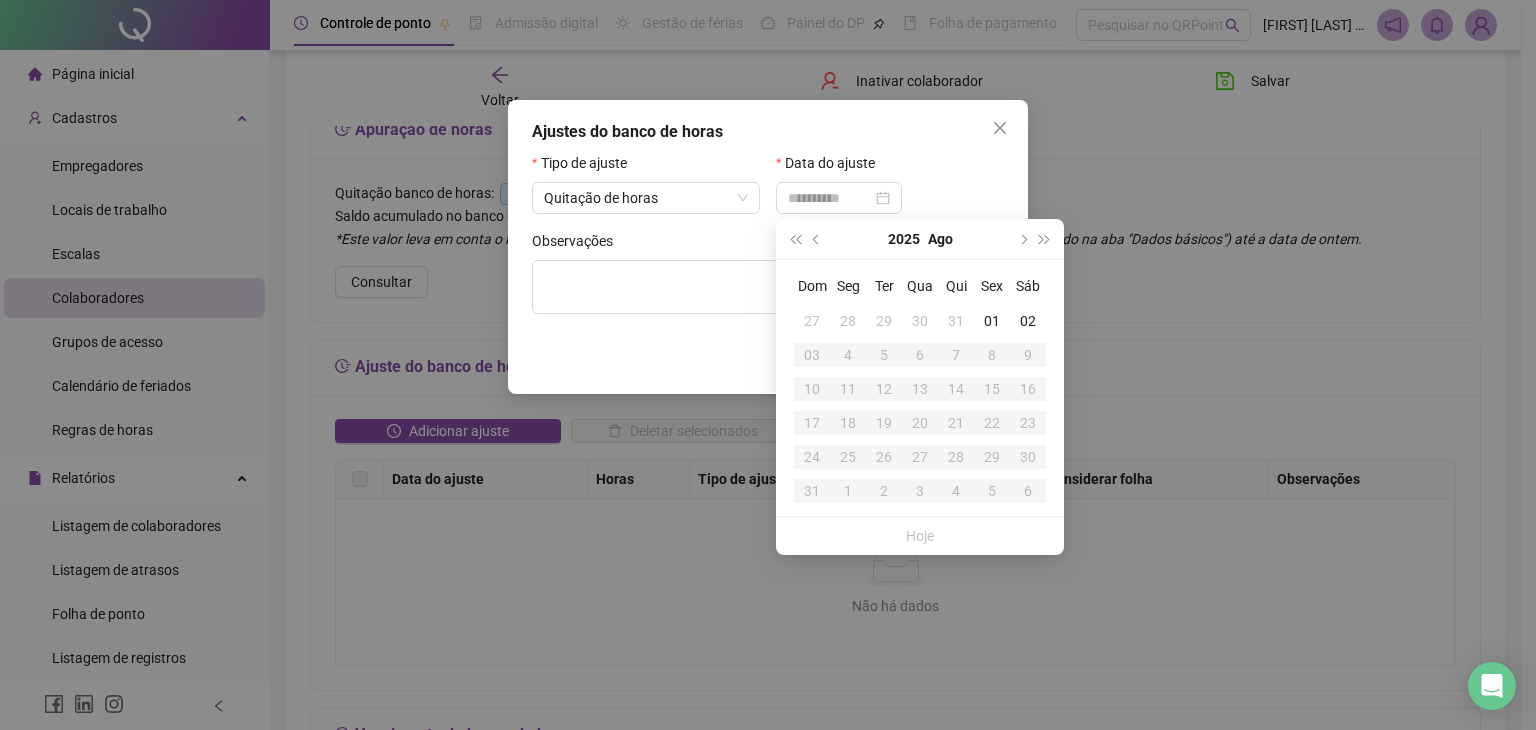 click on "31" at bounding box center (956, 321) 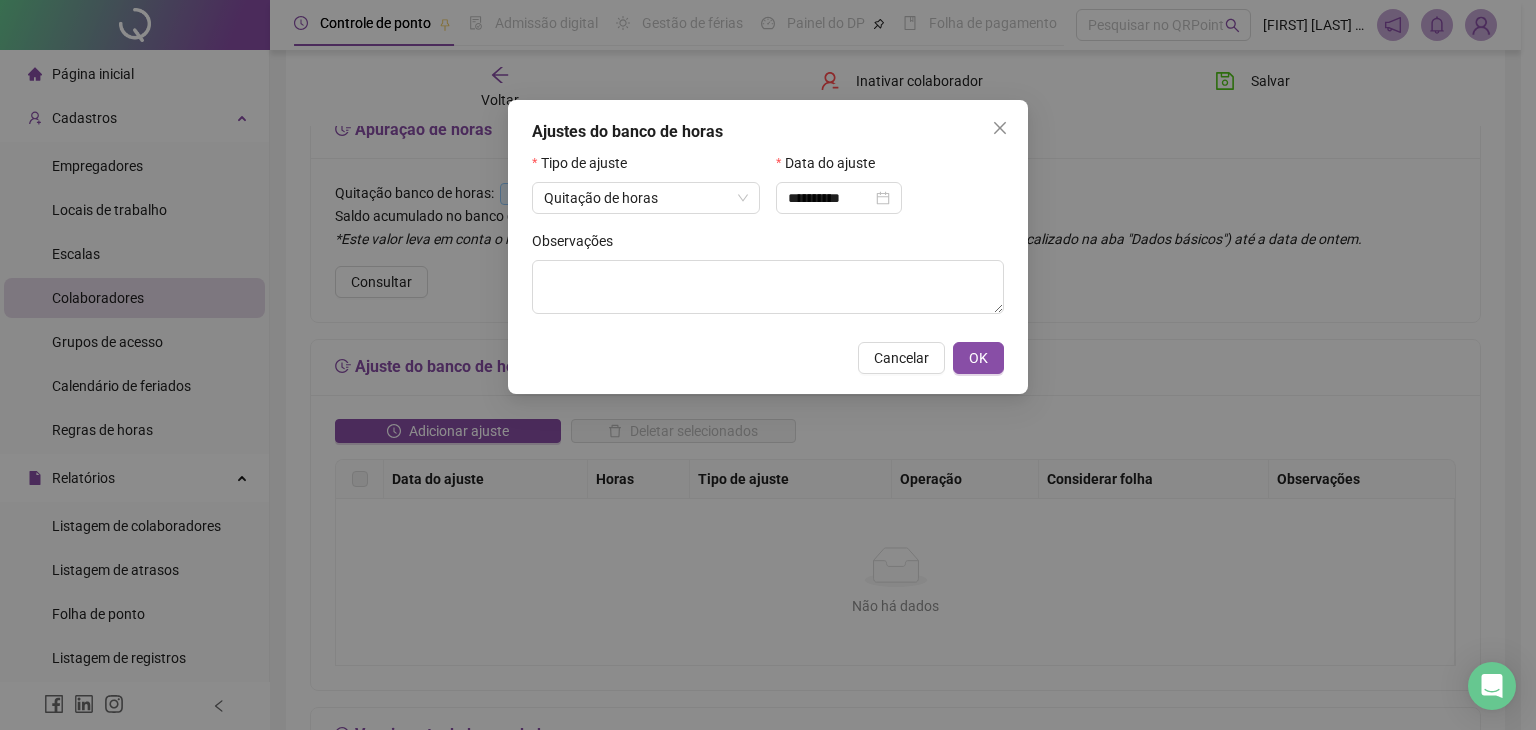 click on "Data do ajuste" at bounding box center (890, 167) 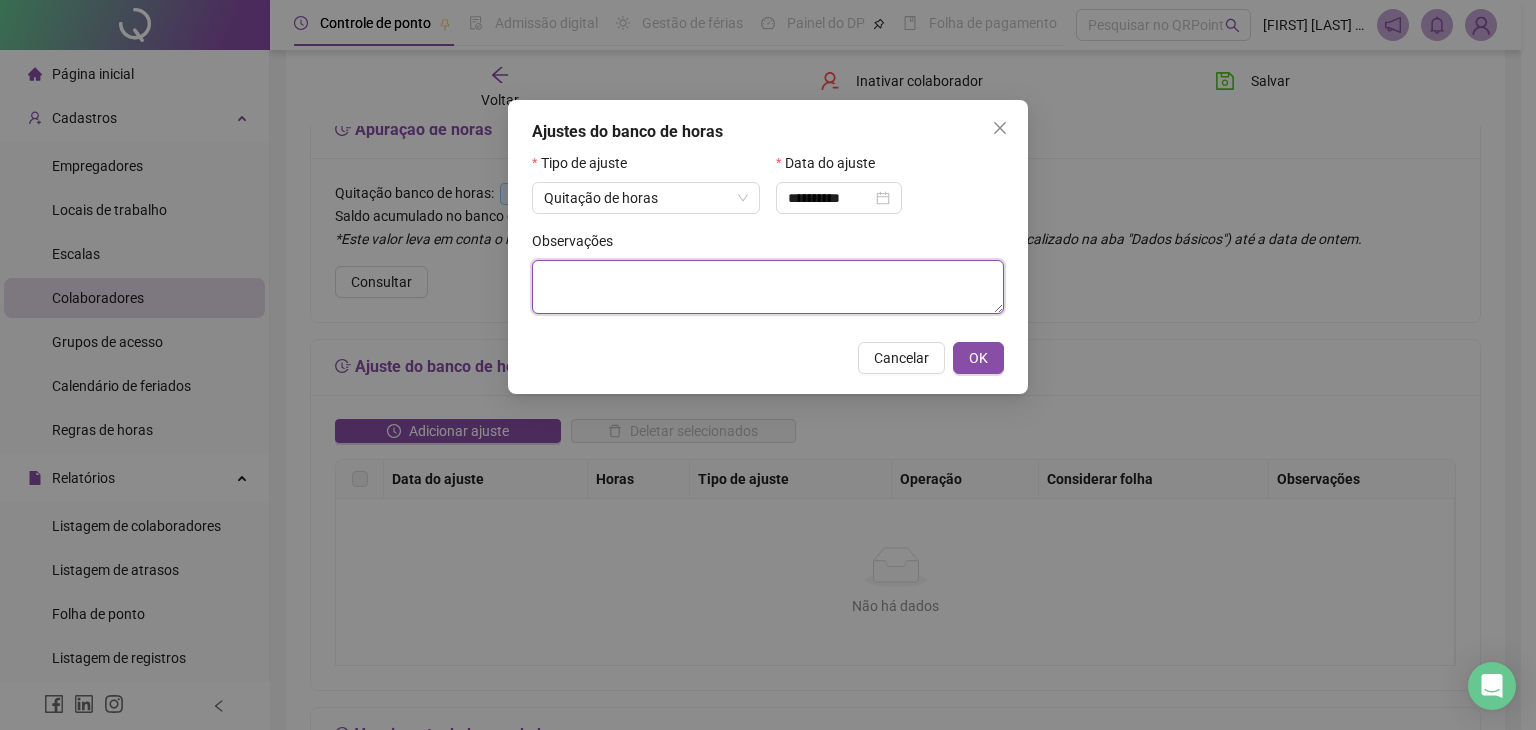click at bounding box center (768, 287) 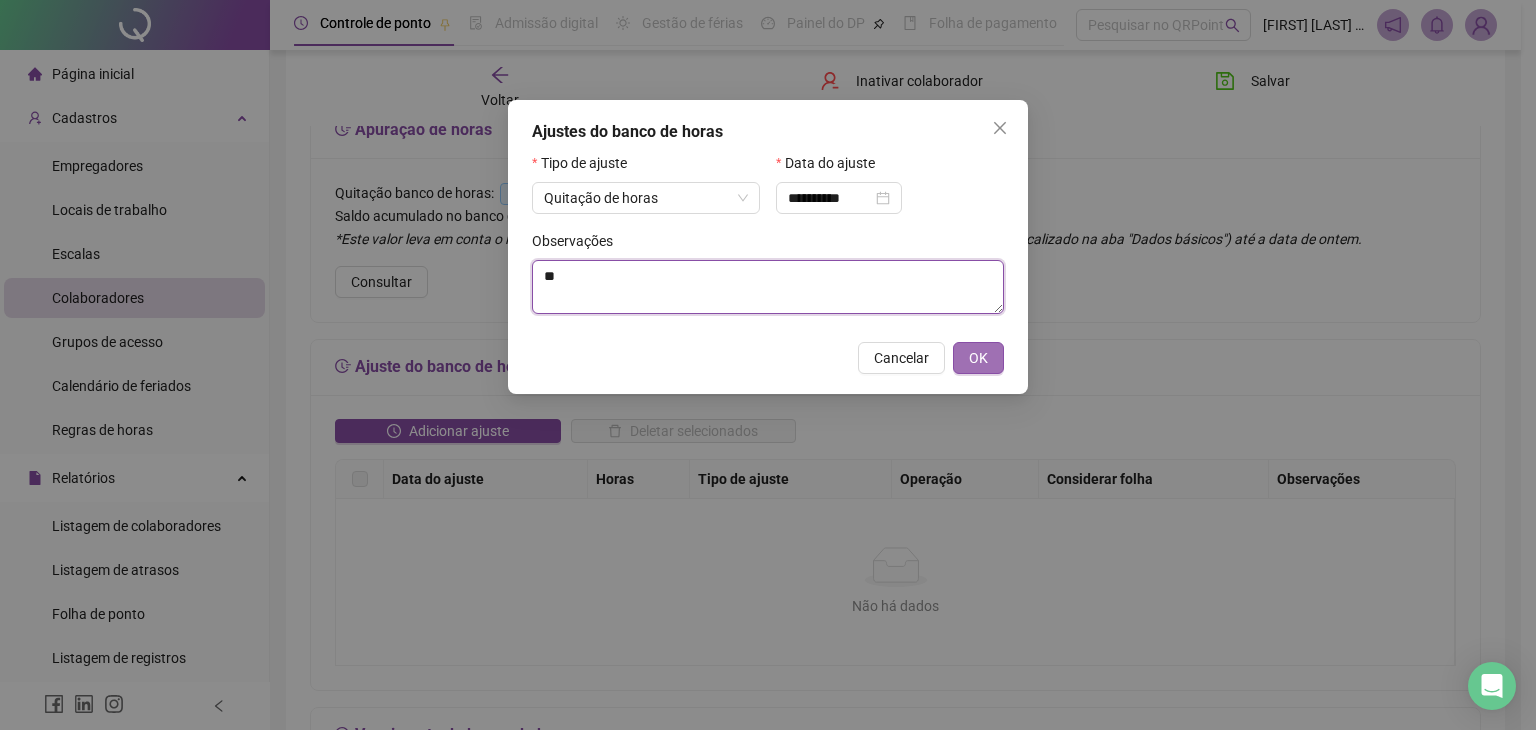 type on "*" 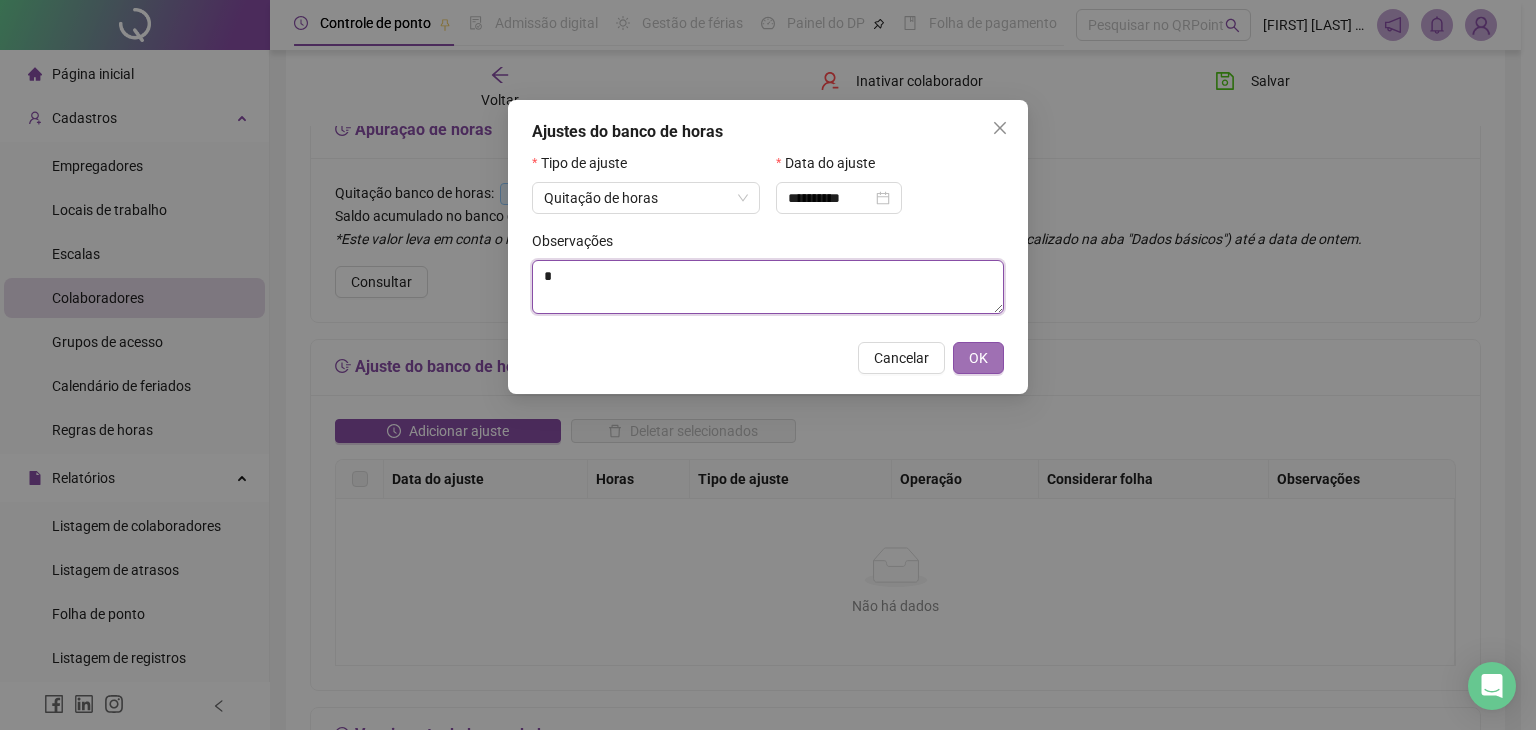 type 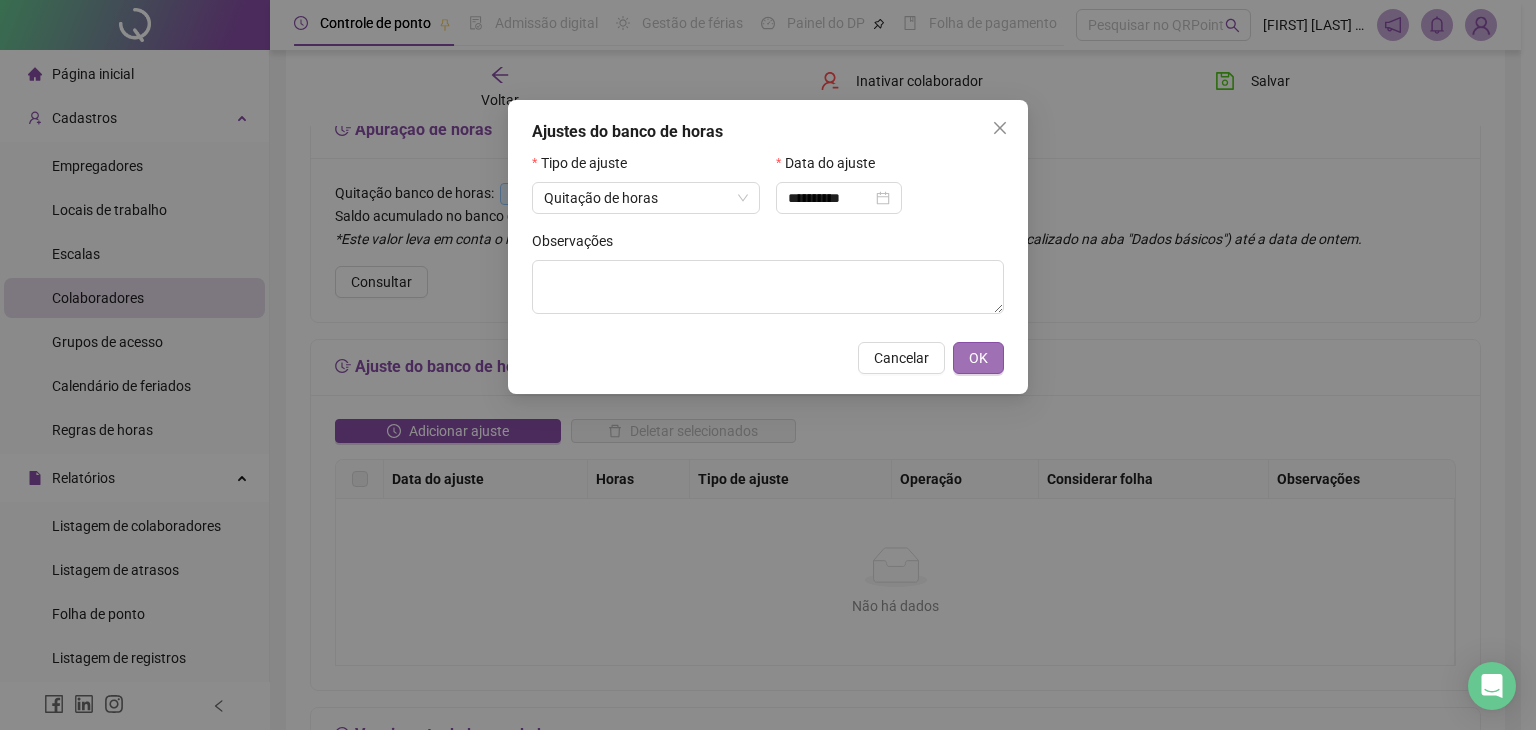 click on "OK" at bounding box center [978, 358] 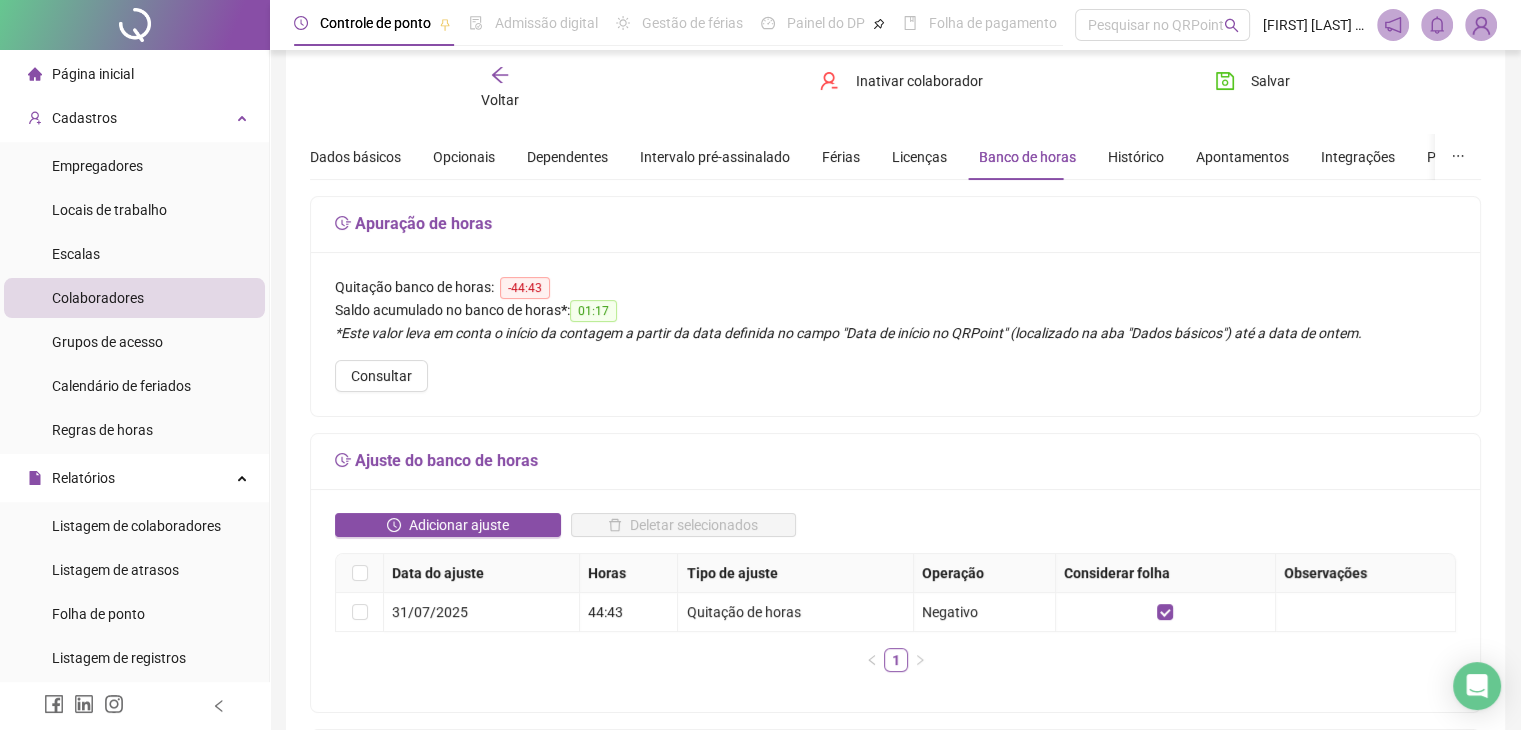 scroll, scrollTop: 0, scrollLeft: 0, axis: both 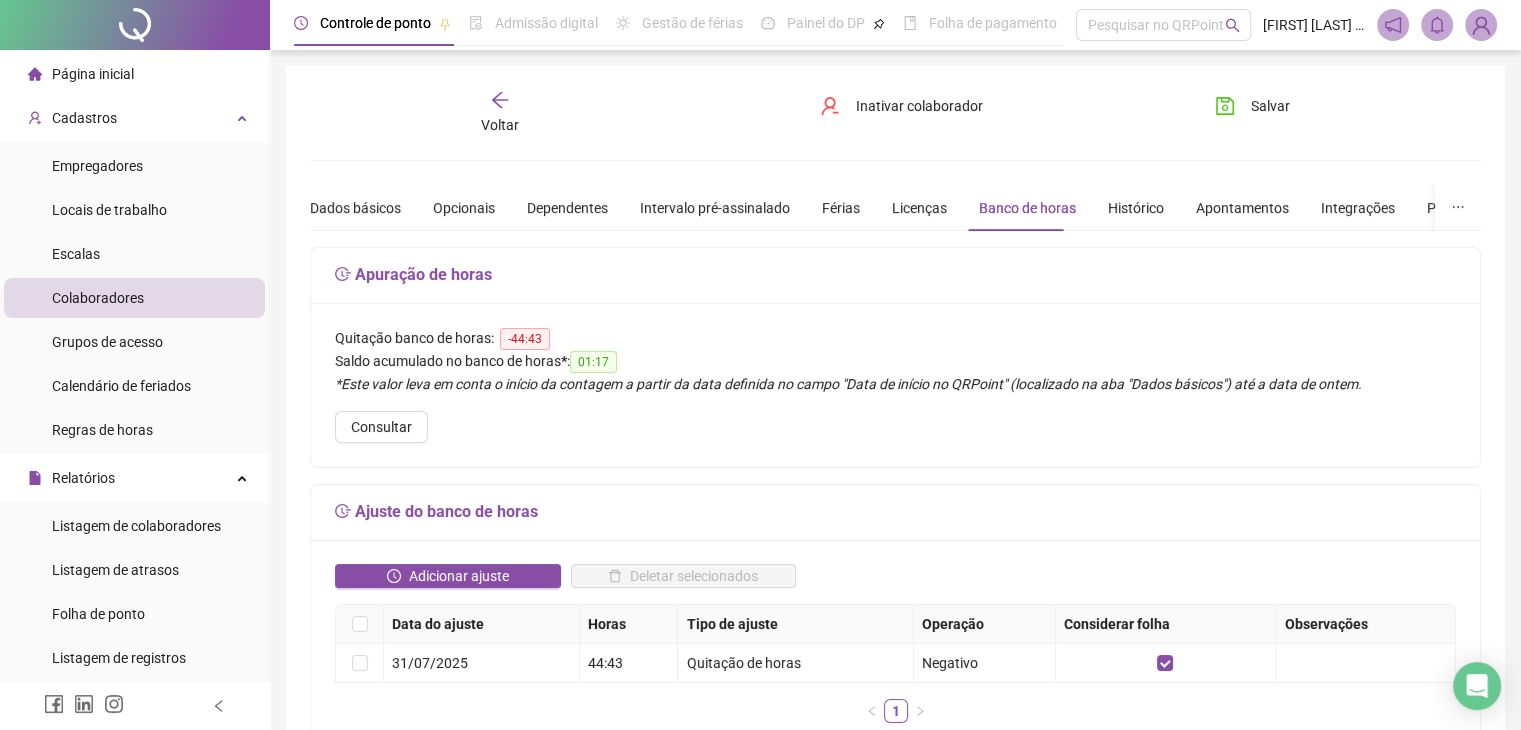 click on "Voltar" at bounding box center [500, 113] 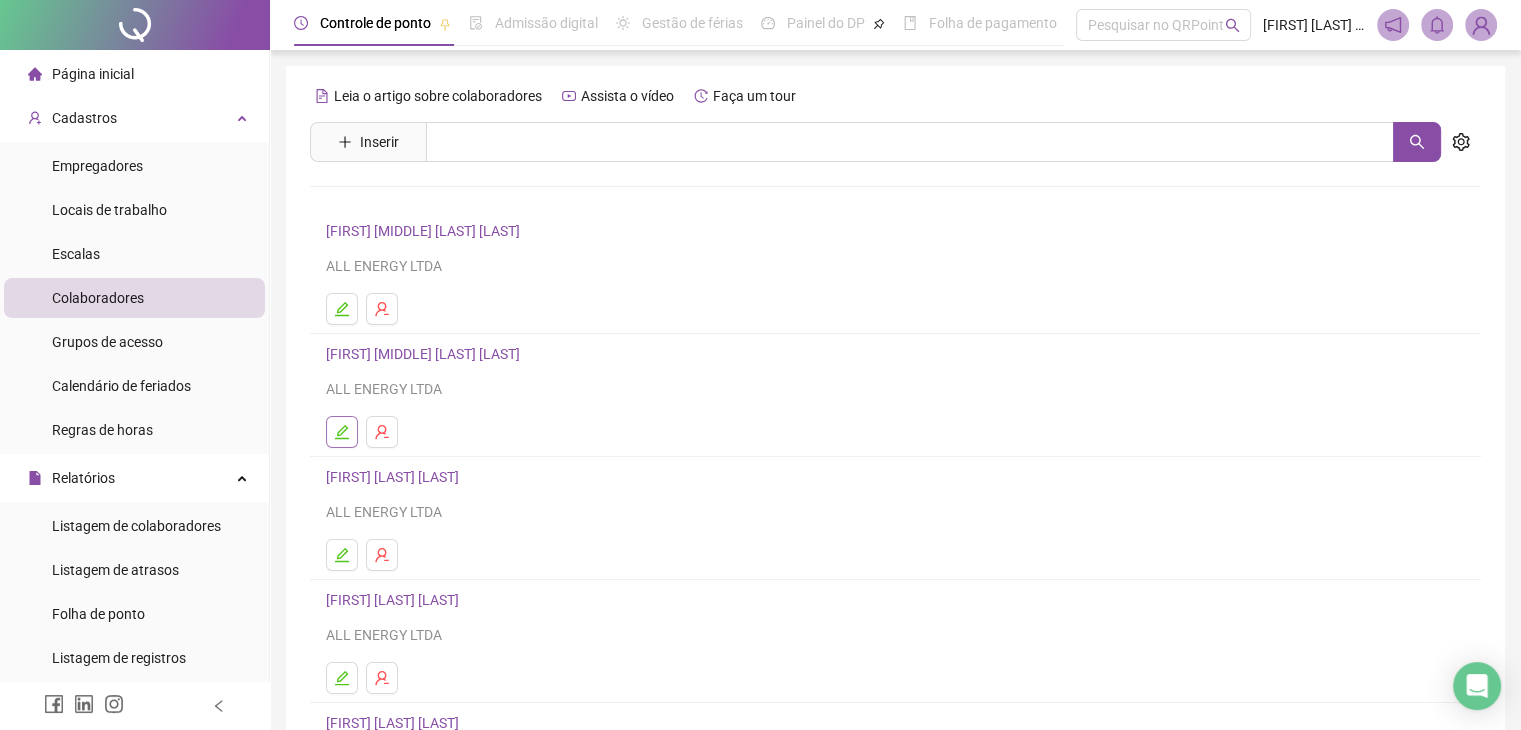click 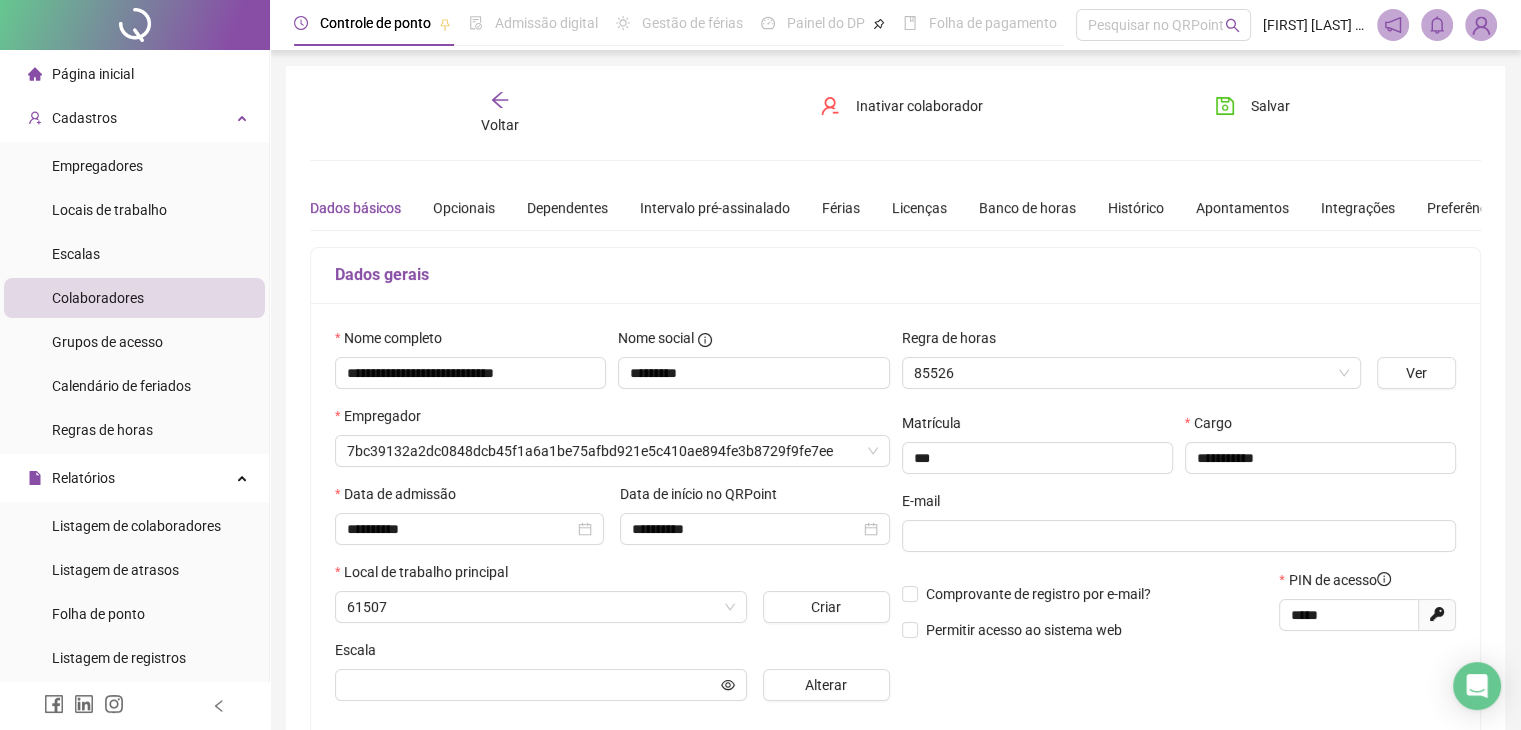 type on "**********" 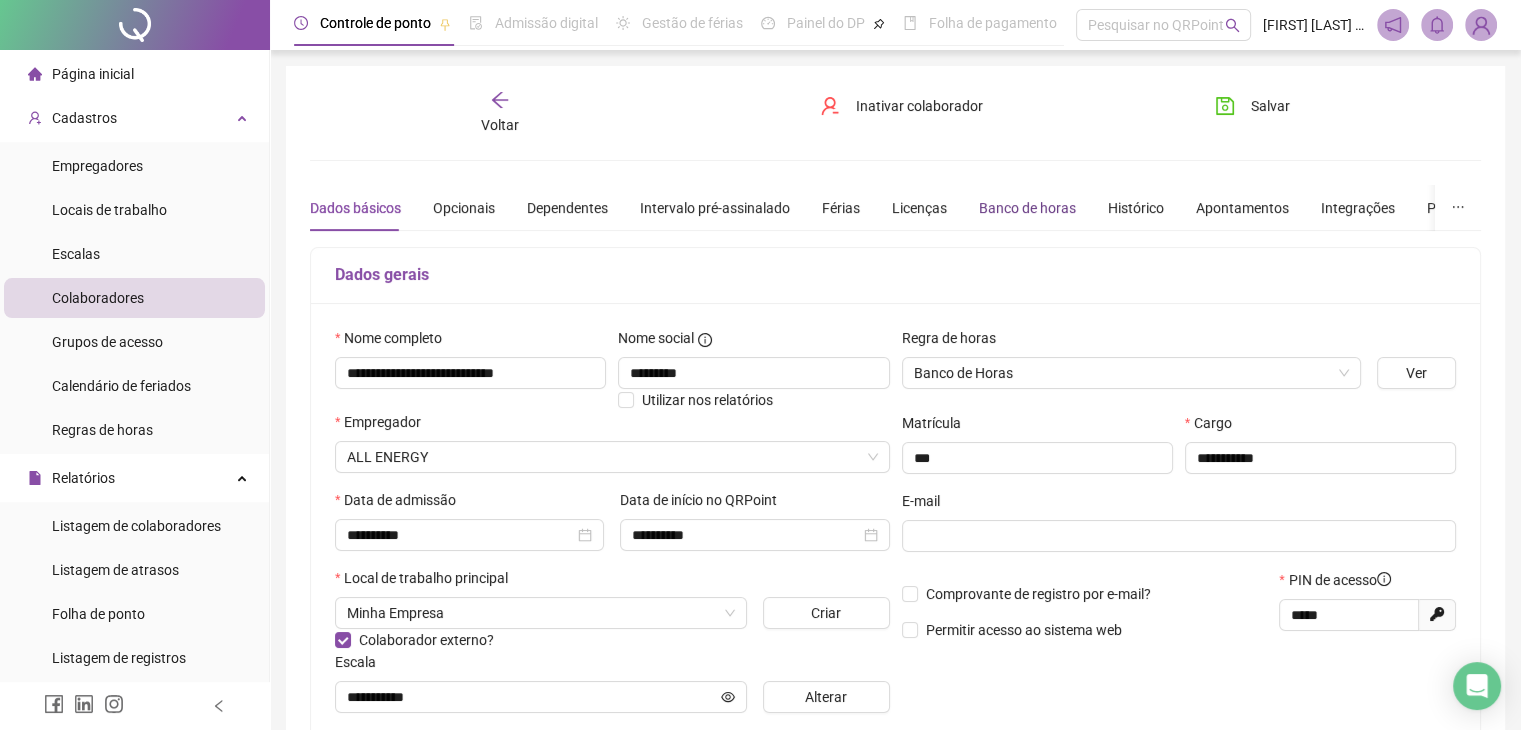 click on "Banco de horas" at bounding box center (1027, 208) 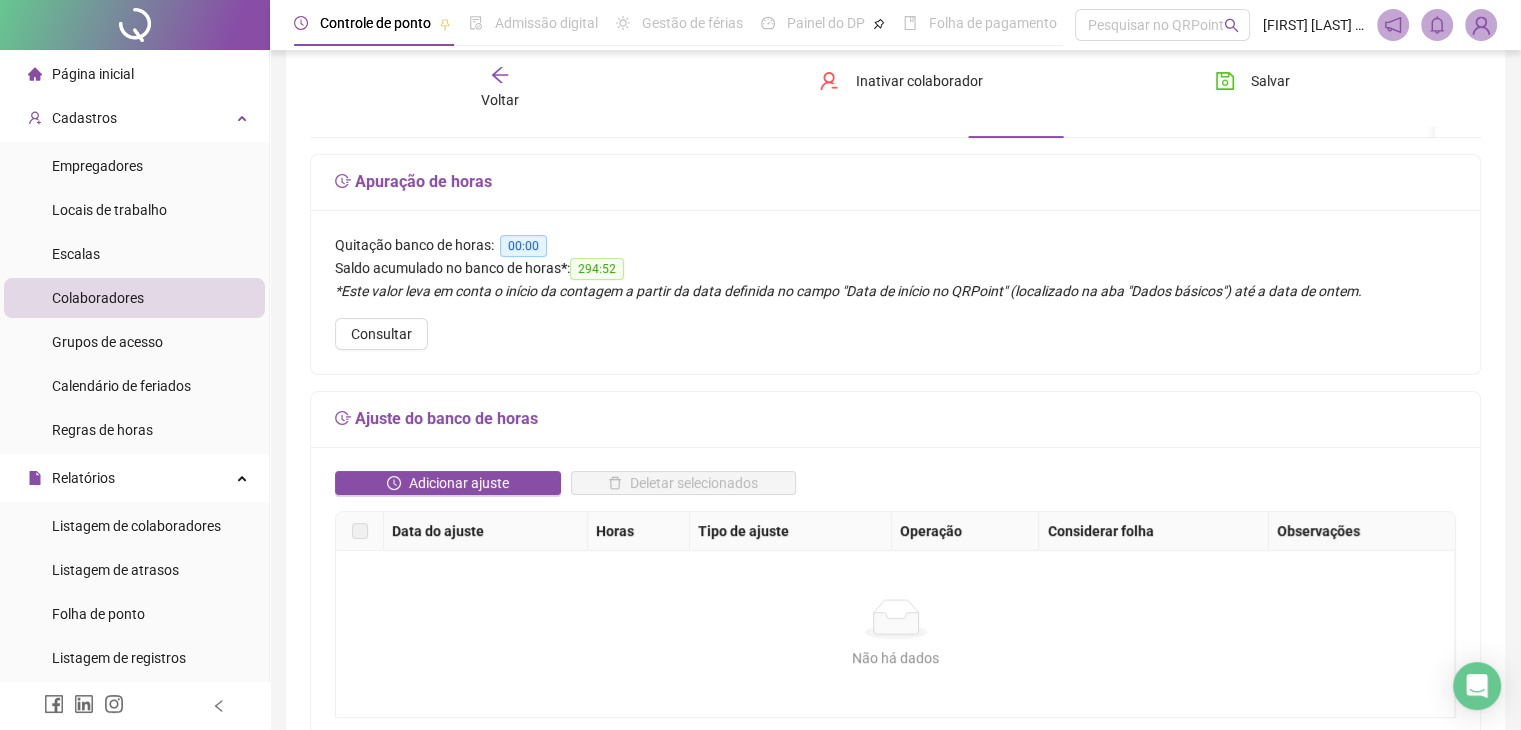 scroll, scrollTop: 26, scrollLeft: 0, axis: vertical 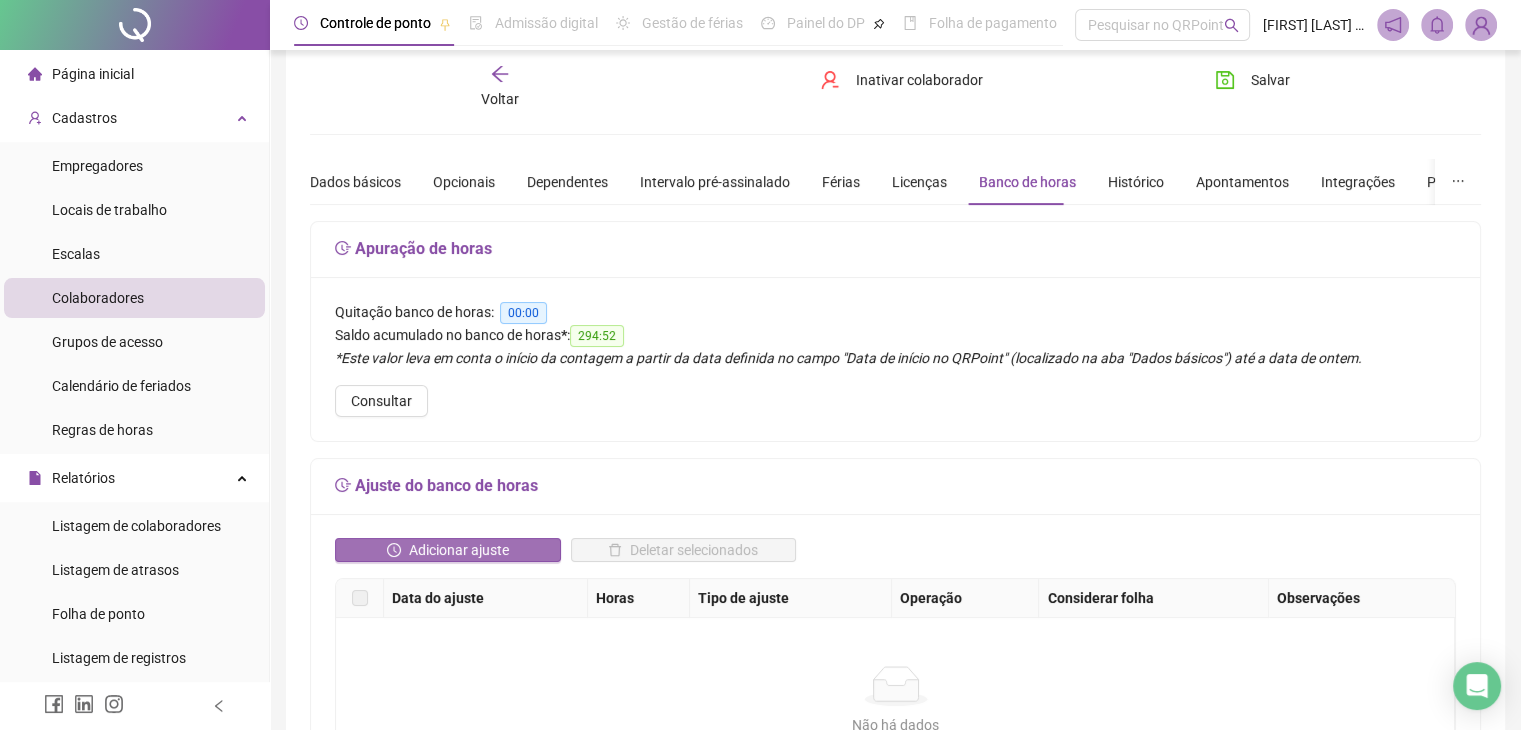 click on "Adicionar ajuste" at bounding box center [459, 550] 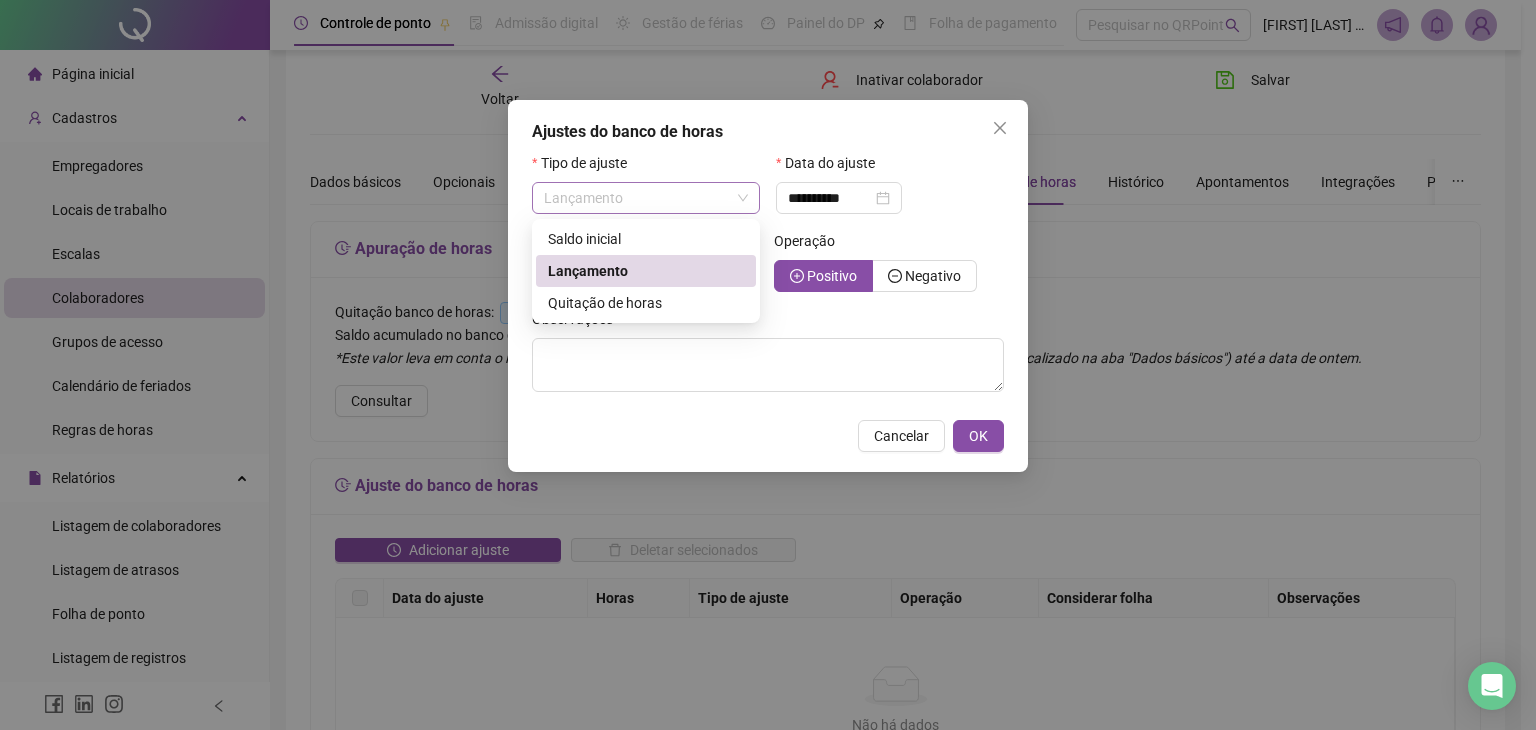 click on "Lançamento" at bounding box center [646, 198] 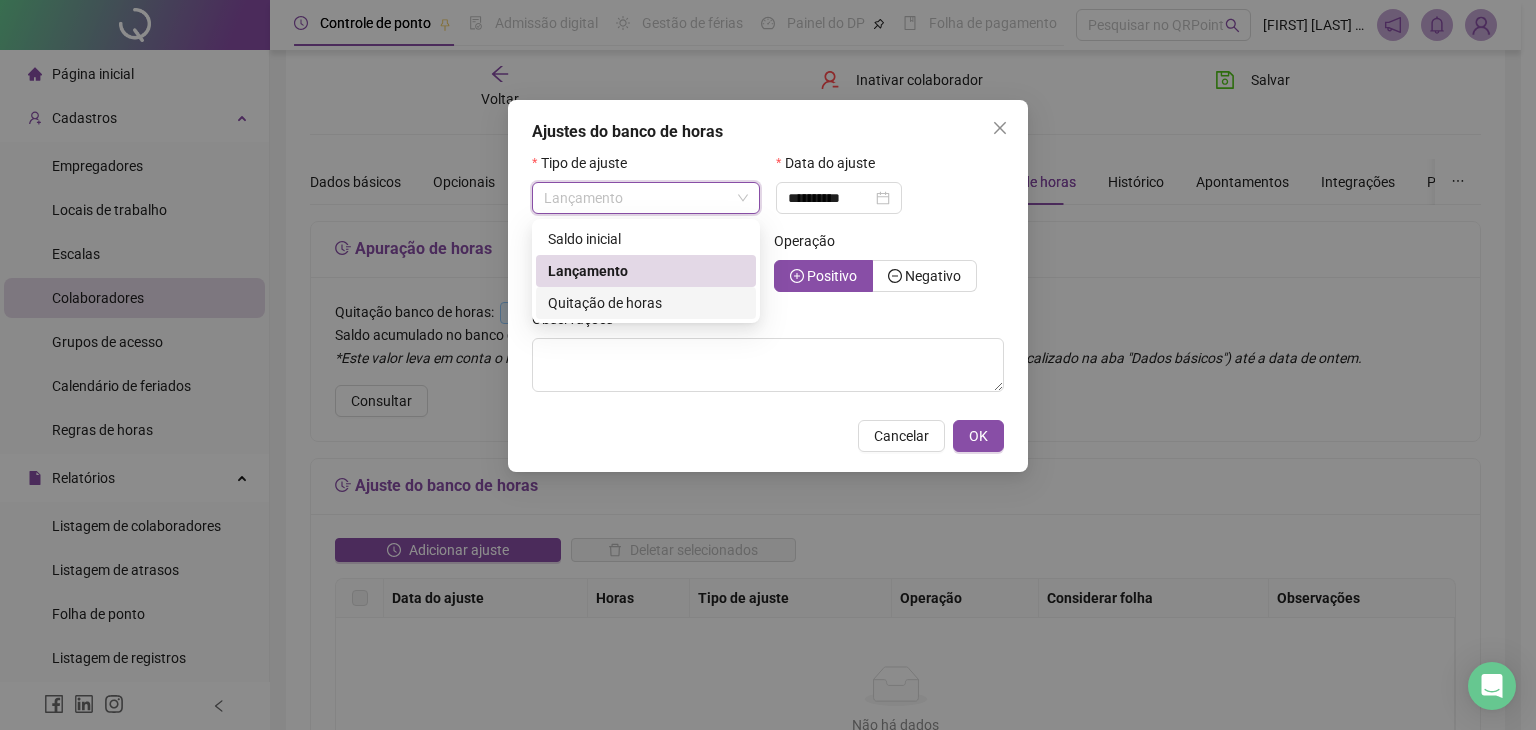 click on "Quitação de horas" at bounding box center (605, 303) 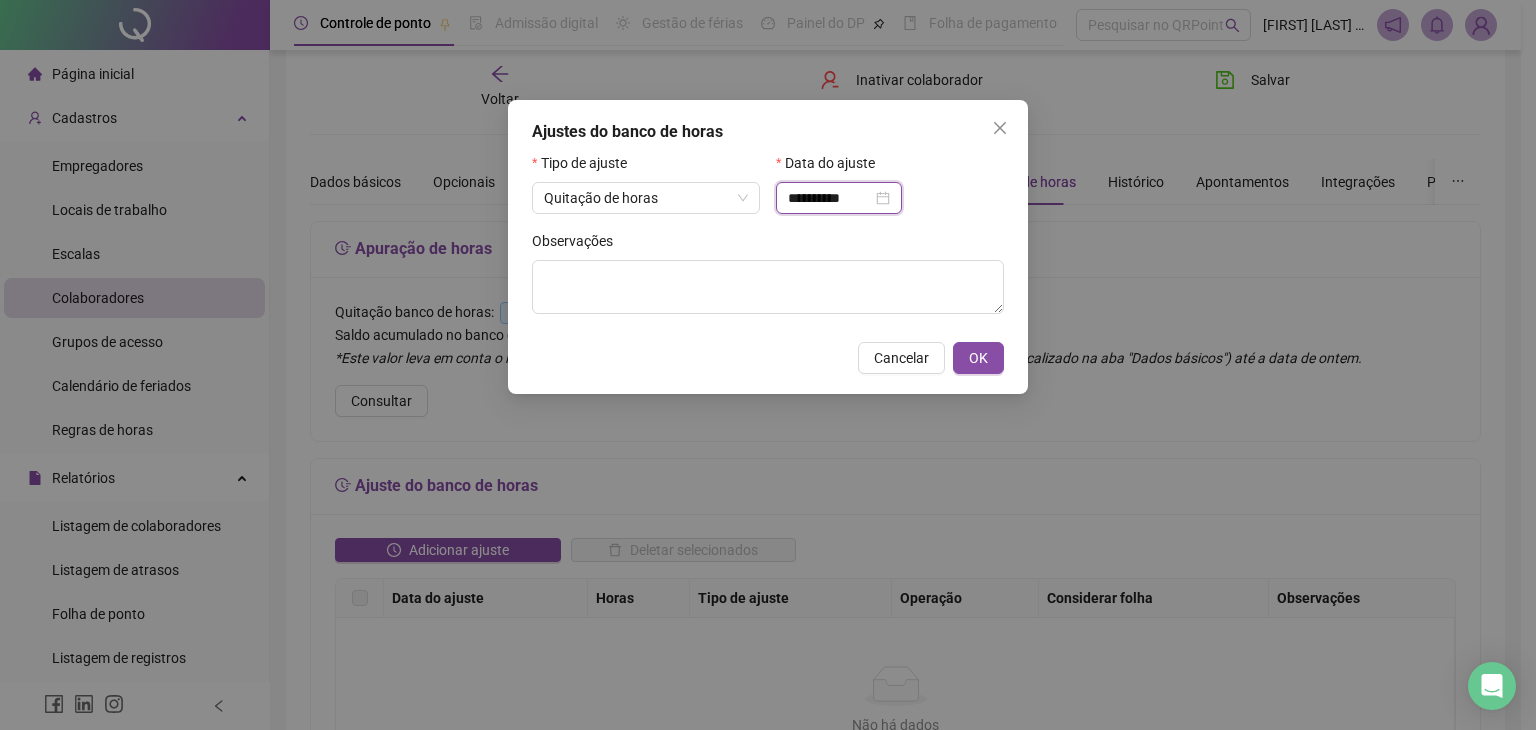 click on "**********" at bounding box center [830, 198] 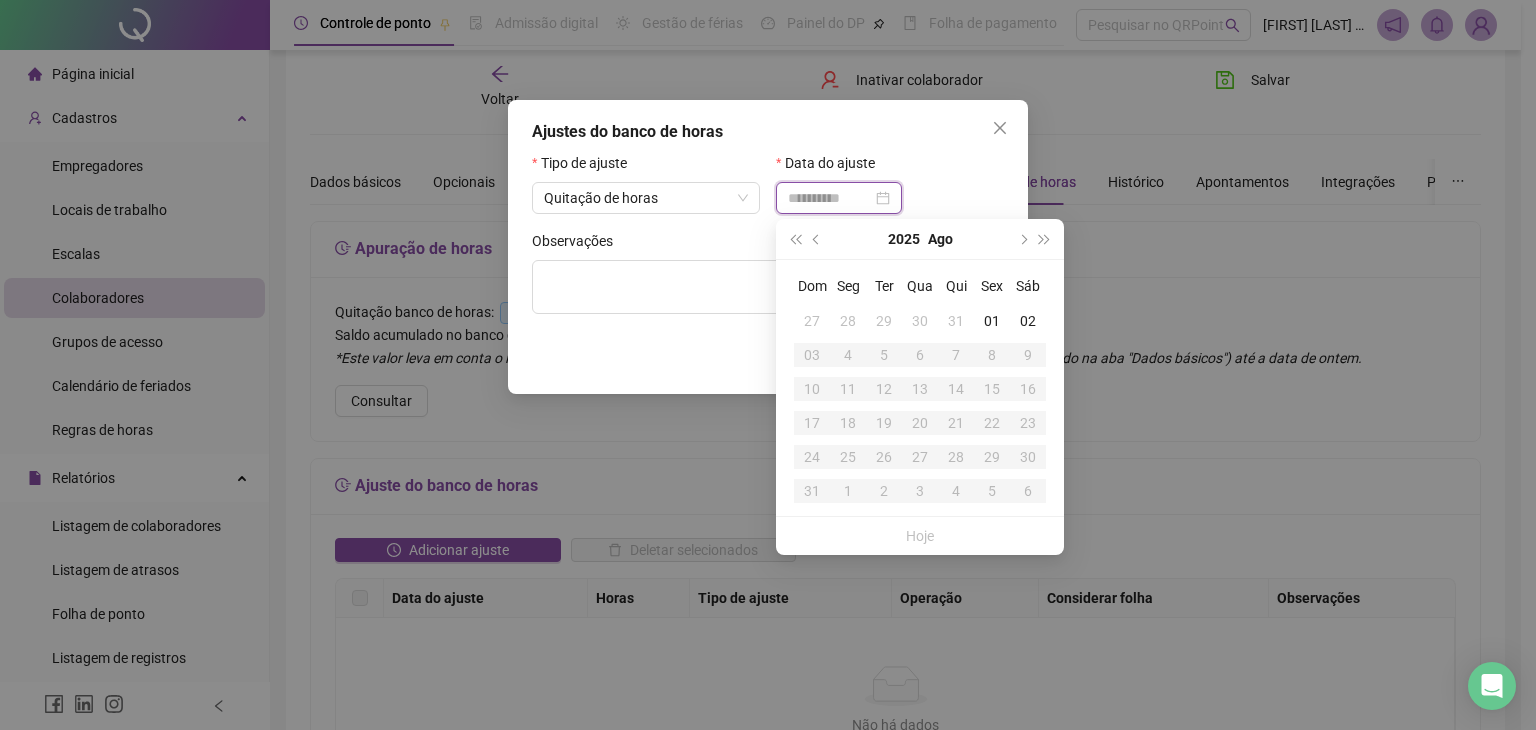 type on "**********" 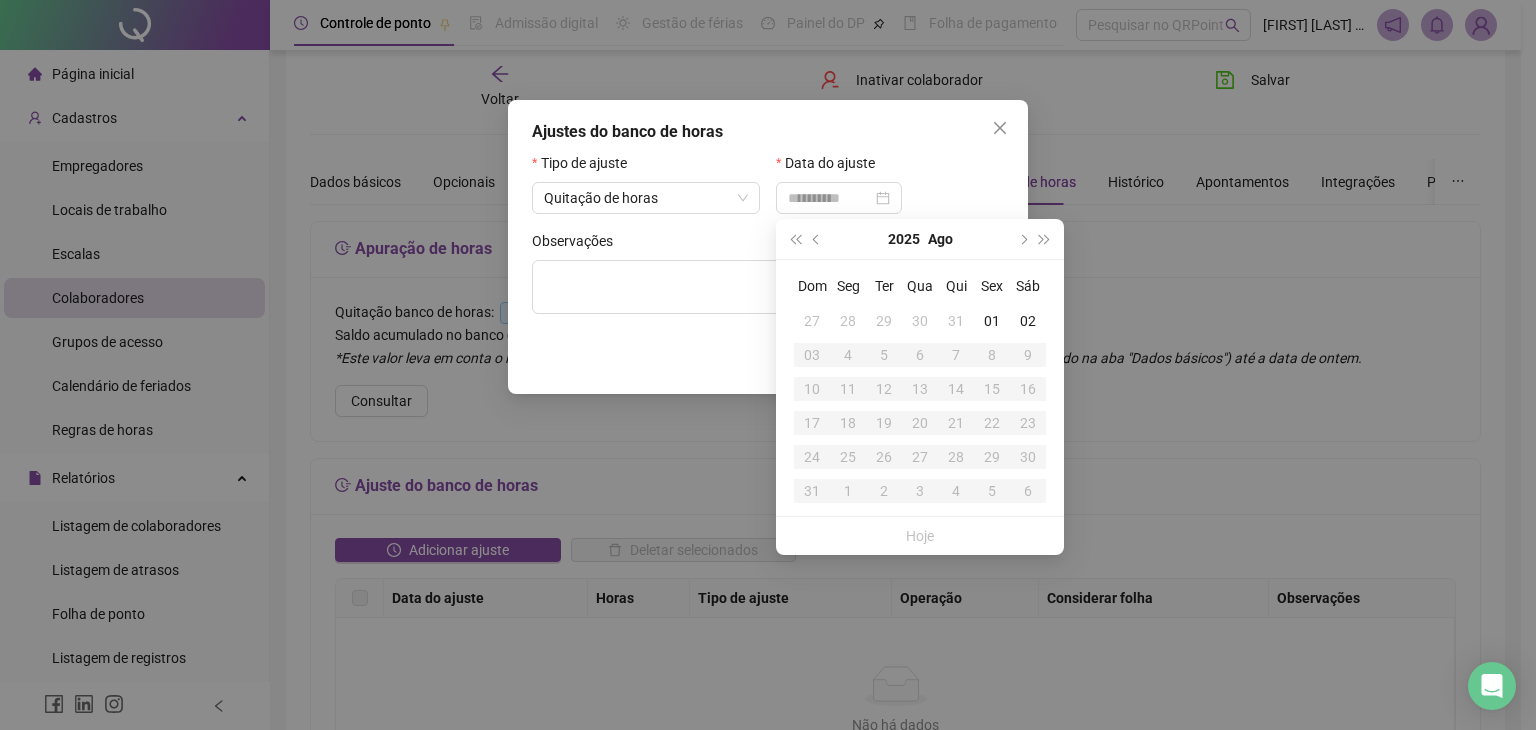 click on "31" at bounding box center (956, 321) 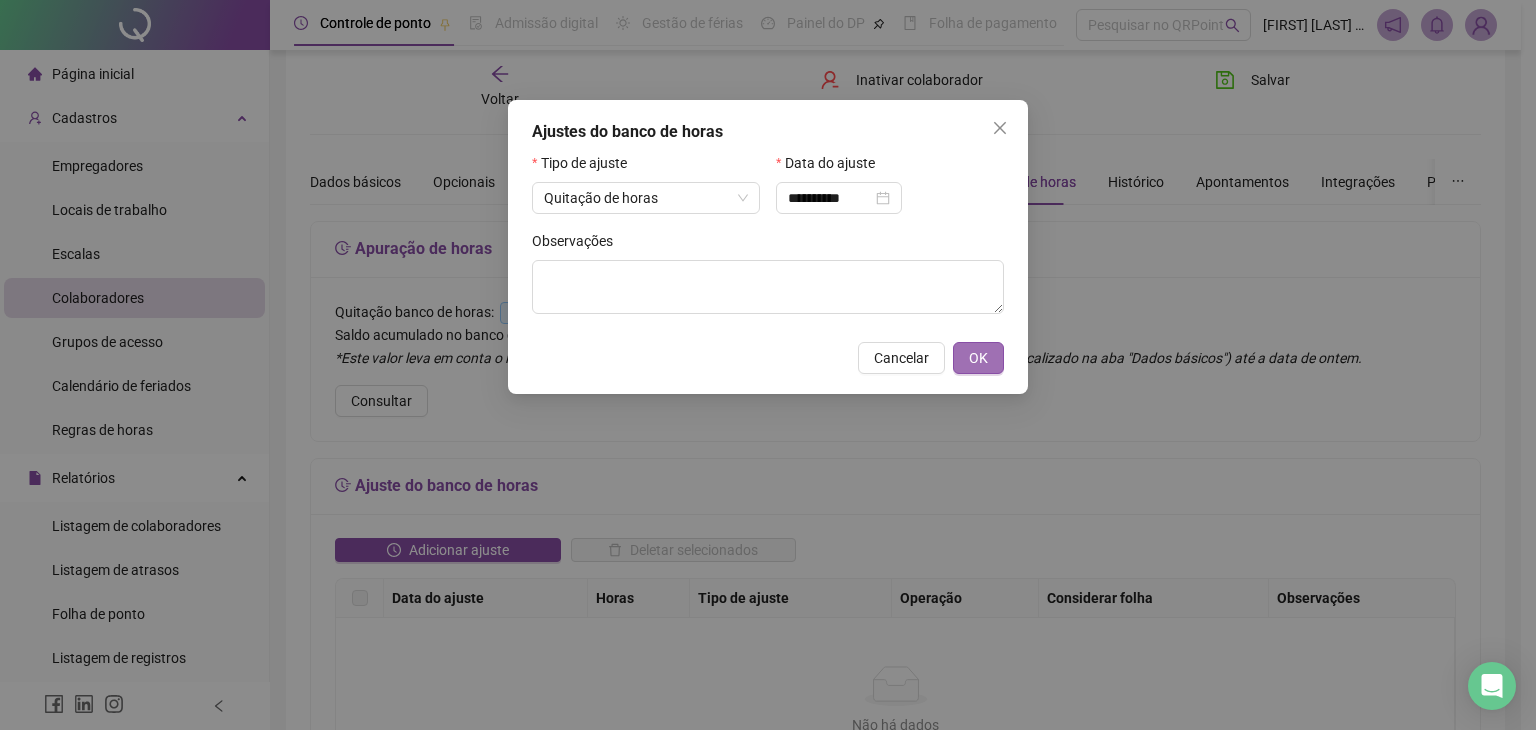 click on "OK" at bounding box center [978, 358] 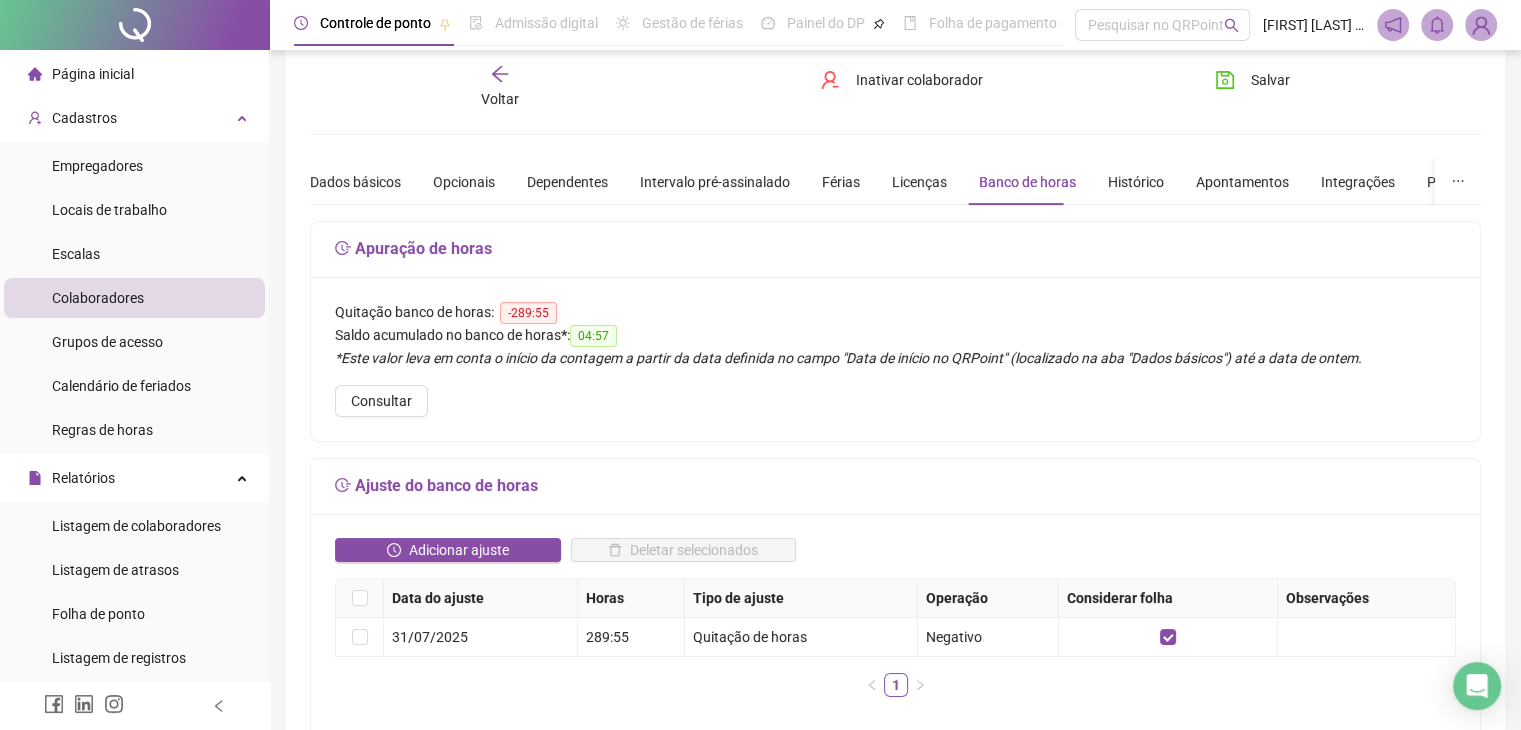 click 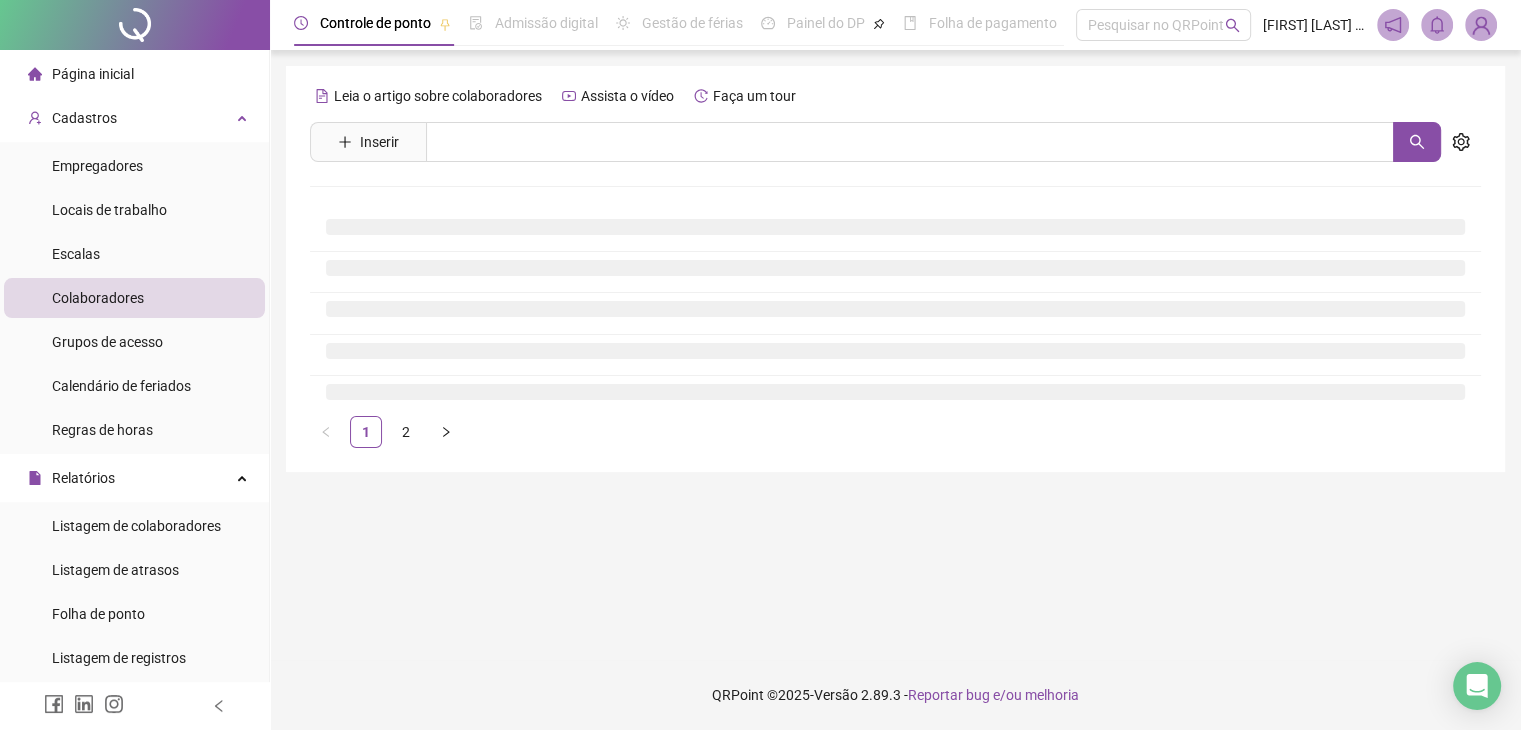 scroll, scrollTop: 0, scrollLeft: 0, axis: both 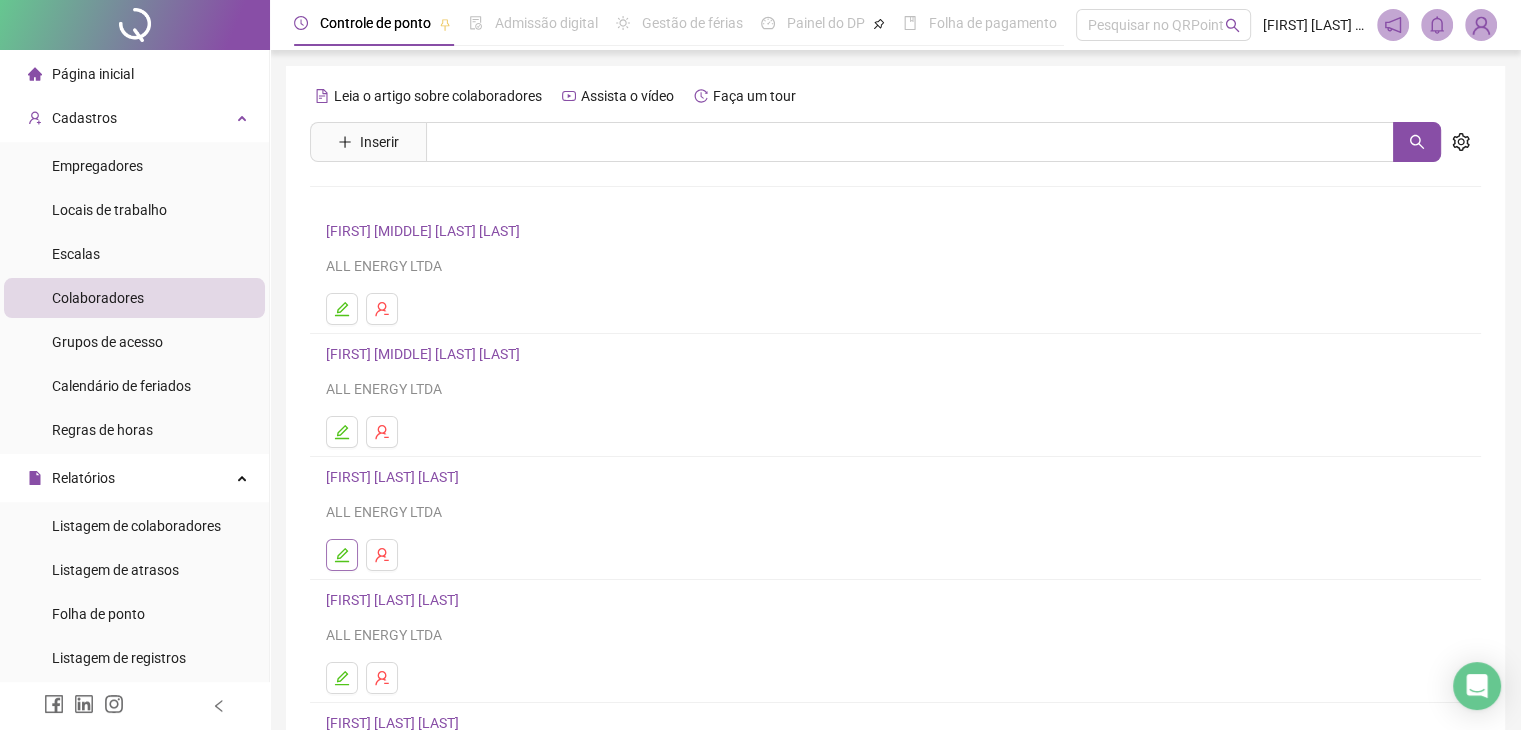 click 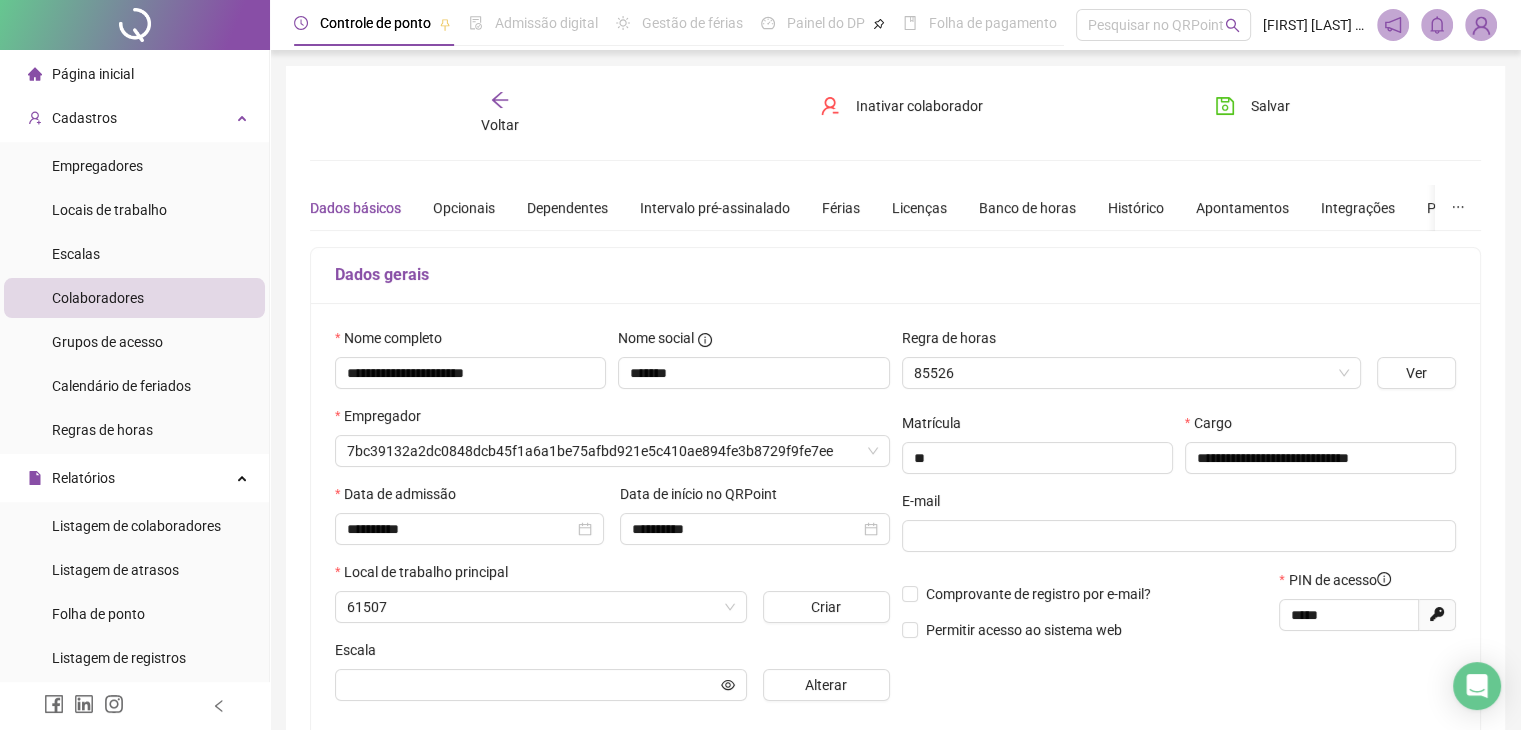 type on "**********" 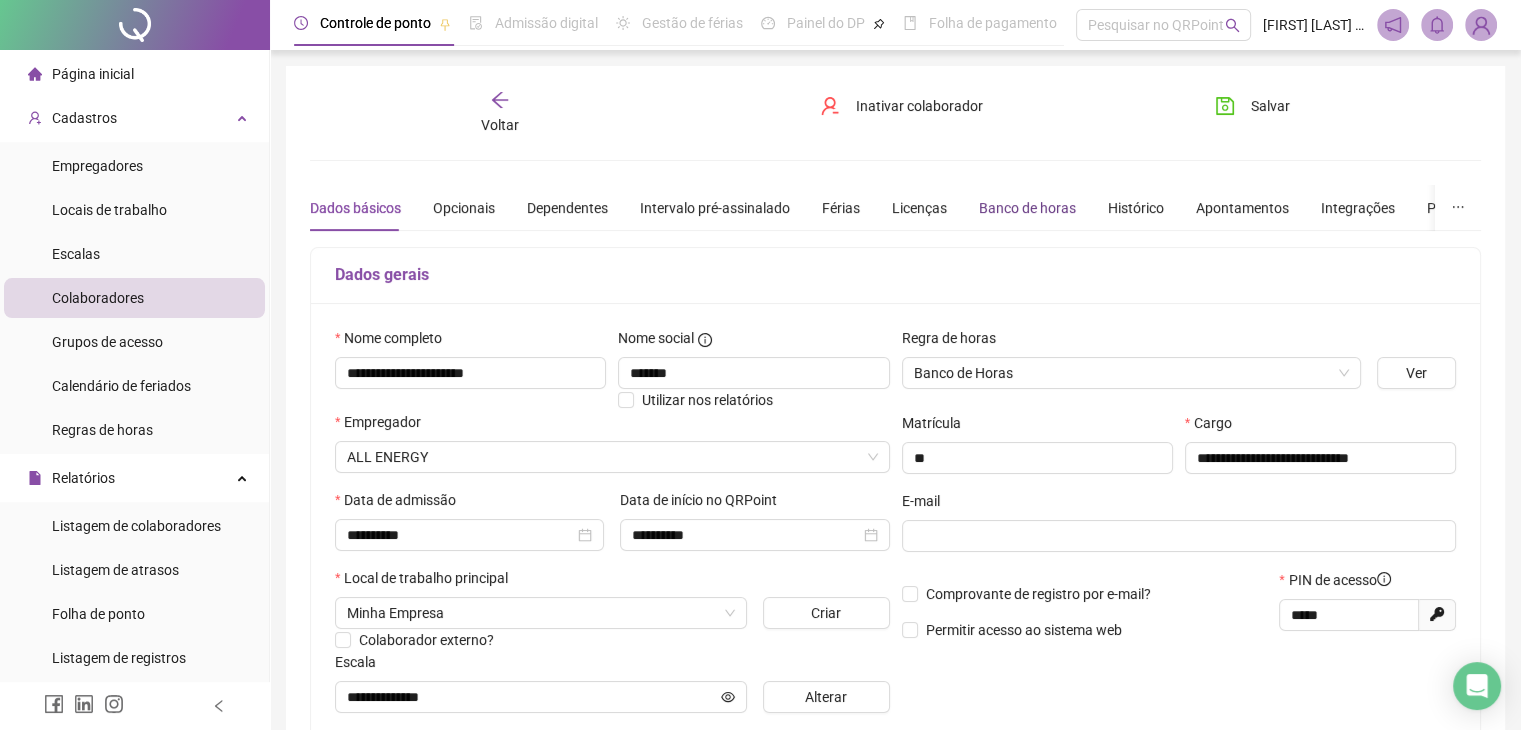 click on "Banco de horas" at bounding box center [1027, 208] 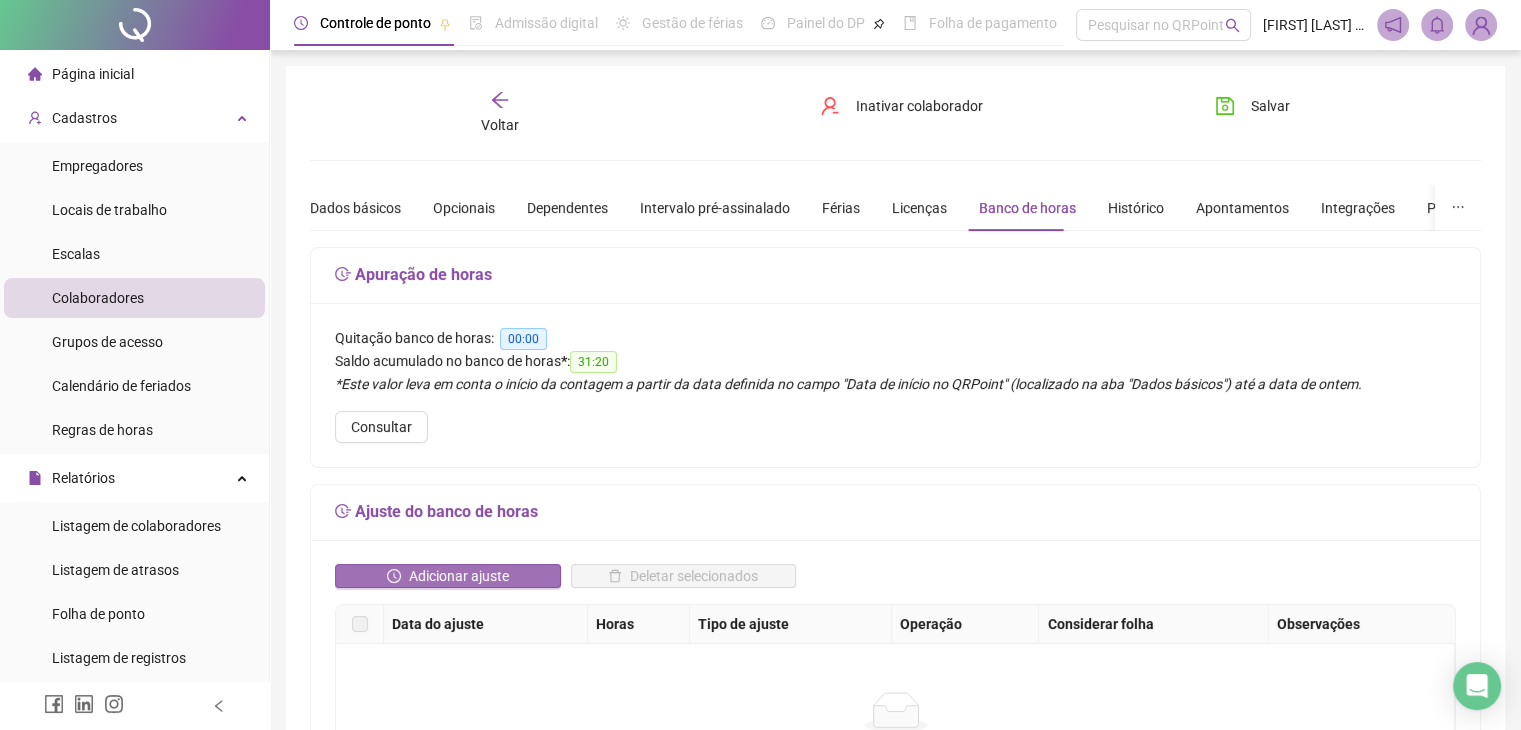click on "Adicionar ajuste" at bounding box center [459, 576] 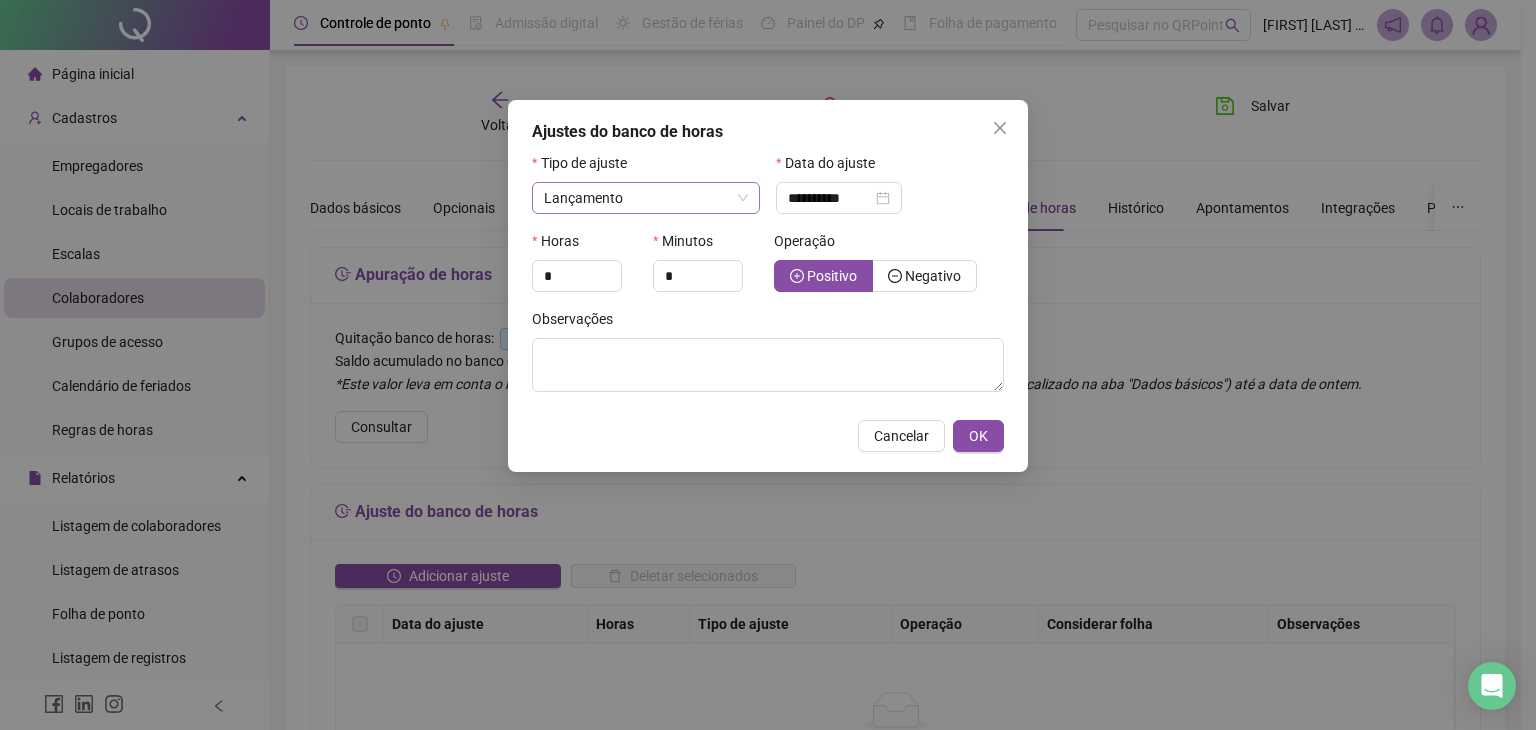 click on "Lançamento" at bounding box center (646, 198) 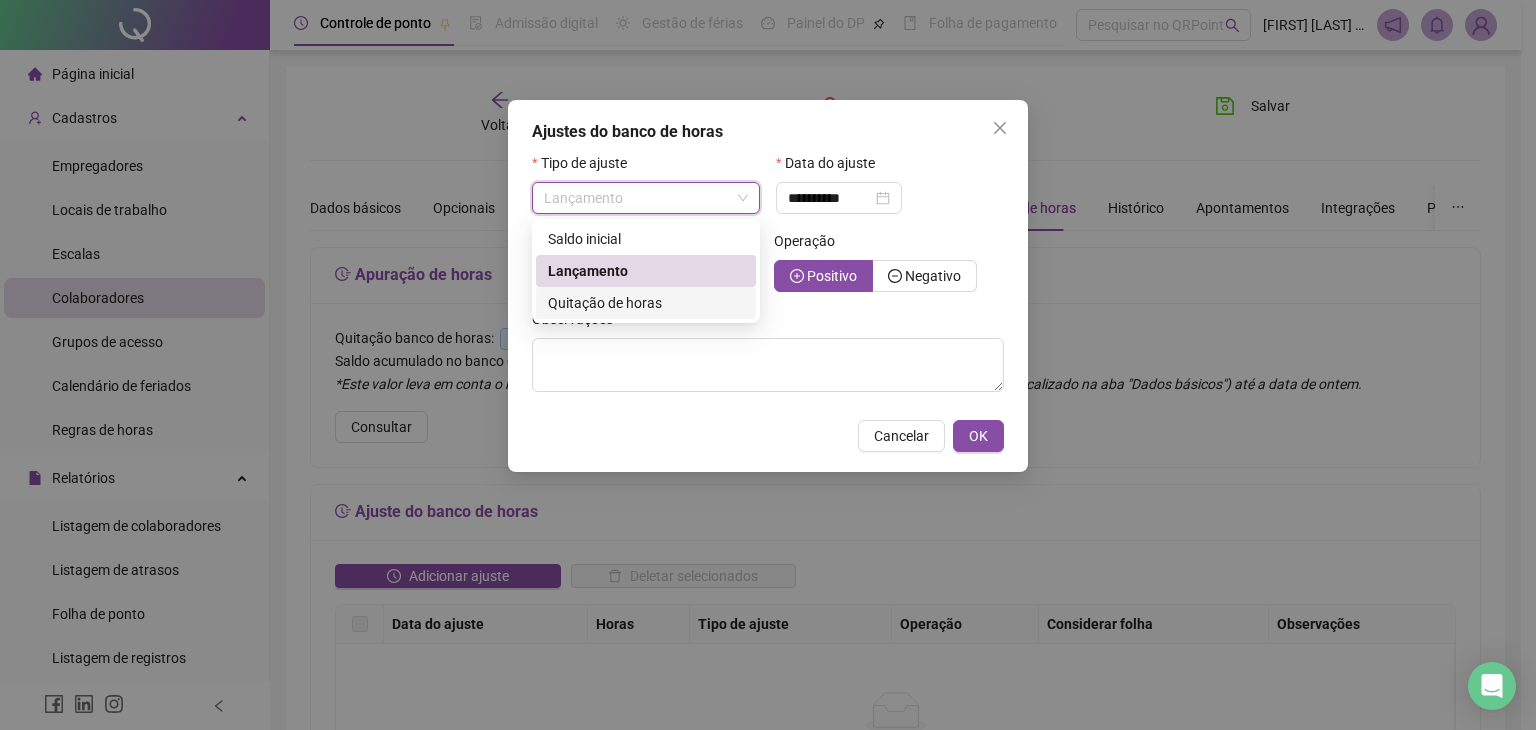 click on "Quitação de horas" at bounding box center [605, 303] 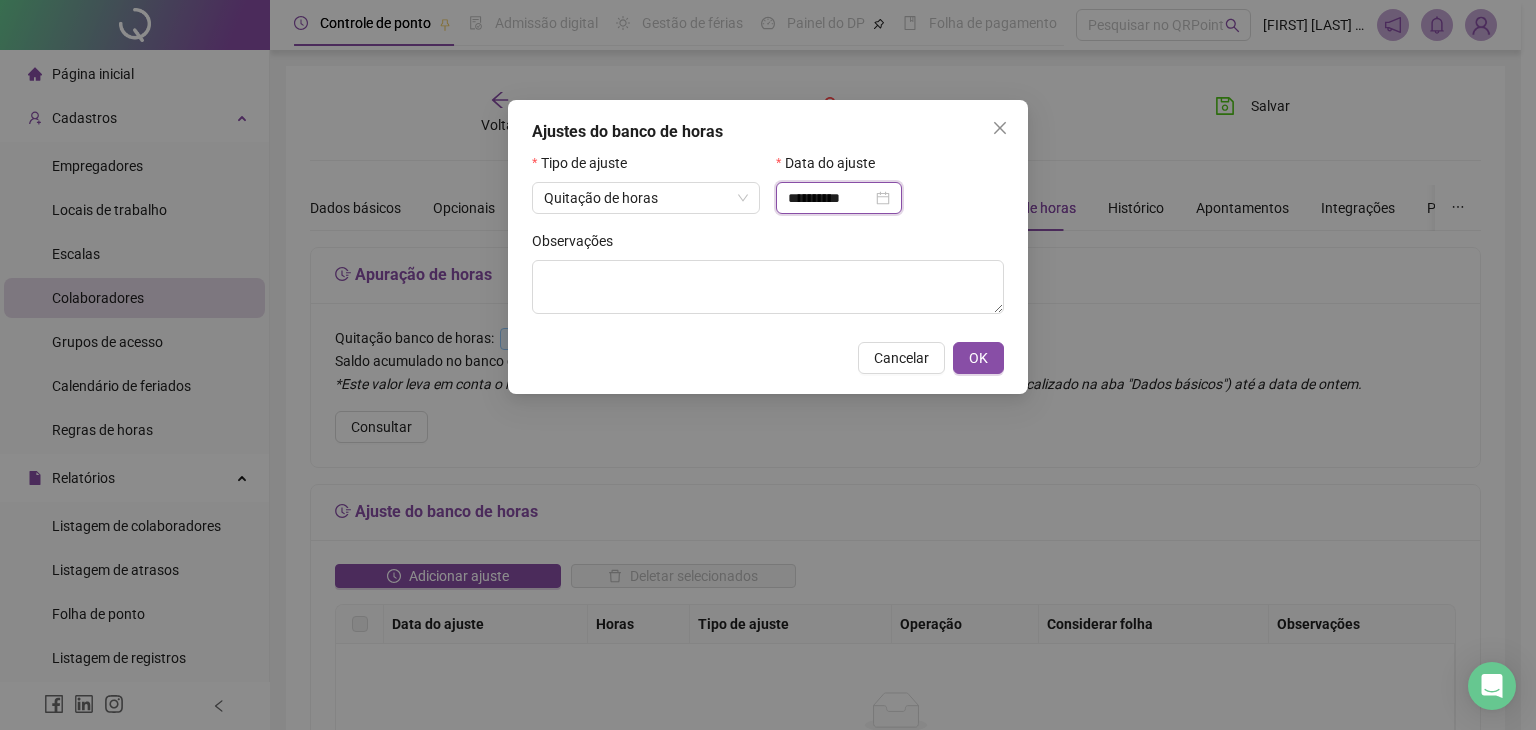 click on "**********" at bounding box center (830, 198) 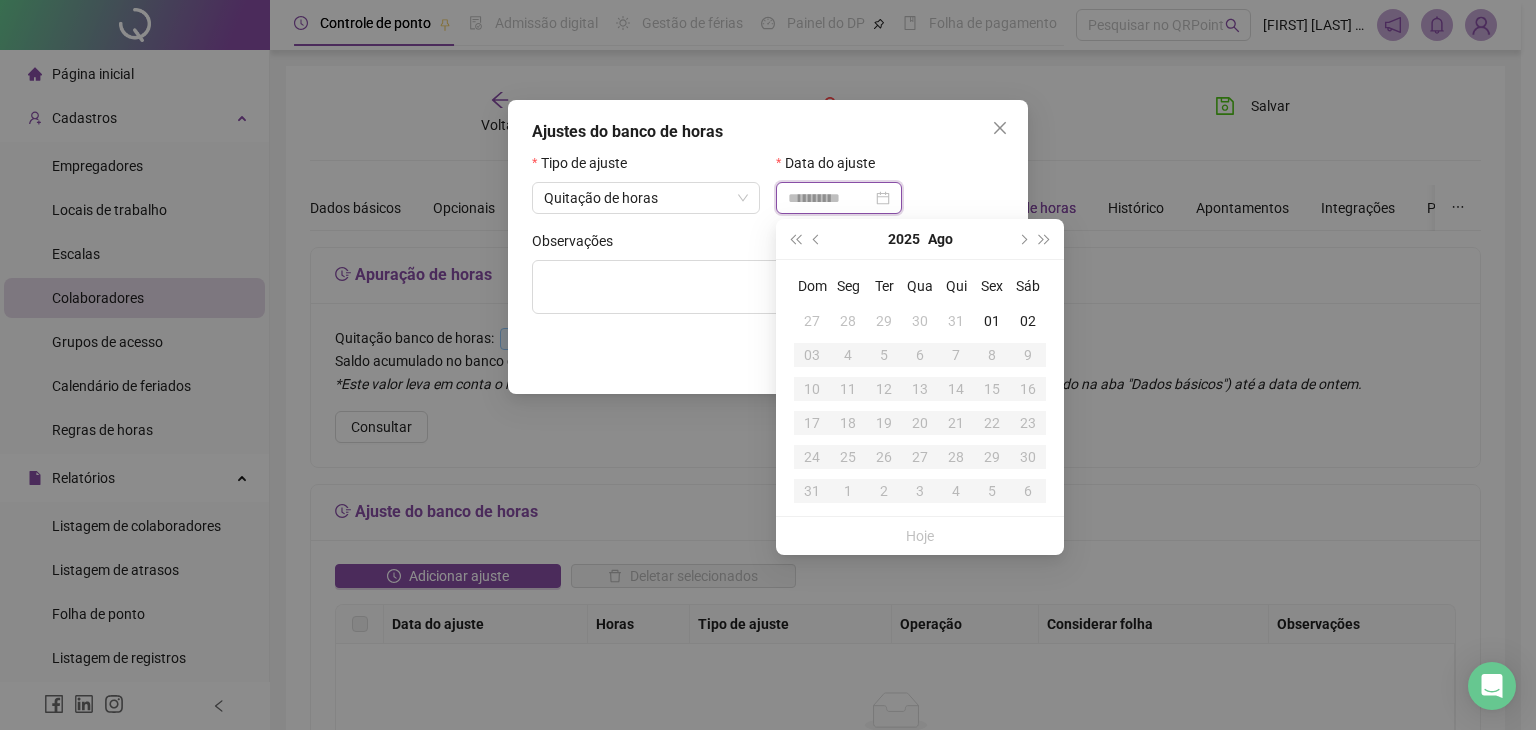 type on "**********" 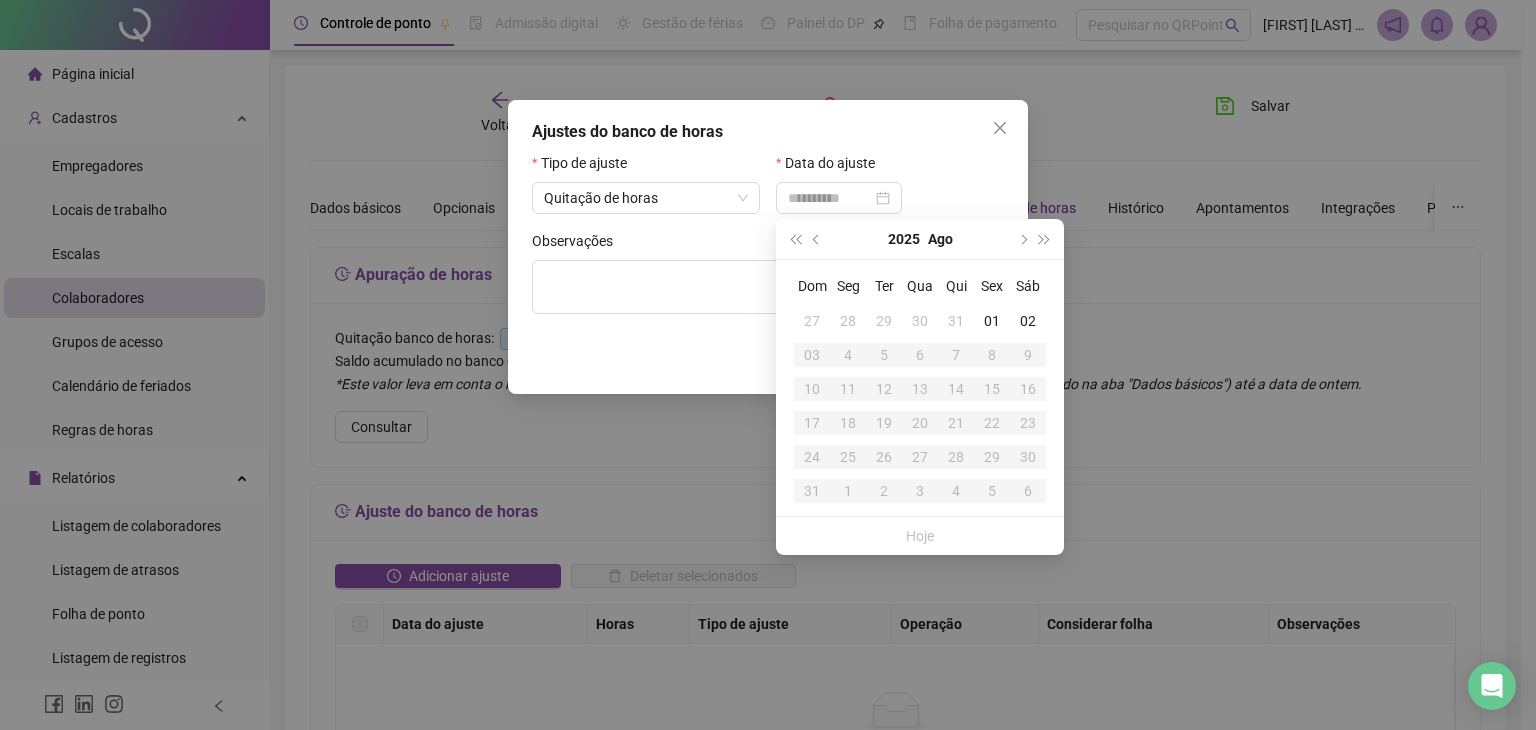 click on "31" at bounding box center [956, 321] 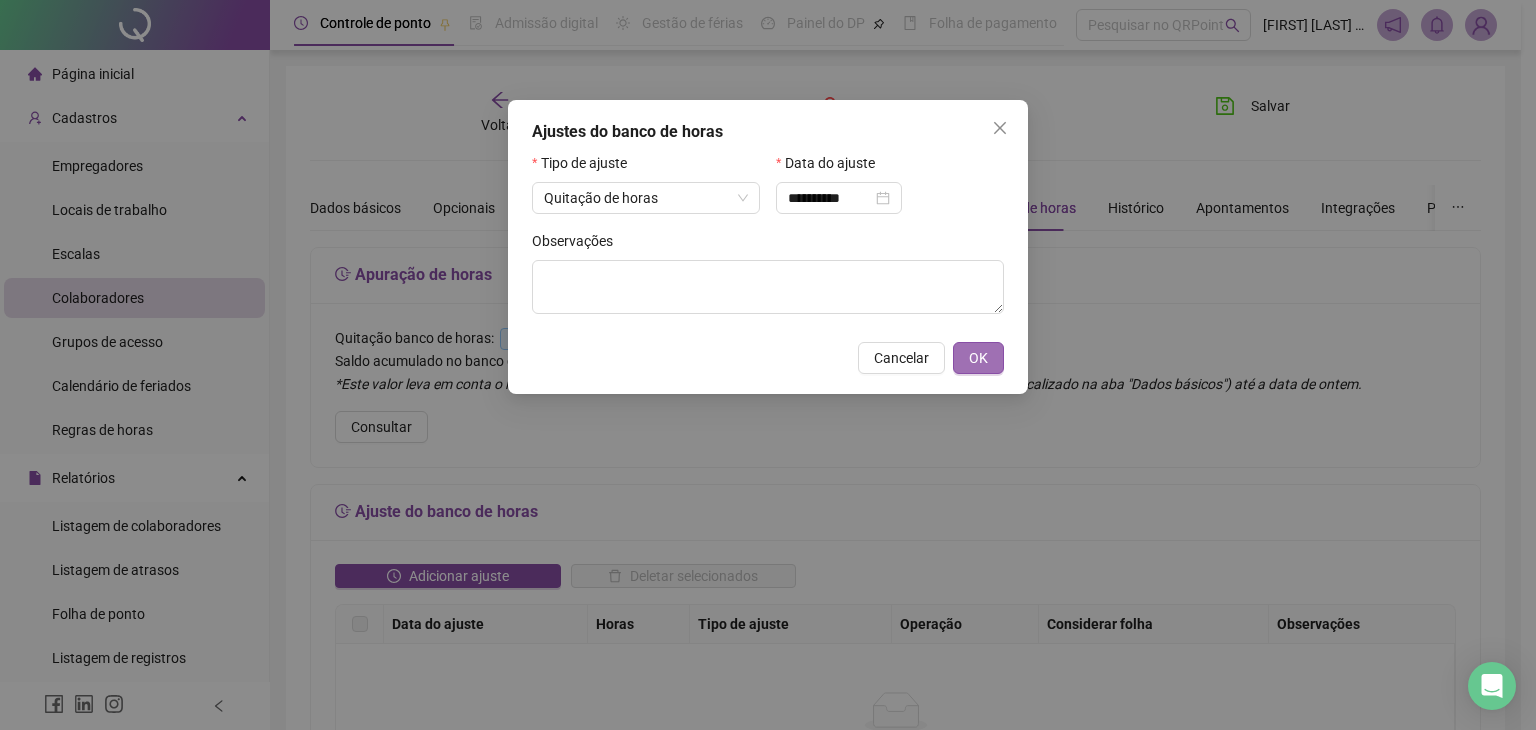 click on "OK" at bounding box center [978, 358] 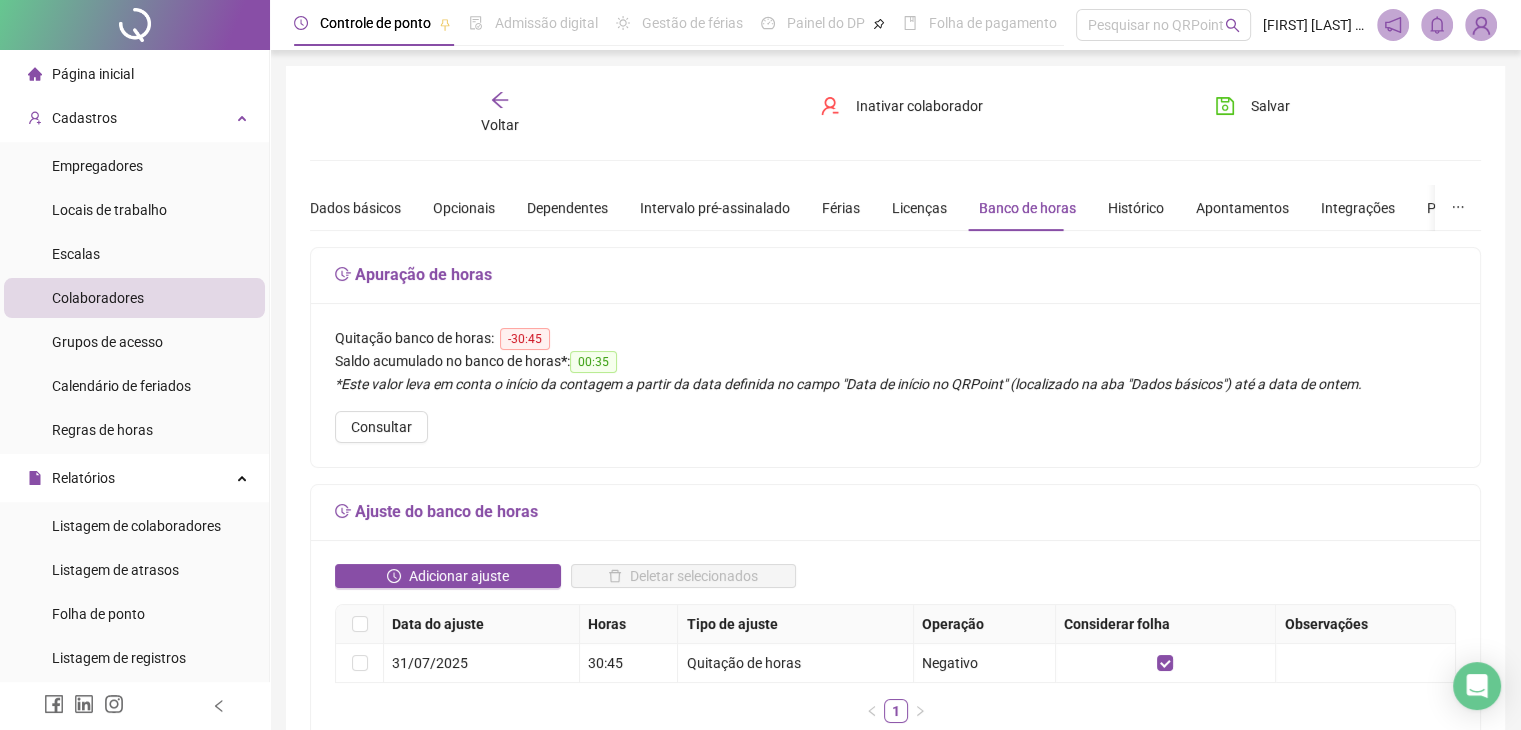 click on "Voltar" at bounding box center (500, 125) 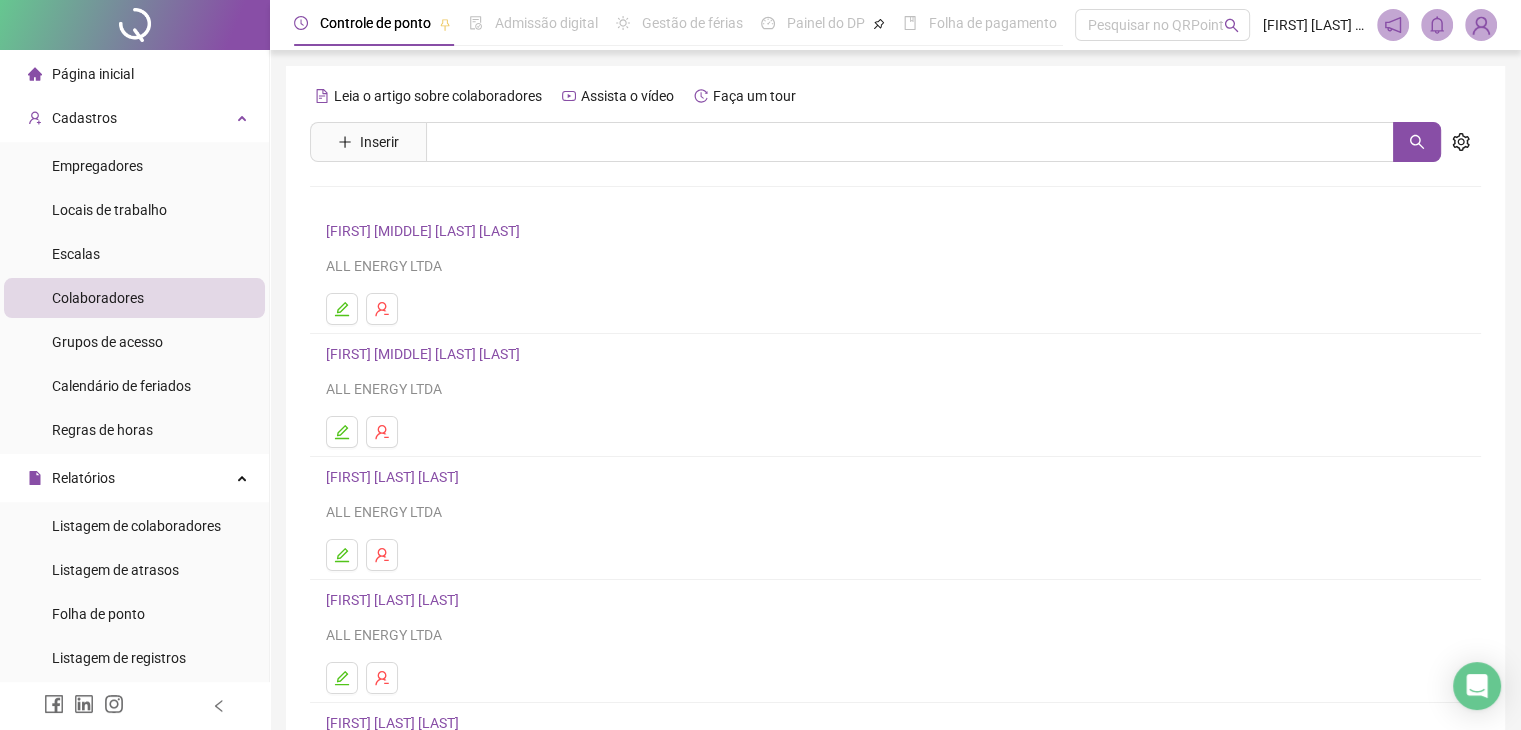 scroll, scrollTop: 124, scrollLeft: 0, axis: vertical 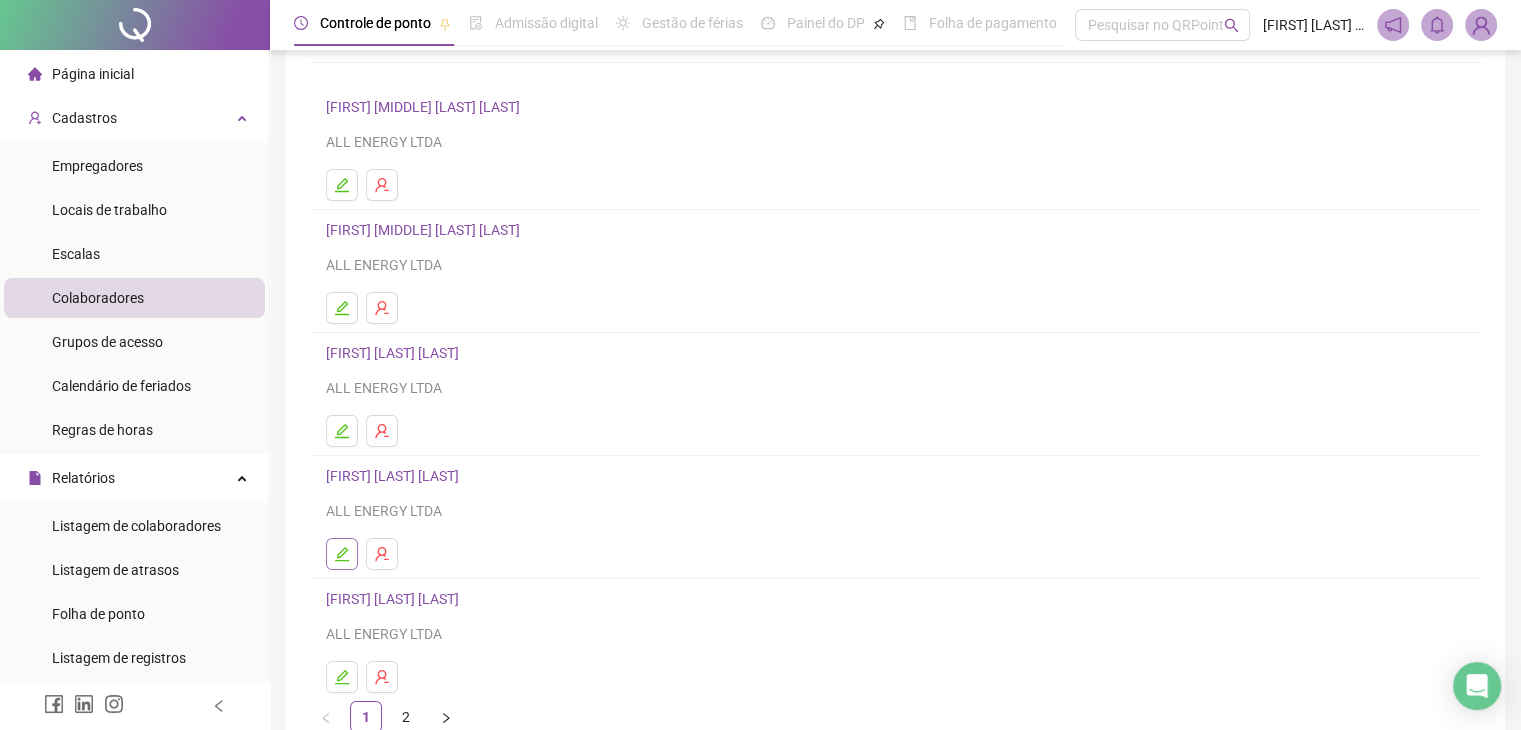 click 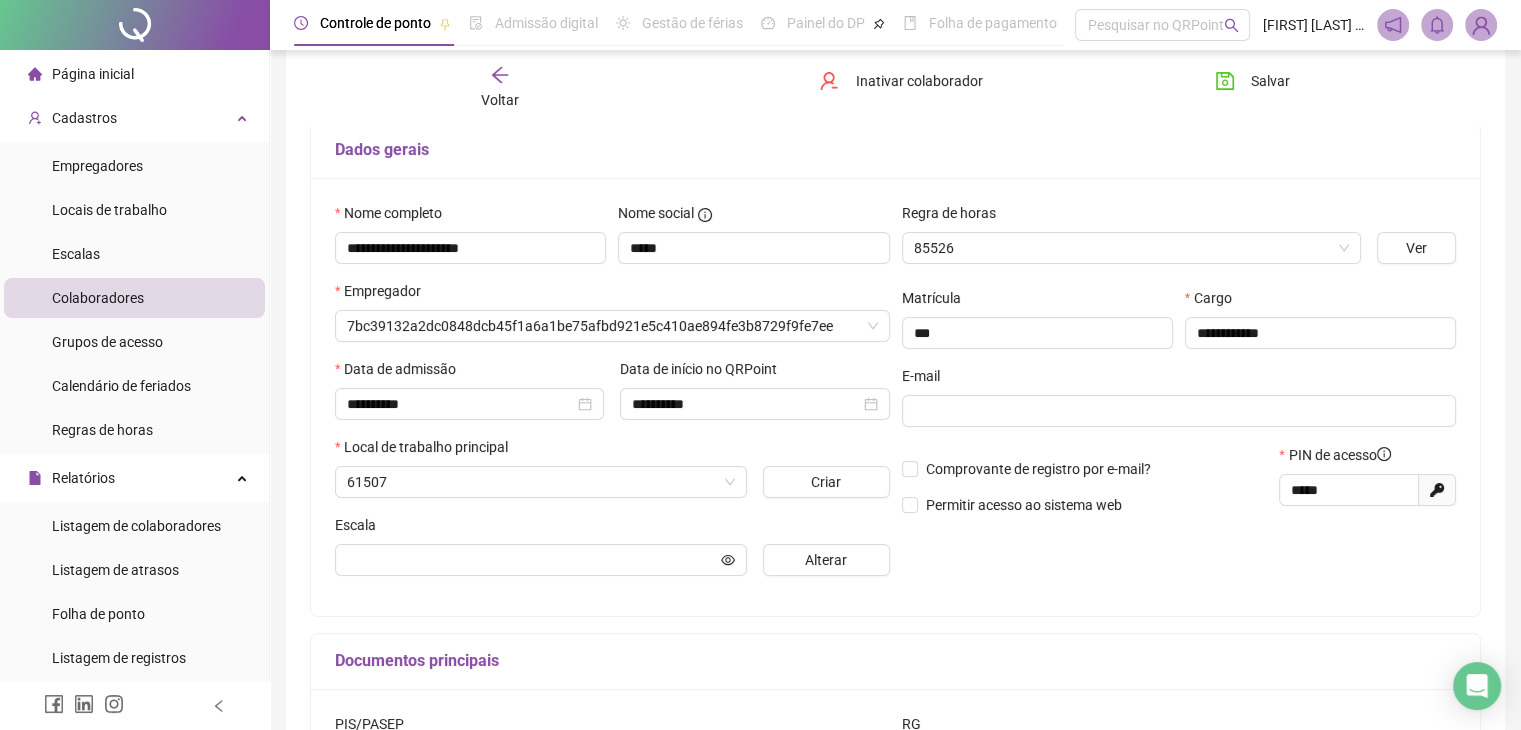 scroll, scrollTop: 134, scrollLeft: 0, axis: vertical 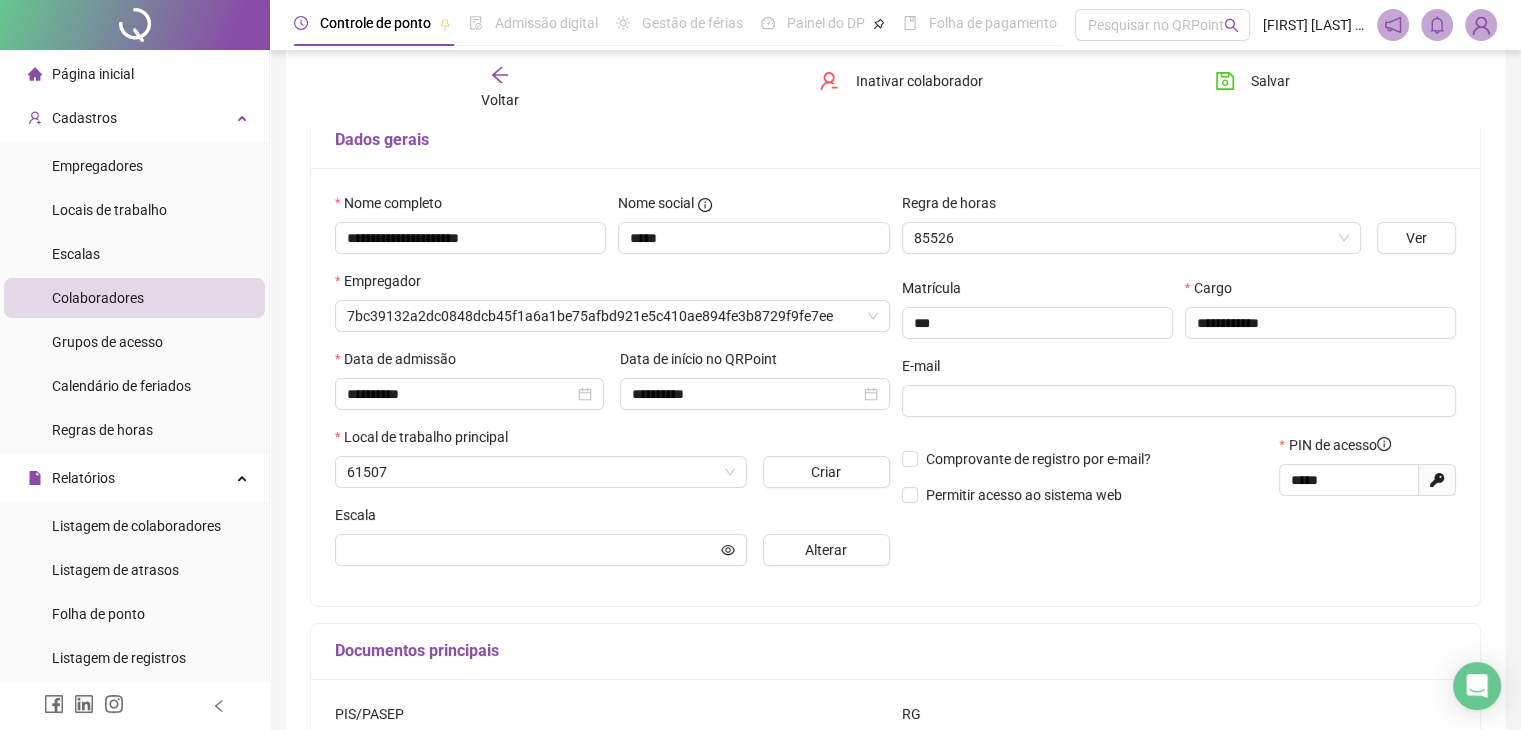 type on "**********" 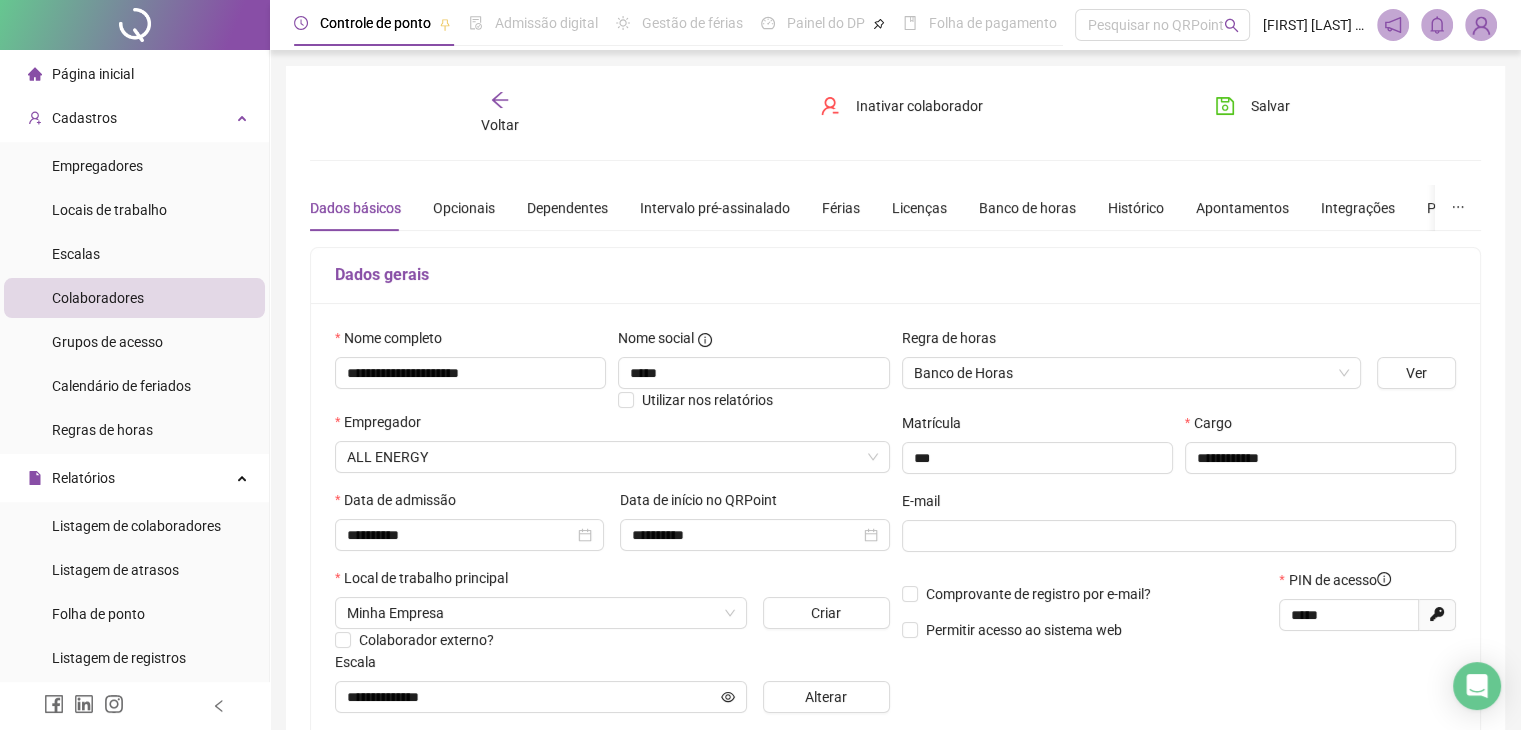 scroll, scrollTop: 0, scrollLeft: 0, axis: both 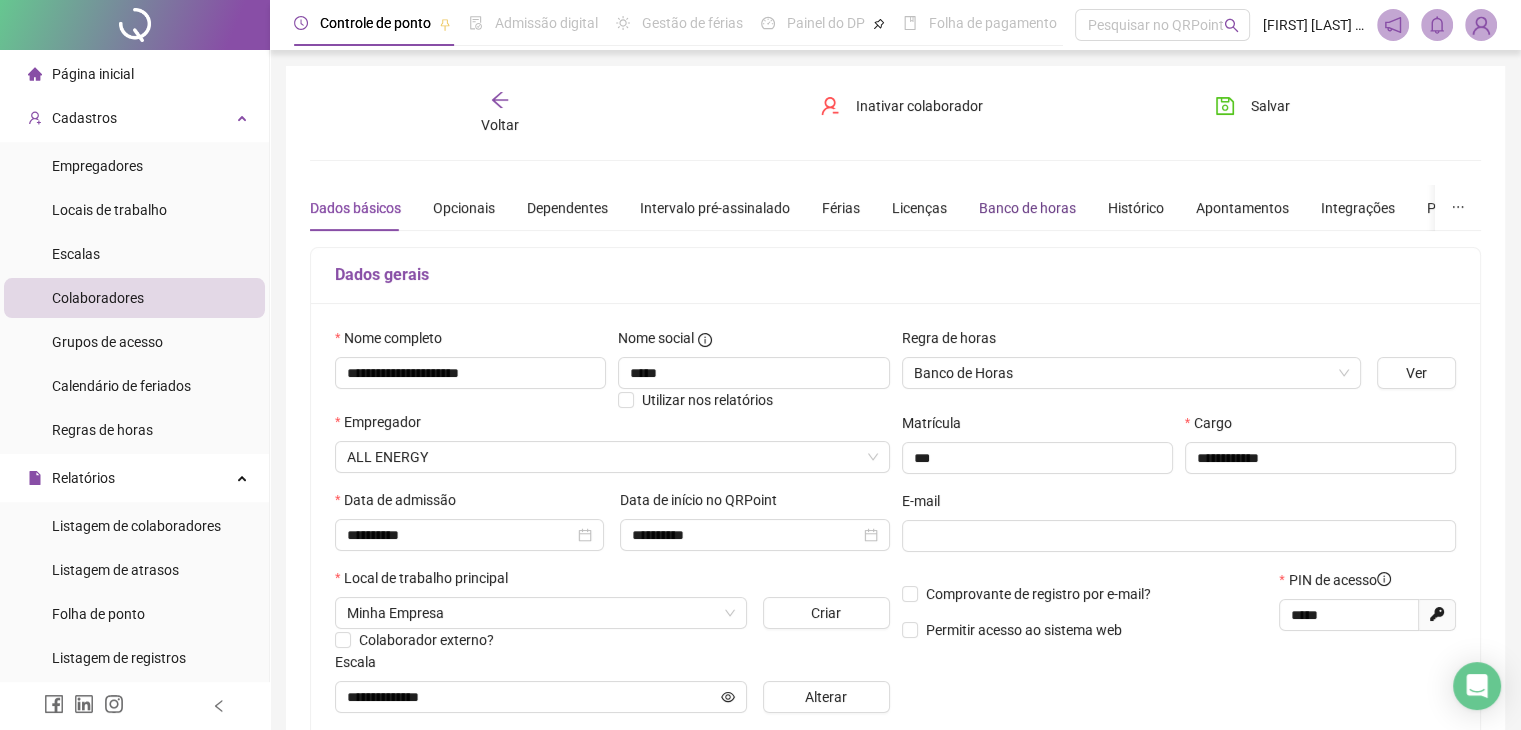 click on "Banco de horas" at bounding box center (1027, 208) 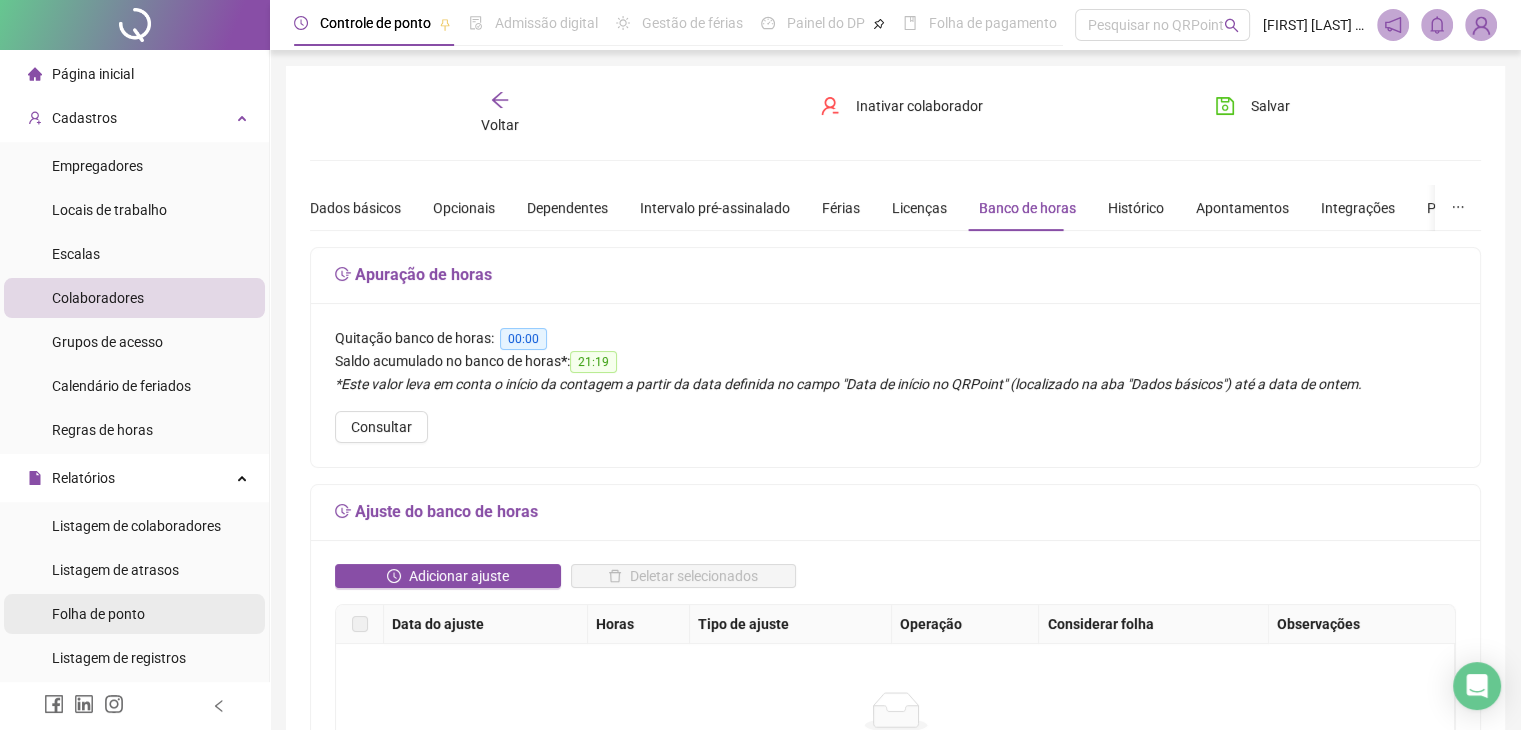 click on "Folha de ponto" at bounding box center (98, 614) 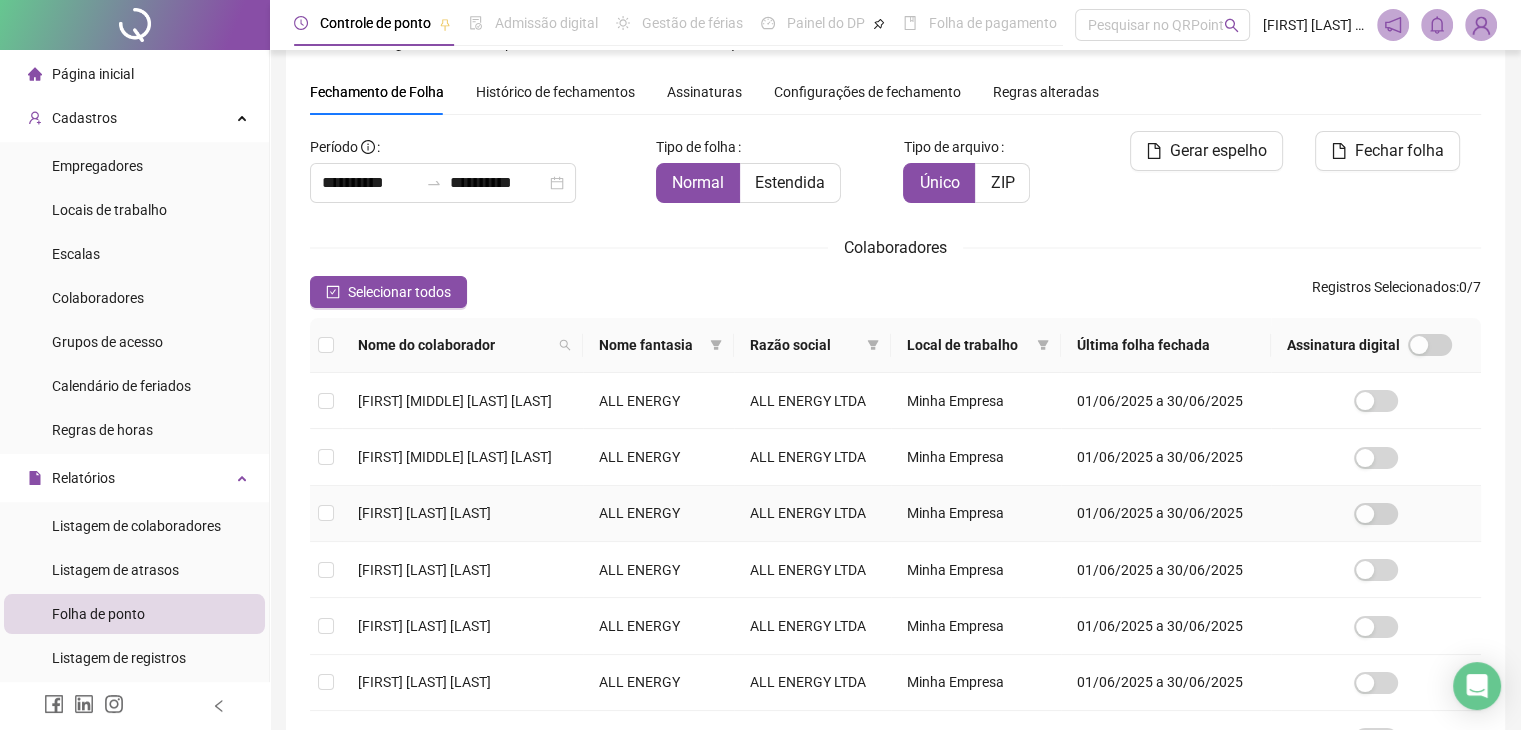 scroll, scrollTop: 33, scrollLeft: 0, axis: vertical 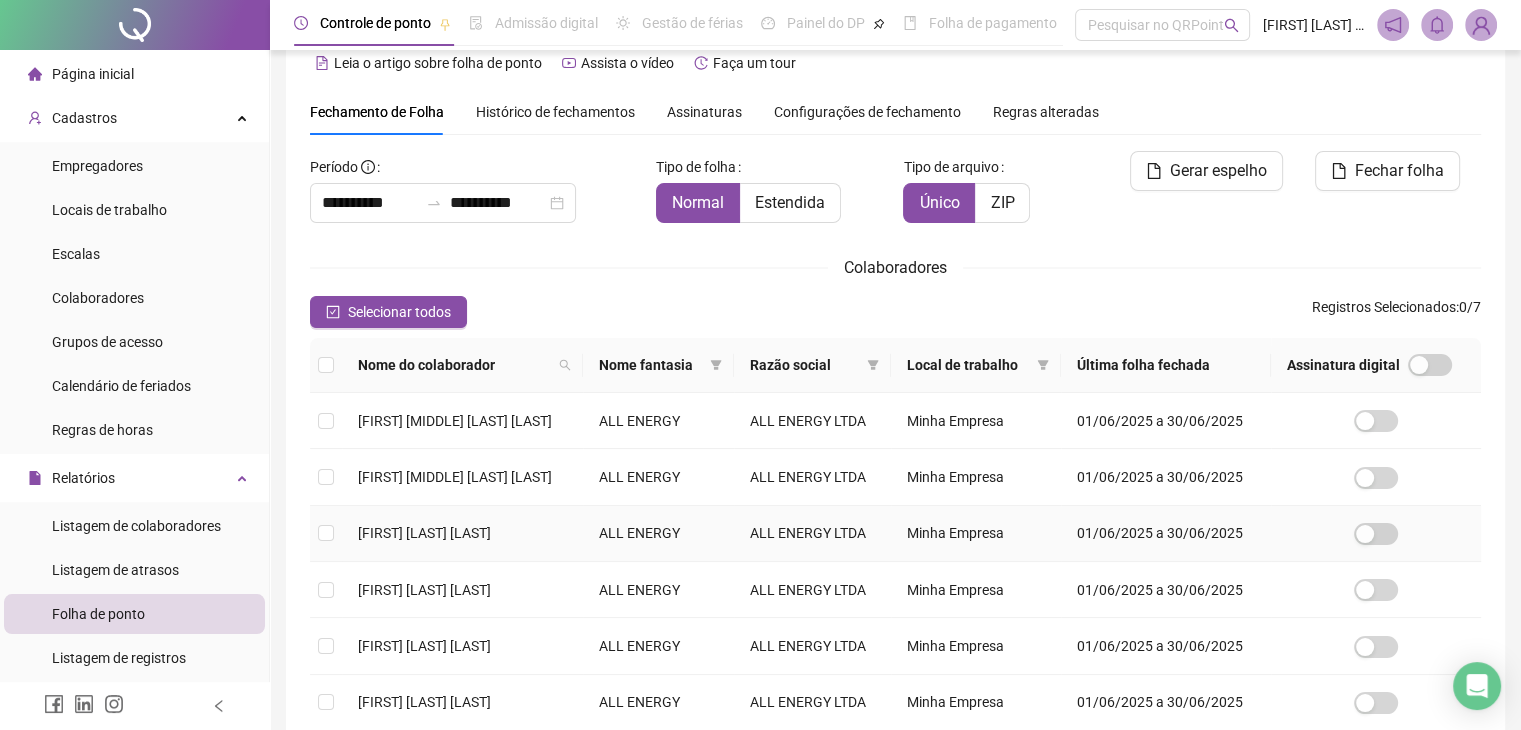 click on "[FIRST] [LAST]" at bounding box center (424, 533) 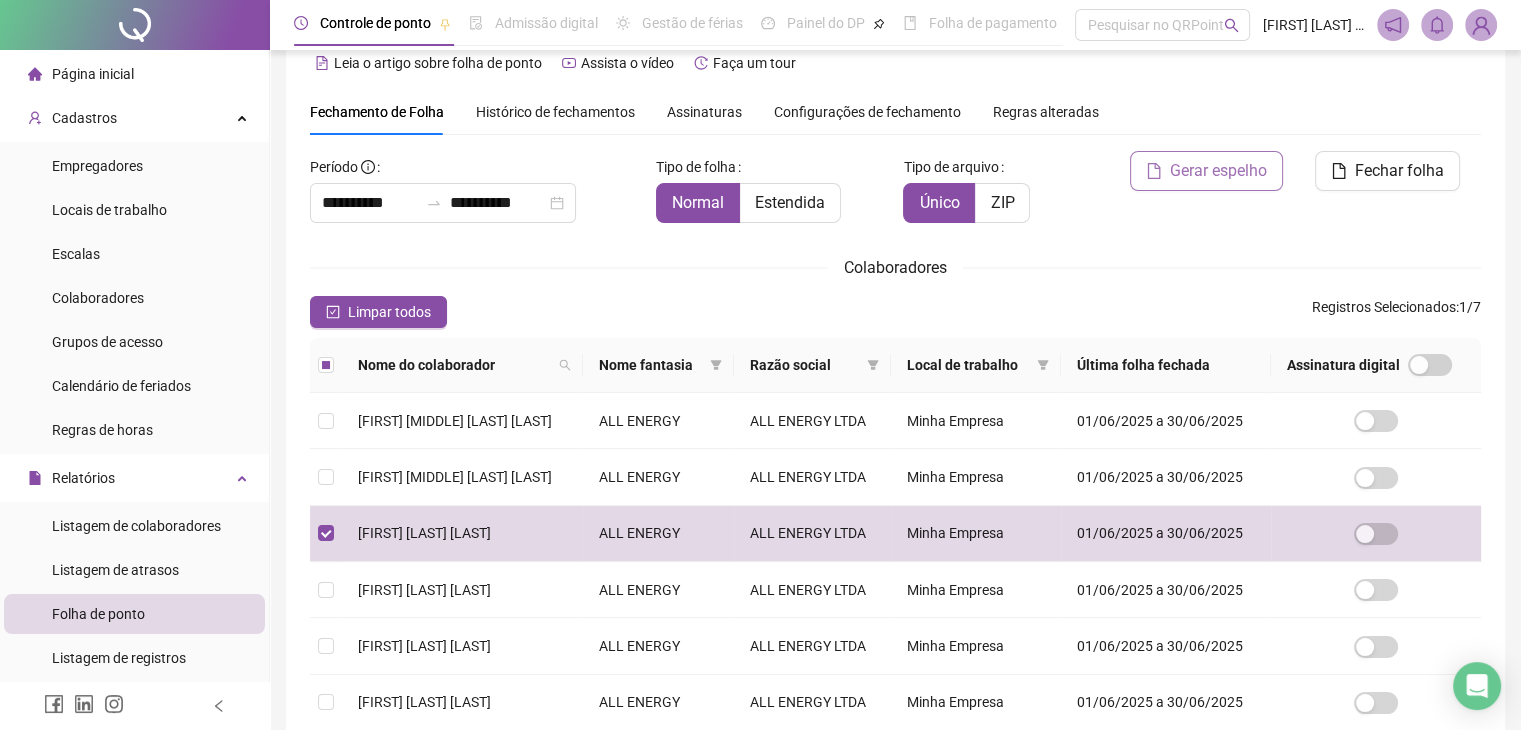 click on "Gerar espelho" at bounding box center (1218, 171) 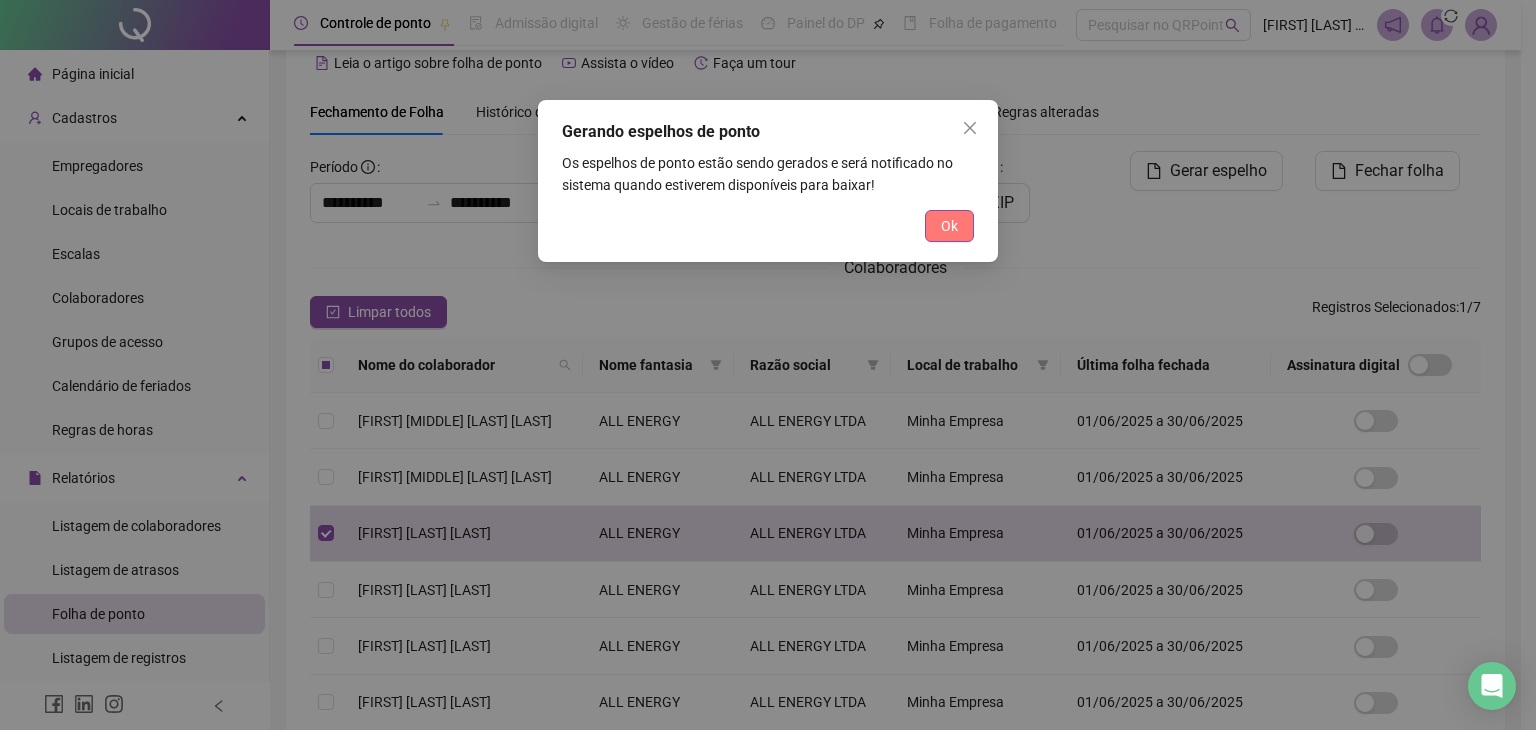 click on "Ok" at bounding box center [949, 226] 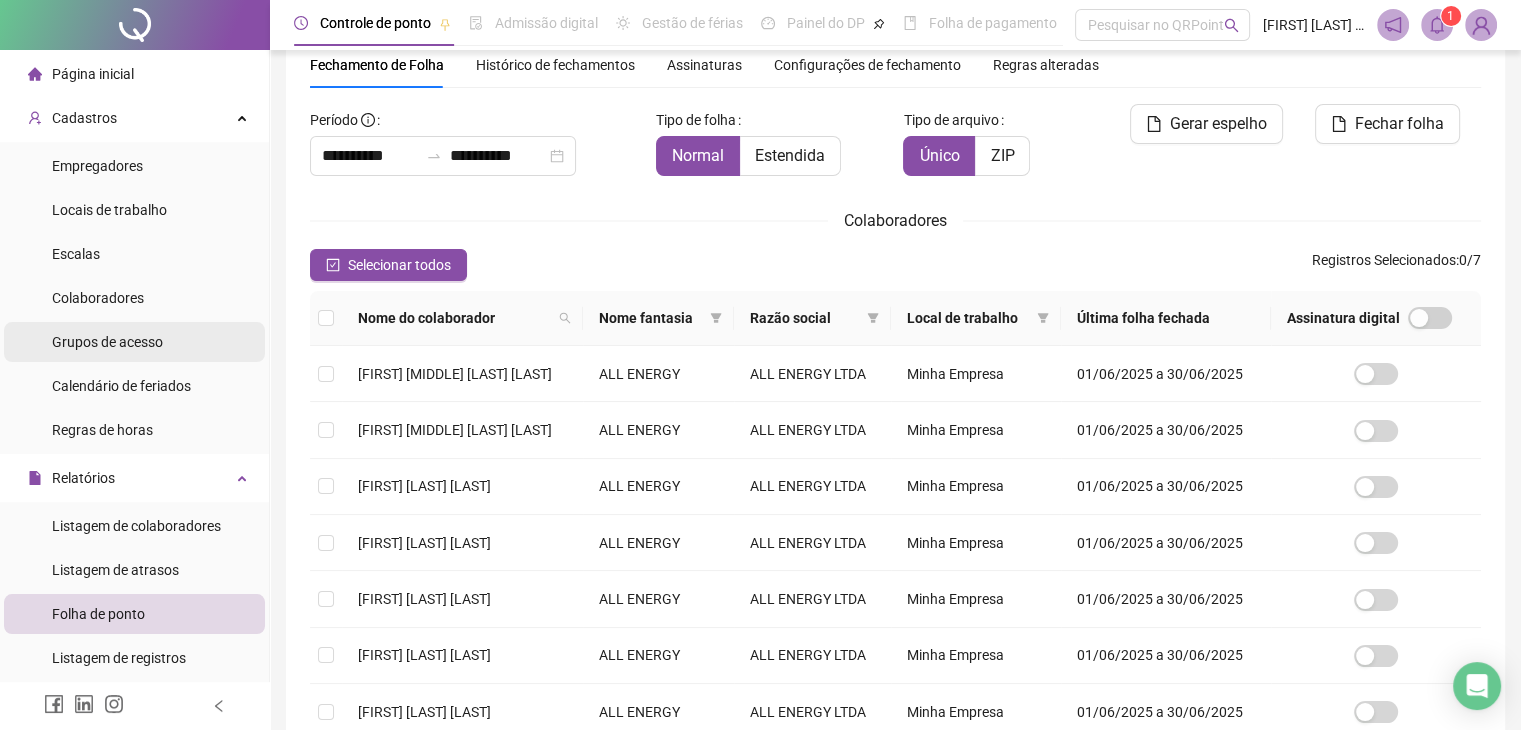 scroll, scrollTop: 0, scrollLeft: 0, axis: both 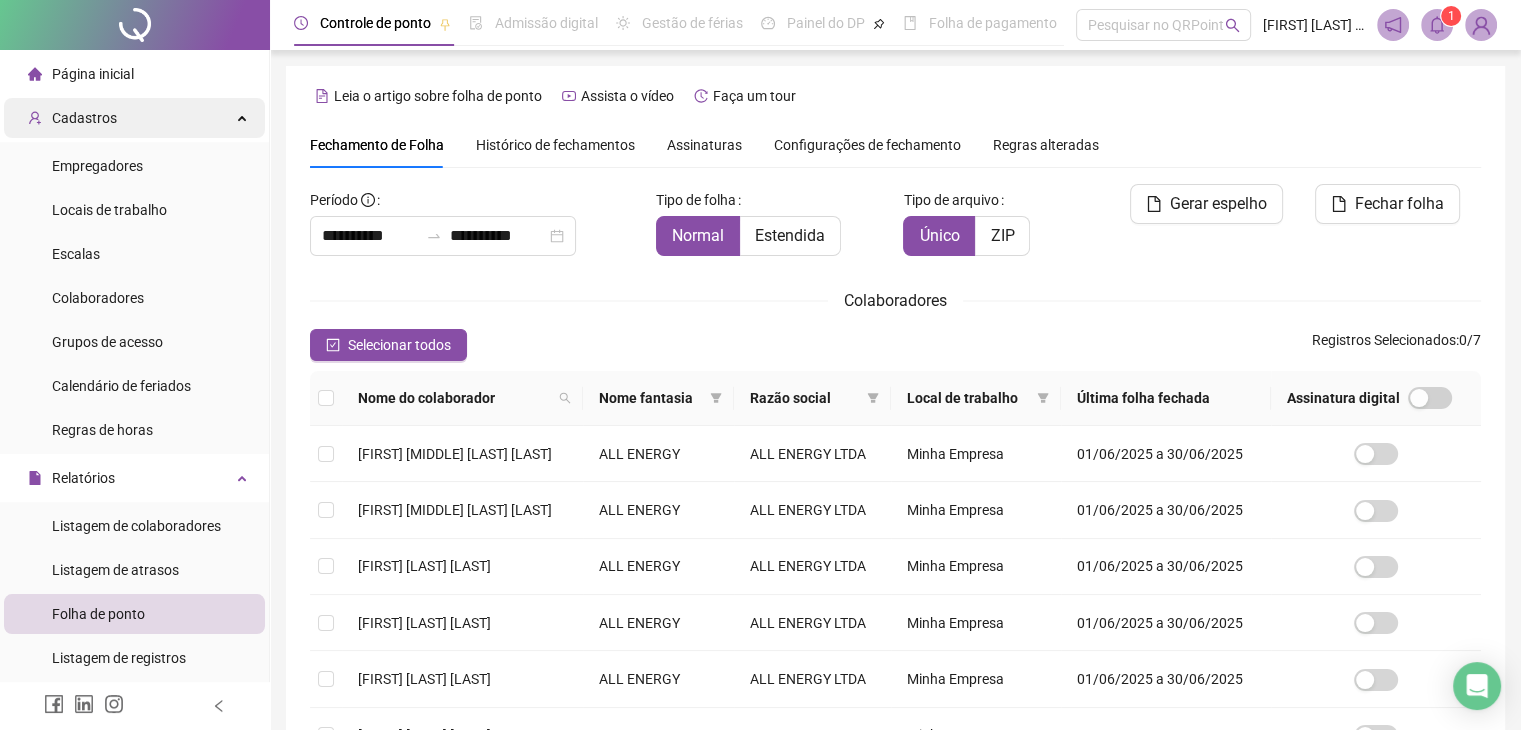 click on "Cadastros" at bounding box center (134, 118) 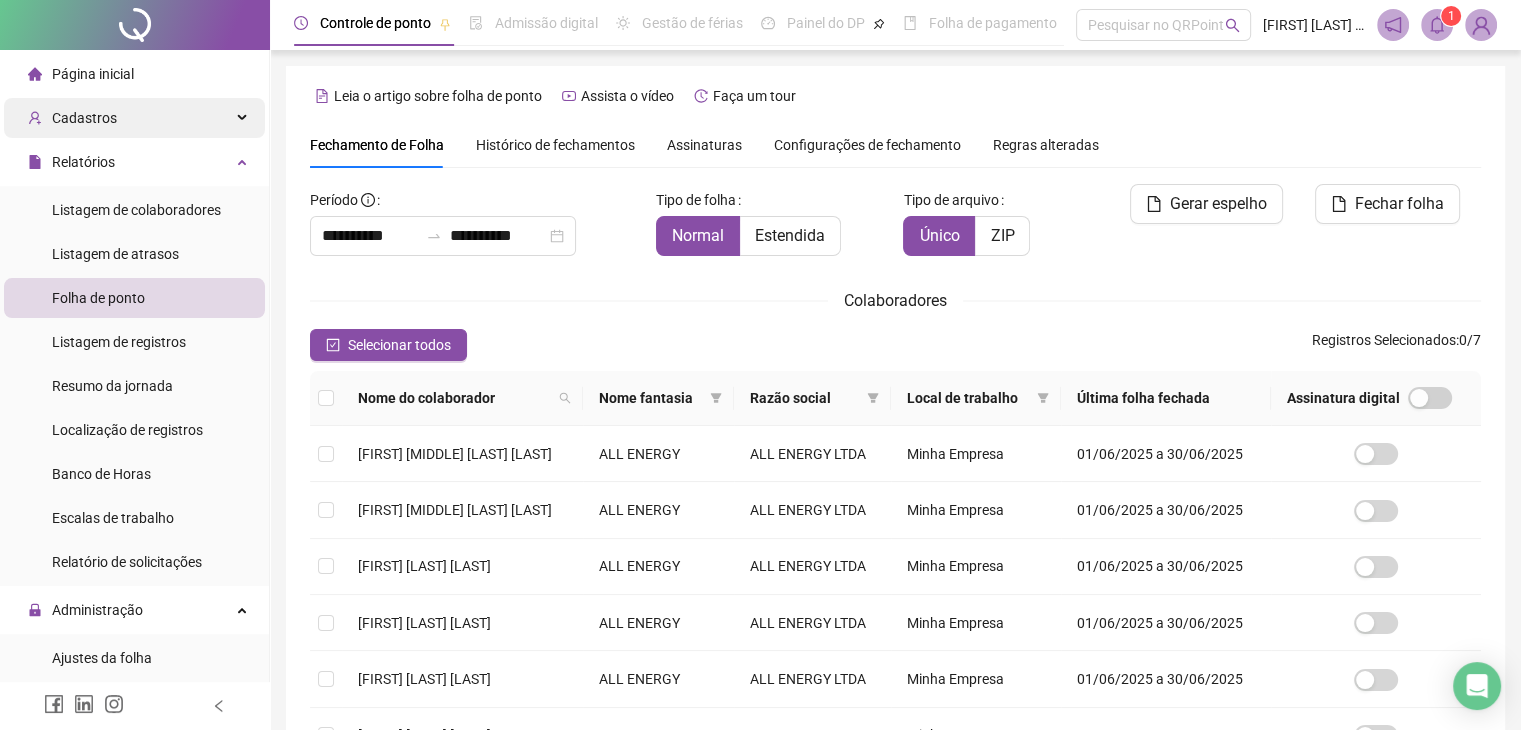 click on "Cadastros" at bounding box center (134, 118) 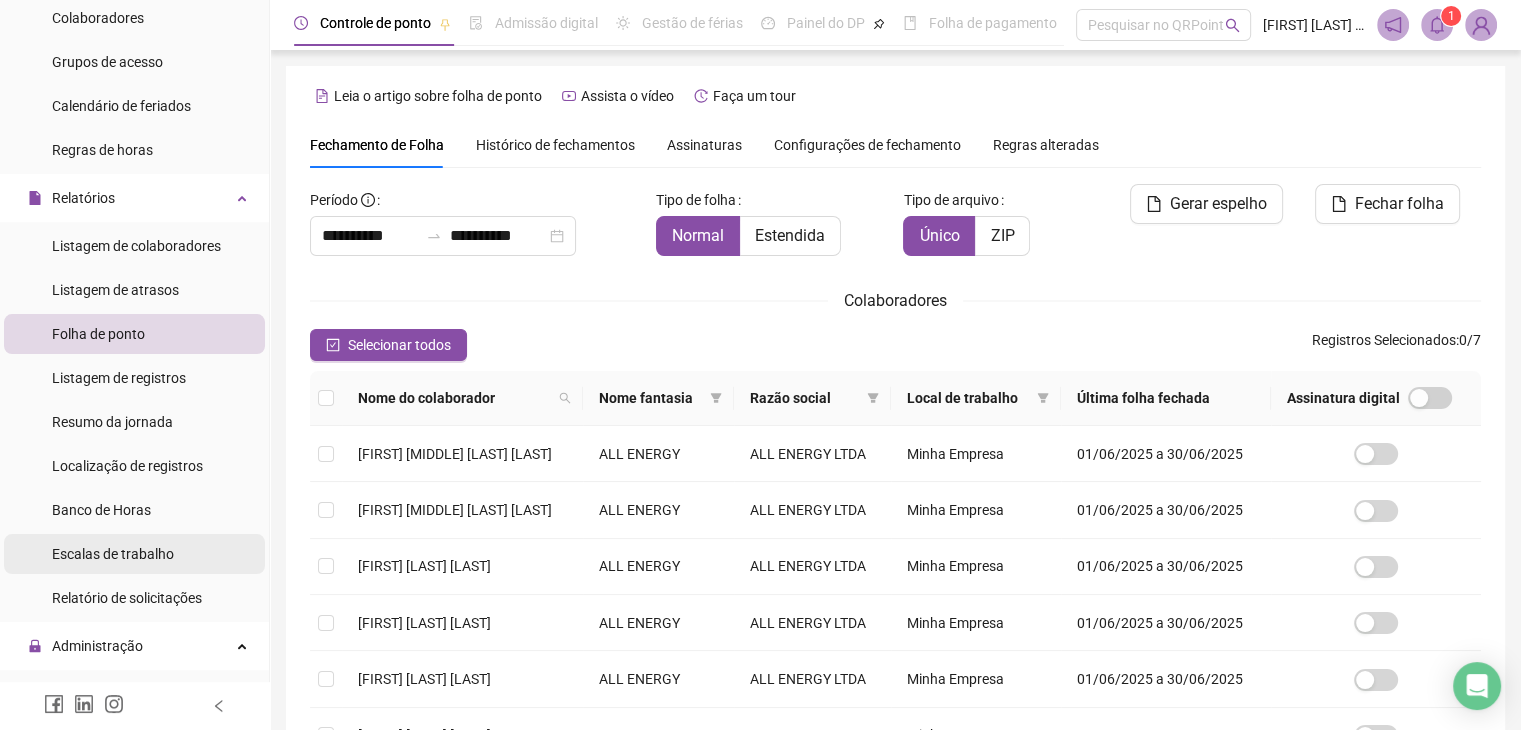 scroll, scrollTop: 511, scrollLeft: 0, axis: vertical 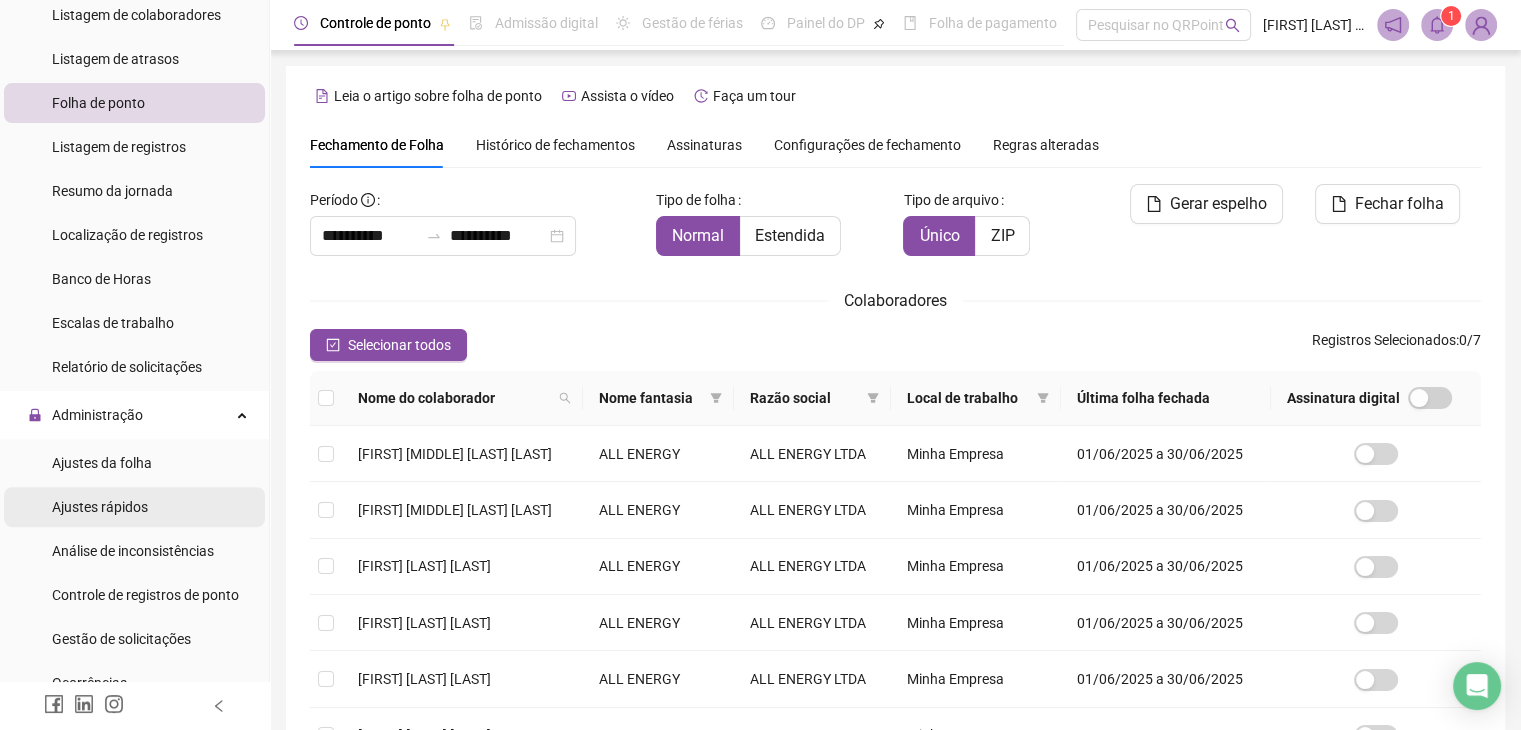 click on "Ajustes rápidos" at bounding box center (100, 507) 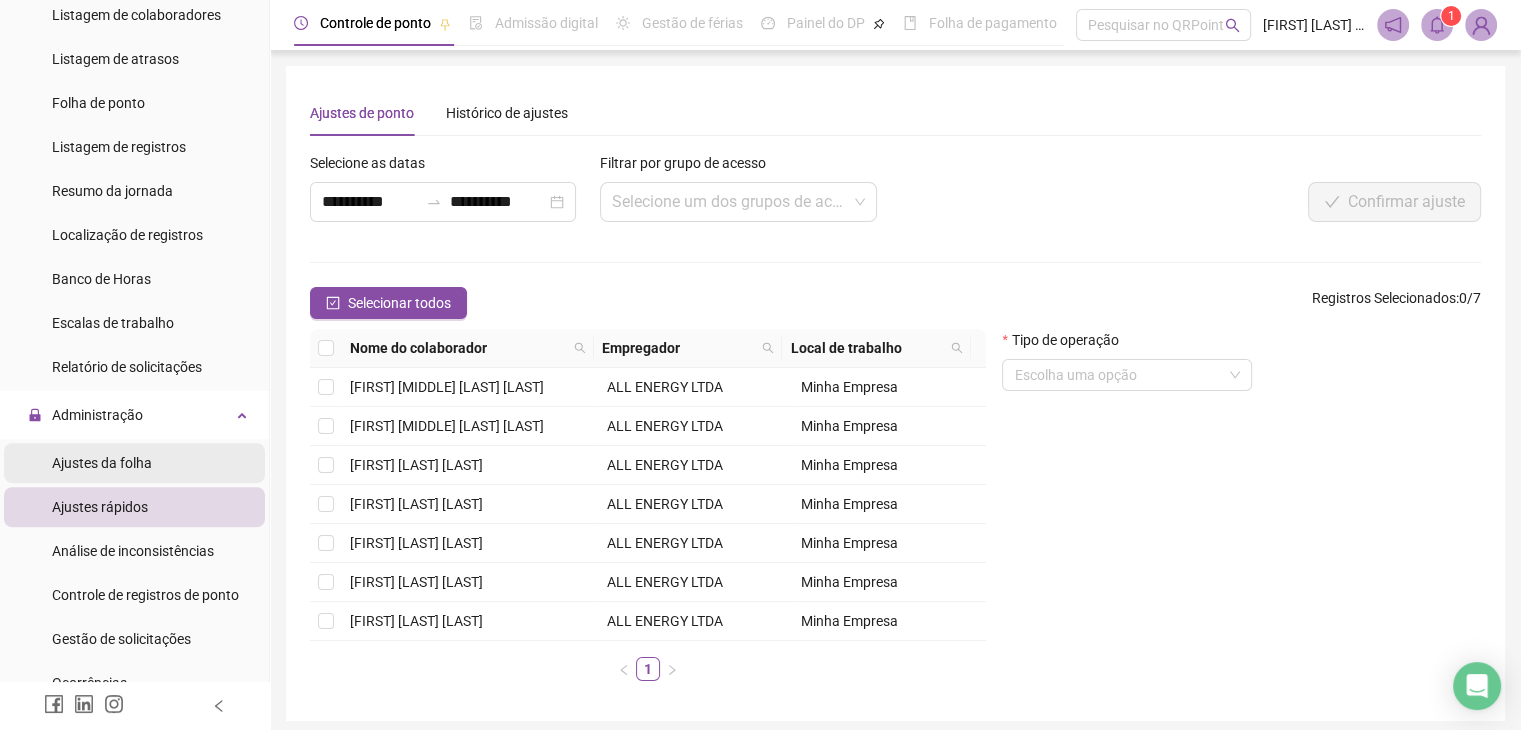 click on "Ajustes da folha" at bounding box center (134, 463) 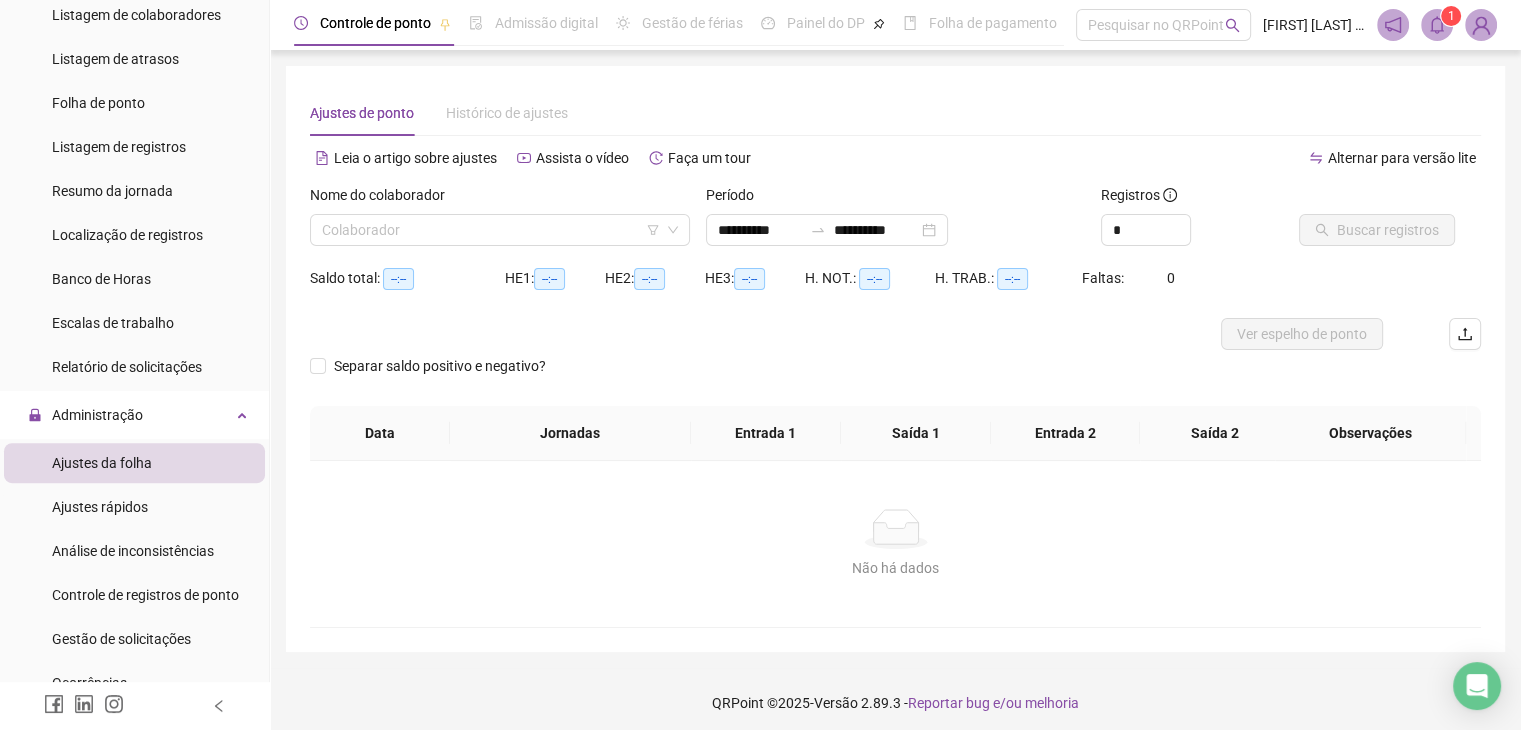 click on "Nome do colaborador Colaborador" at bounding box center (500, 223) 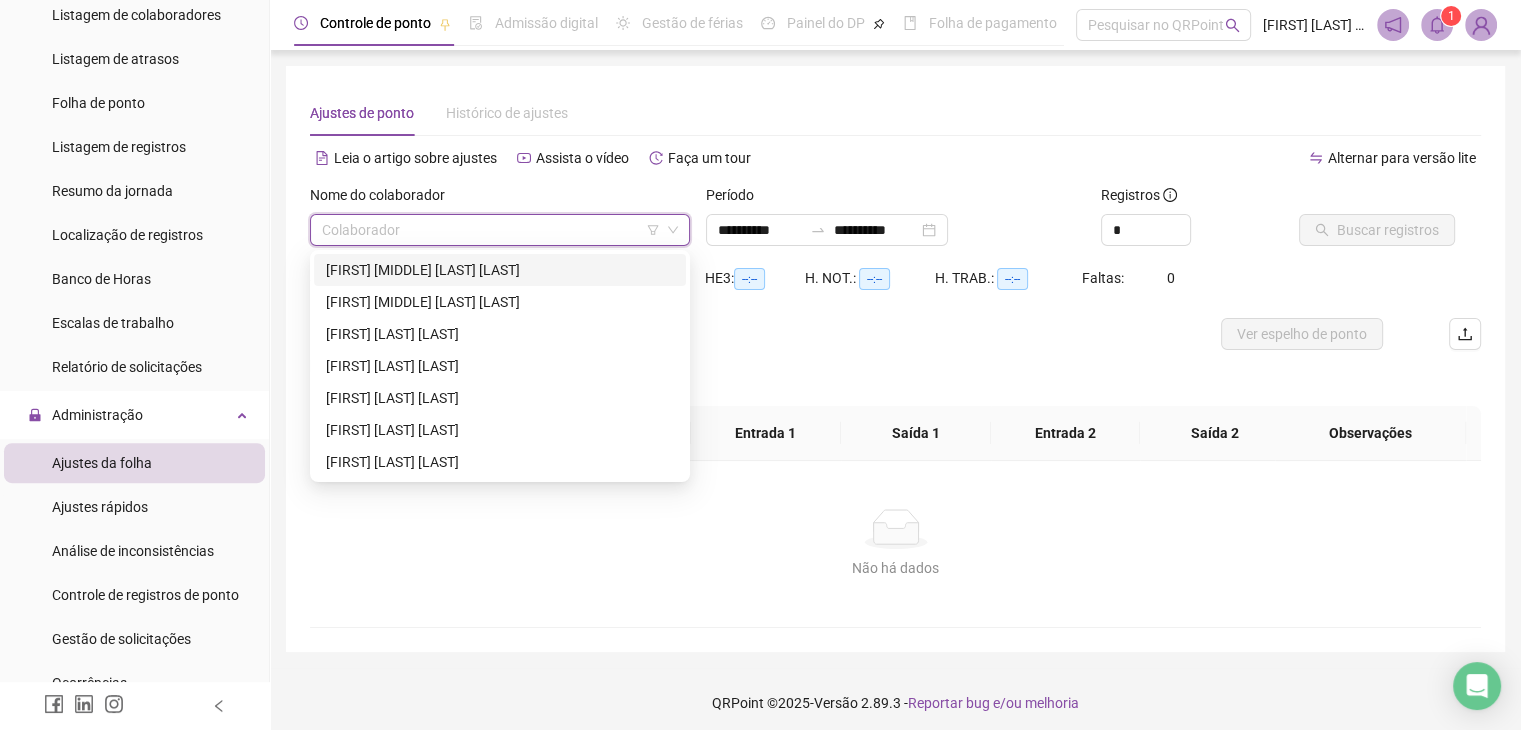 click at bounding box center [491, 230] 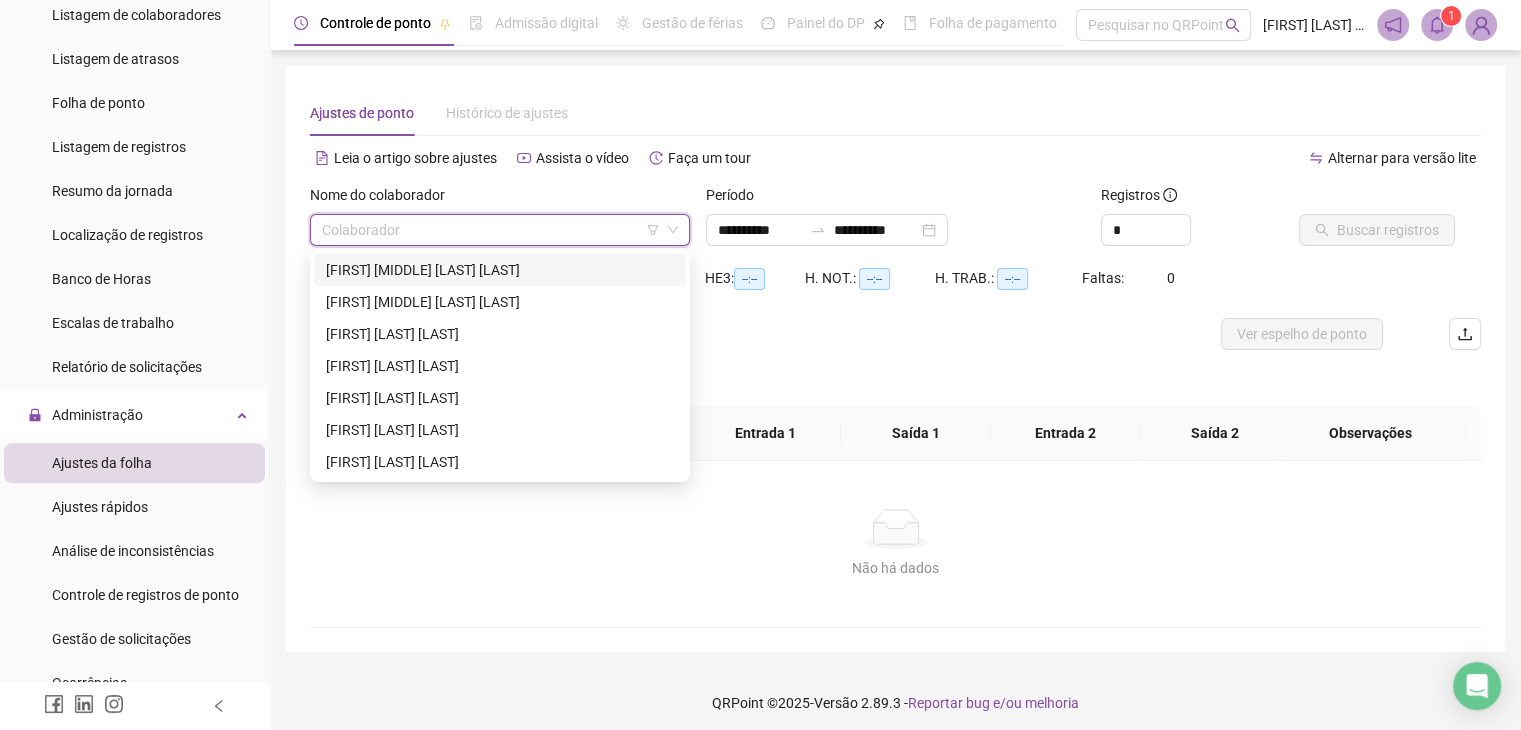 click on "[FIRST] [LAST]" at bounding box center [500, 270] 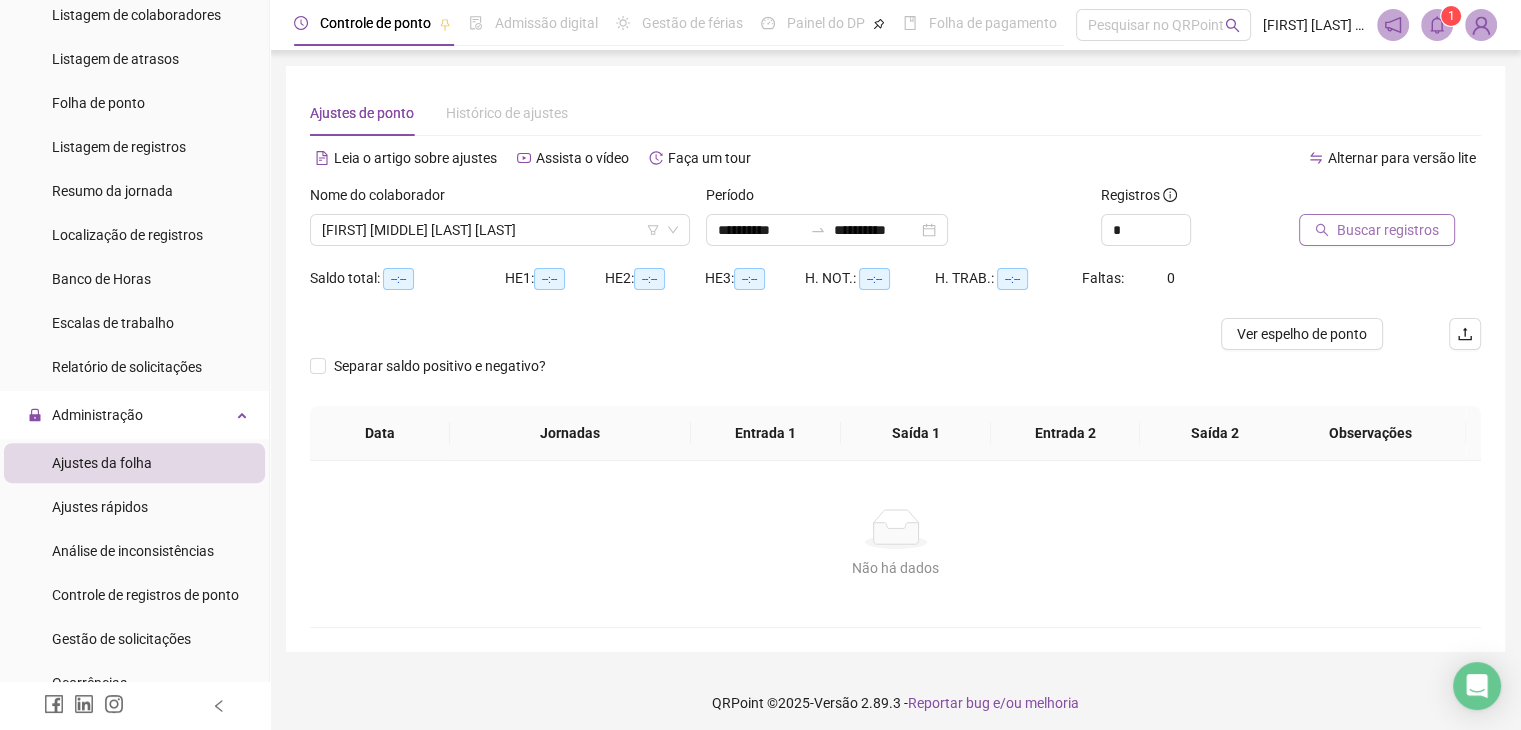 click on "Buscar registros" at bounding box center (1388, 230) 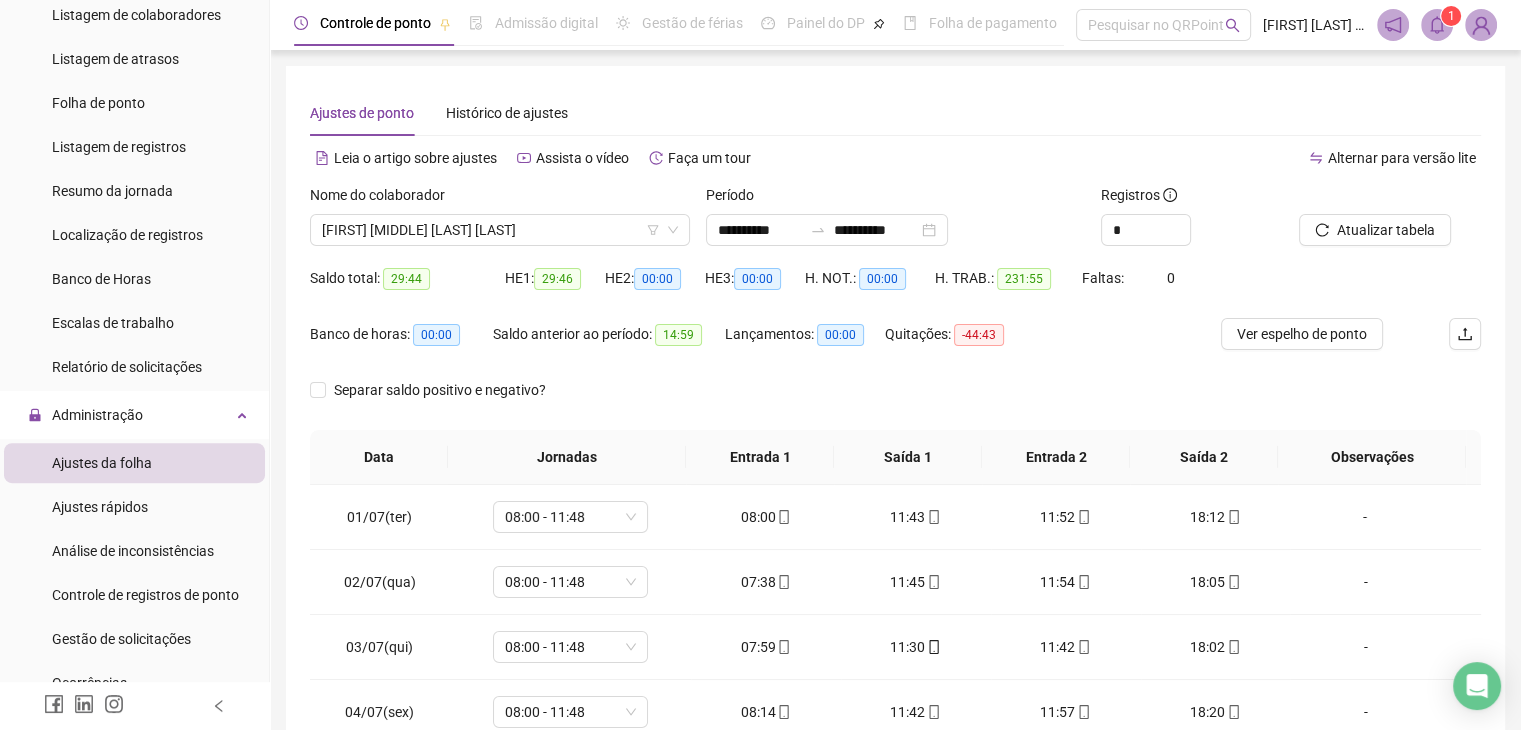 scroll, scrollTop: 255, scrollLeft: 0, axis: vertical 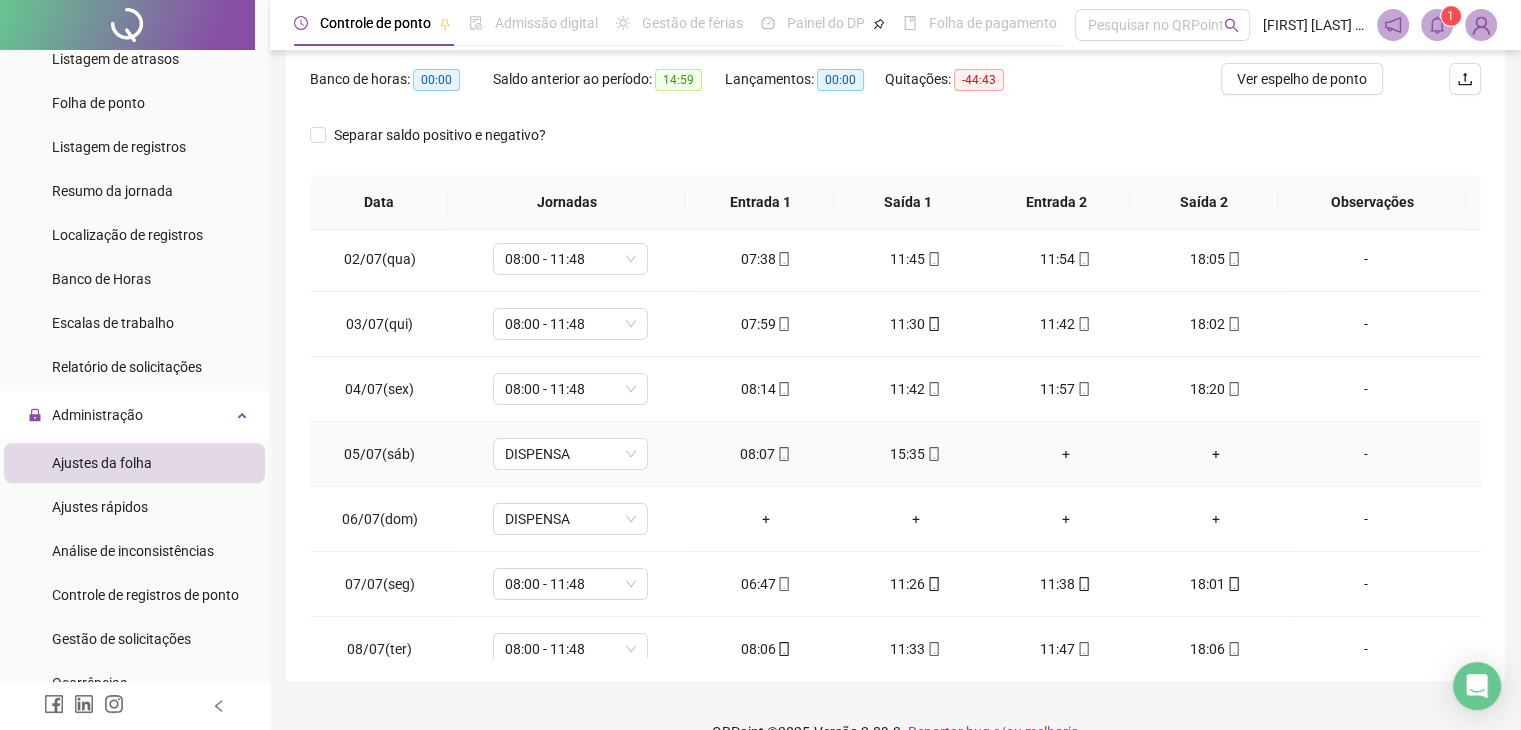 click on "+" at bounding box center (1066, 454) 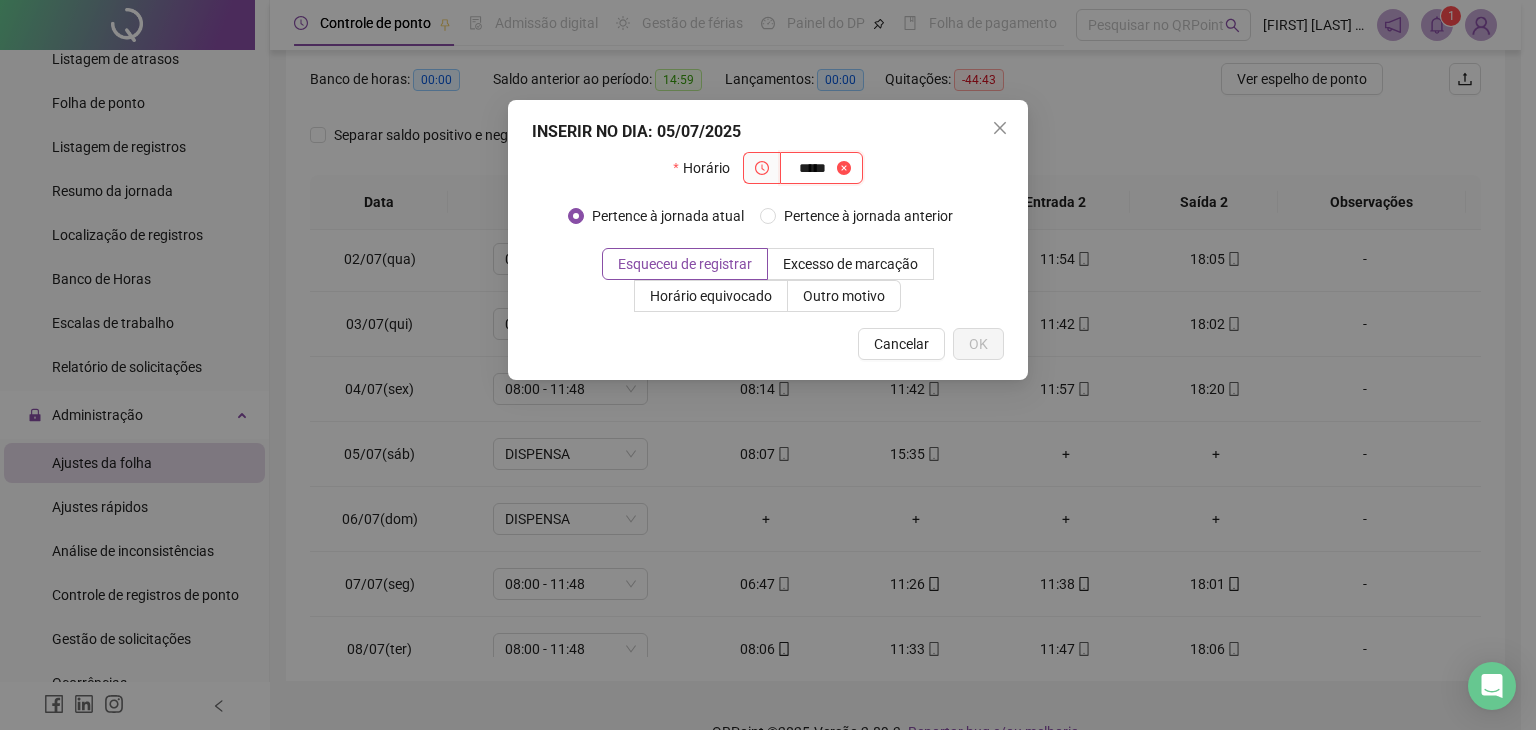 type on "*****" 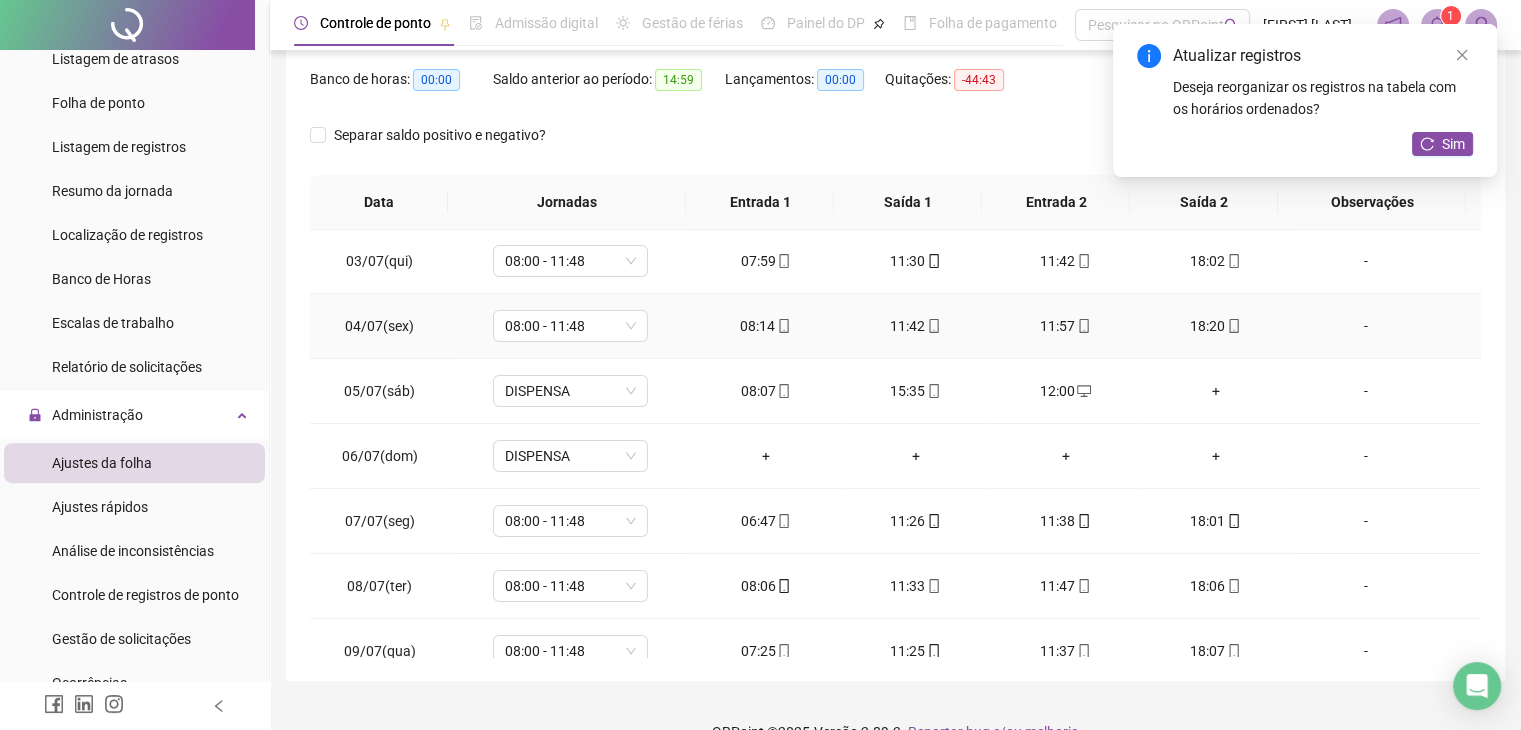 scroll, scrollTop: 132, scrollLeft: 0, axis: vertical 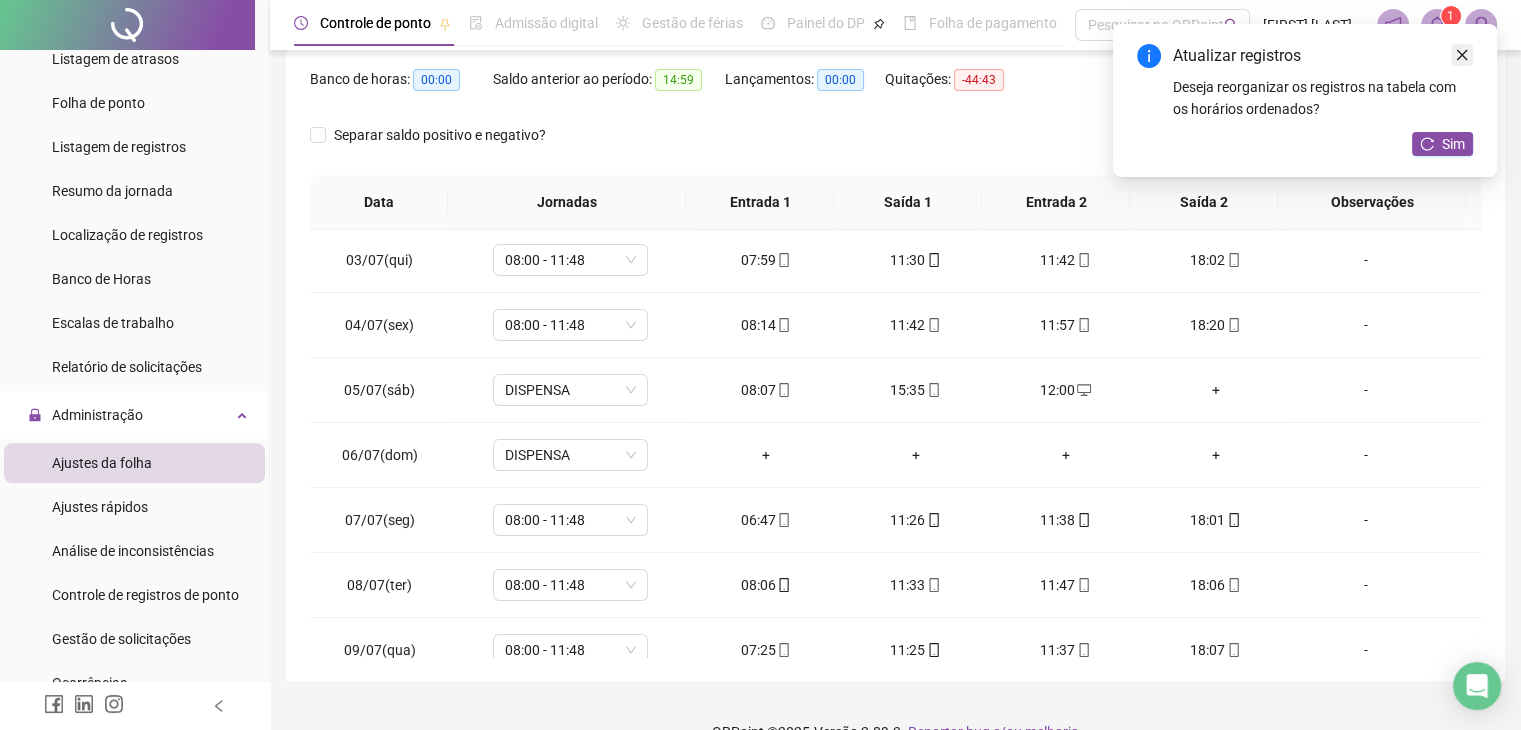 click 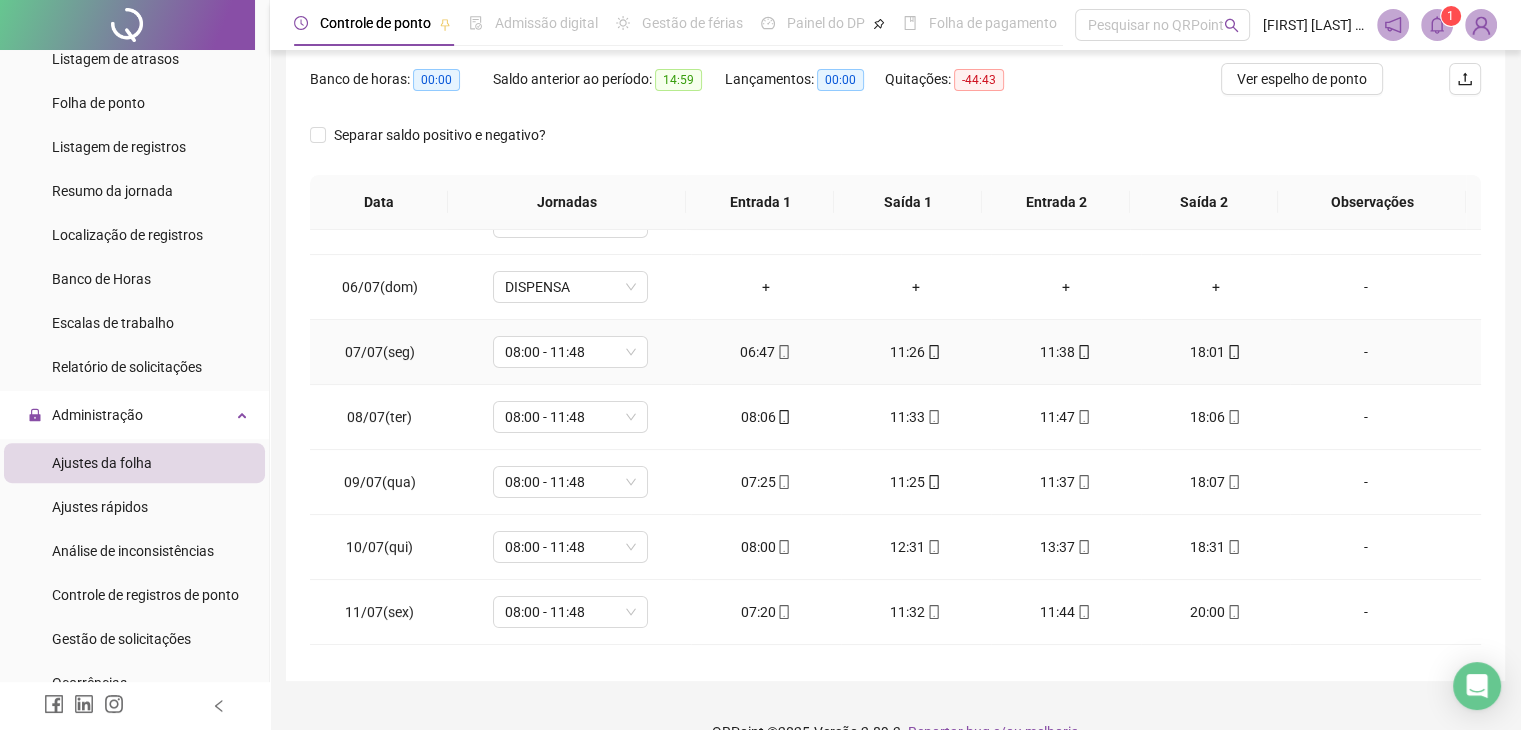 scroll, scrollTop: 302, scrollLeft: 0, axis: vertical 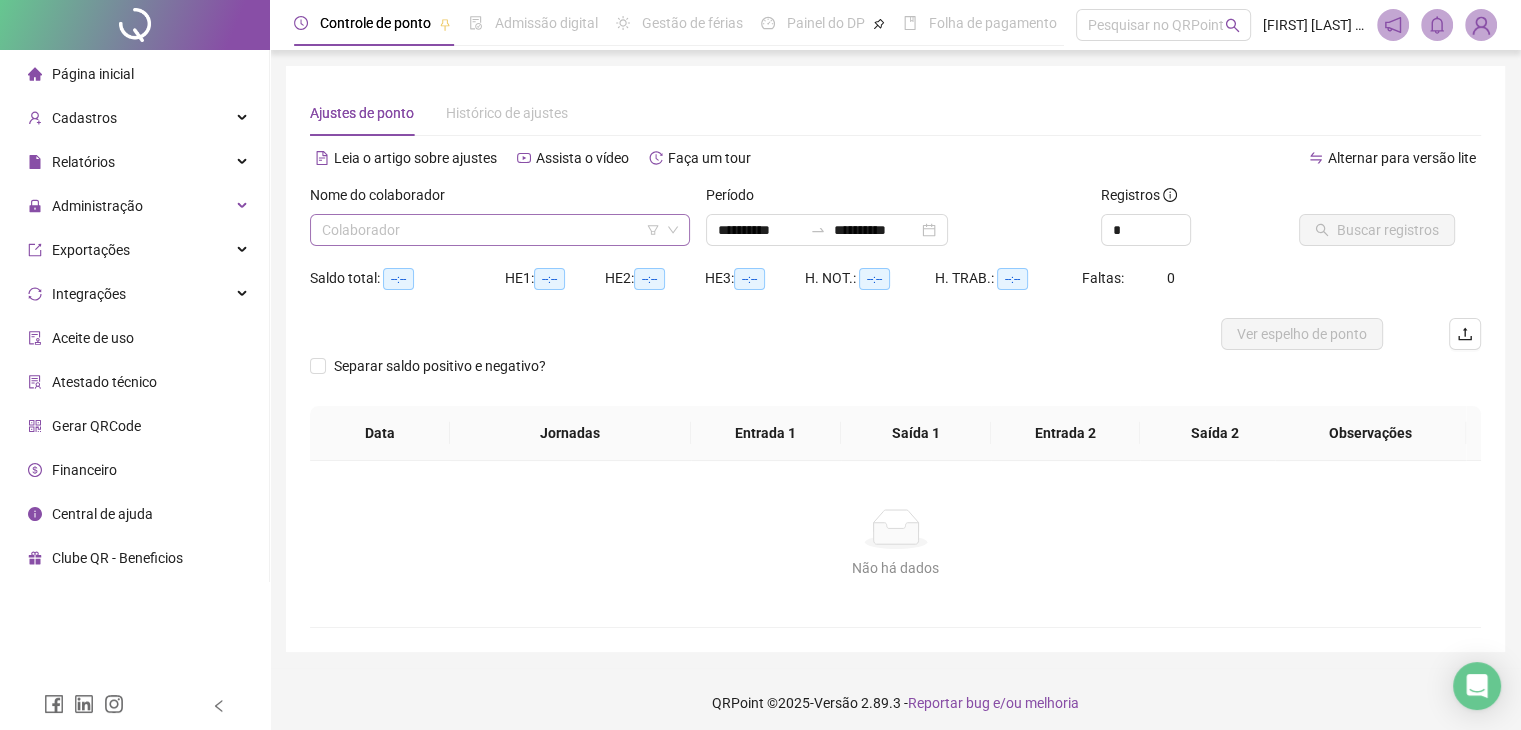 click at bounding box center (491, 230) 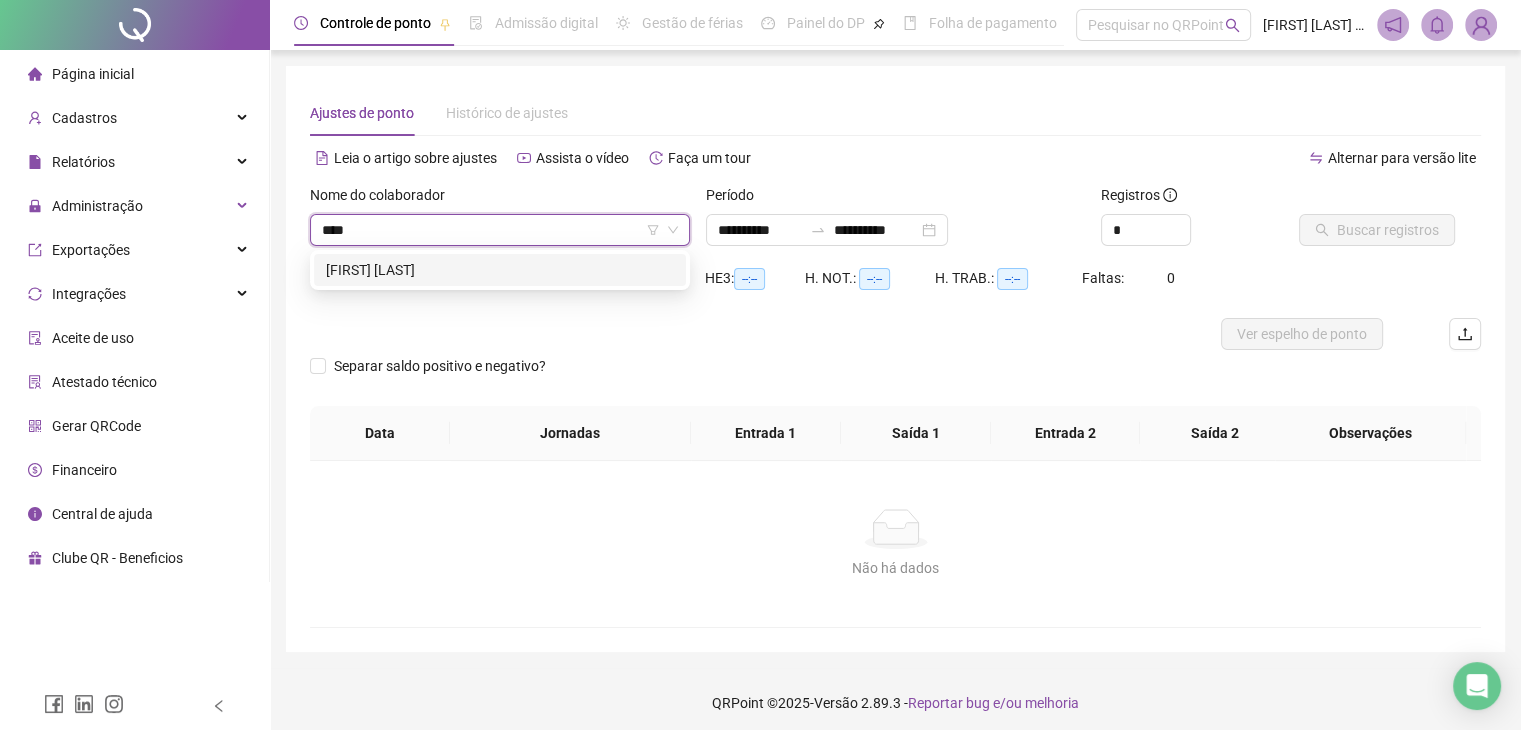 type on "*****" 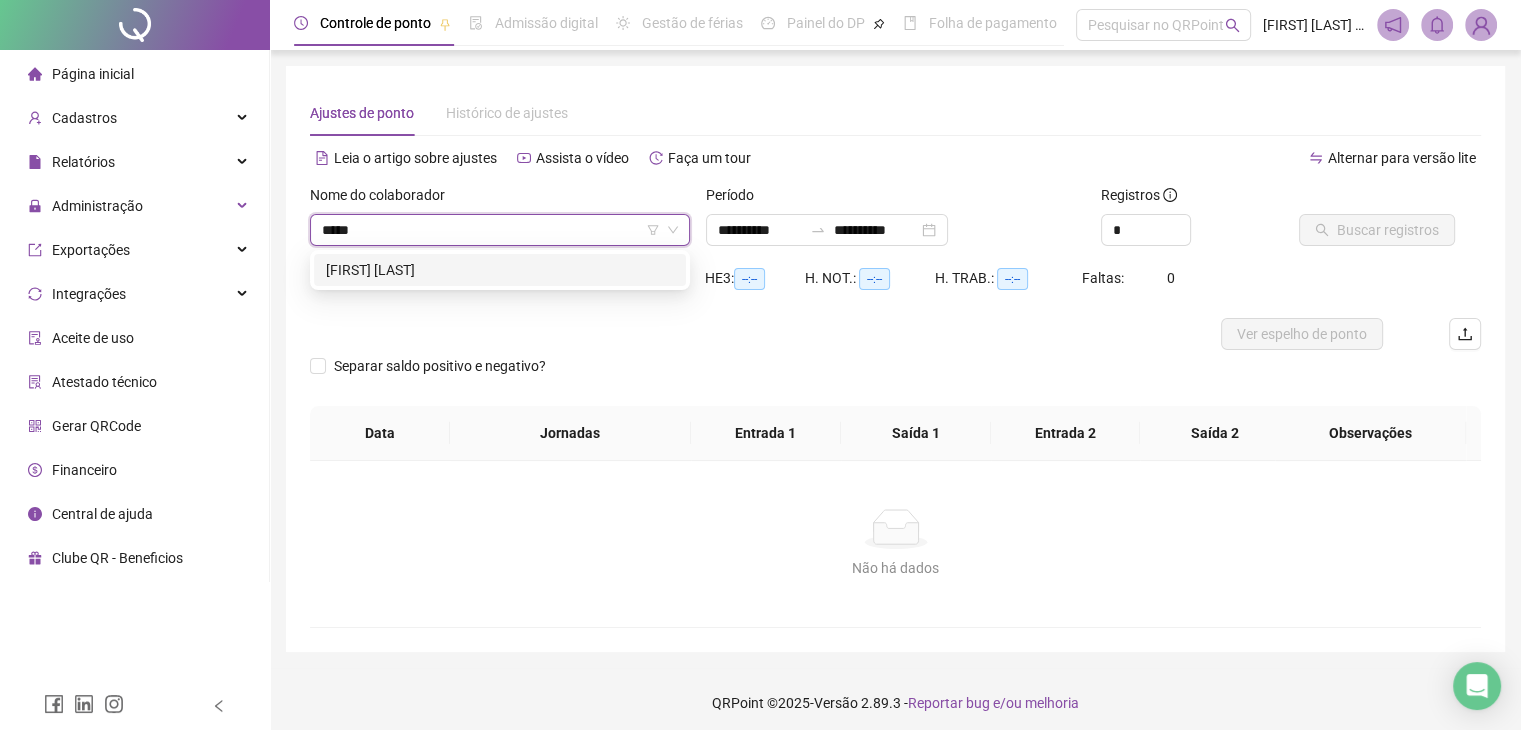 click on "[FIRST] [LAST]" at bounding box center [500, 270] 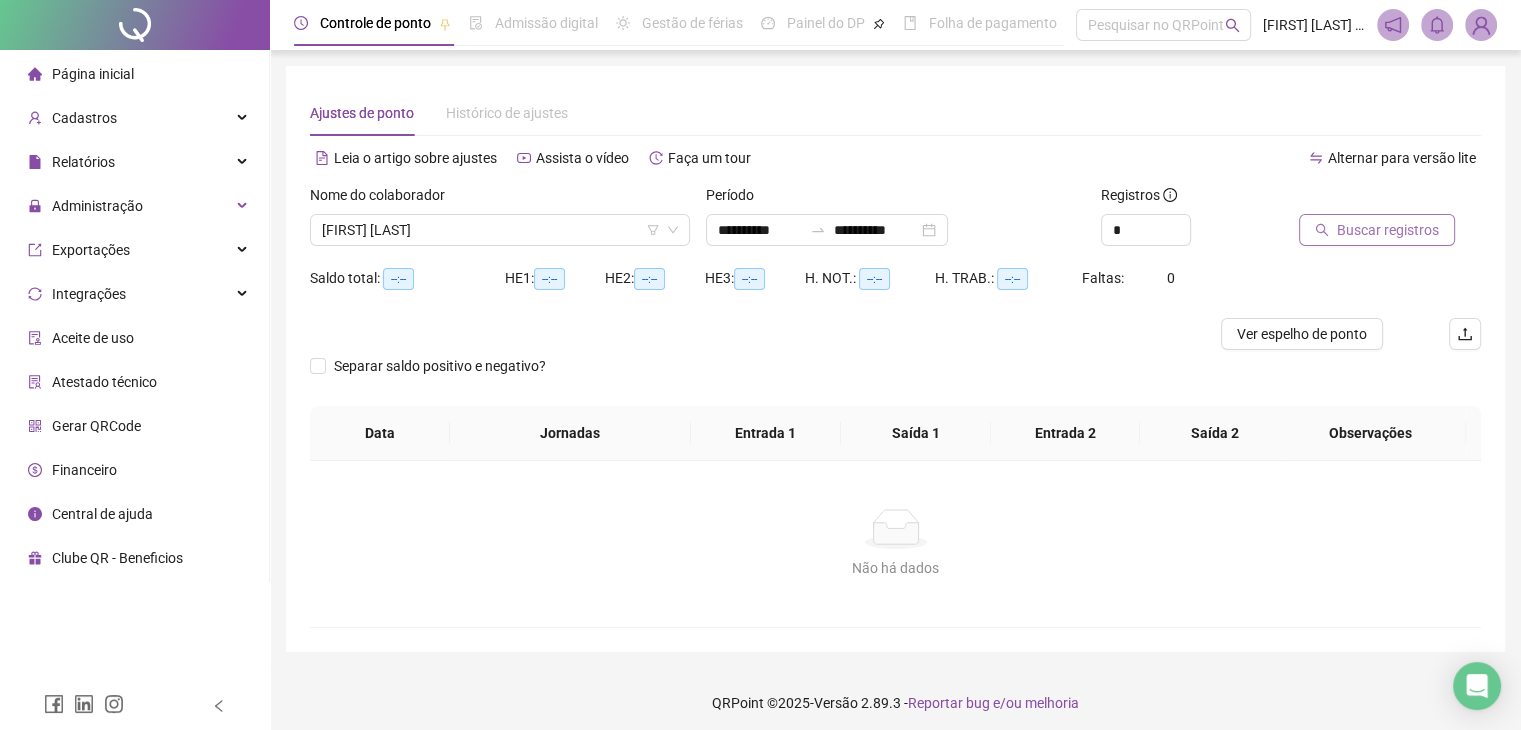 click on "Buscar registros" at bounding box center (1388, 230) 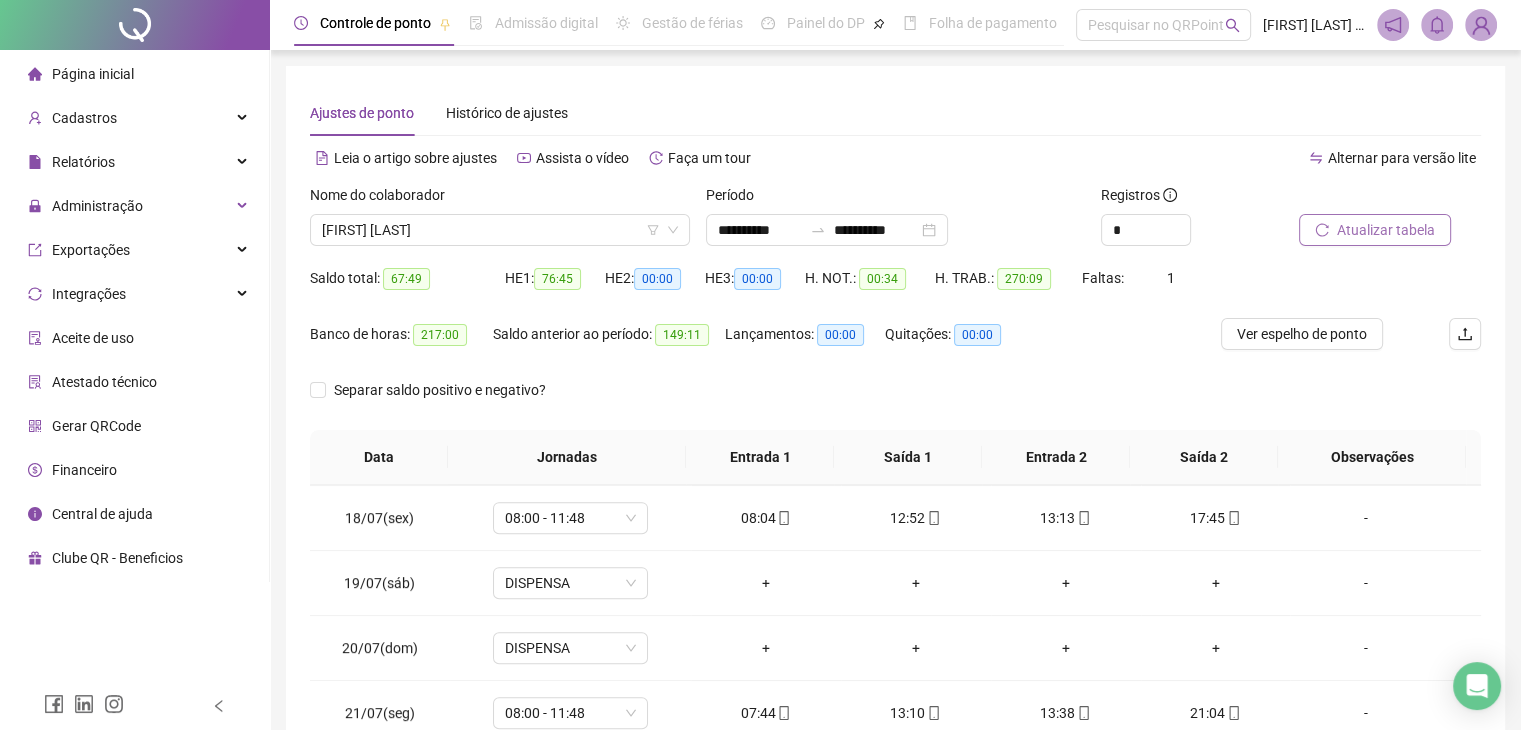 scroll, scrollTop: 1106, scrollLeft: 0, axis: vertical 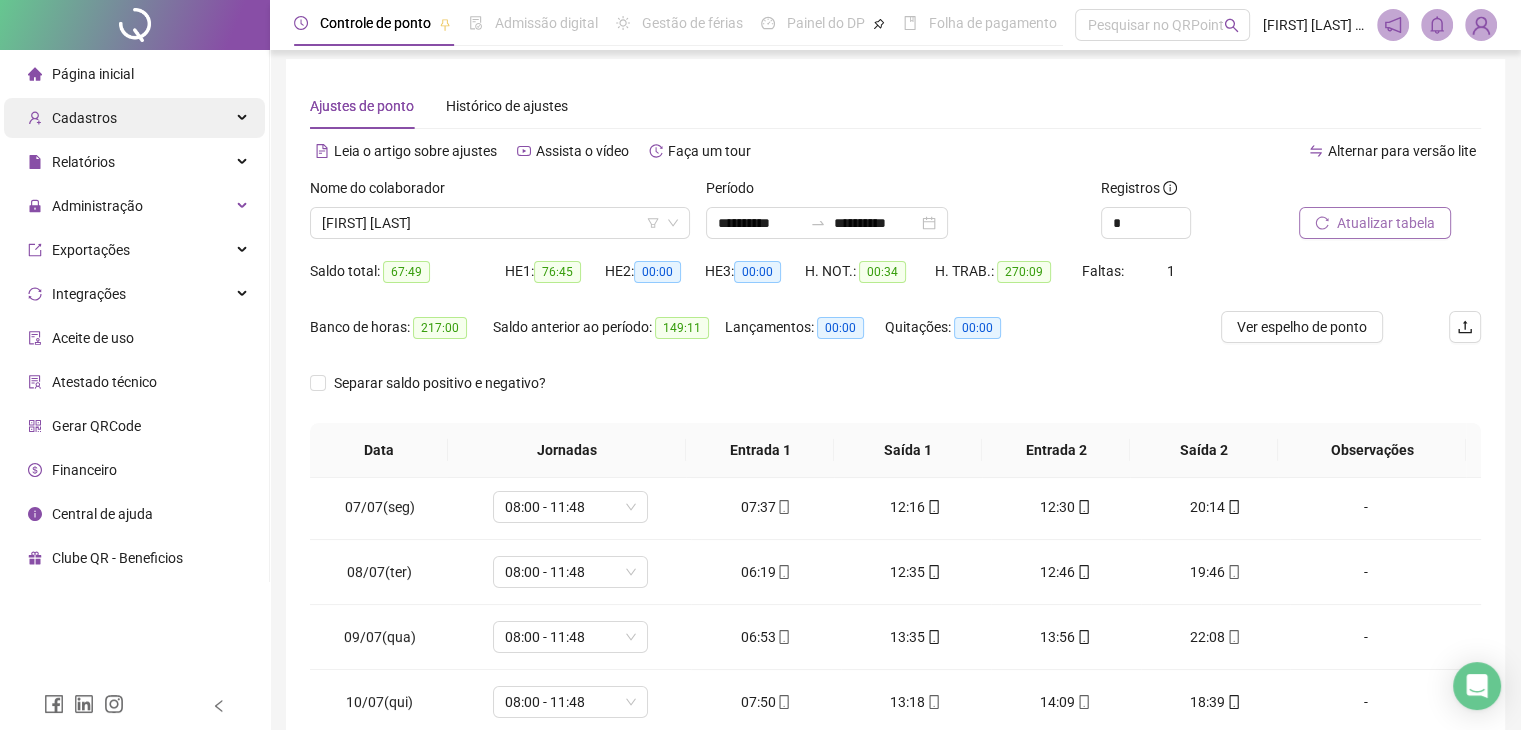 click on "Cadastros" at bounding box center [134, 118] 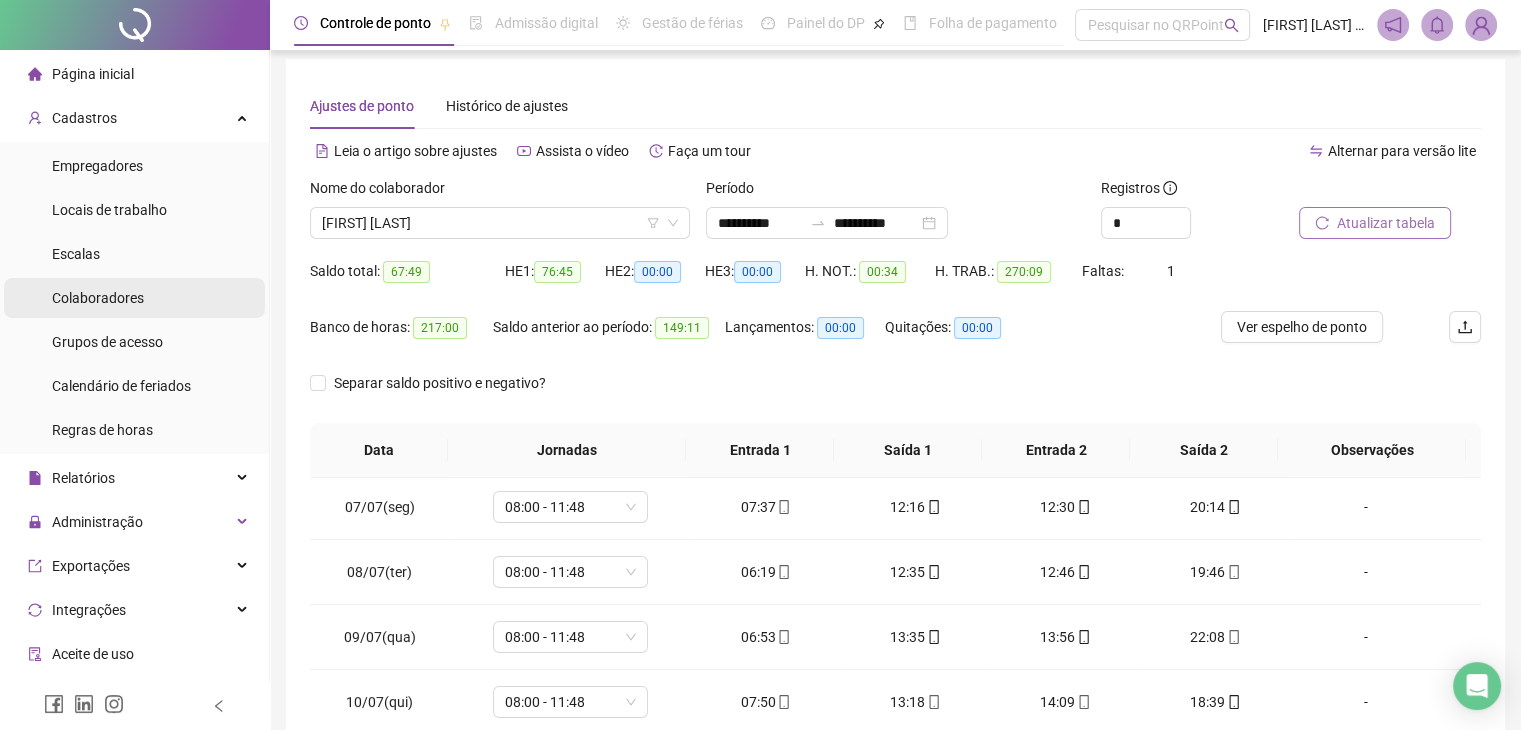 click on "Colaboradores" at bounding box center [98, 298] 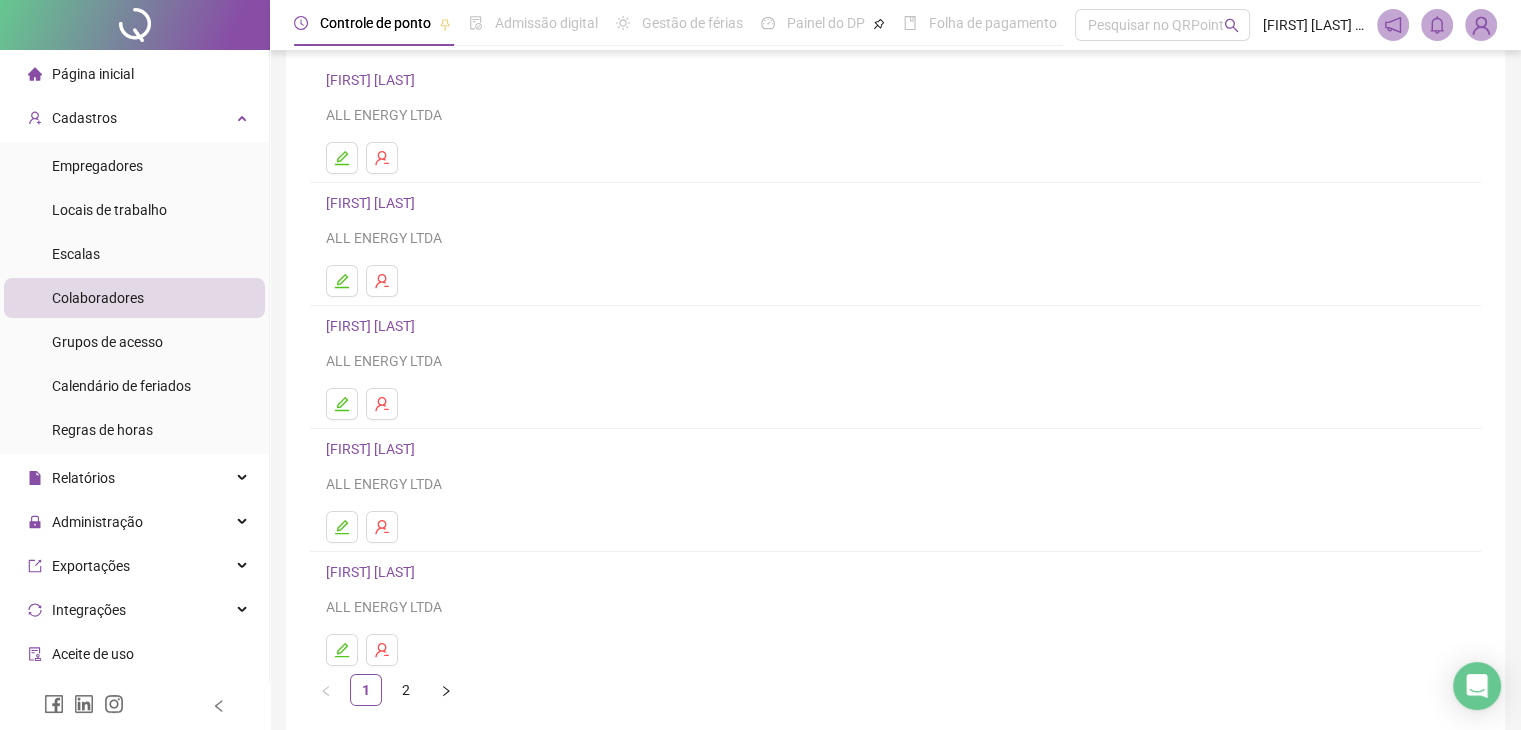 scroll, scrollTop: 236, scrollLeft: 0, axis: vertical 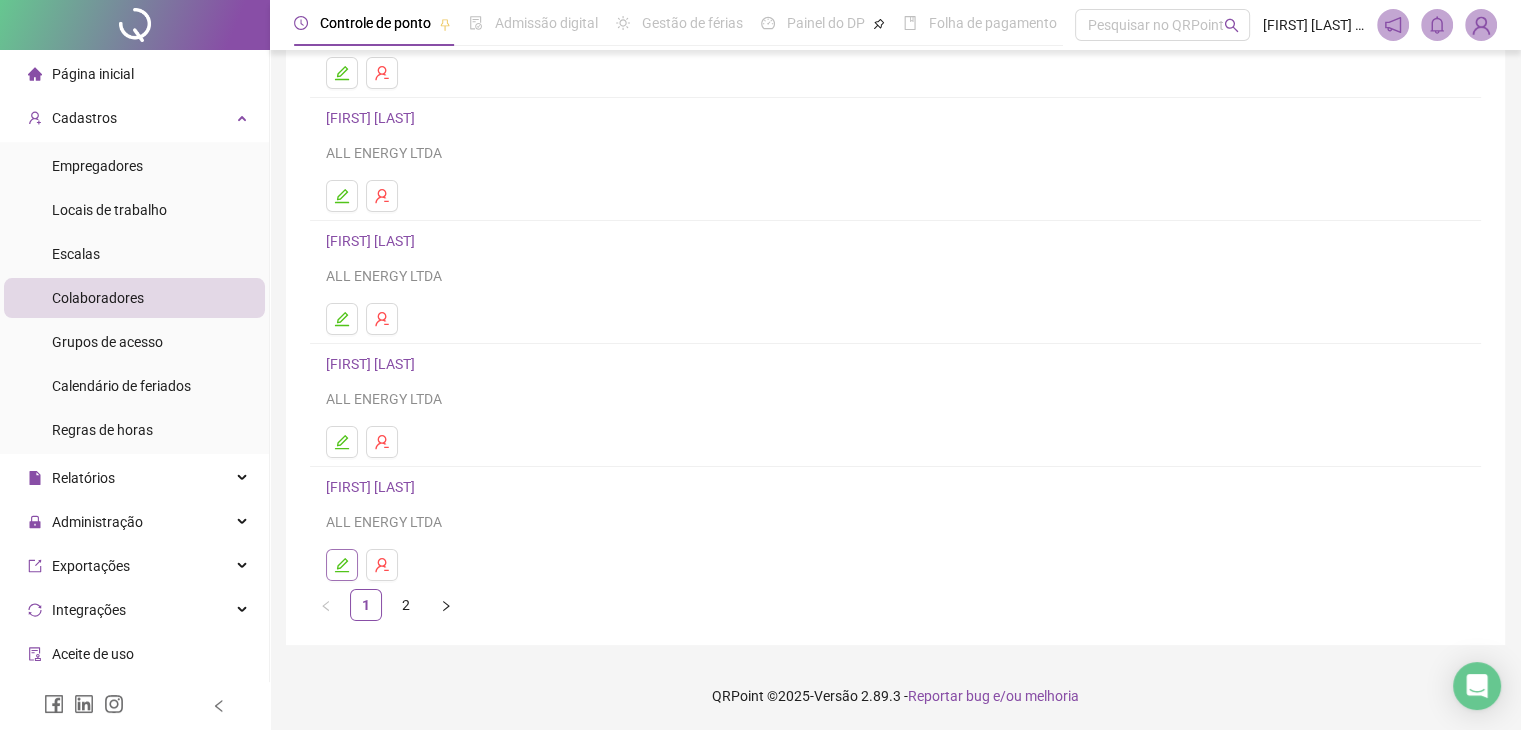 click 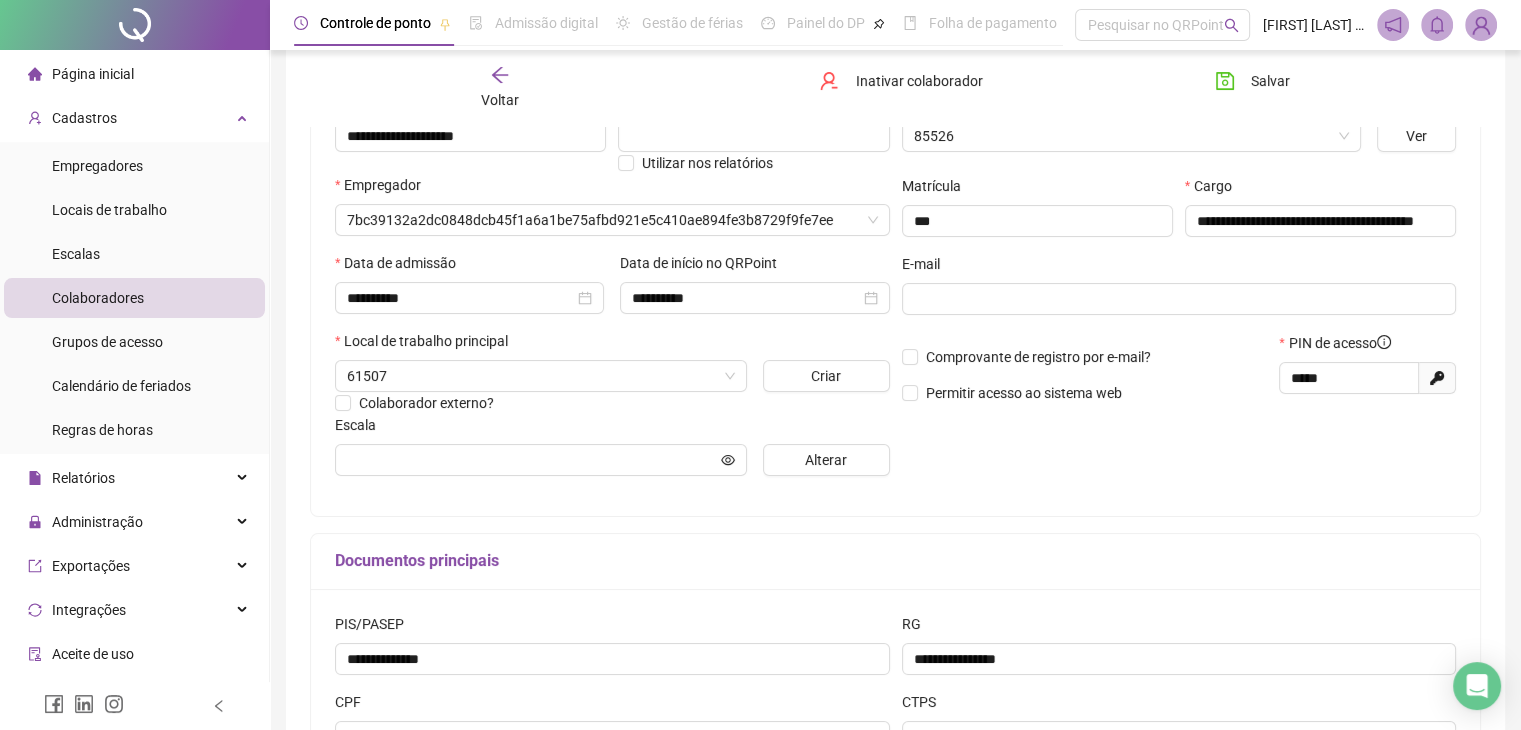 scroll, scrollTop: 247, scrollLeft: 0, axis: vertical 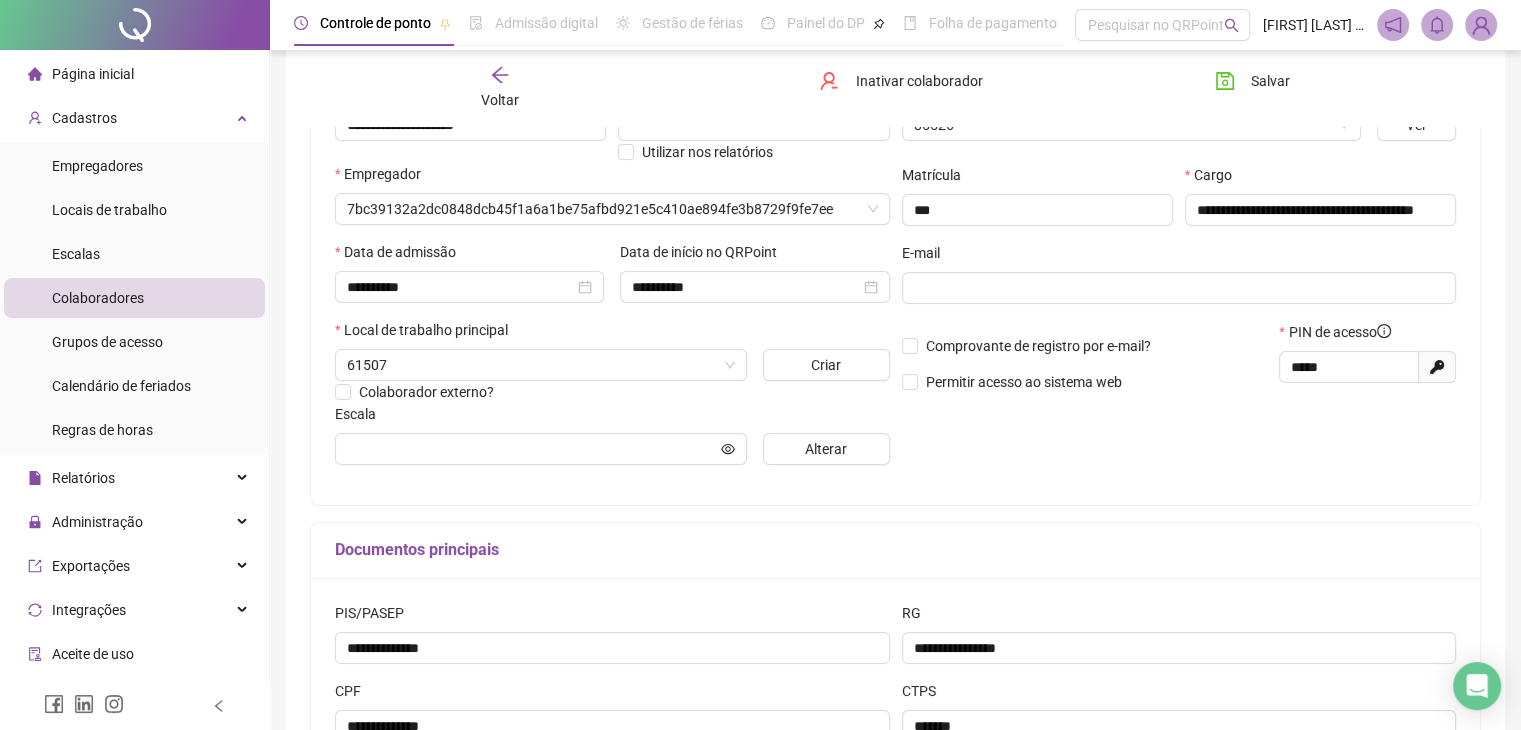 type on "**********" 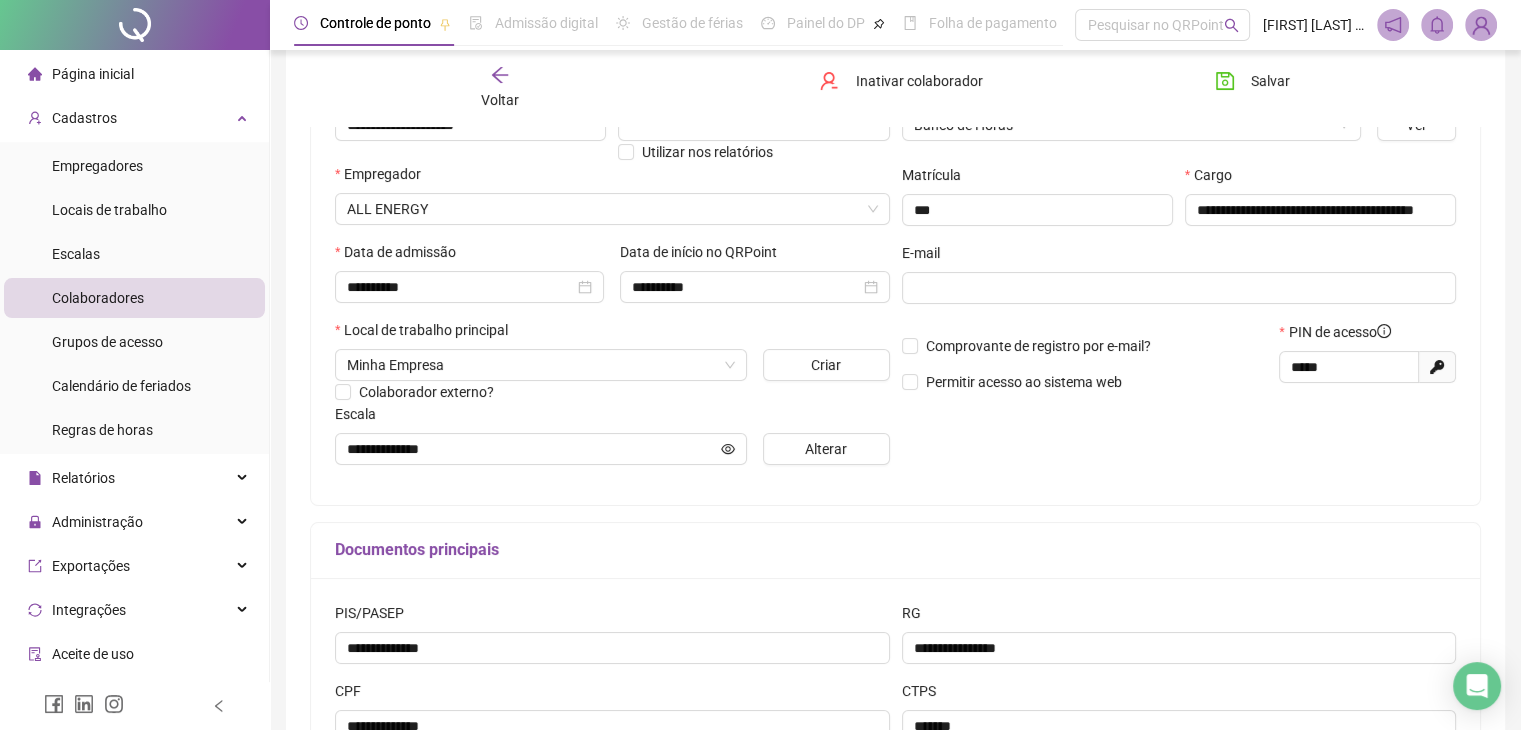 scroll, scrollTop: 0, scrollLeft: 0, axis: both 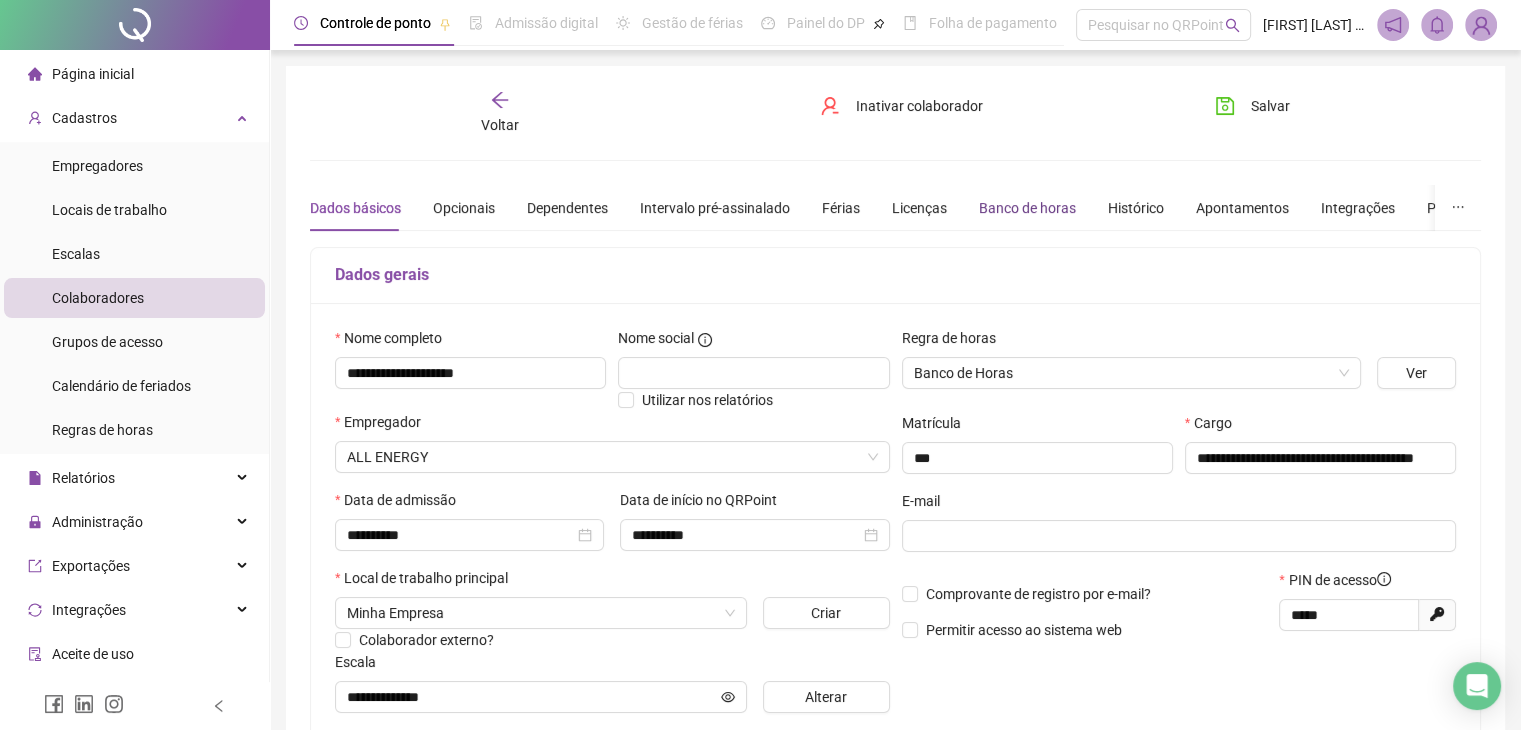 click on "Banco de horas" at bounding box center (1027, 208) 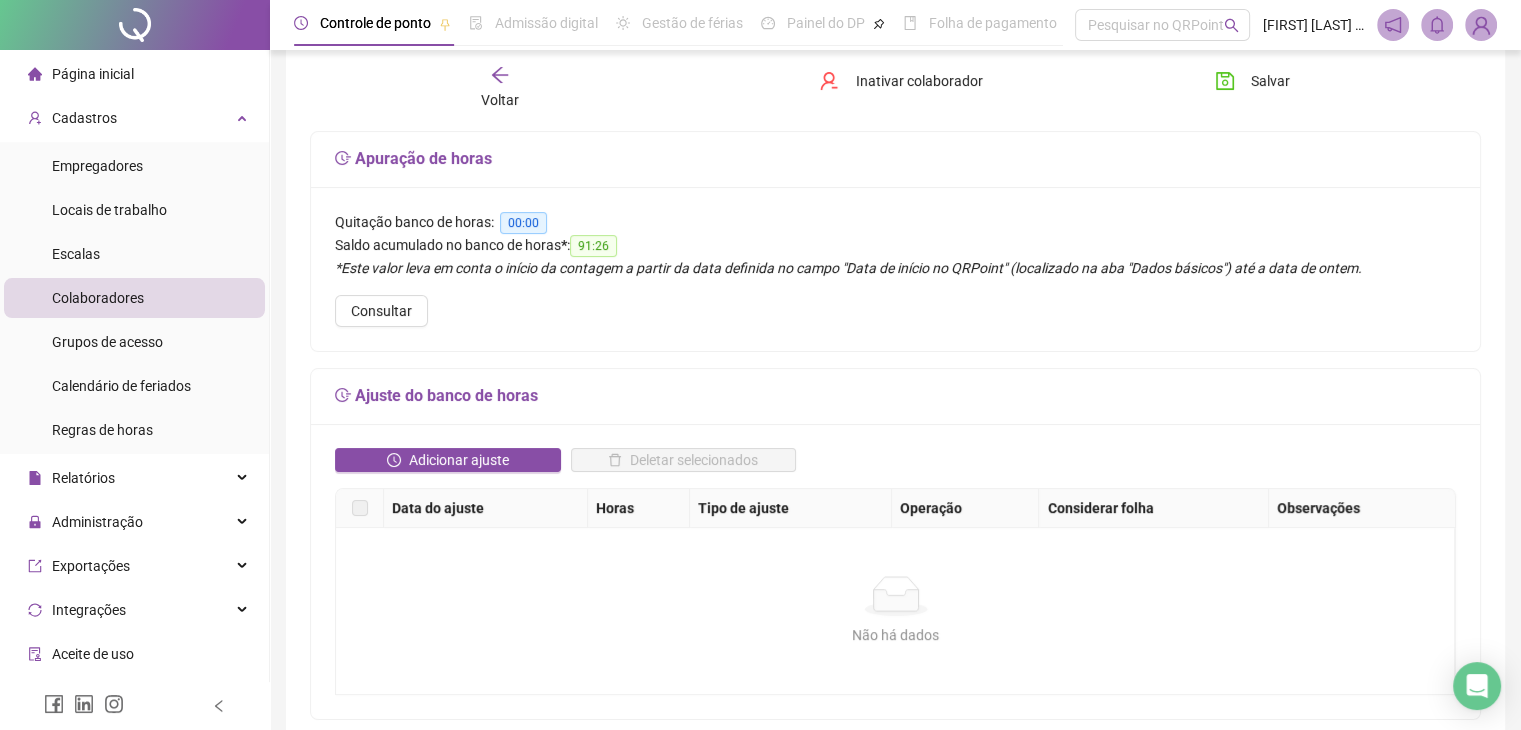 scroll, scrollTop: 136, scrollLeft: 0, axis: vertical 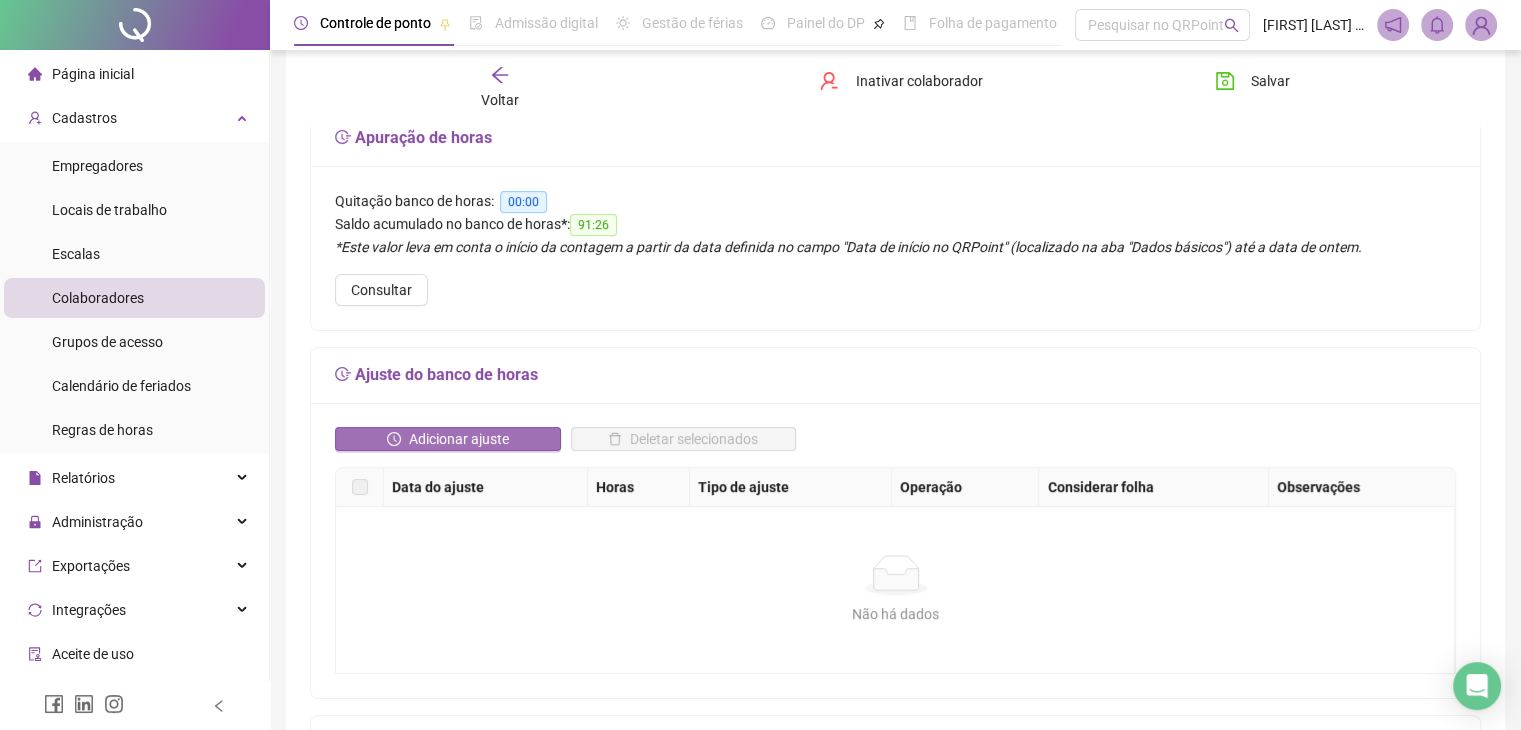 click on "Adicionar ajuste" at bounding box center (459, 439) 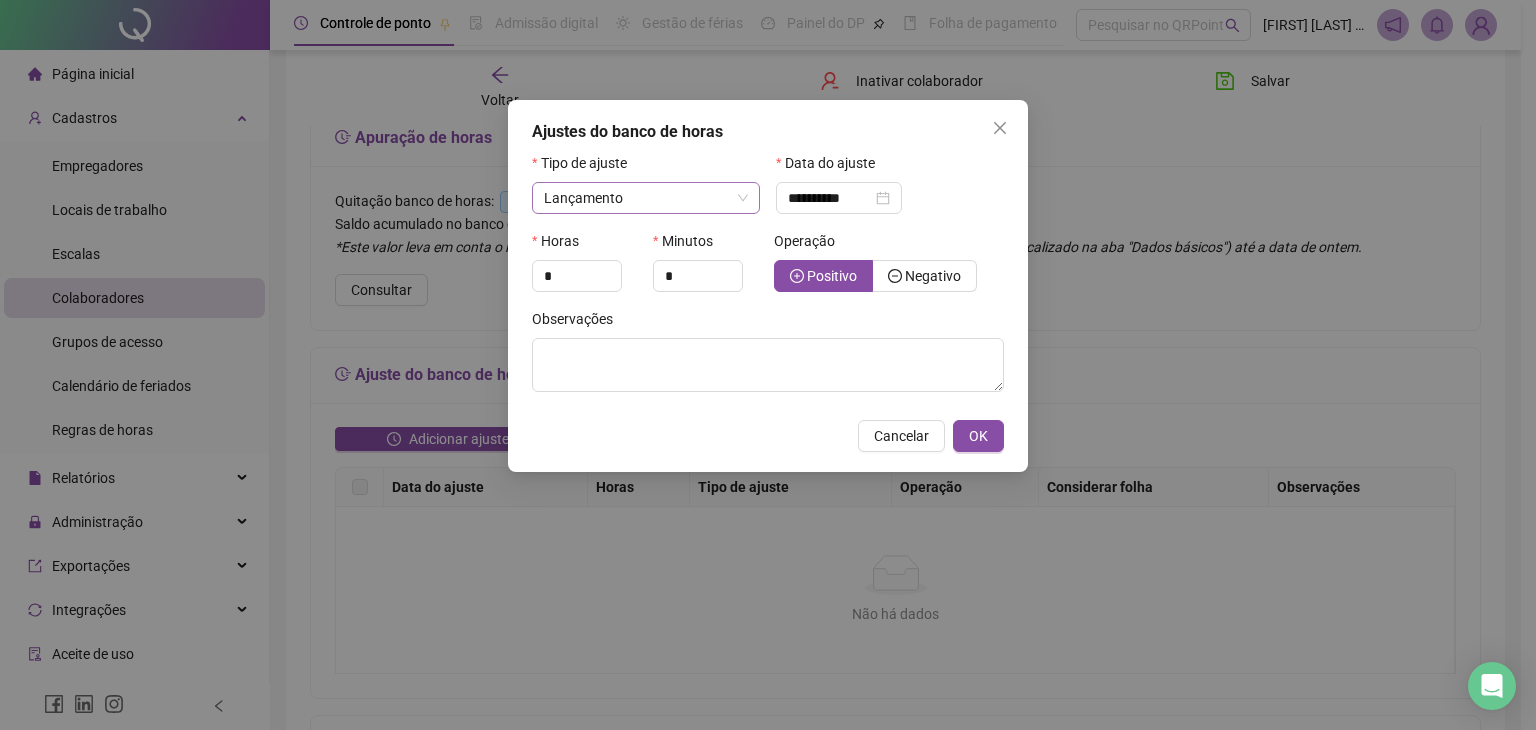 click on "Lançamento" at bounding box center [646, 198] 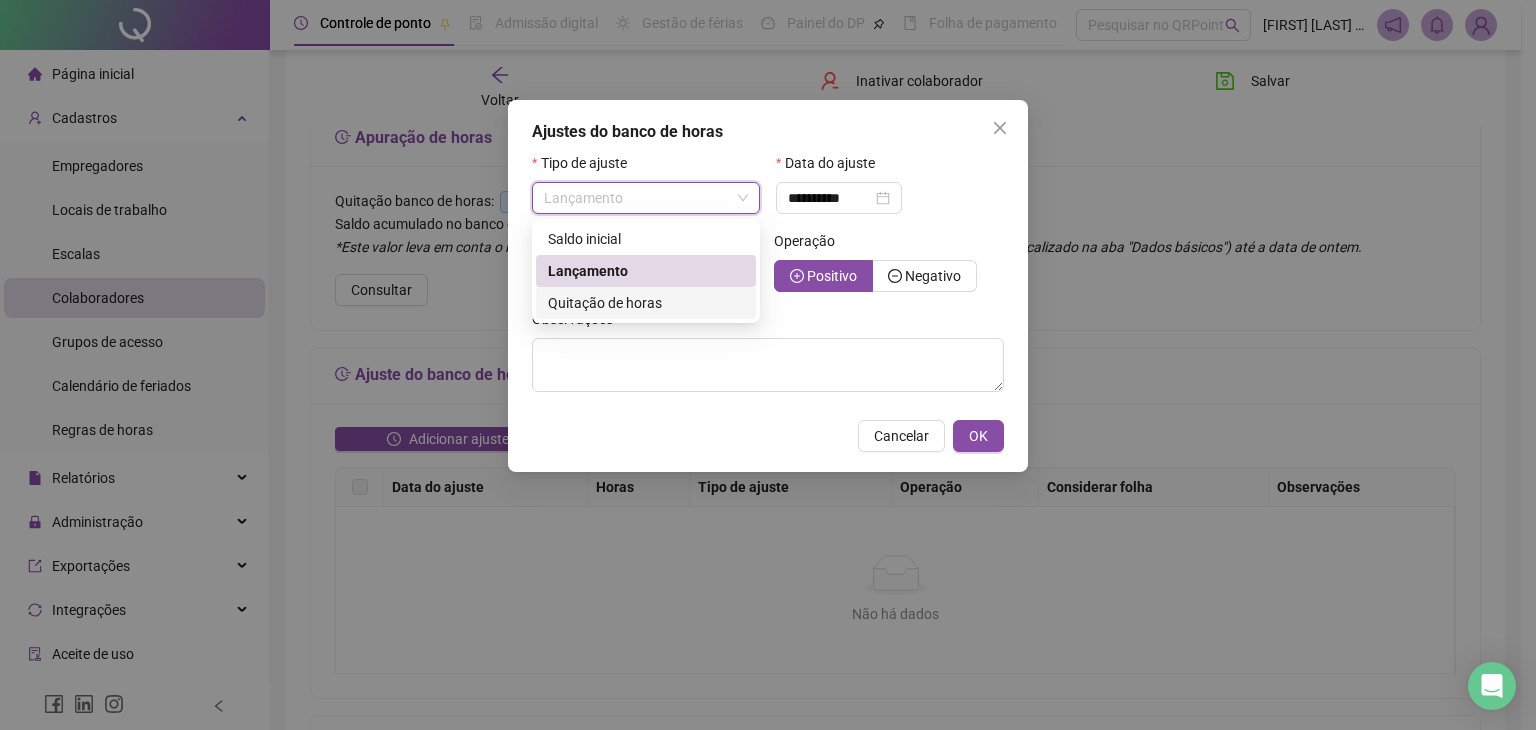 click on "Quitação de horas" at bounding box center [605, 303] 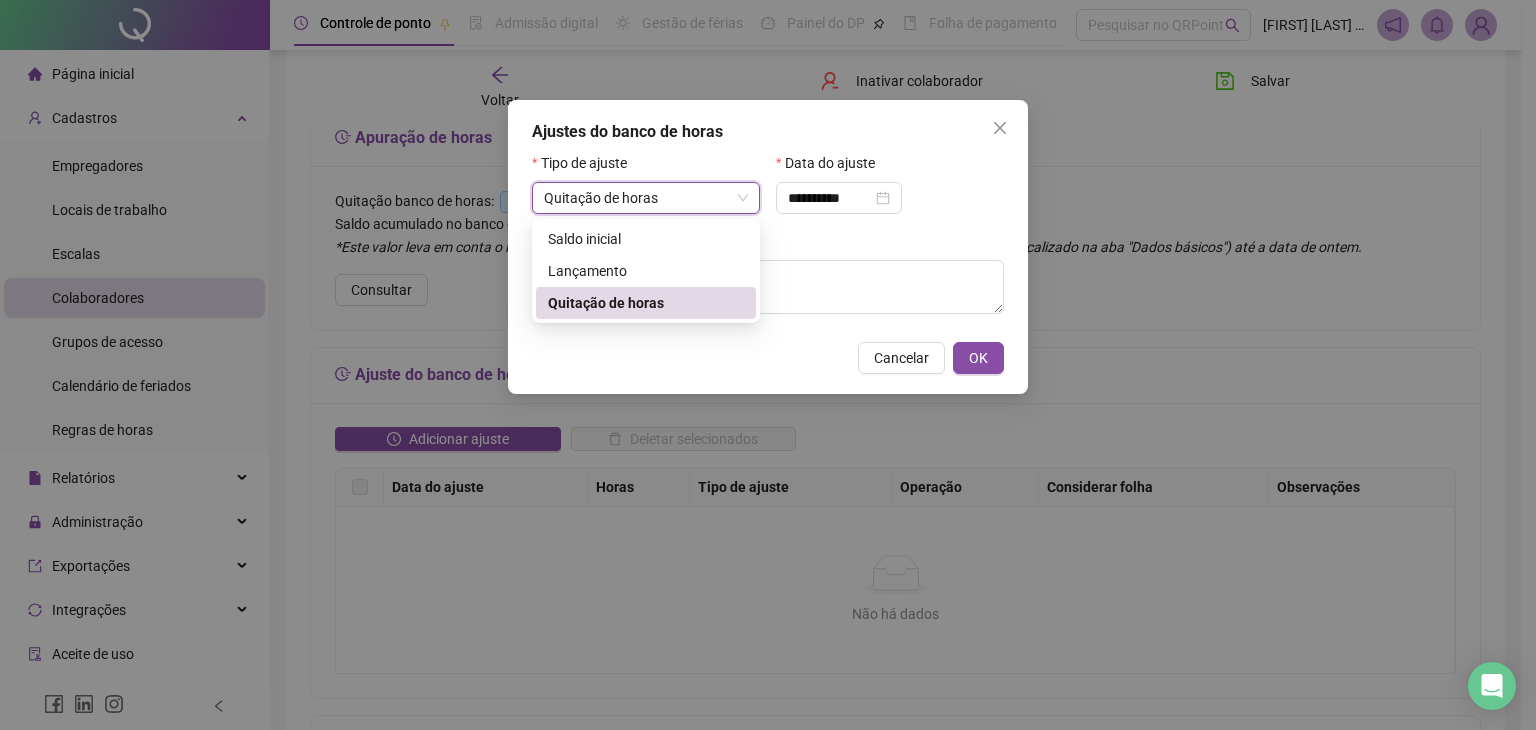 type on "**********" 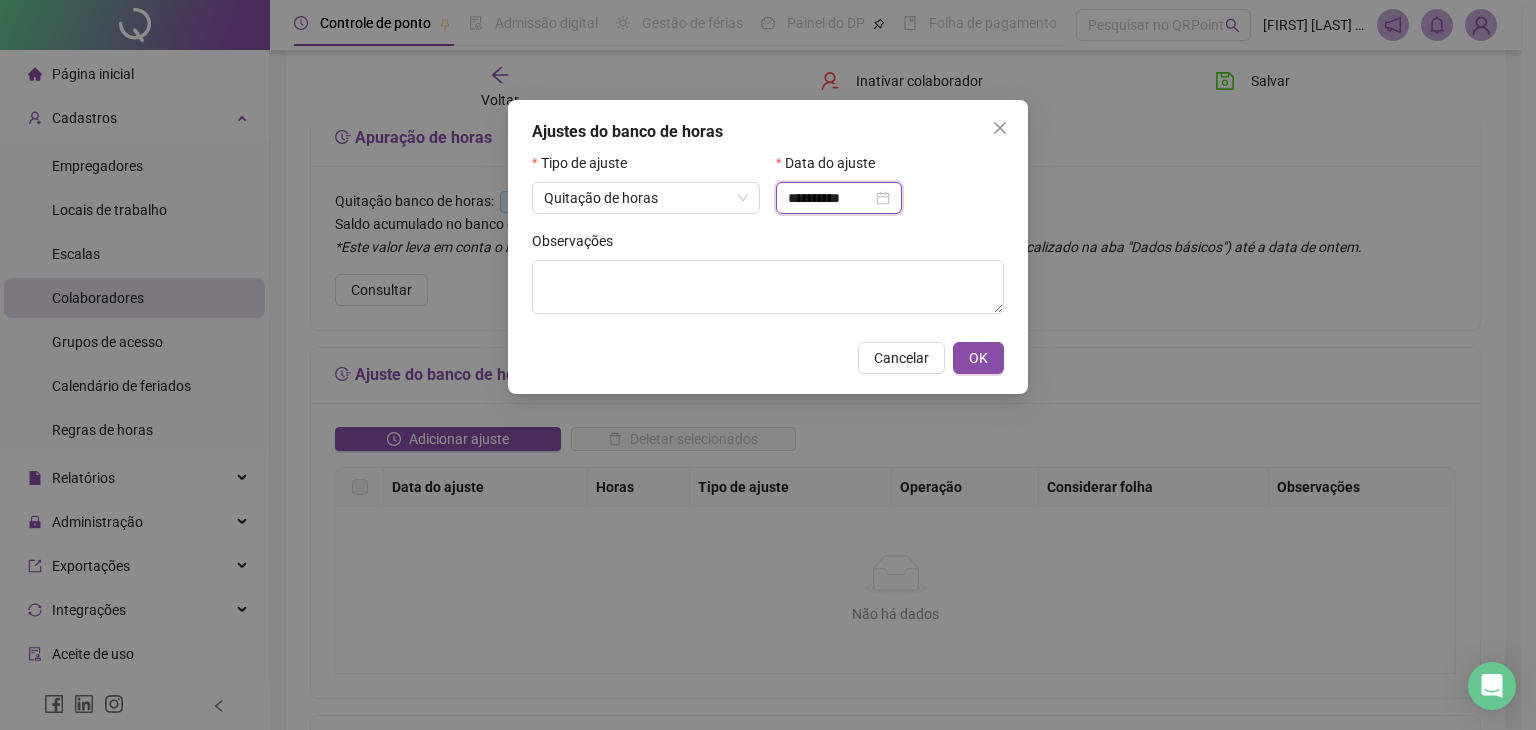 click on "**********" at bounding box center (830, 198) 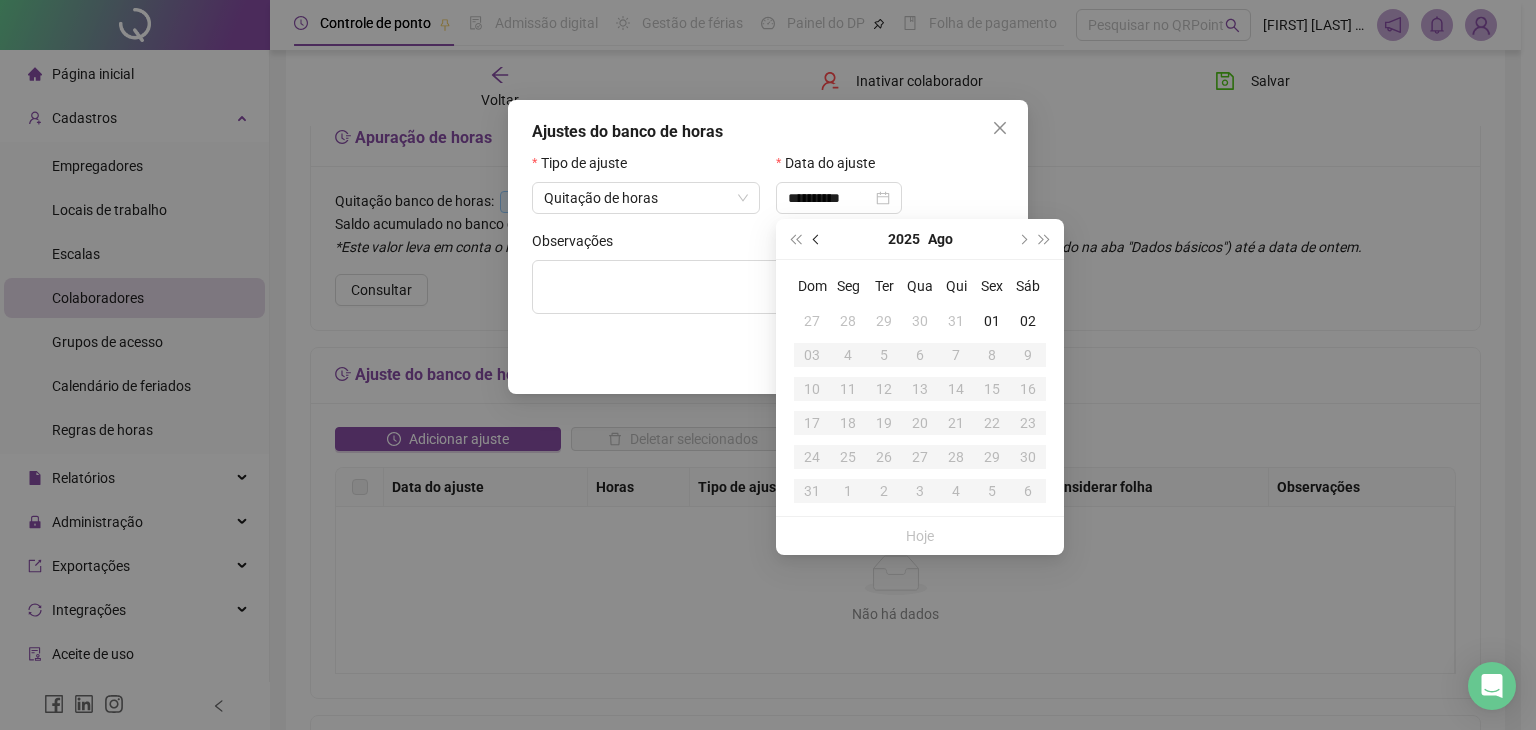 click at bounding box center [817, 239] 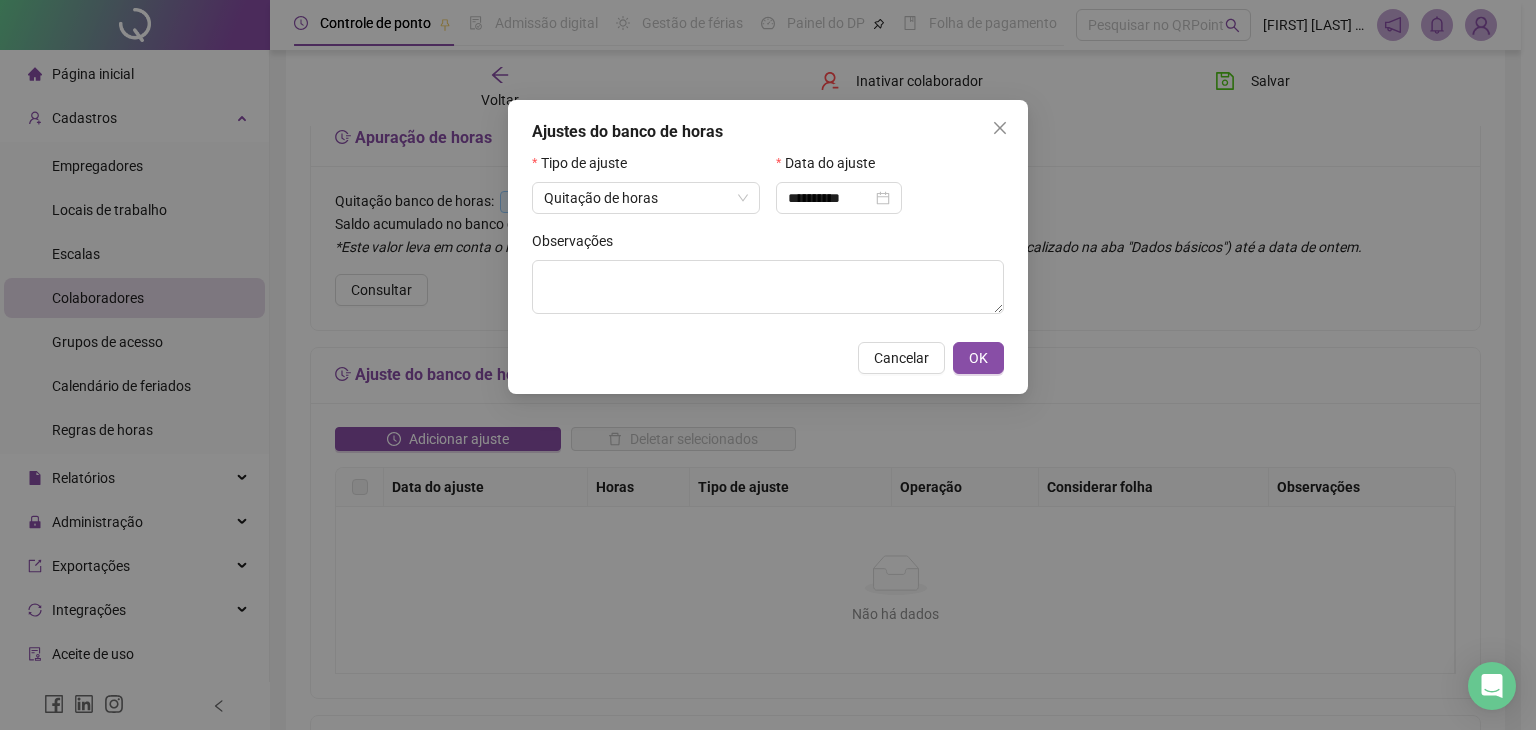click on "Data do ajuste" at bounding box center (890, 167) 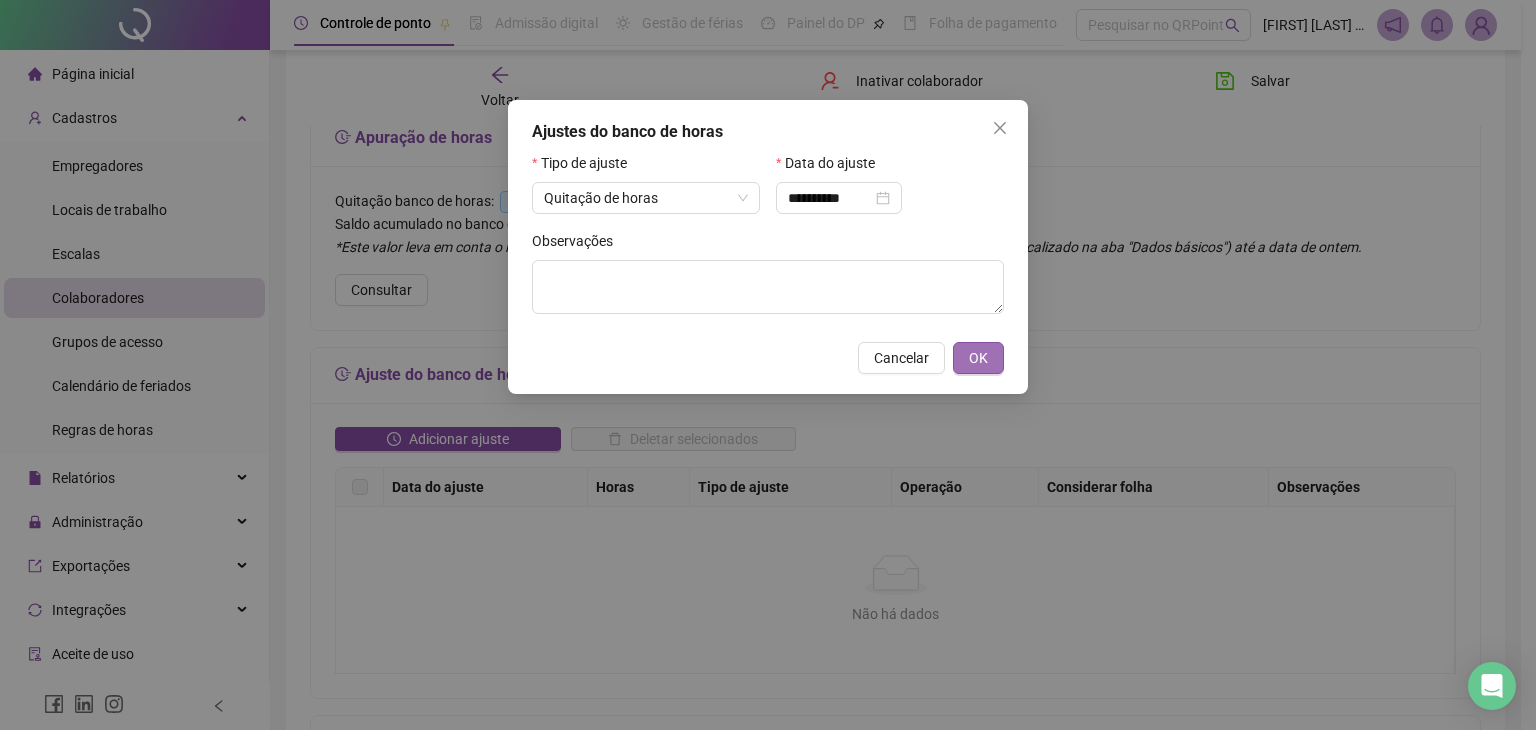 click on "OK" at bounding box center (978, 358) 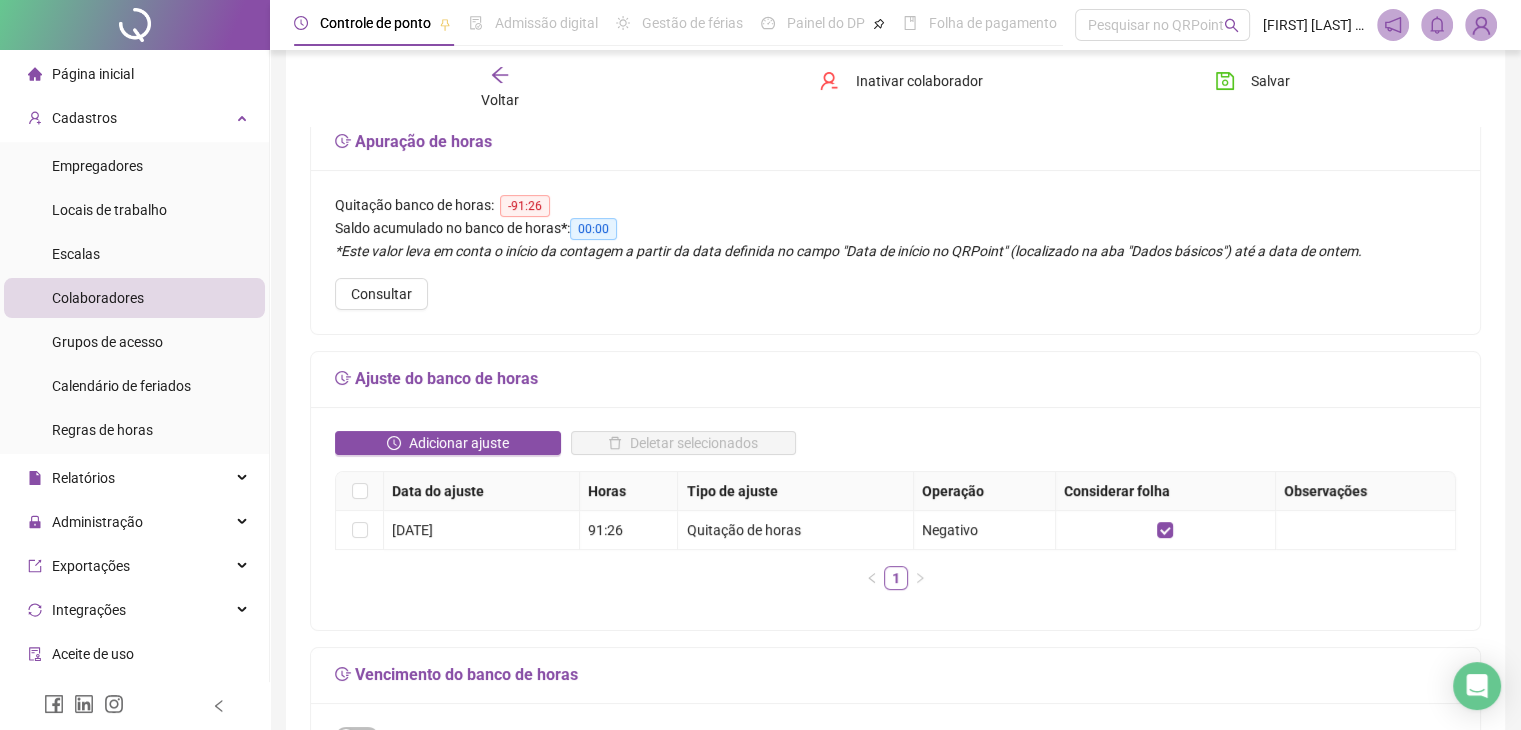 scroll, scrollTop: 148, scrollLeft: 0, axis: vertical 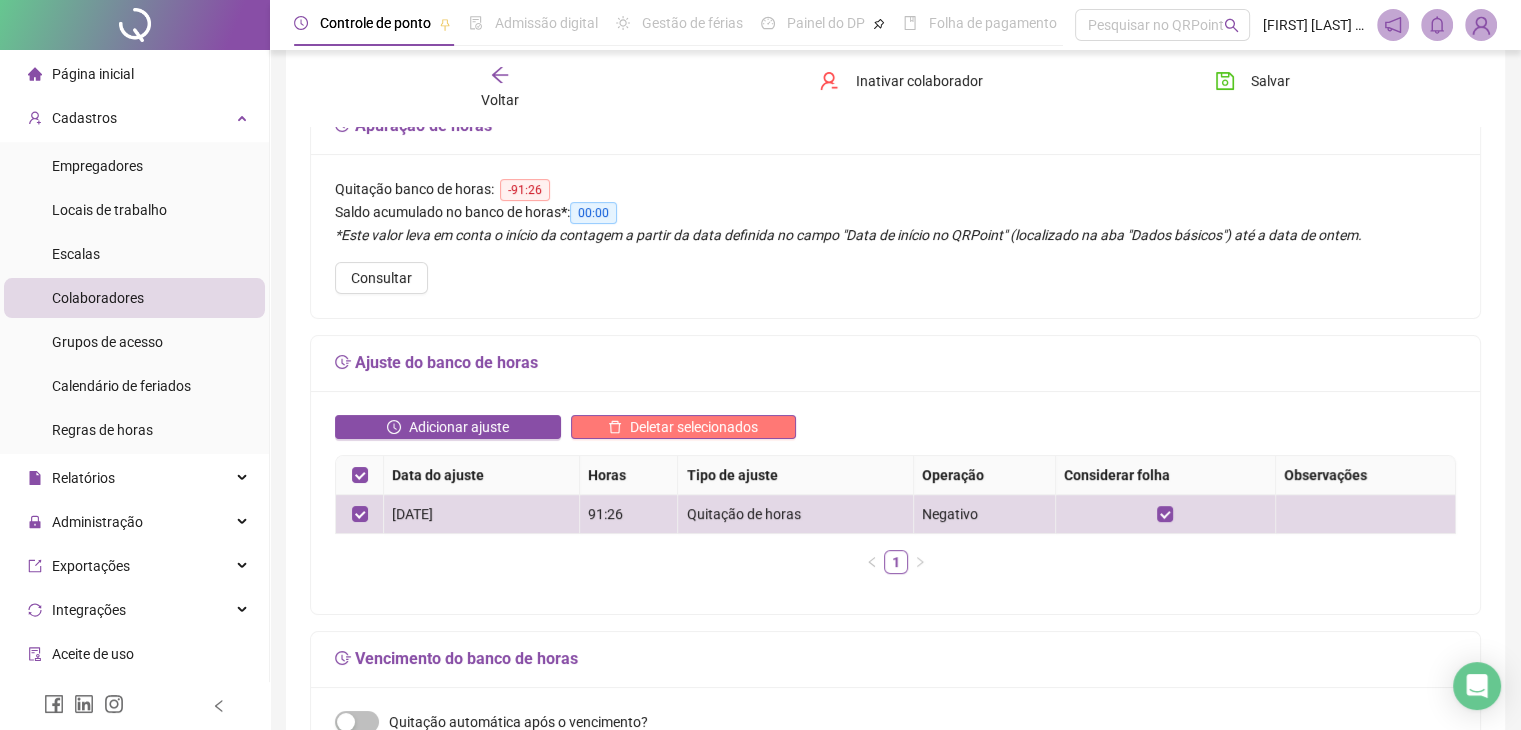 click on "Deletar selecionados" at bounding box center [694, 427] 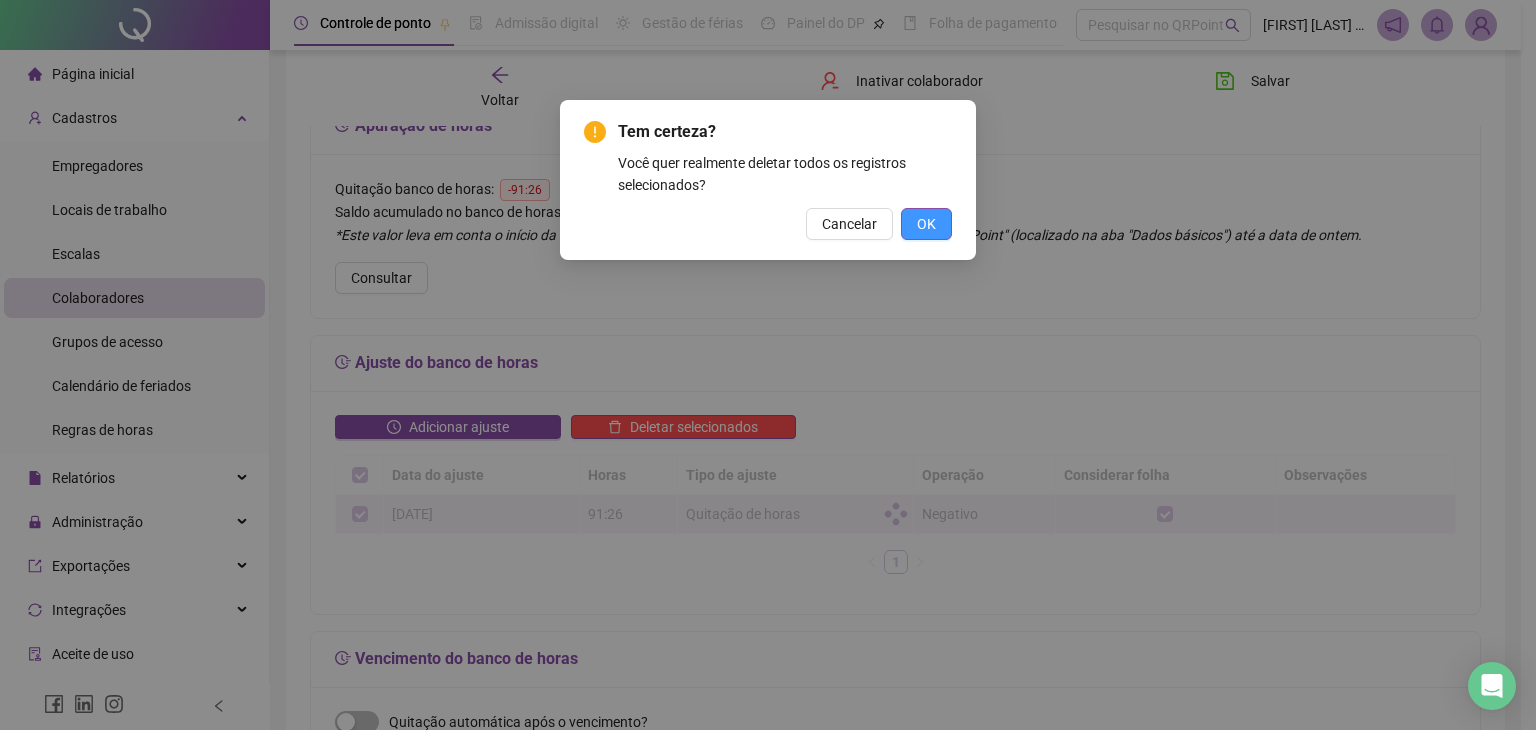 click on "OK" at bounding box center [926, 224] 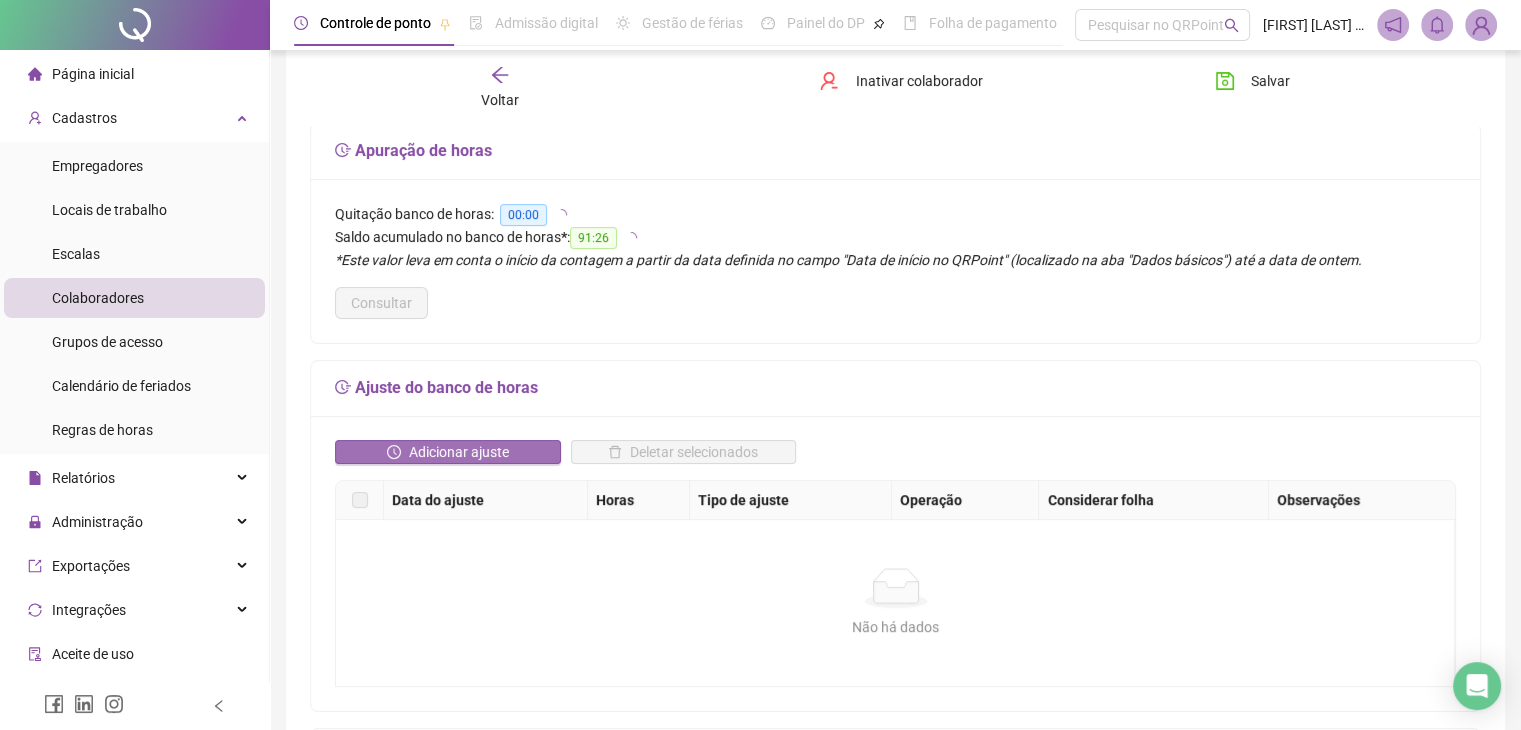 scroll, scrollTop: 124, scrollLeft: 0, axis: vertical 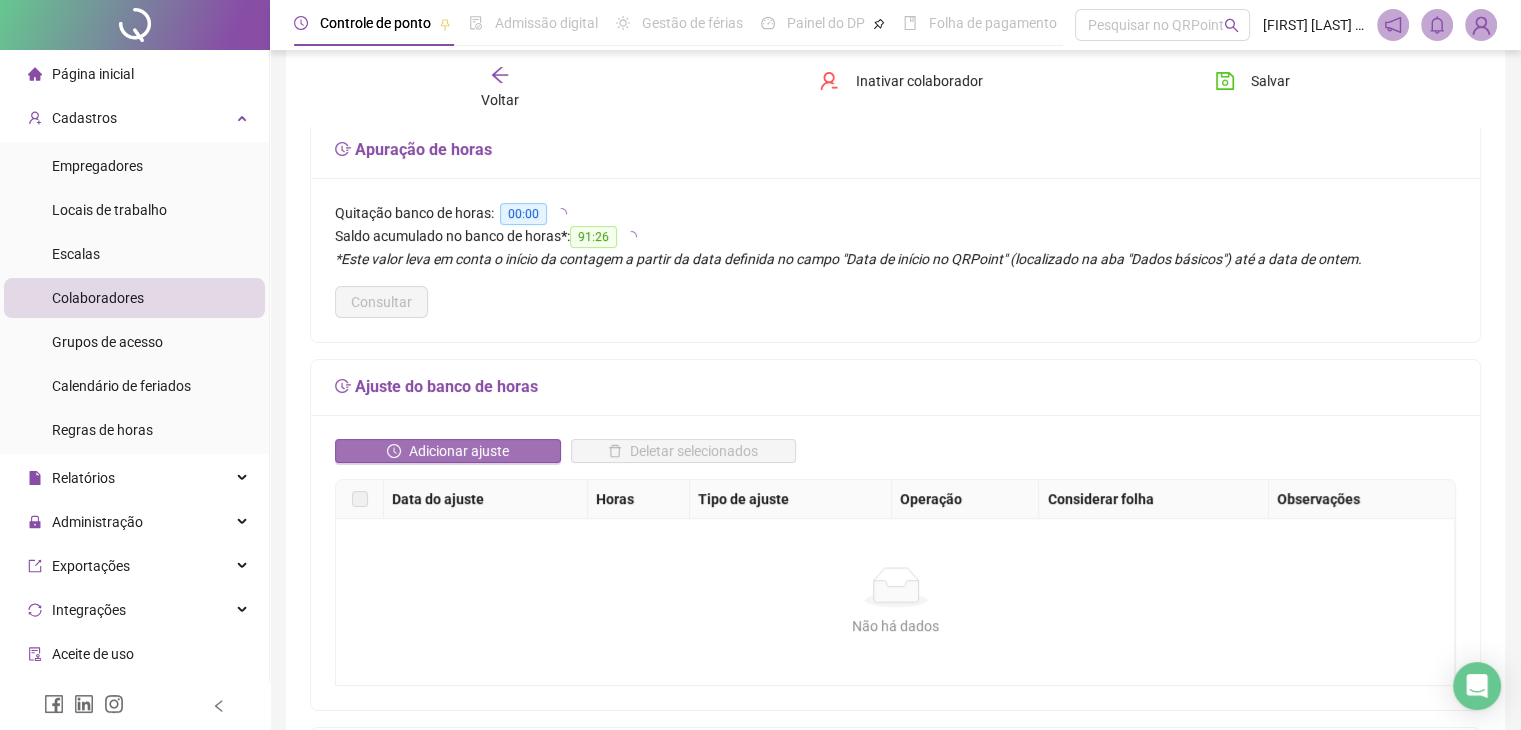 click on "Adicionar ajuste" at bounding box center [459, 451] 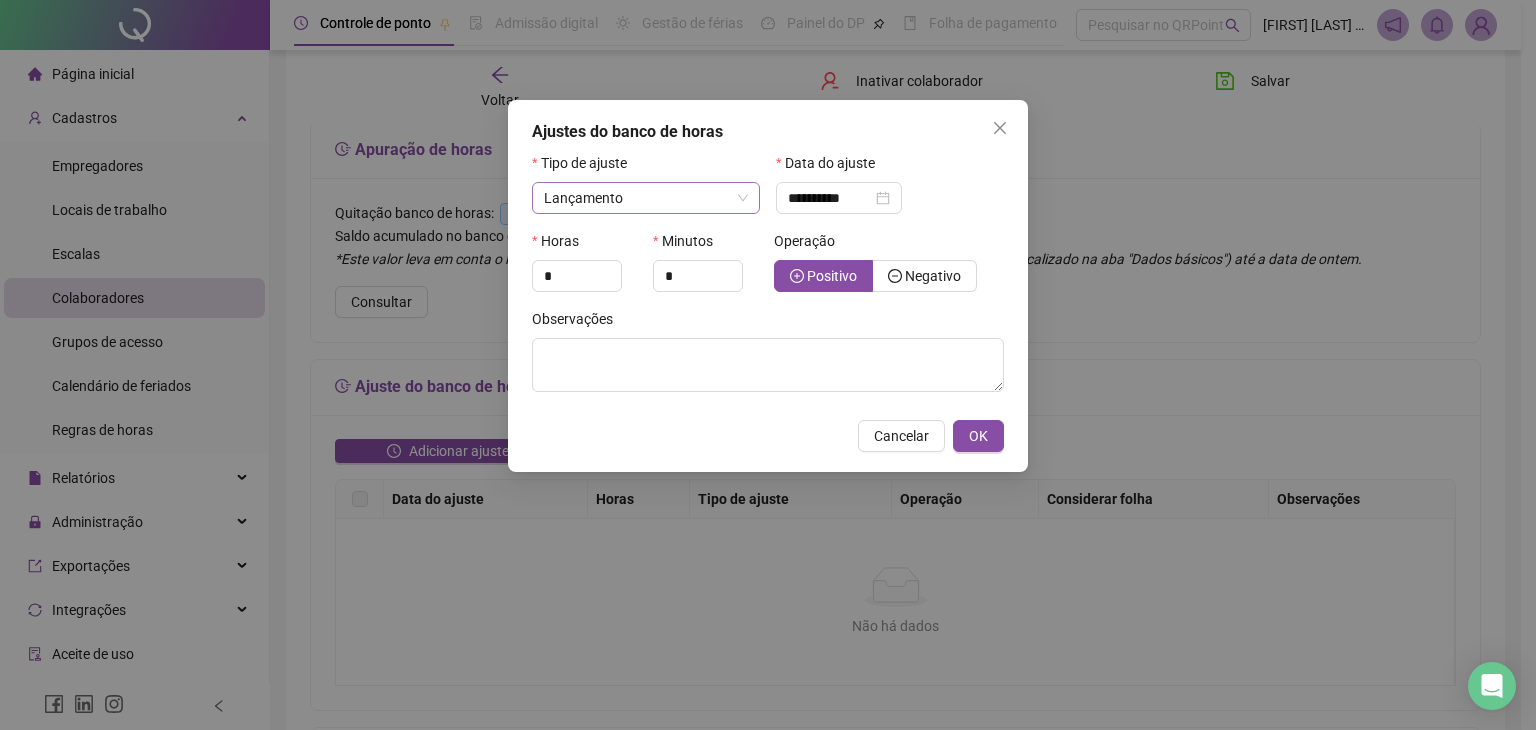 click on "Lançamento" at bounding box center [646, 198] 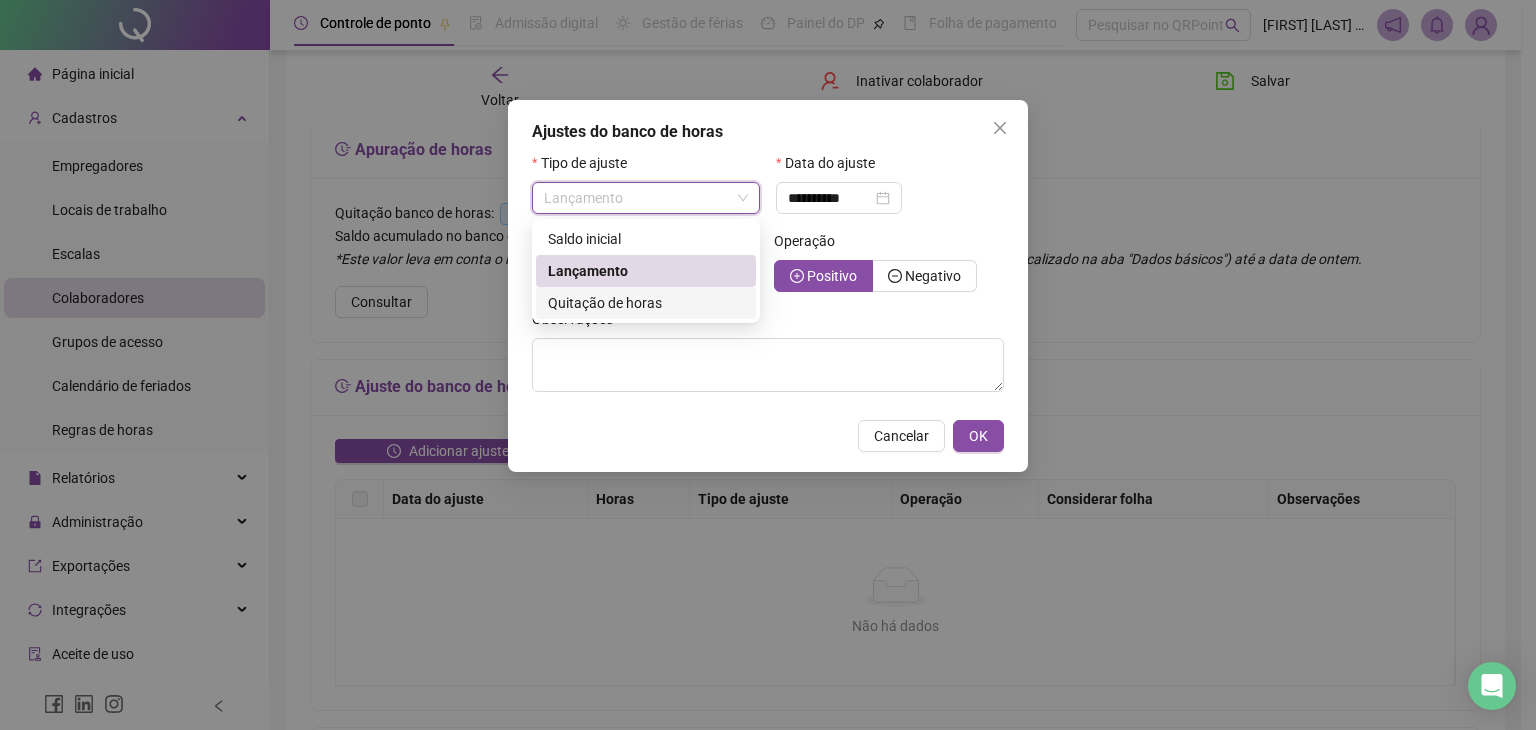 click on "Quitação de horas" at bounding box center [605, 303] 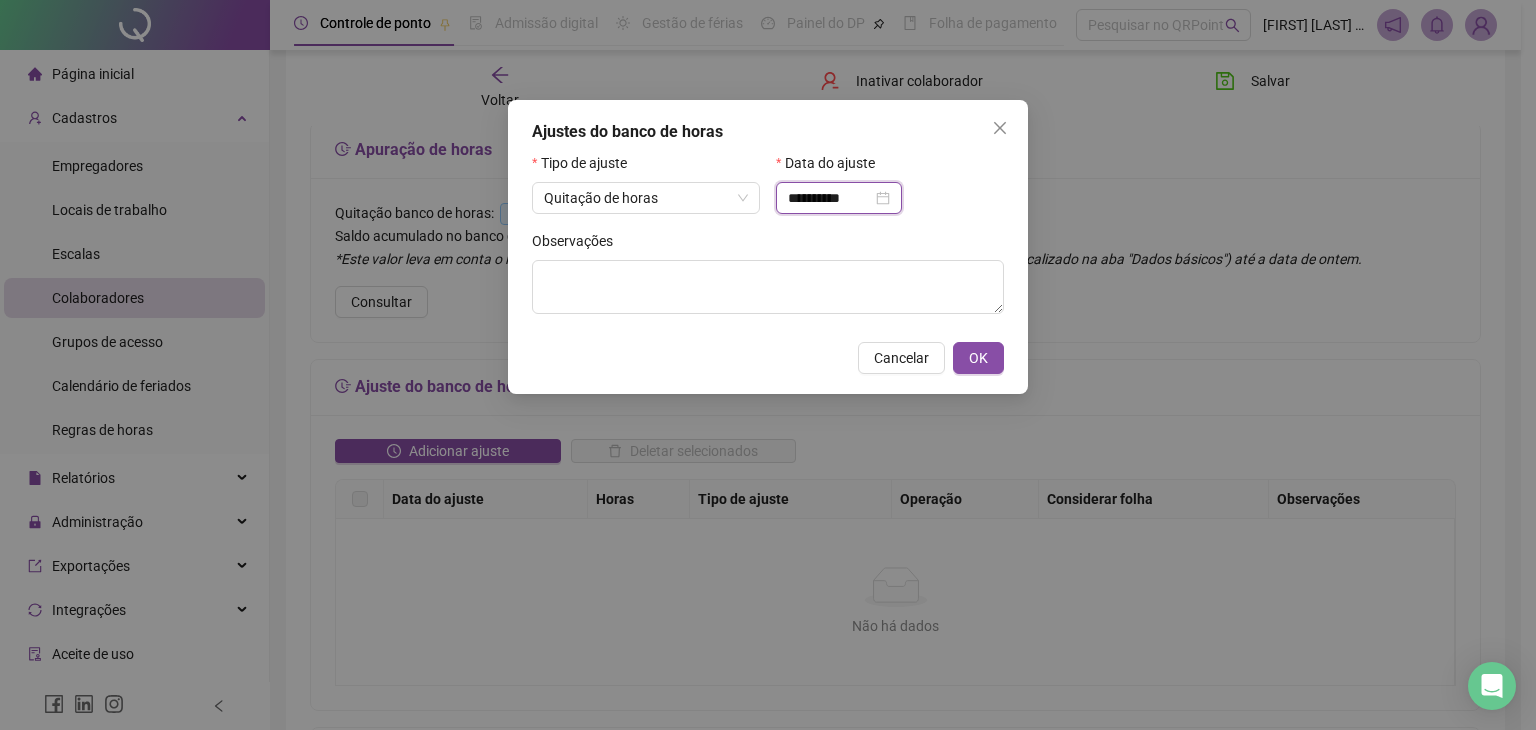 click on "**********" at bounding box center [830, 198] 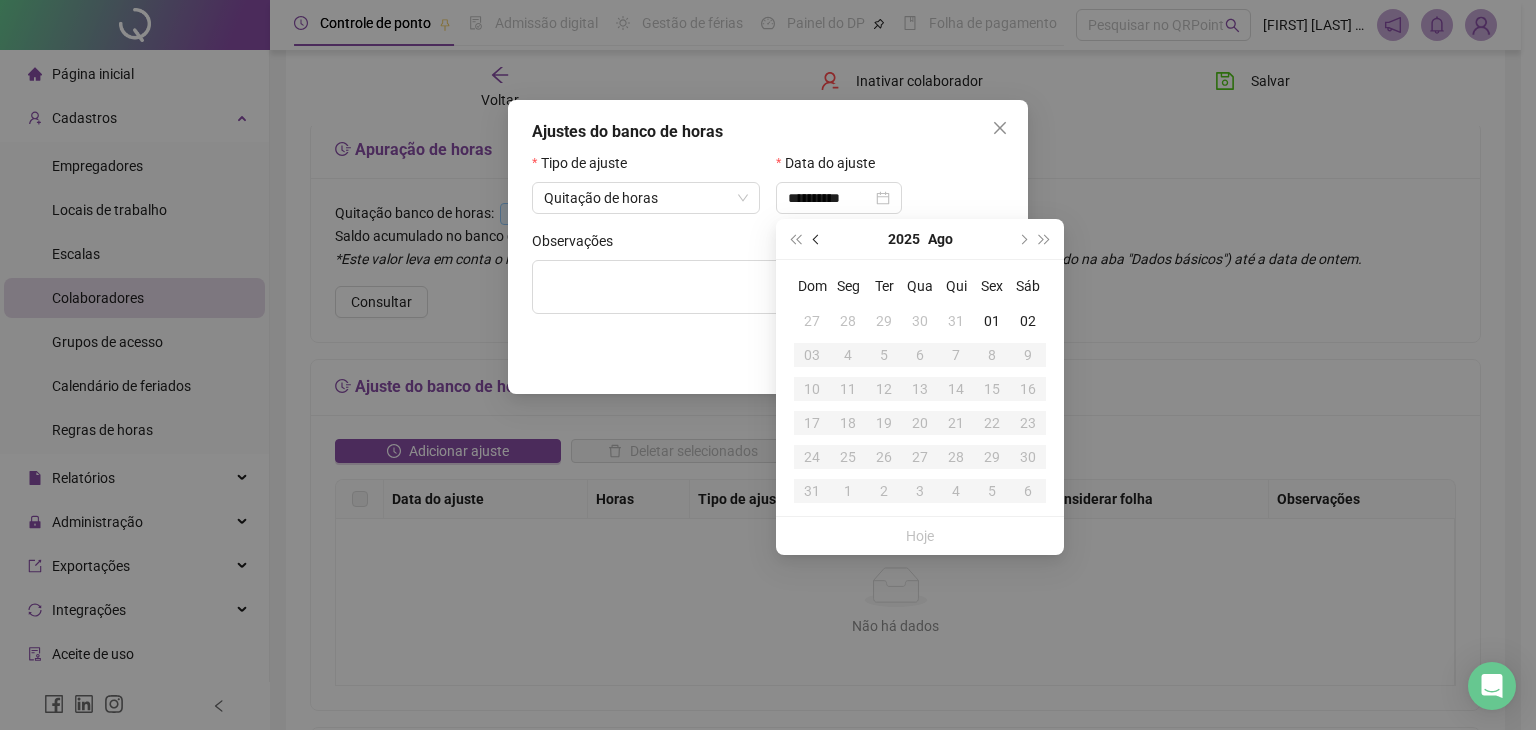 click at bounding box center [817, 239] 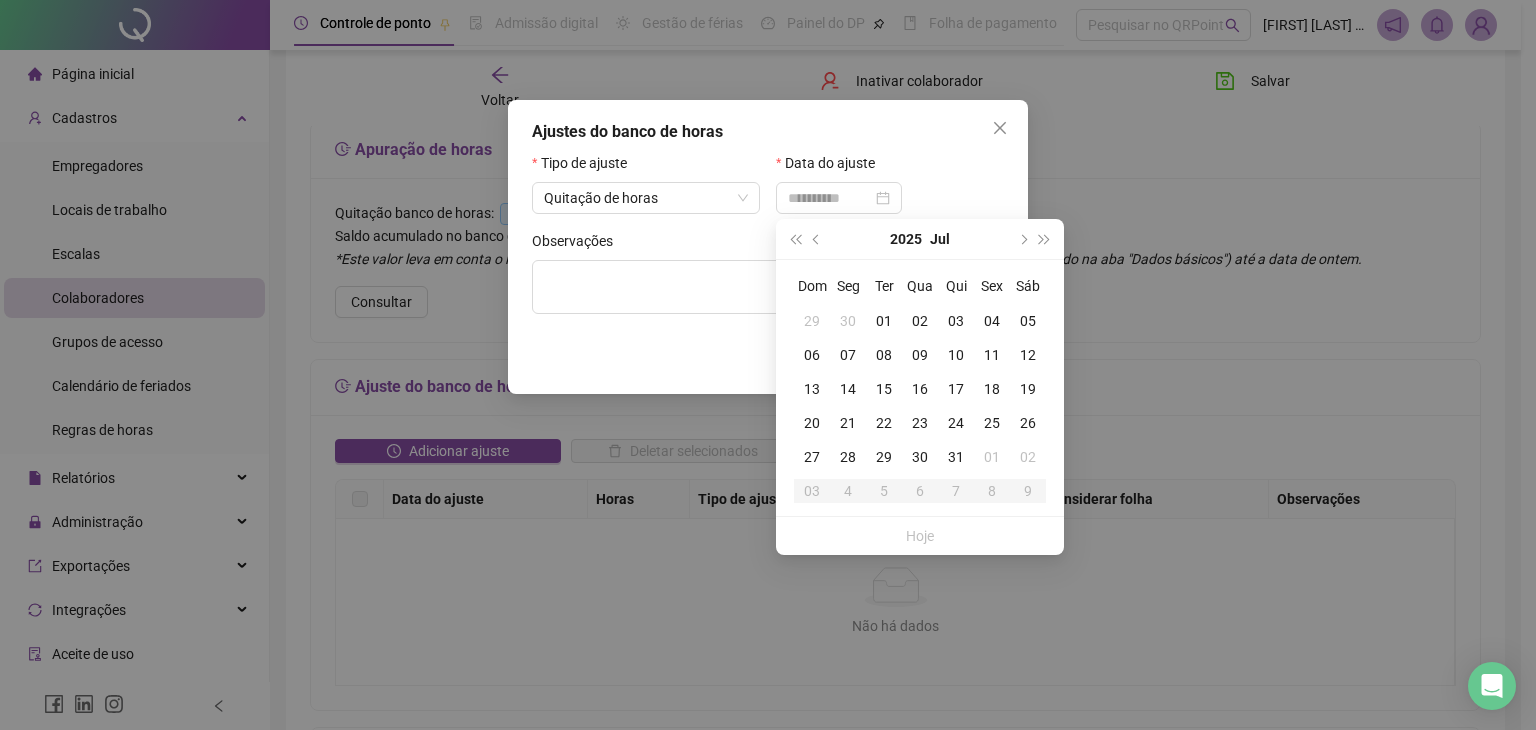 type on "**********" 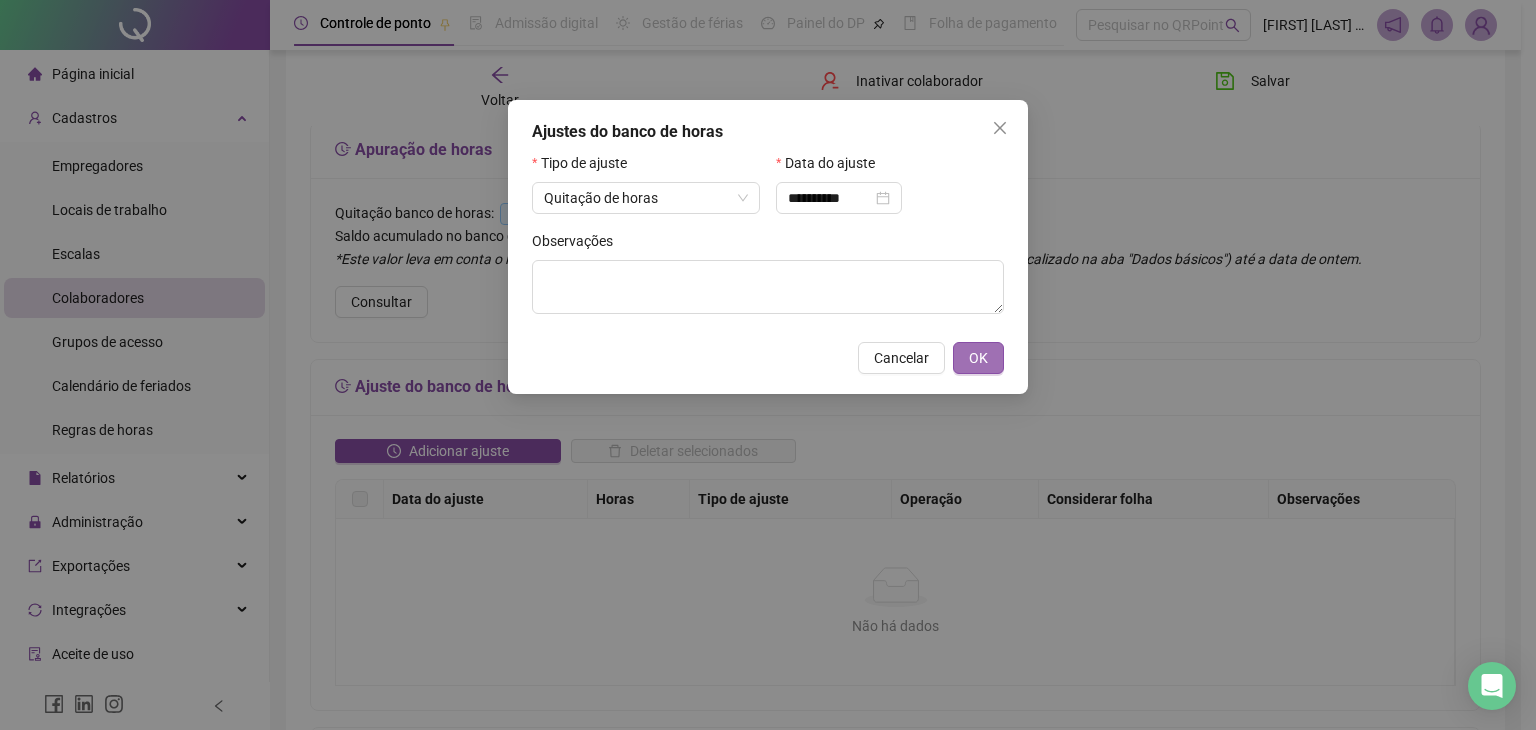 click on "OK" at bounding box center (978, 358) 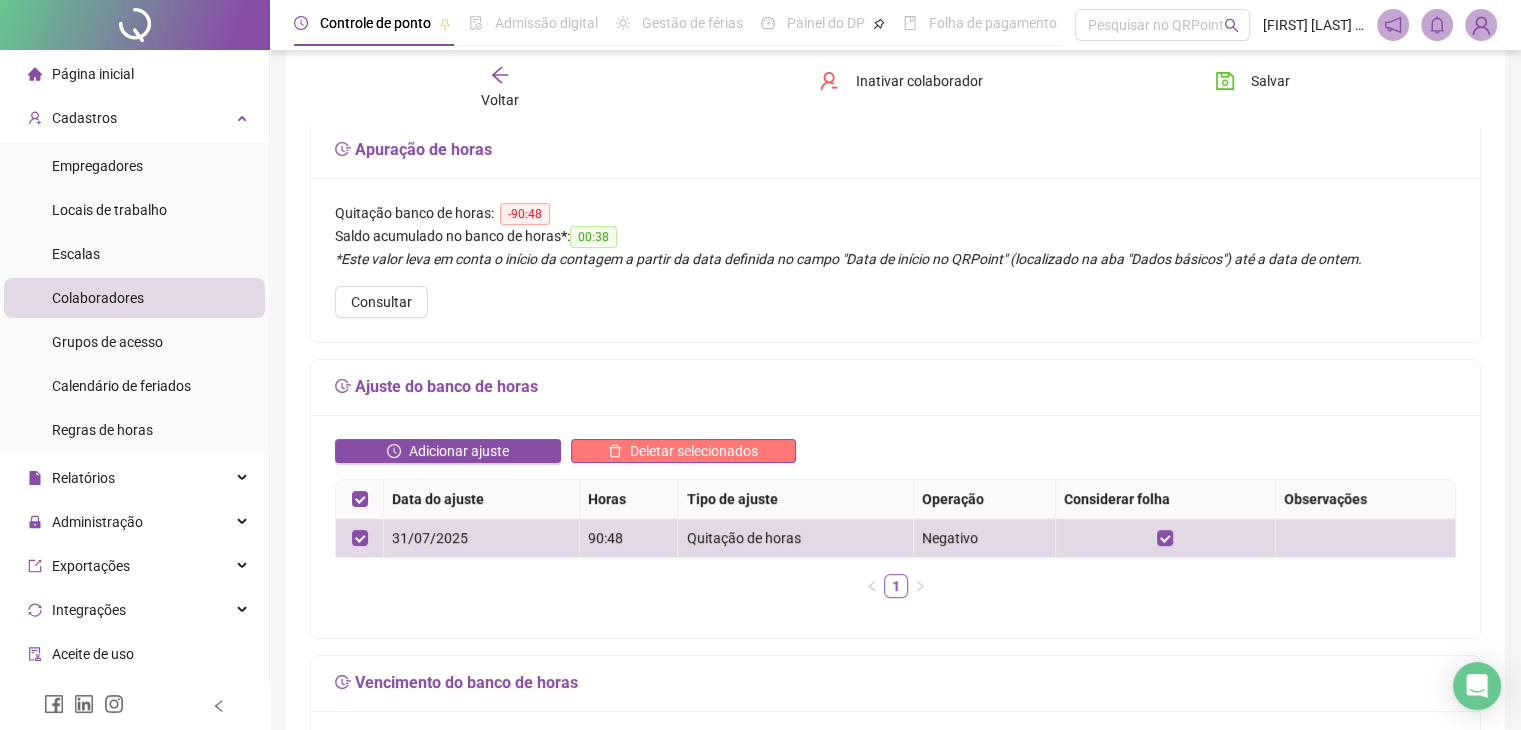 click on "Deletar selecionados" at bounding box center (684, 451) 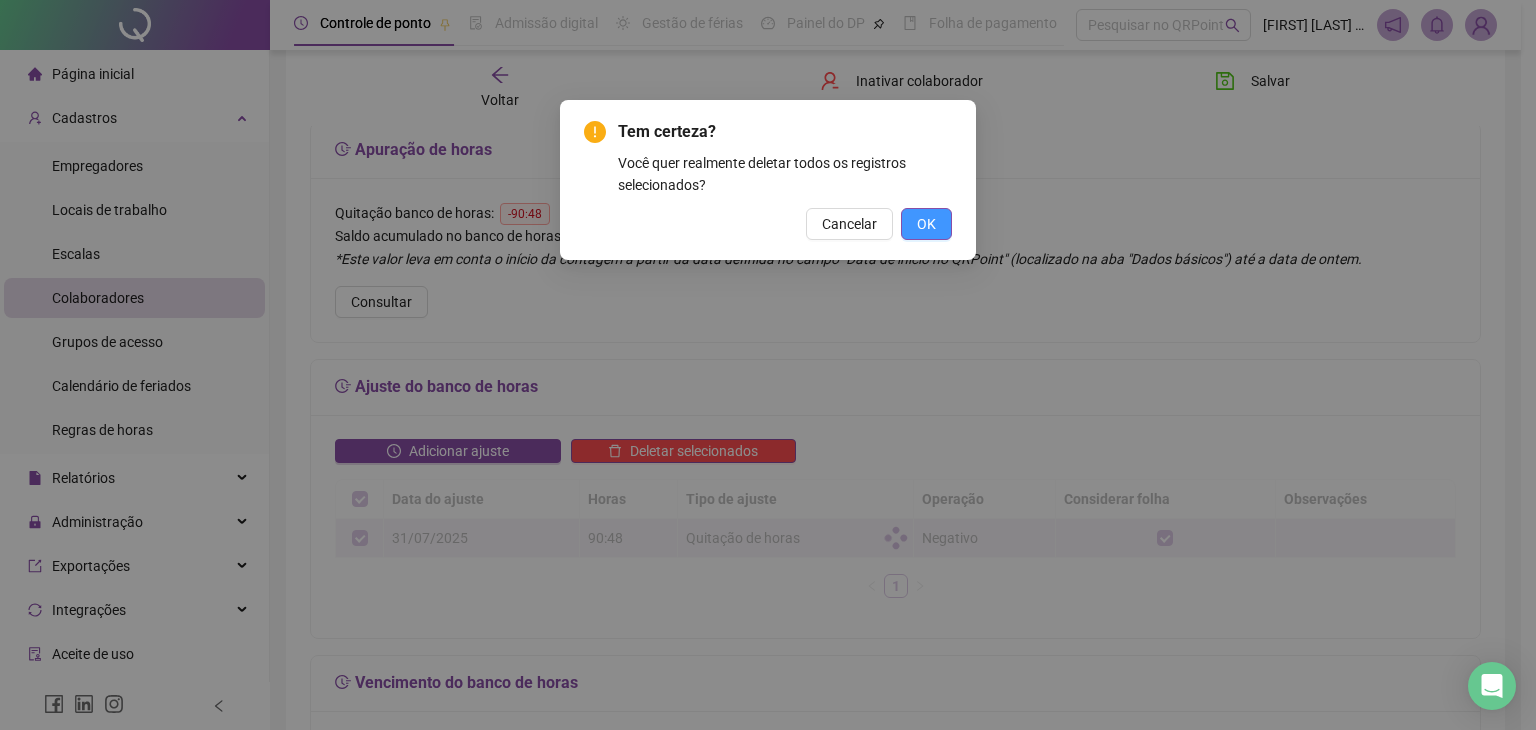 click on "OK" at bounding box center (926, 224) 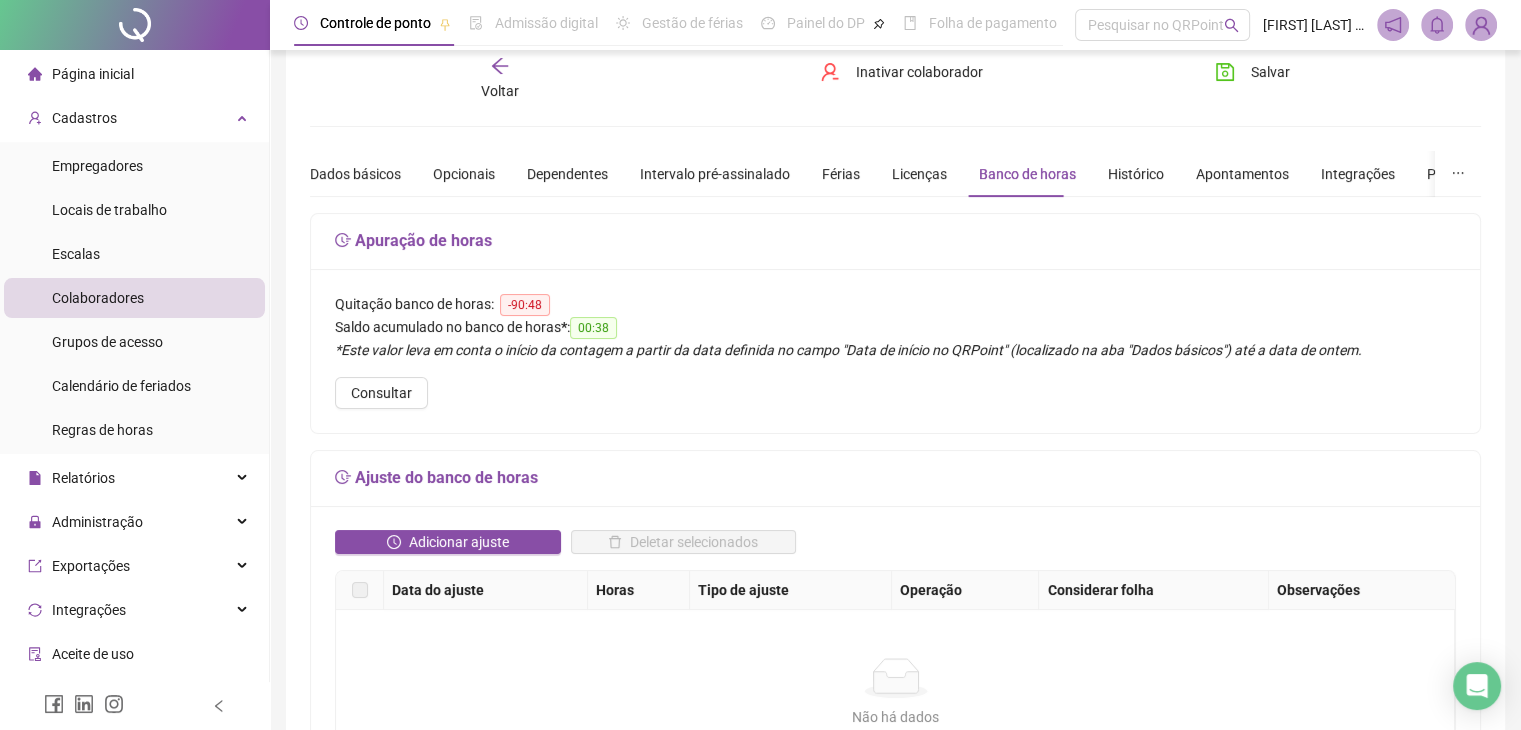 scroll, scrollTop: 32, scrollLeft: 0, axis: vertical 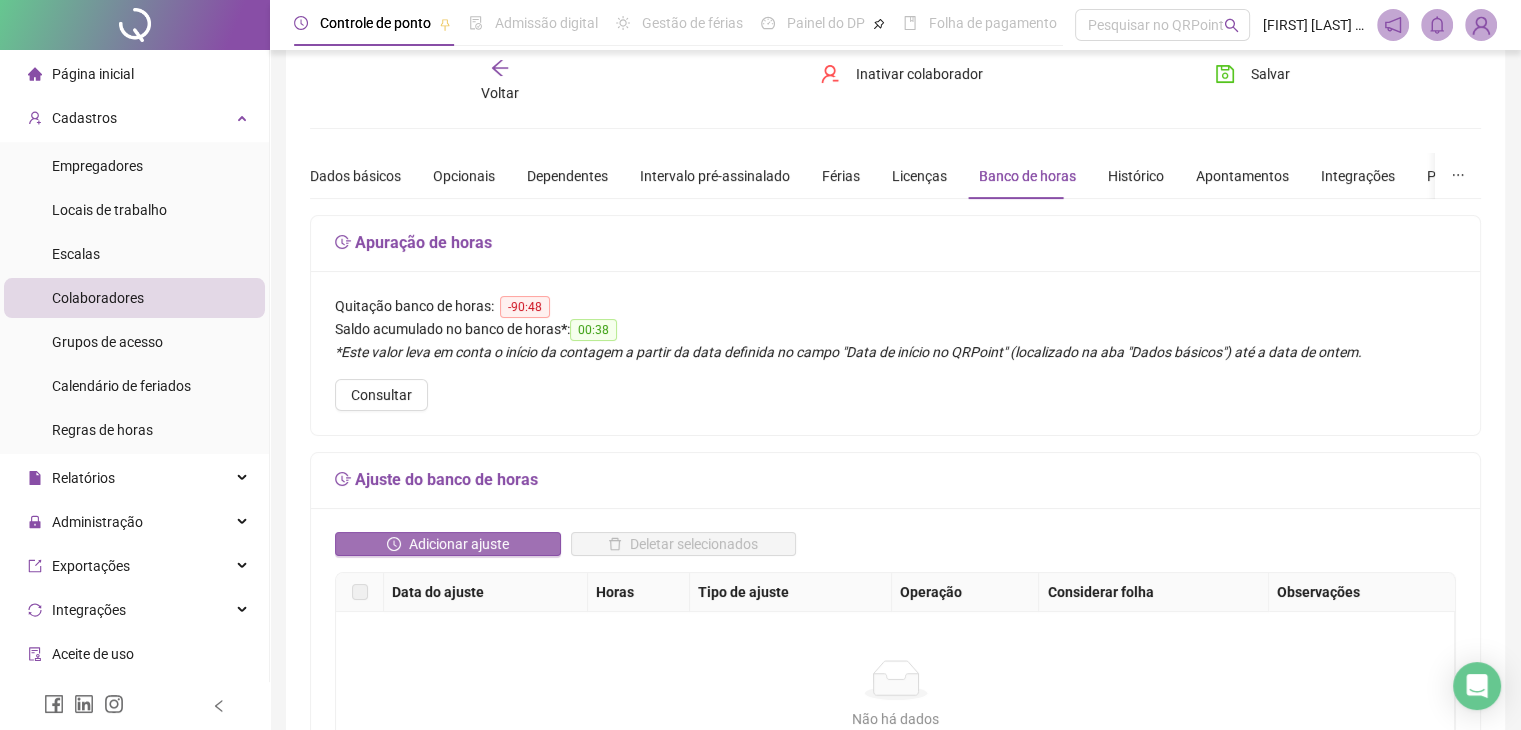 click on "Adicionar ajuste" at bounding box center [459, 544] 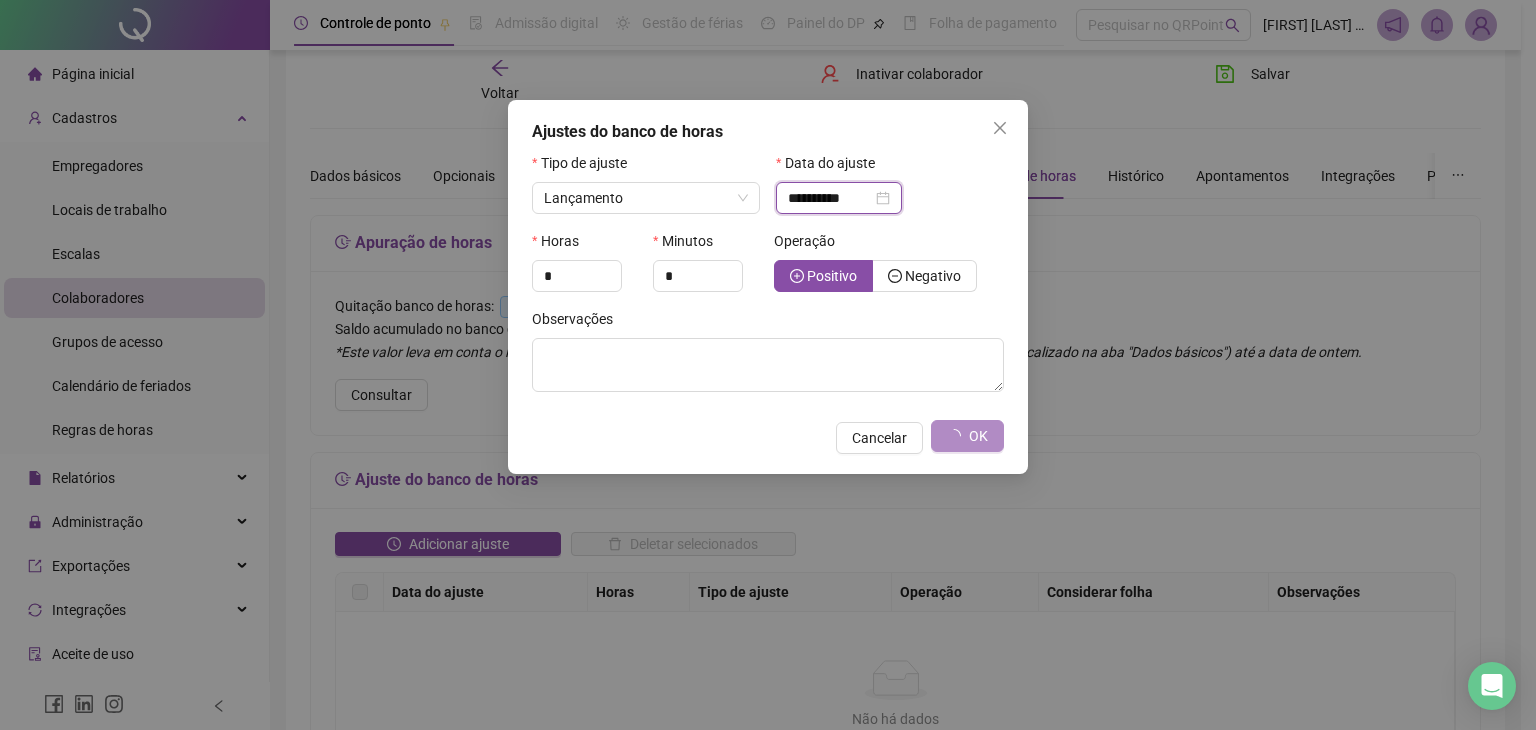 click on "**********" at bounding box center (830, 198) 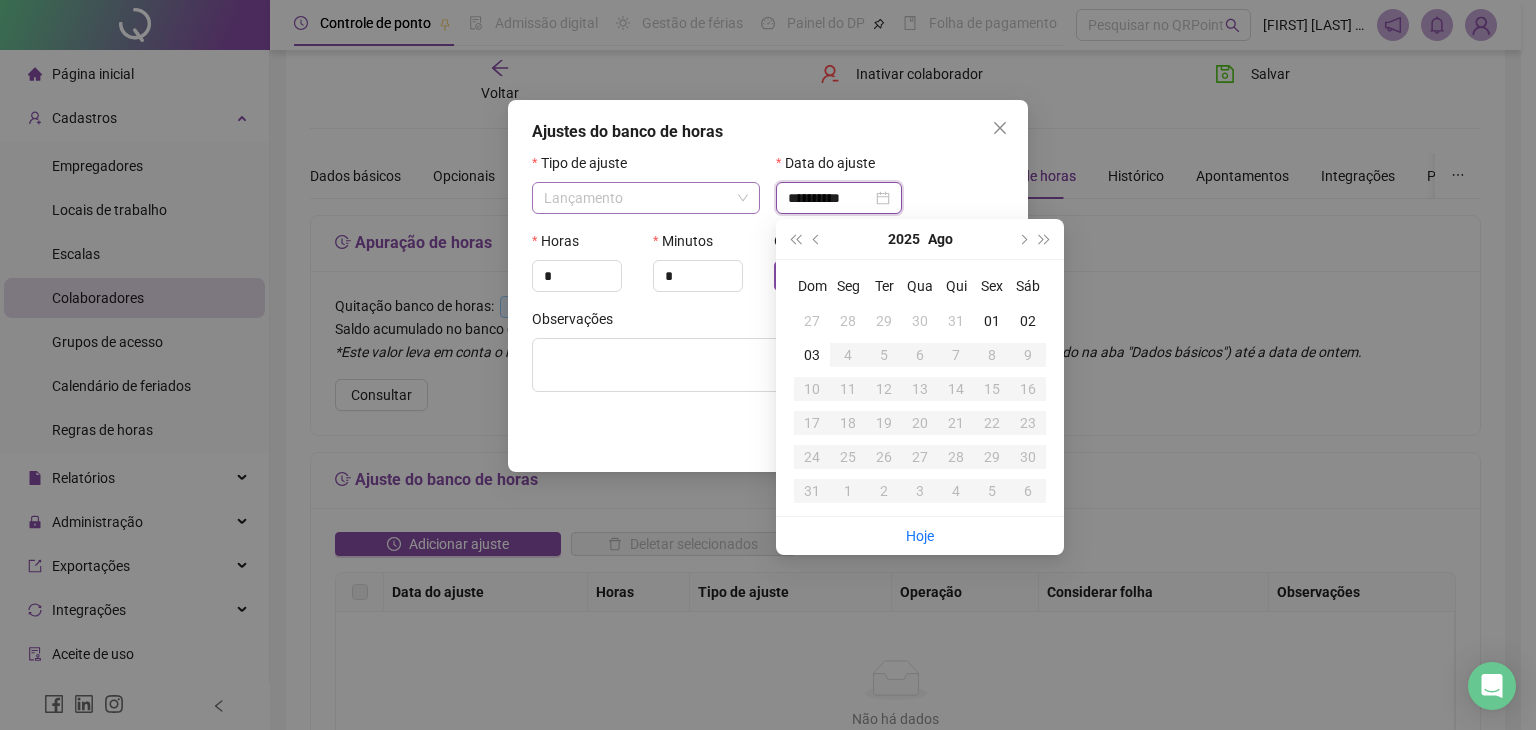 click on "Lançamento" at bounding box center [646, 198] 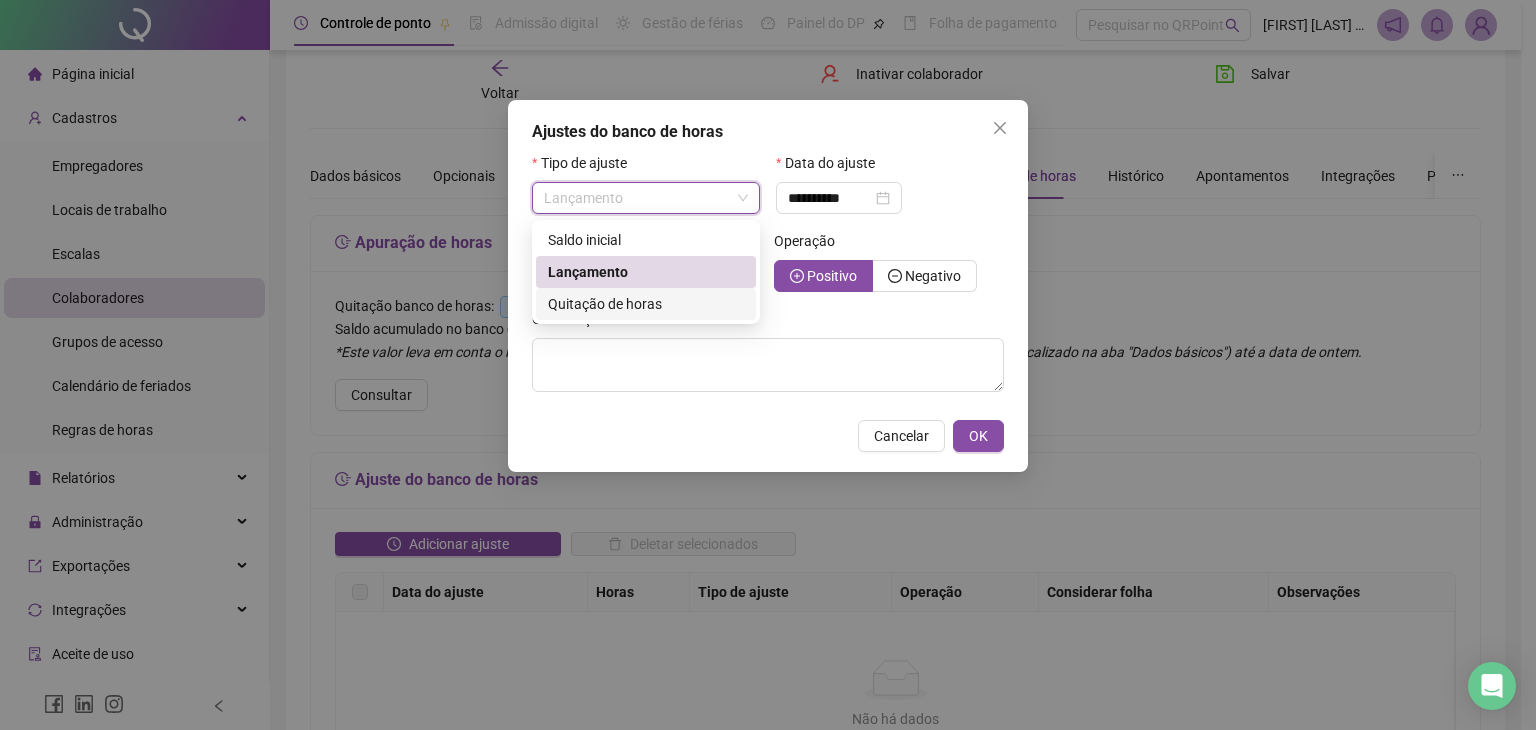 click on "Quitação de horas" at bounding box center [646, 304] 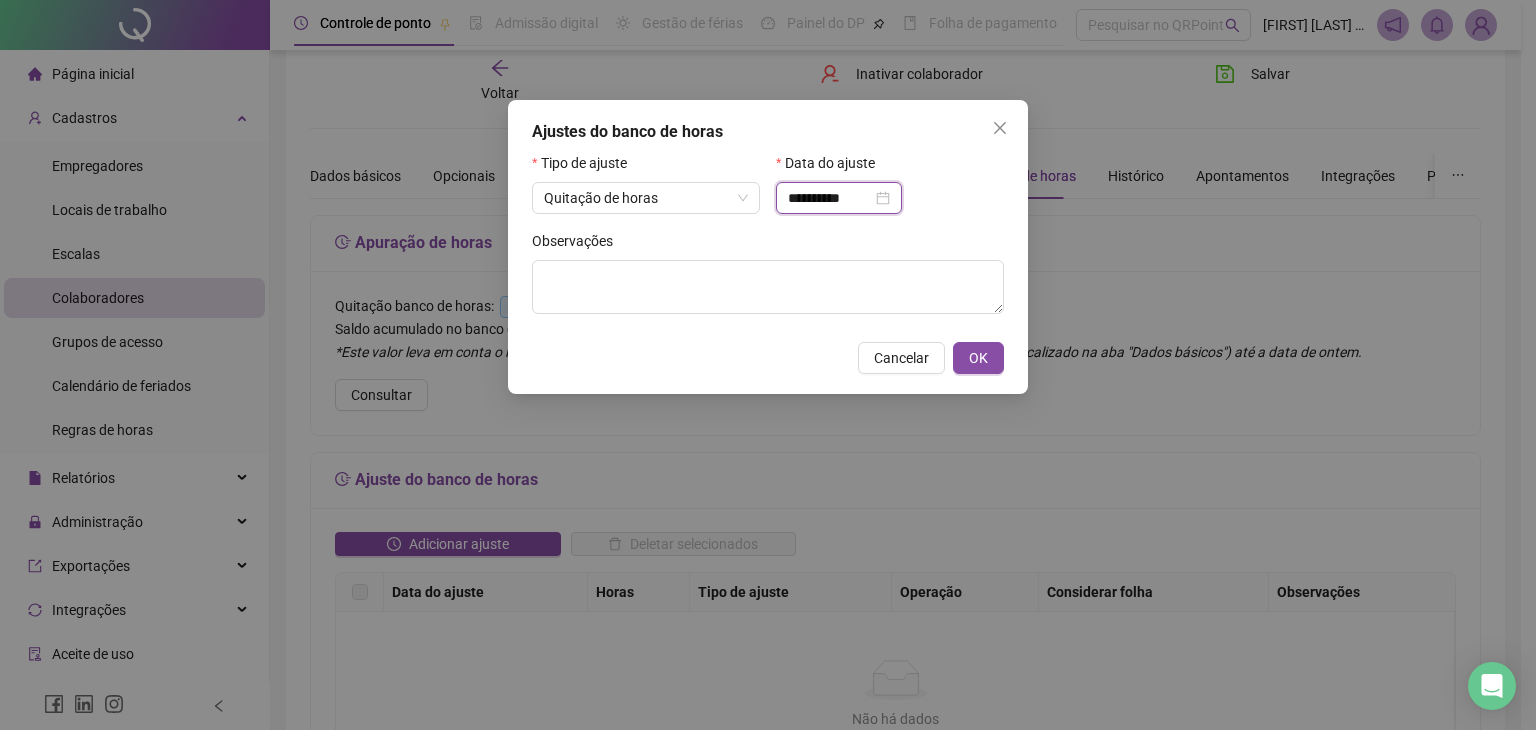 click on "**********" at bounding box center [830, 198] 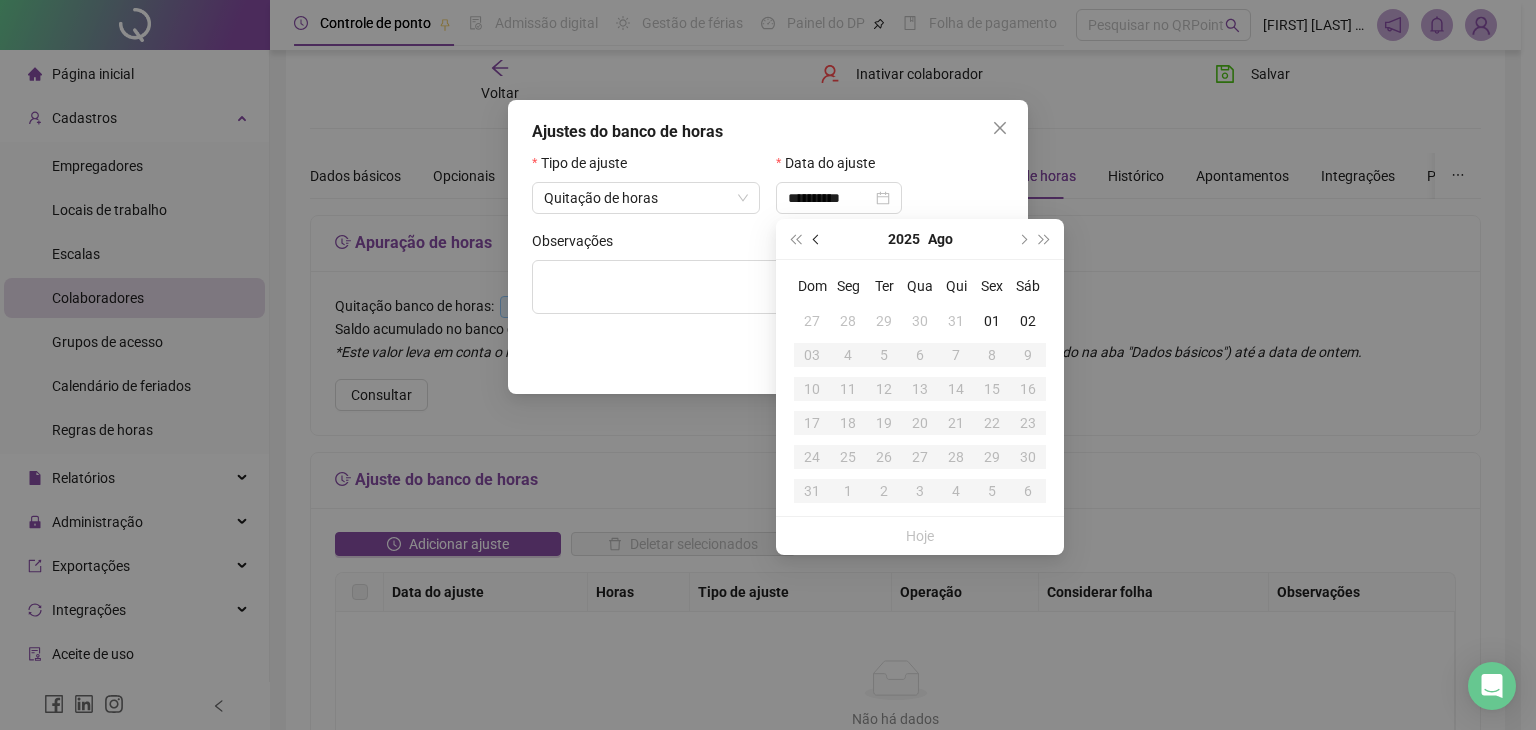 click at bounding box center [818, 239] 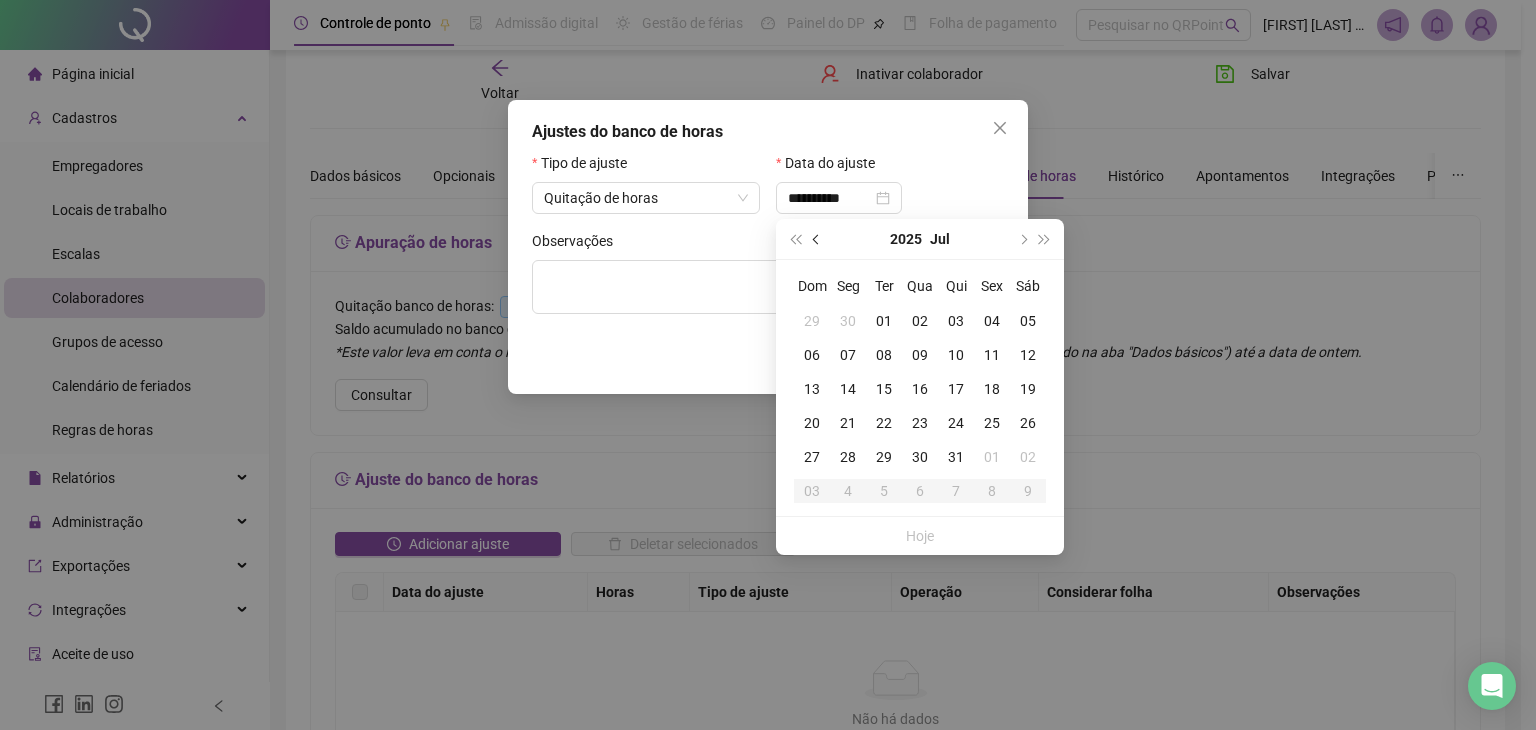 click at bounding box center (818, 239) 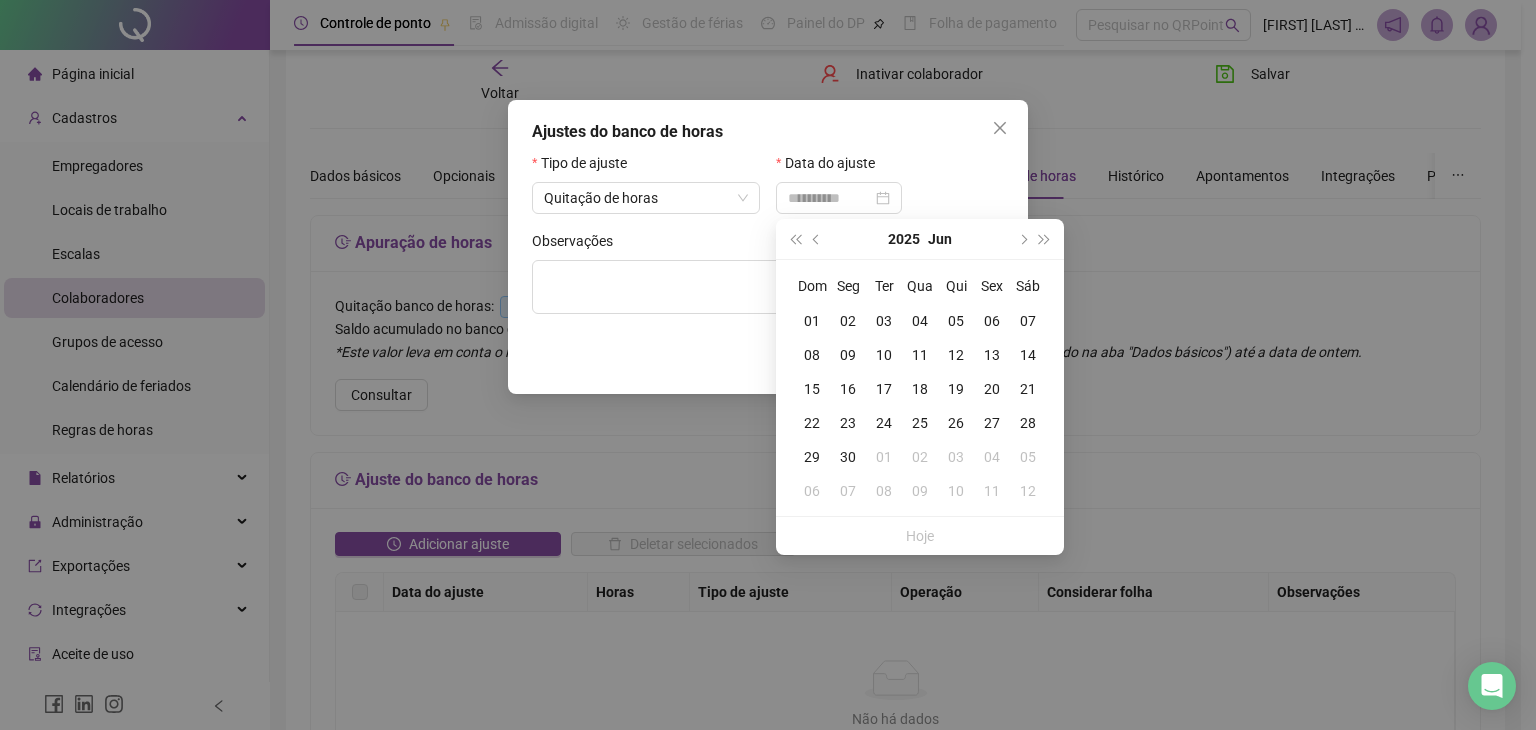 type on "**********" 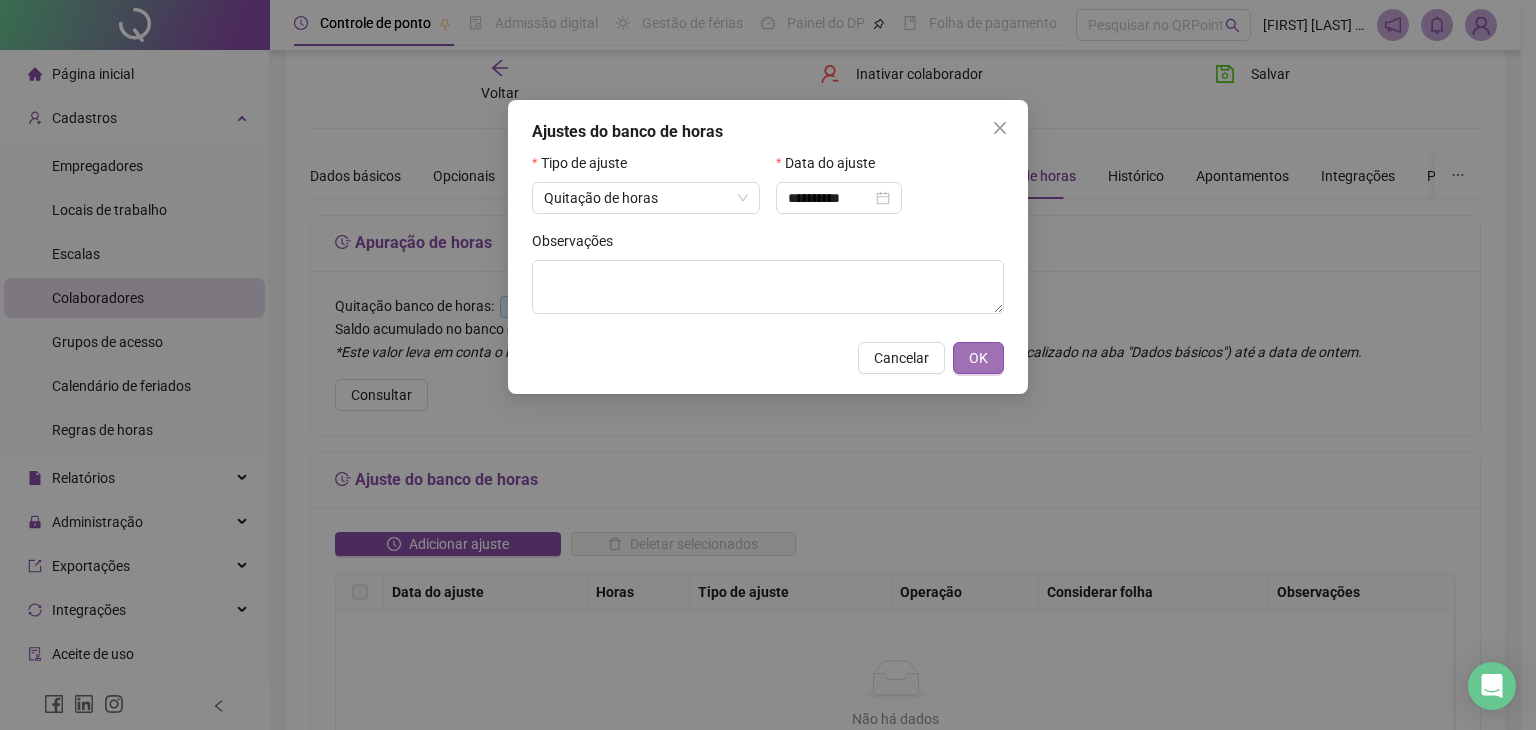 click on "OK" at bounding box center [978, 358] 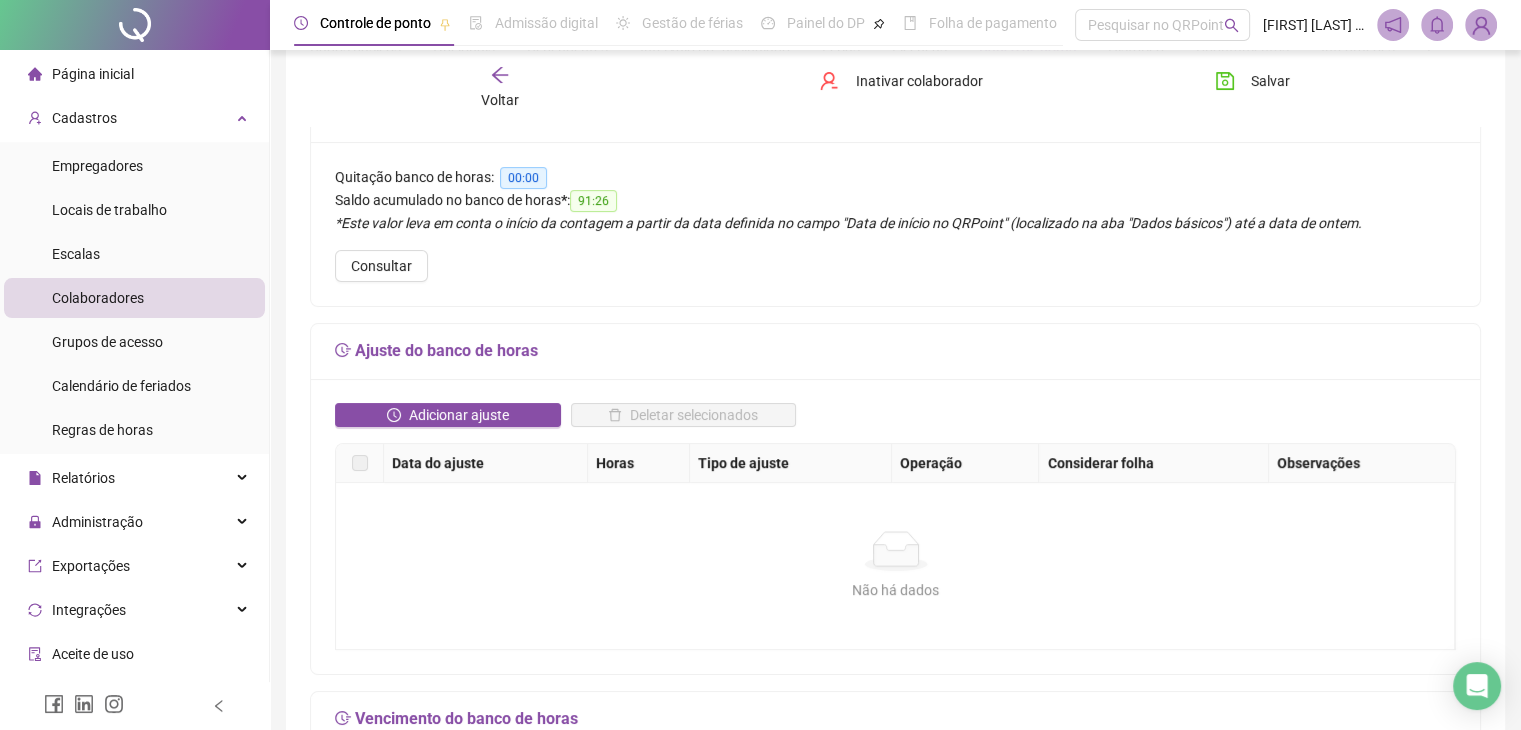 scroll, scrollTop: 0, scrollLeft: 0, axis: both 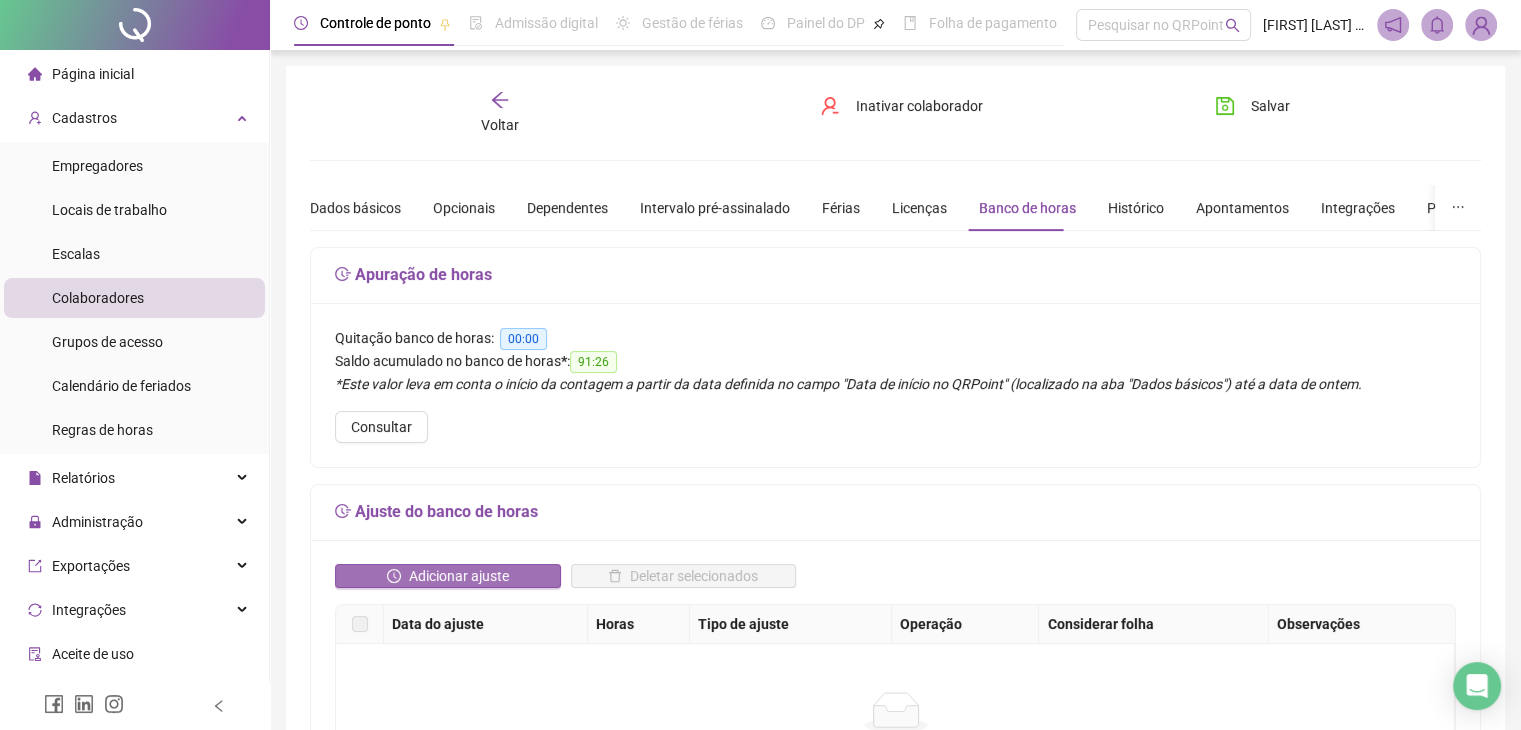 click on "Adicionar ajuste" at bounding box center (459, 576) 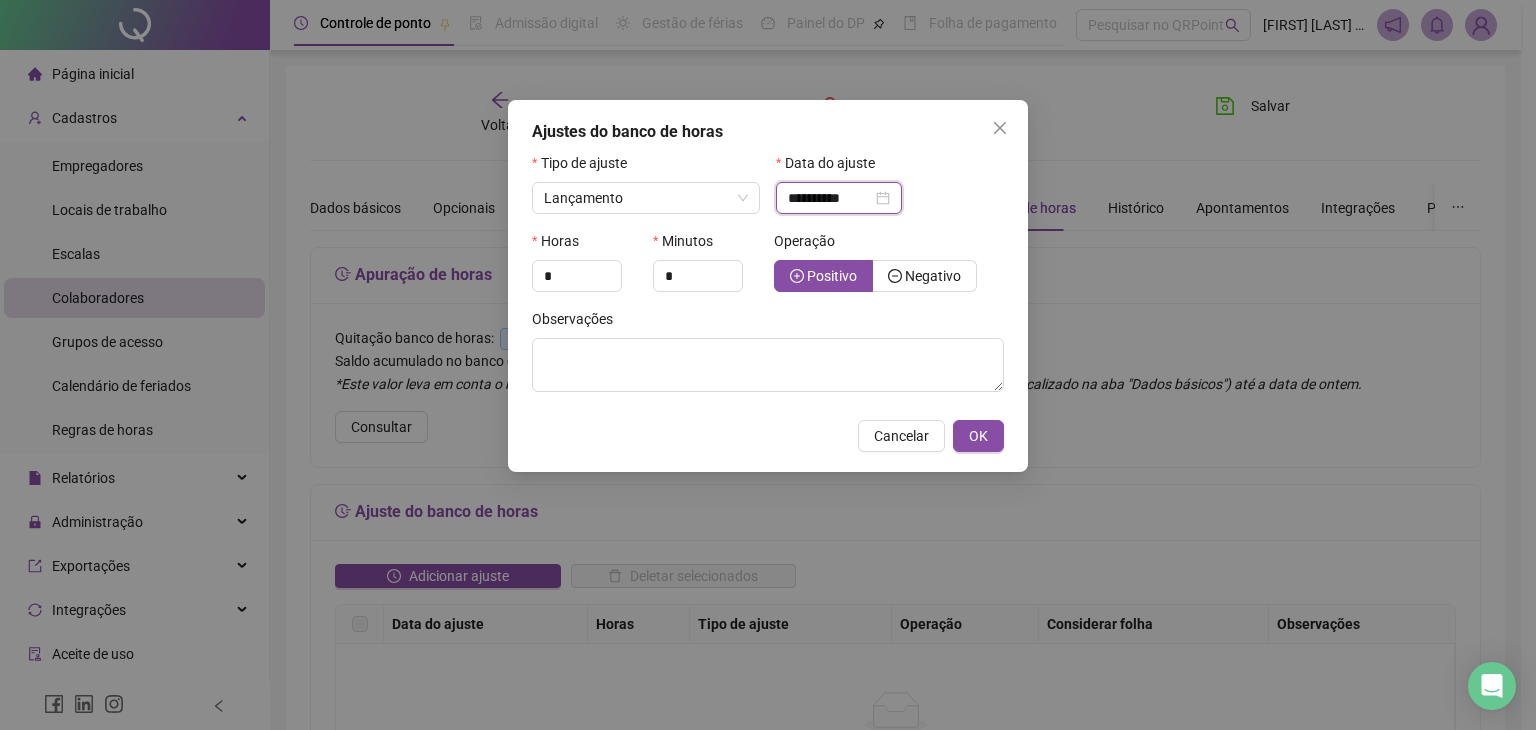 click on "**********" at bounding box center (830, 198) 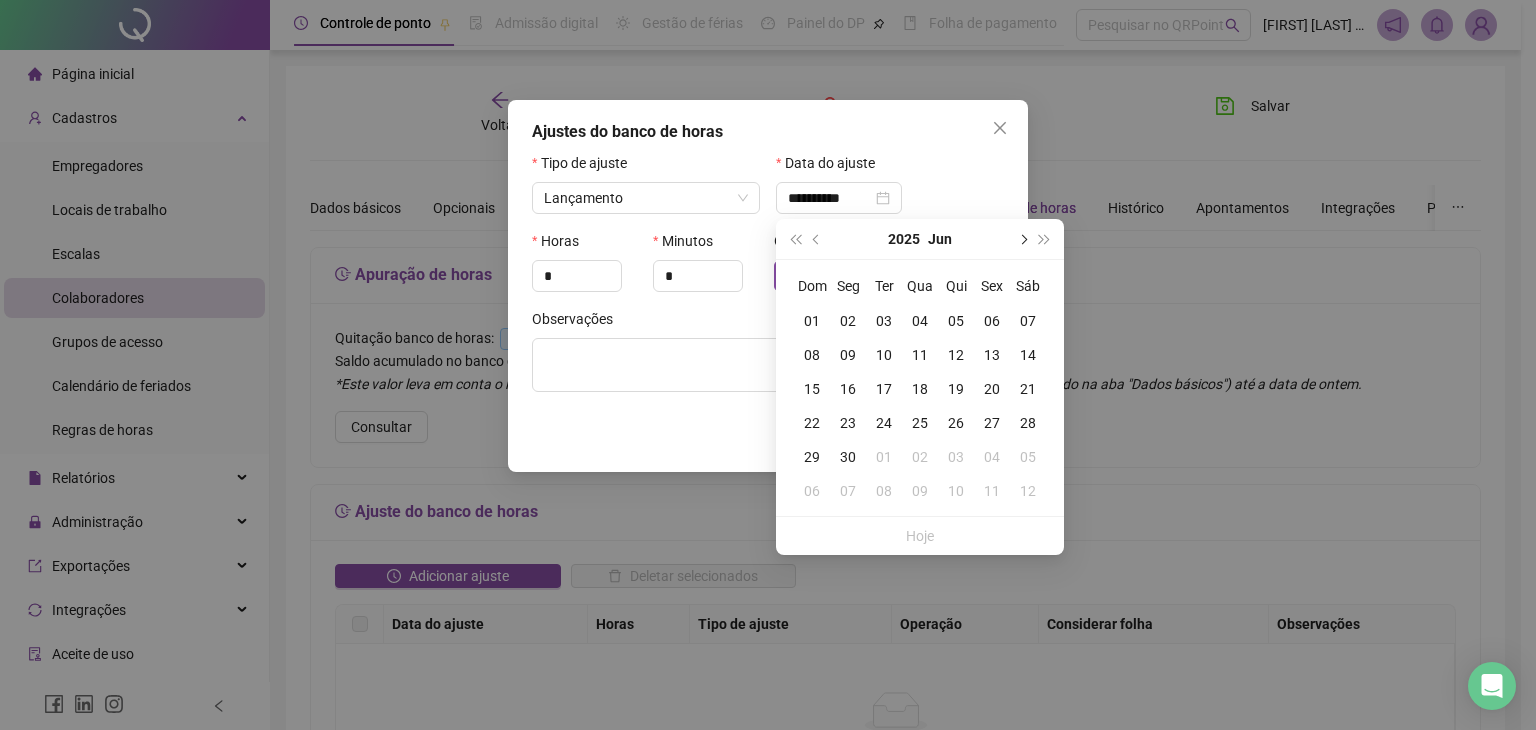 click at bounding box center (1022, 239) 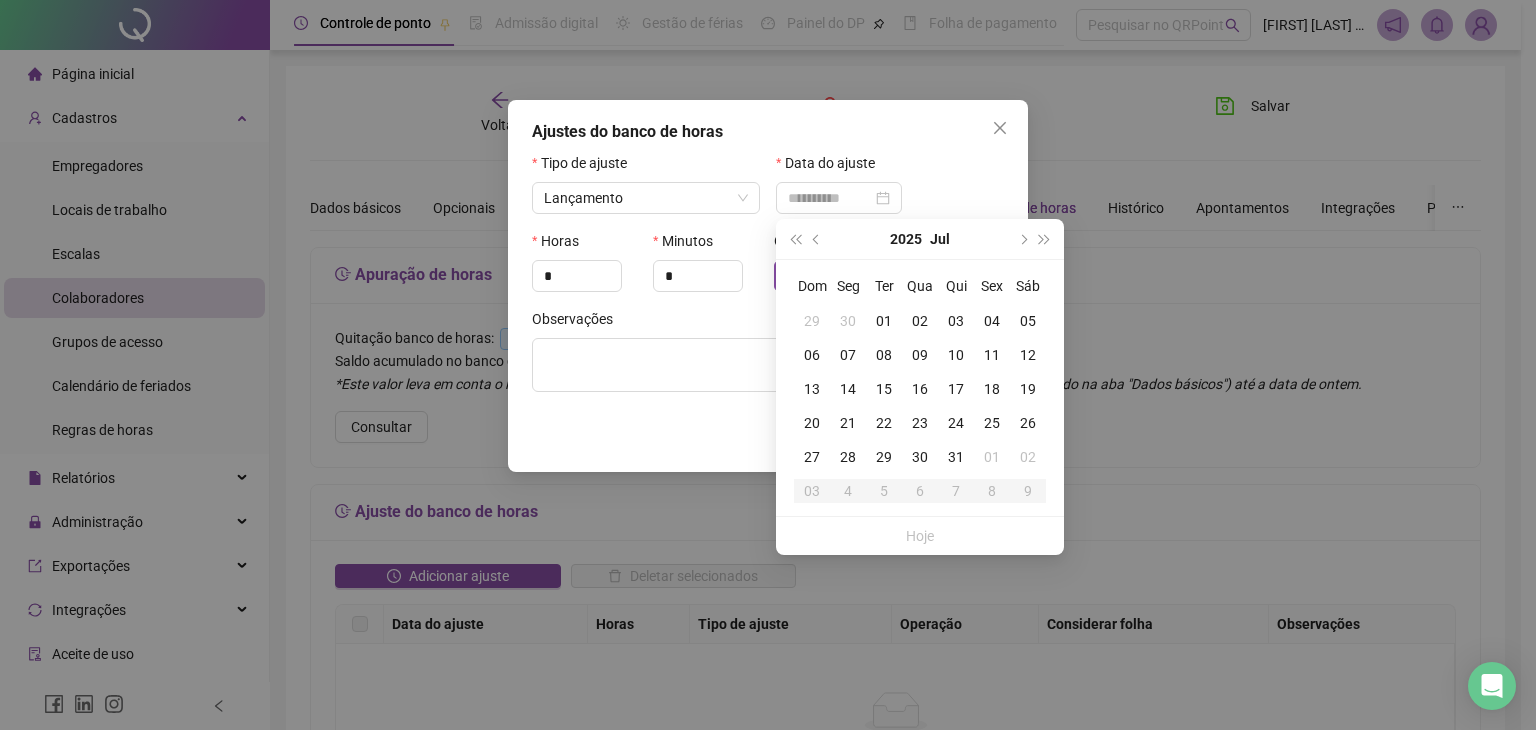 click on "31" at bounding box center (956, 457) 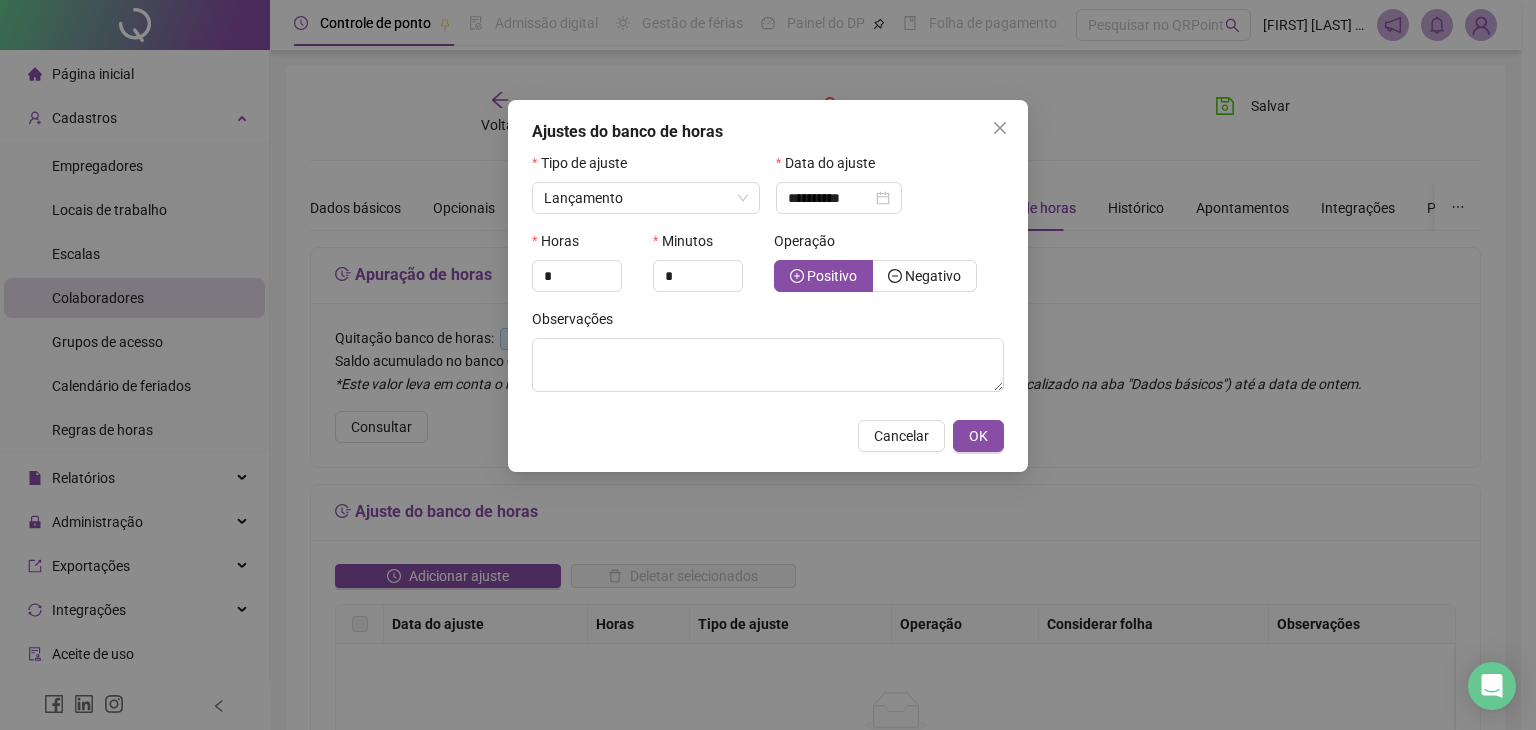 click on "Cancelar OK" at bounding box center (768, 436) 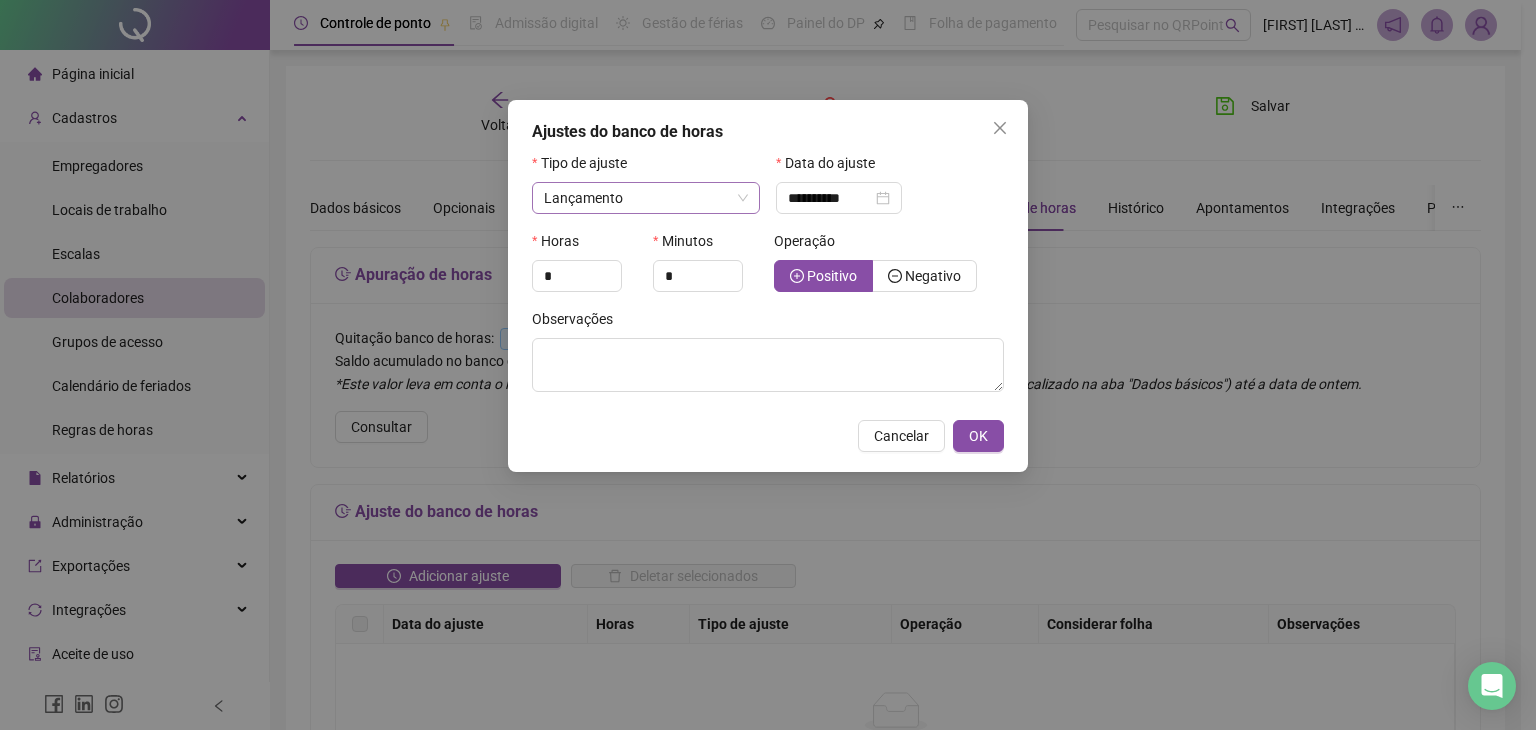 click on "Lançamento" at bounding box center [646, 198] 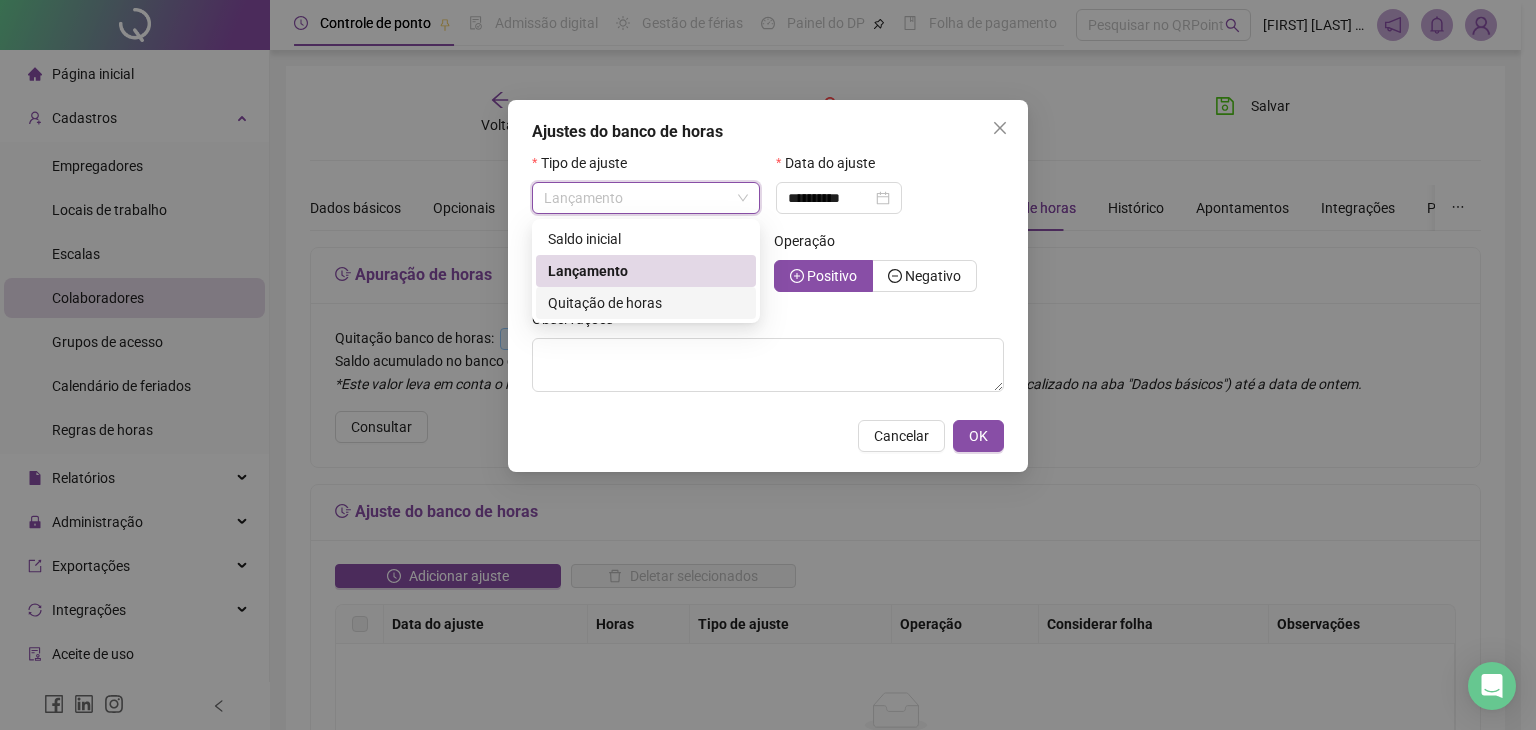 click on "Quitação de horas" at bounding box center (646, 303) 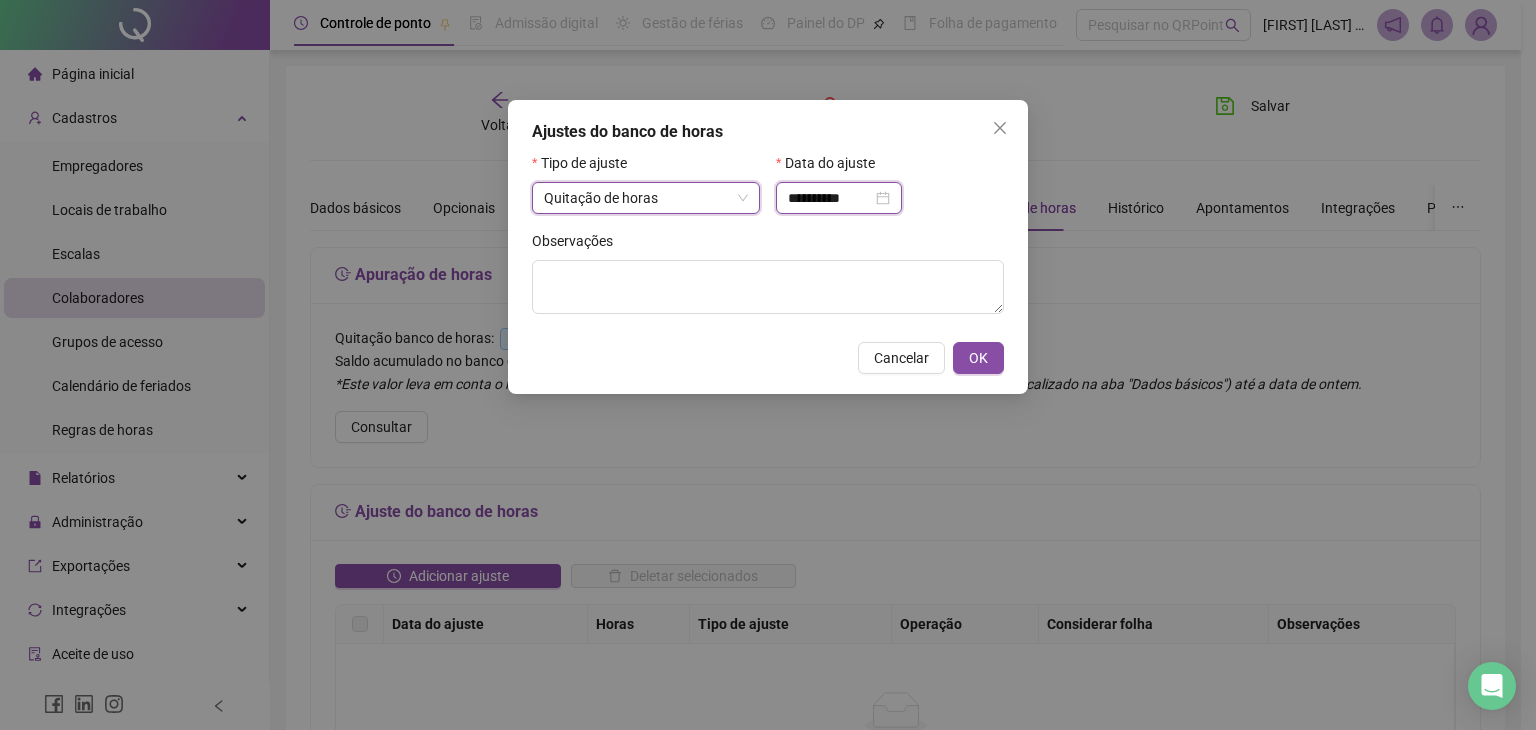 click on "**********" at bounding box center (830, 198) 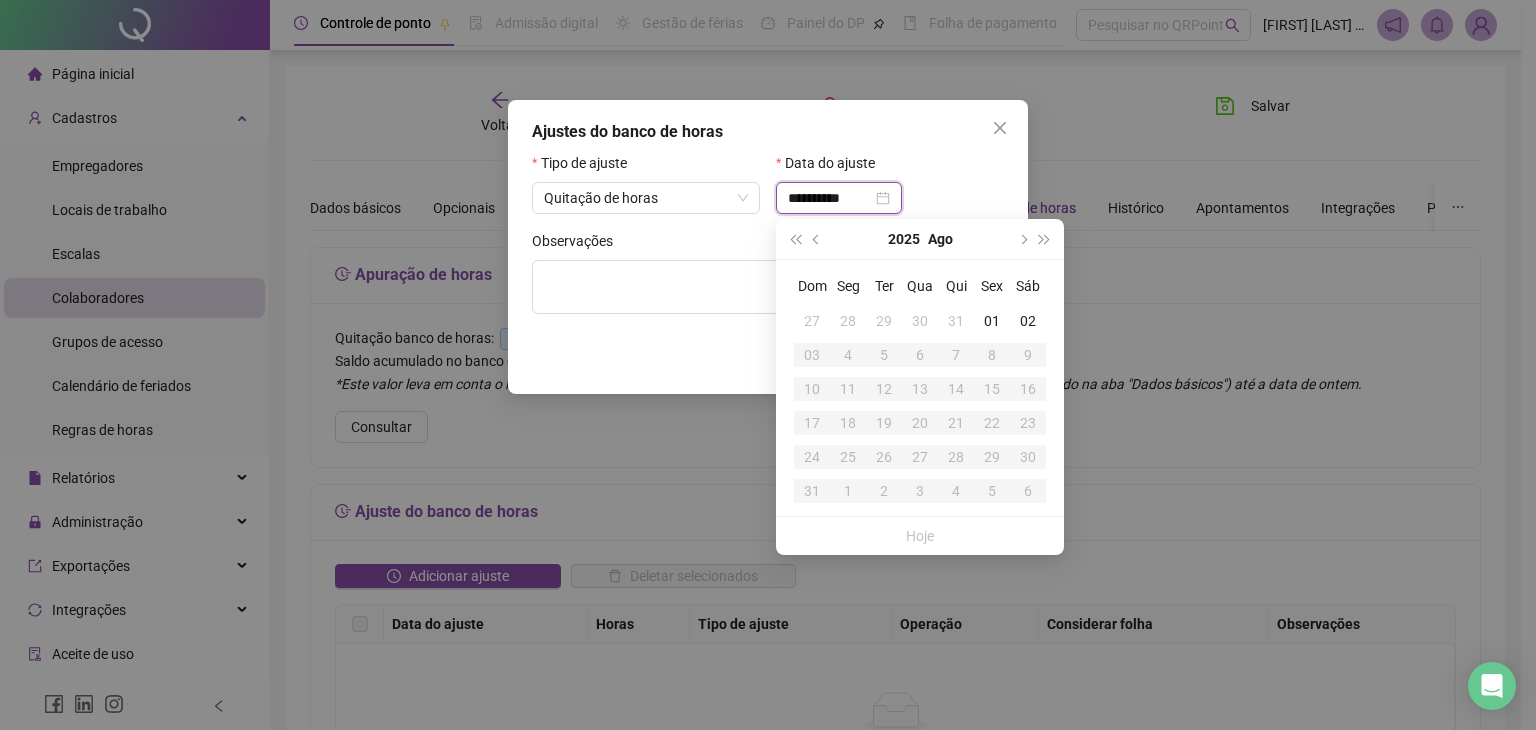 type on "**********" 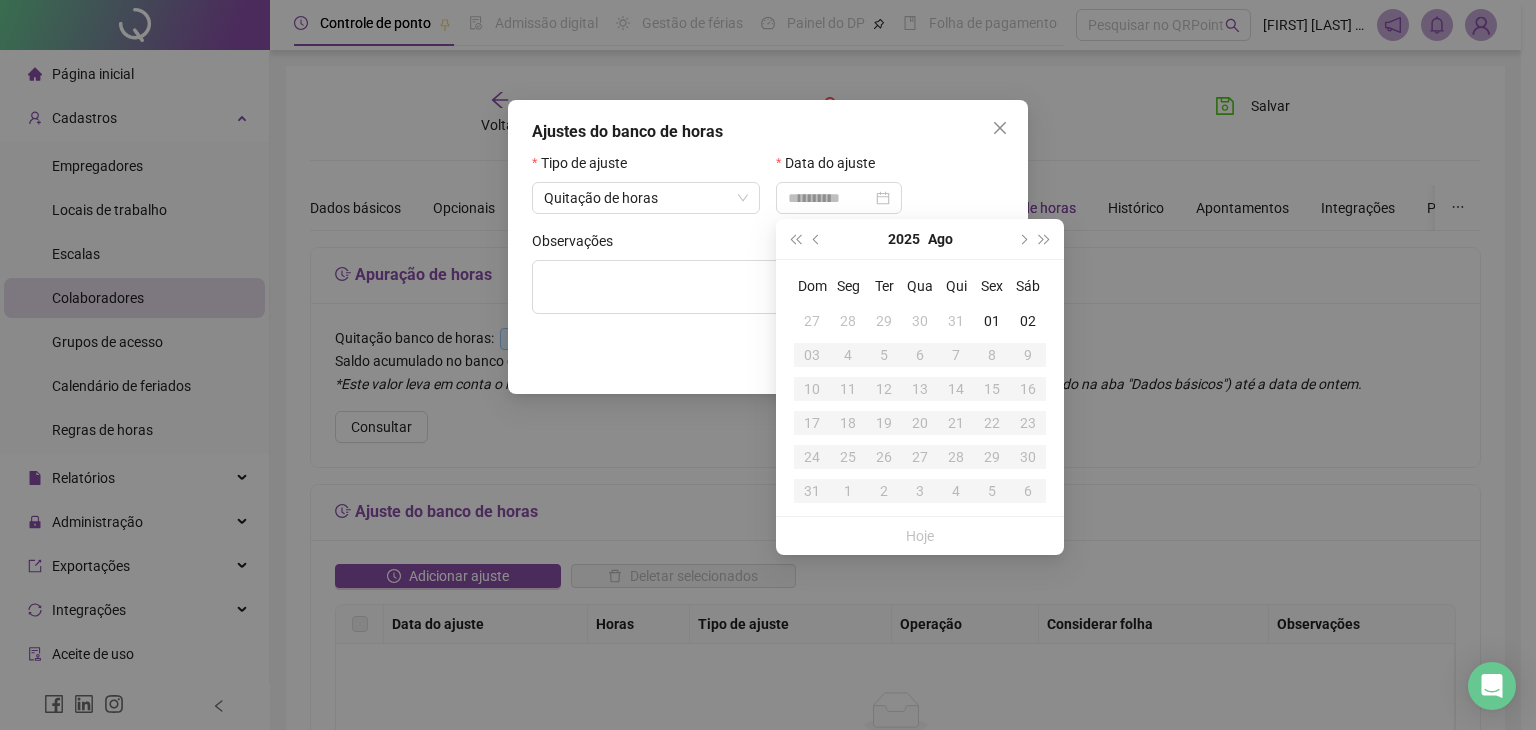 click on "31" at bounding box center (956, 321) 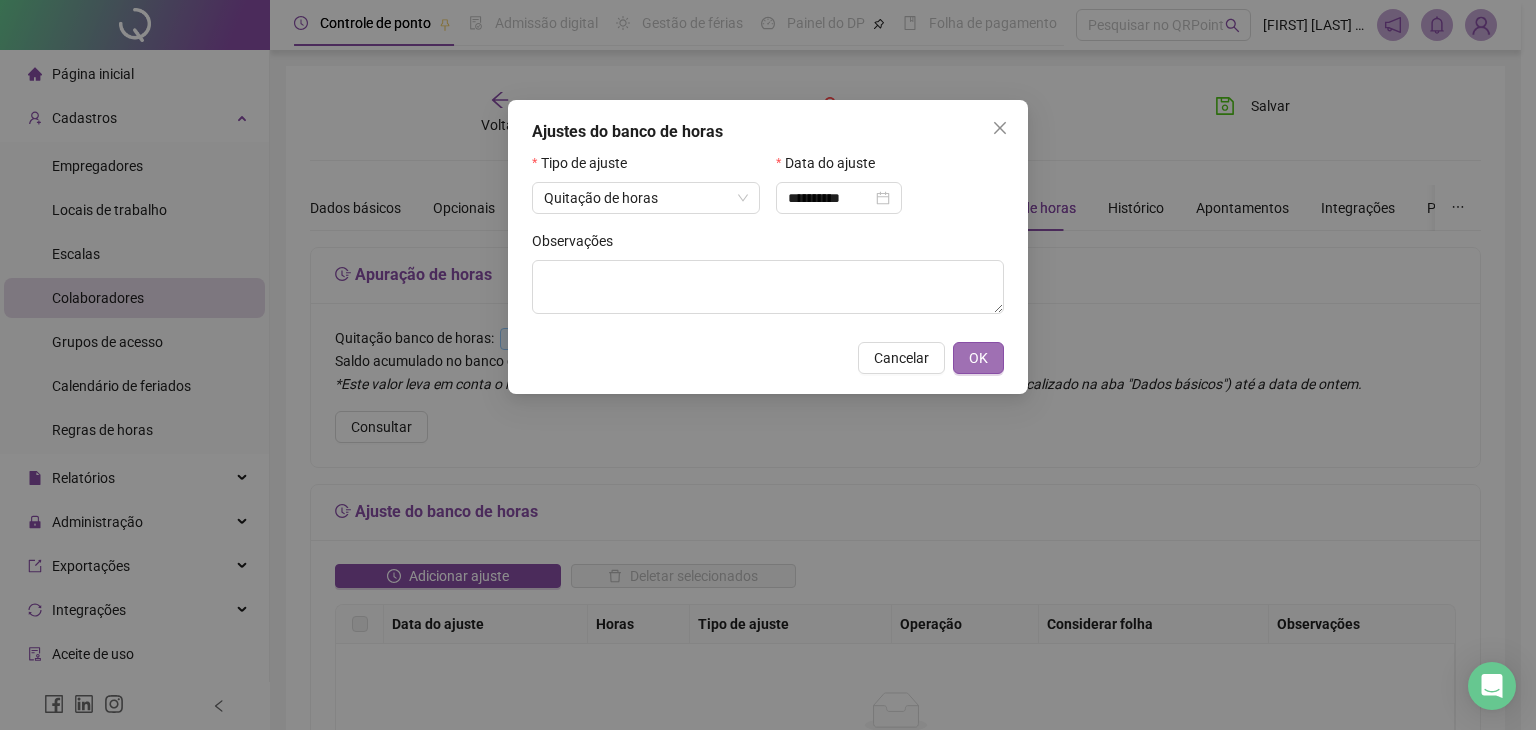 click on "OK" at bounding box center (978, 358) 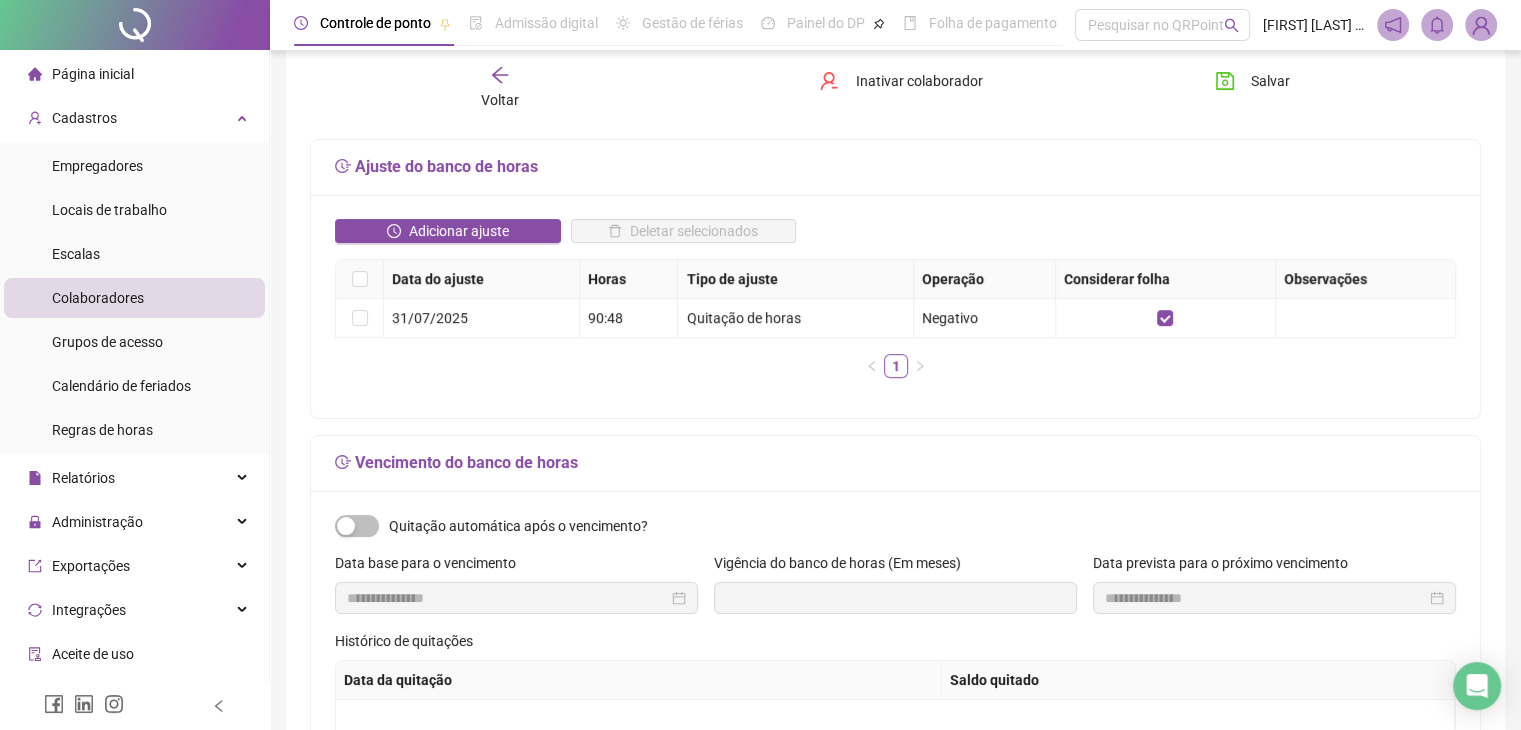 scroll, scrollTop: 0, scrollLeft: 0, axis: both 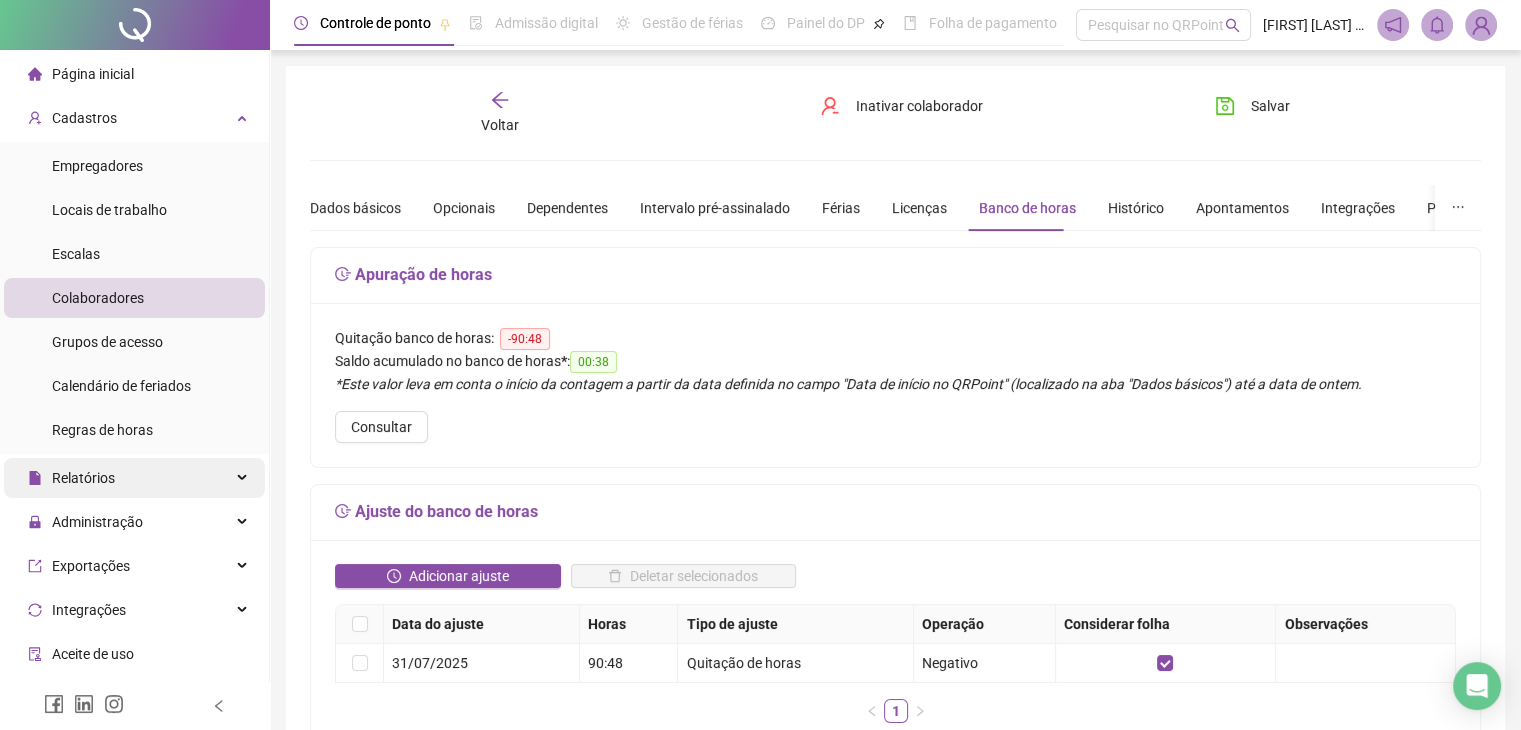 click on "Relatórios" at bounding box center (134, 478) 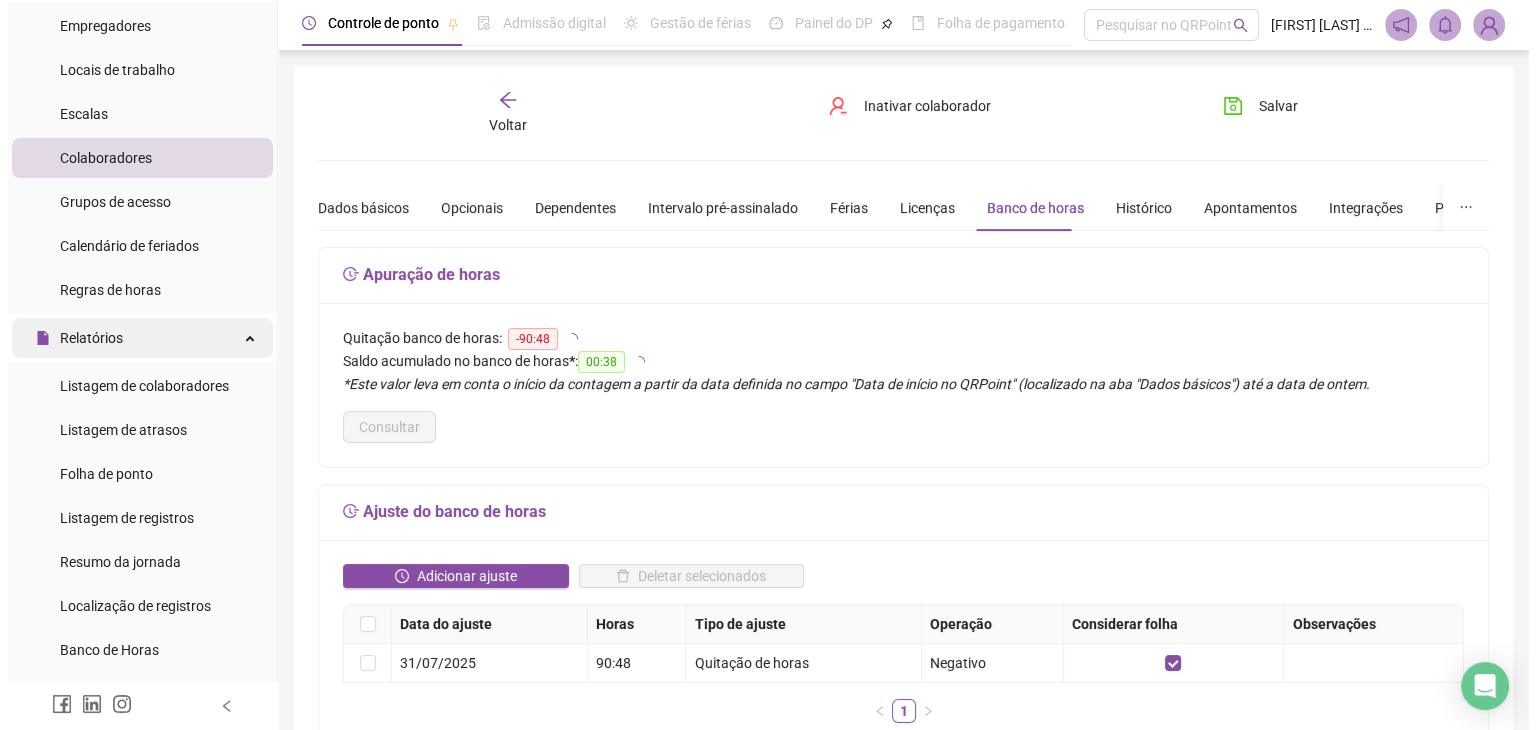 scroll, scrollTop: 142, scrollLeft: 0, axis: vertical 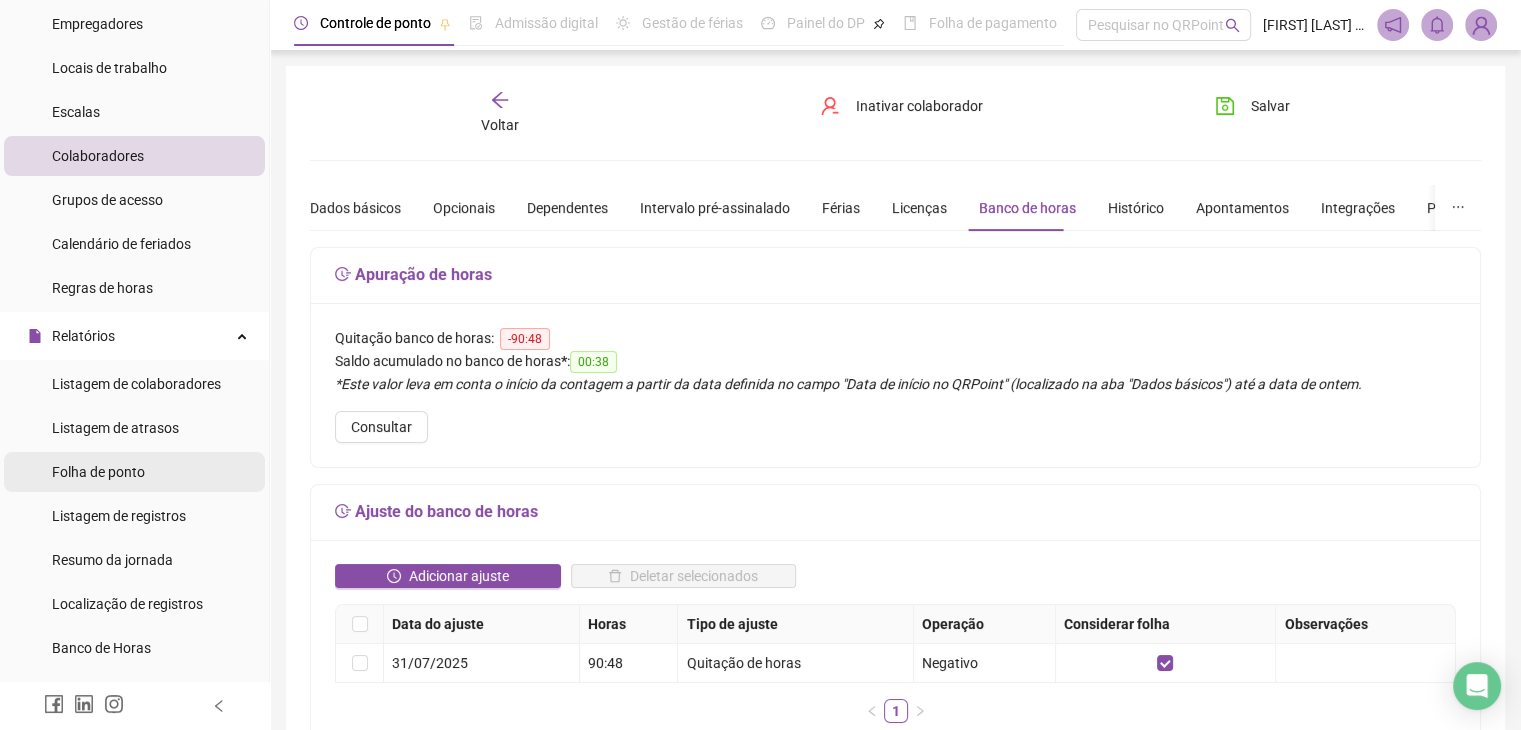 click on "Folha de ponto" at bounding box center (98, 472) 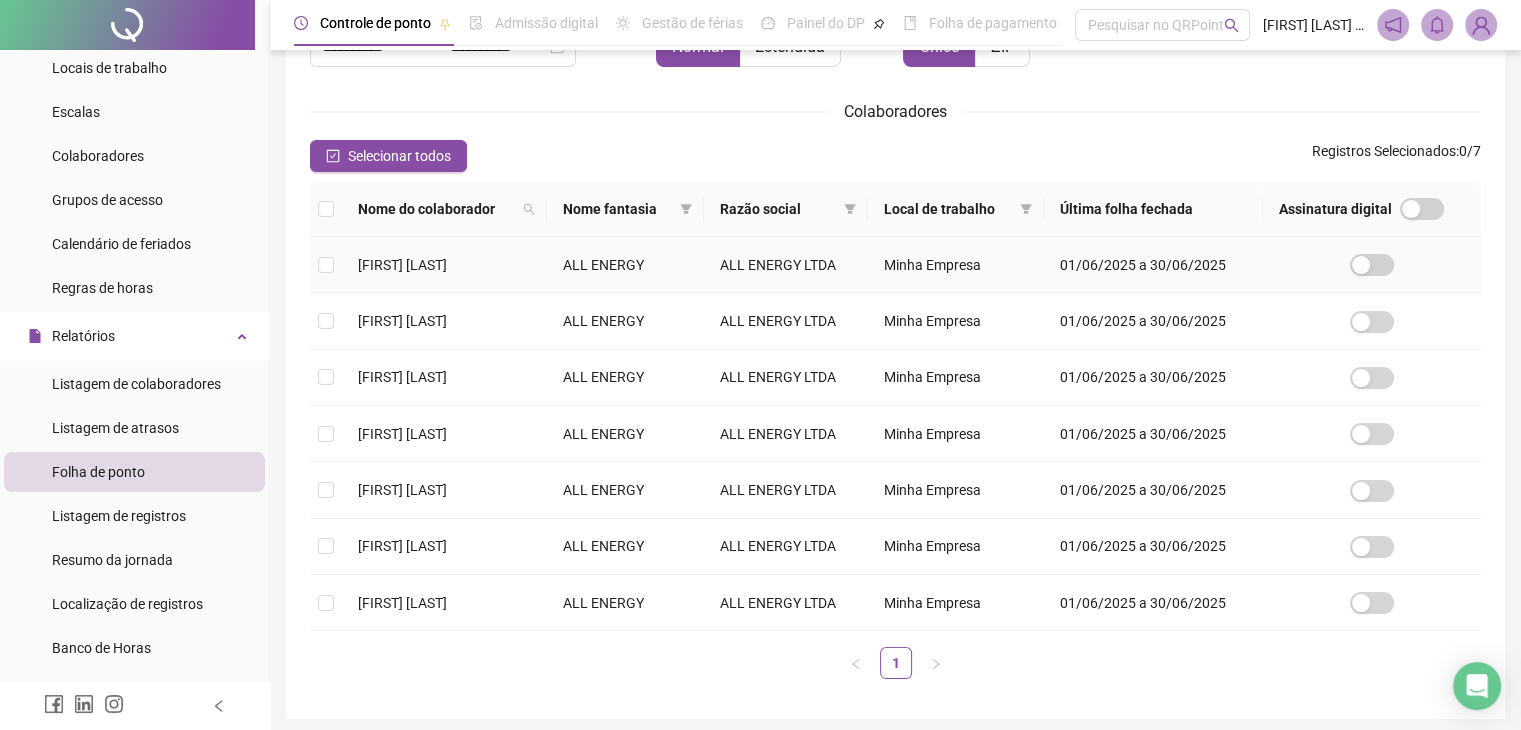 scroll, scrollTop: 222, scrollLeft: 0, axis: vertical 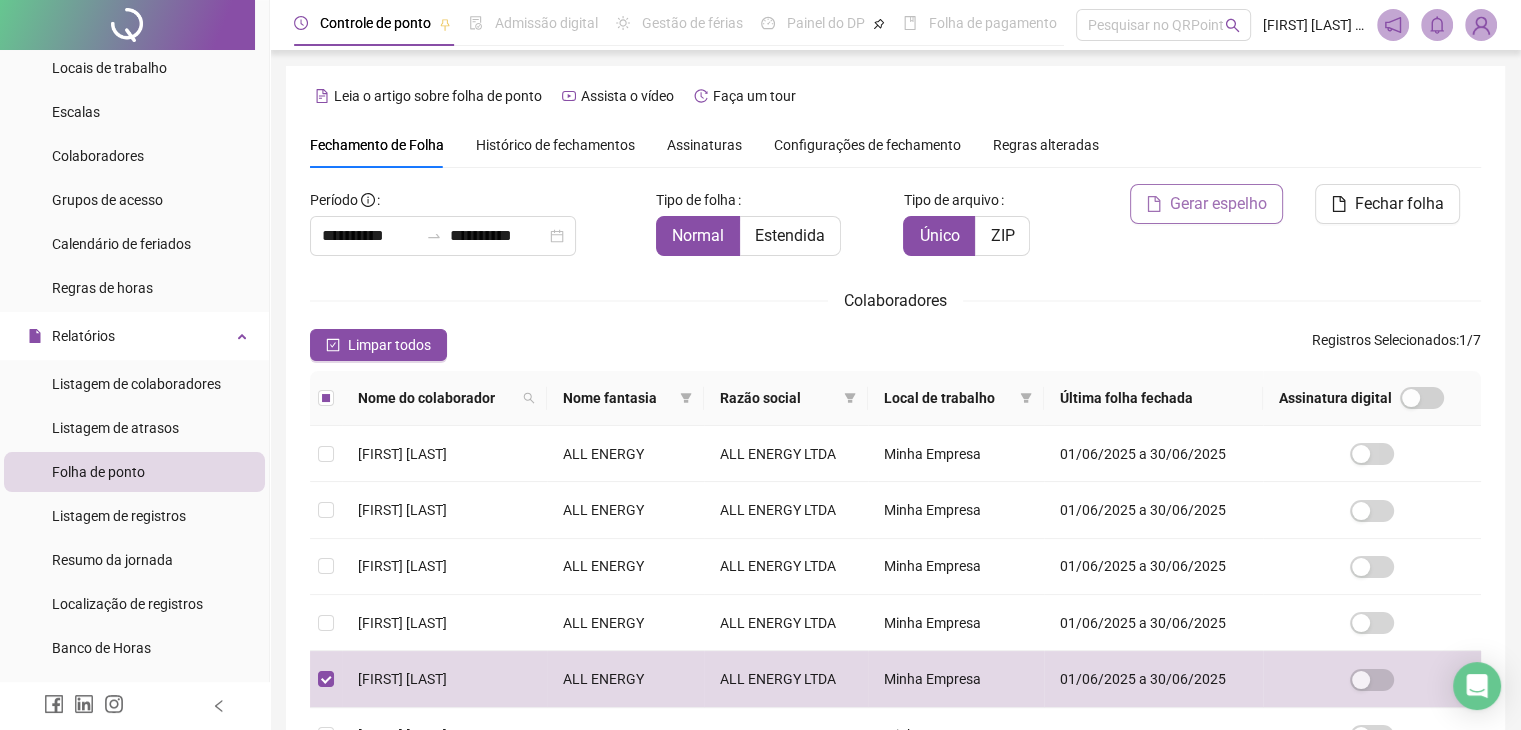 click on "Gerar espelho" at bounding box center (1218, 204) 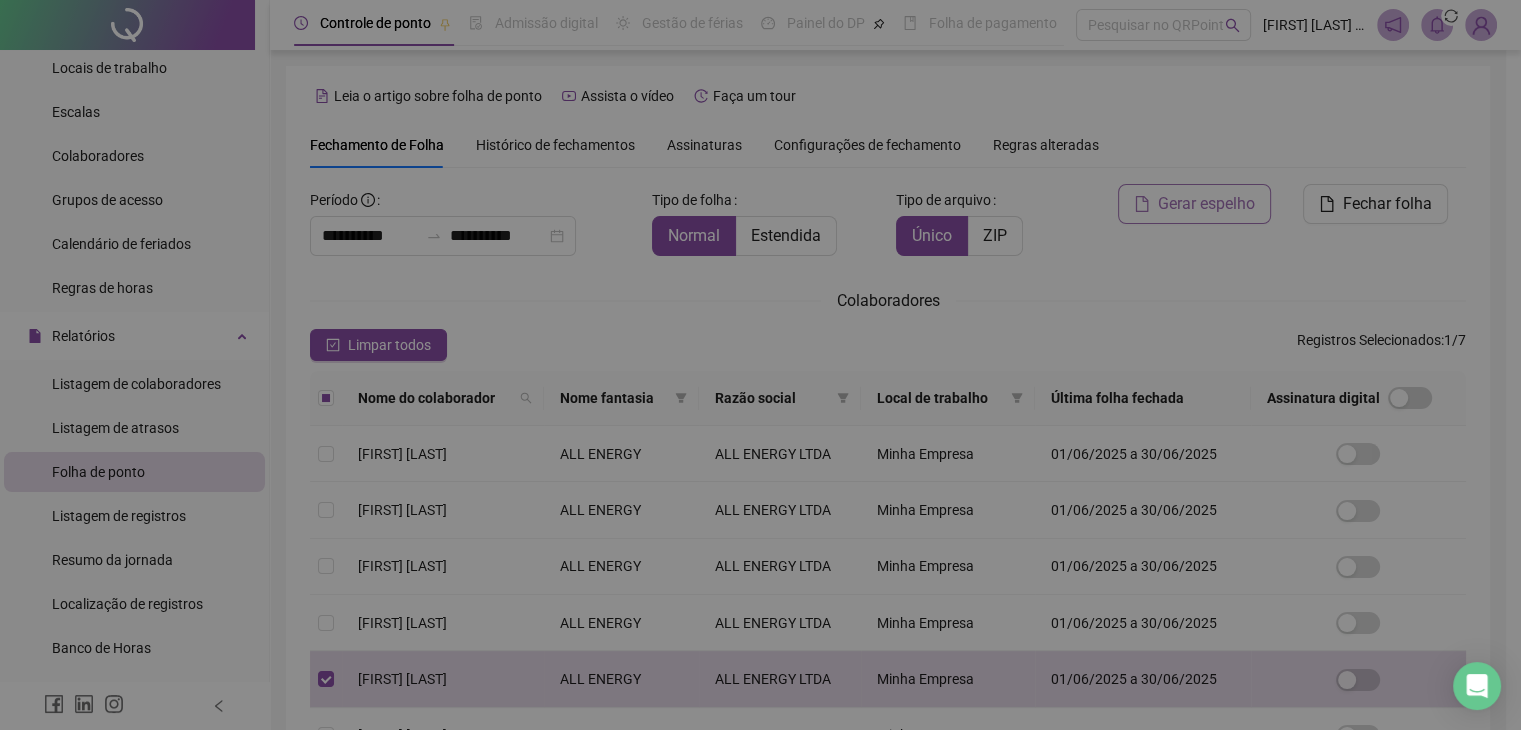 scroll, scrollTop: 33, scrollLeft: 0, axis: vertical 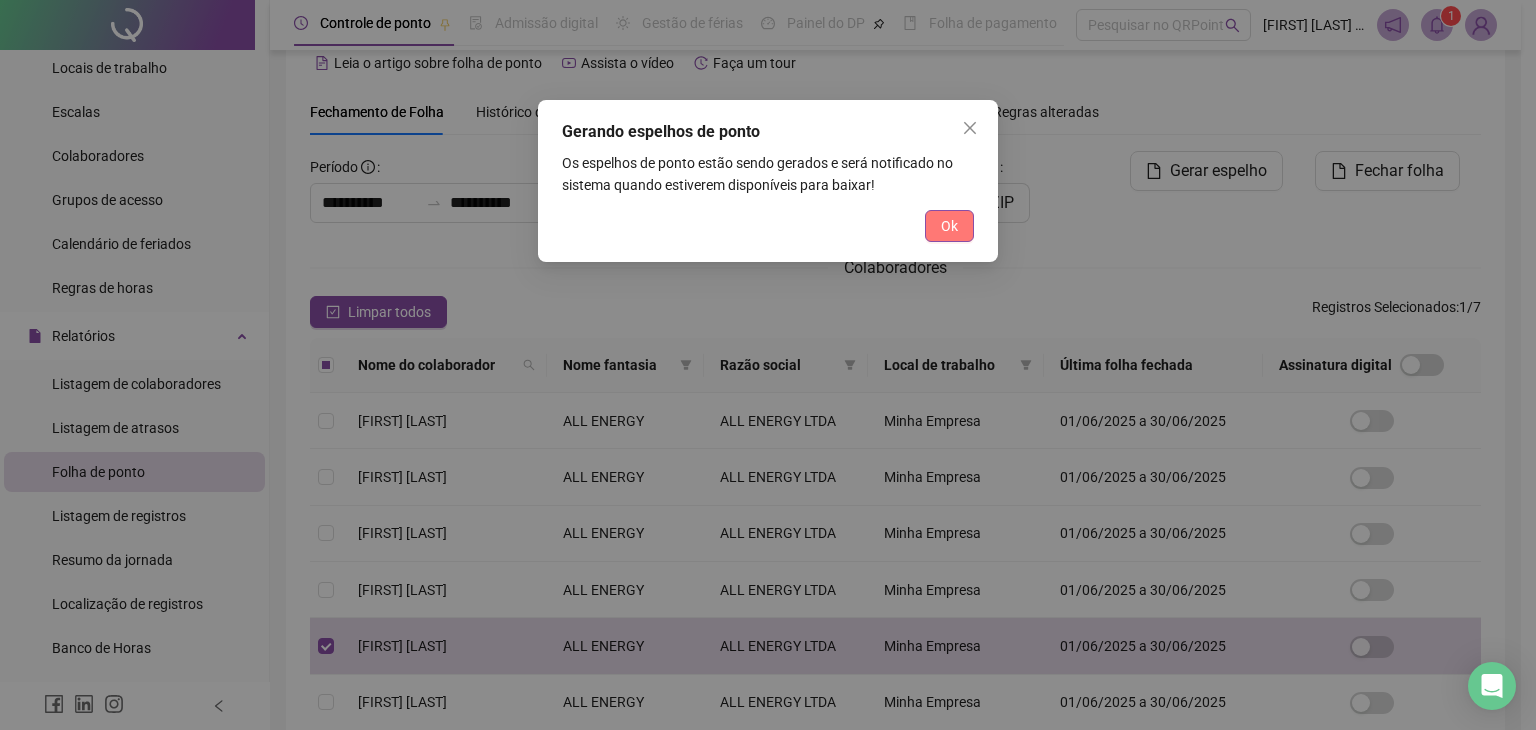 click on "Ok" at bounding box center (949, 226) 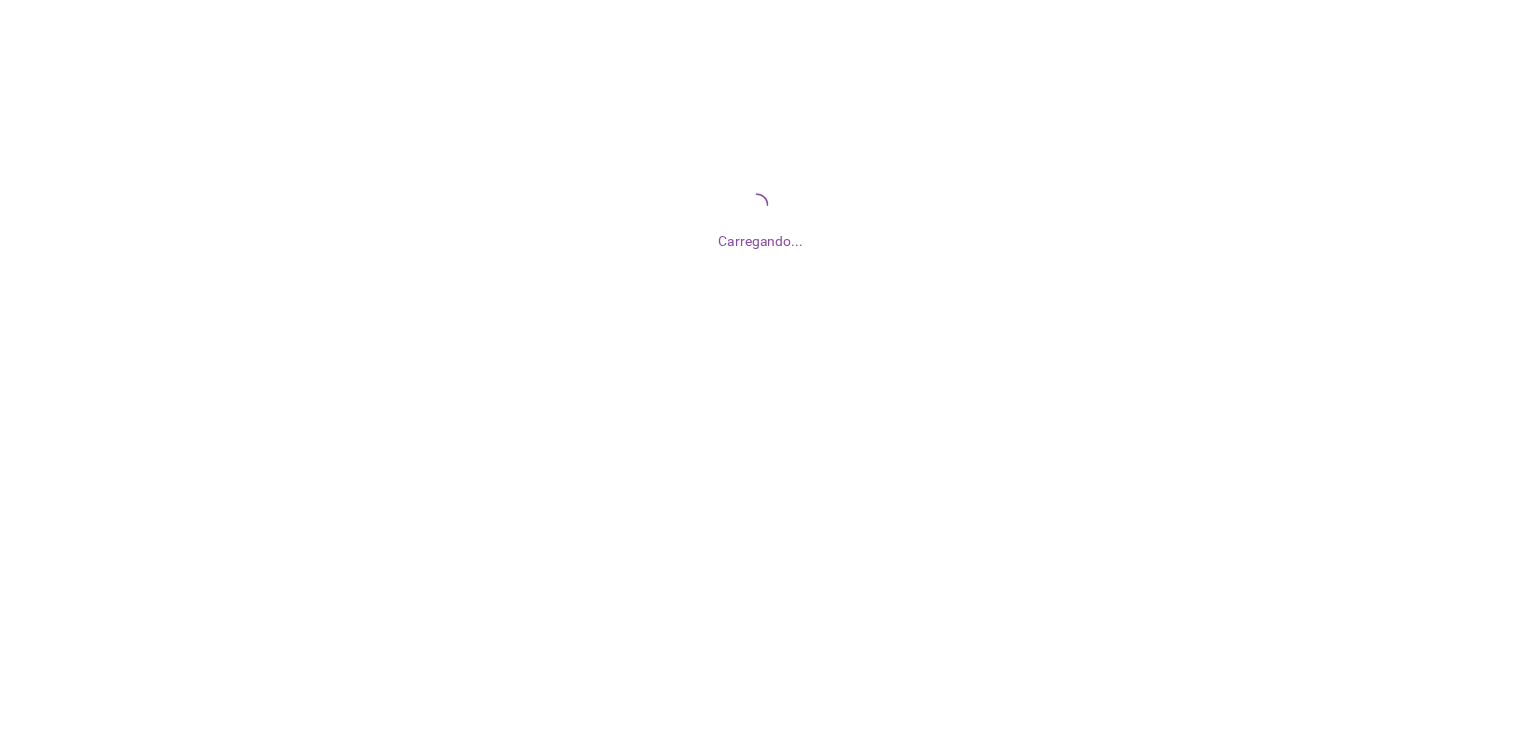 scroll, scrollTop: 0, scrollLeft: 0, axis: both 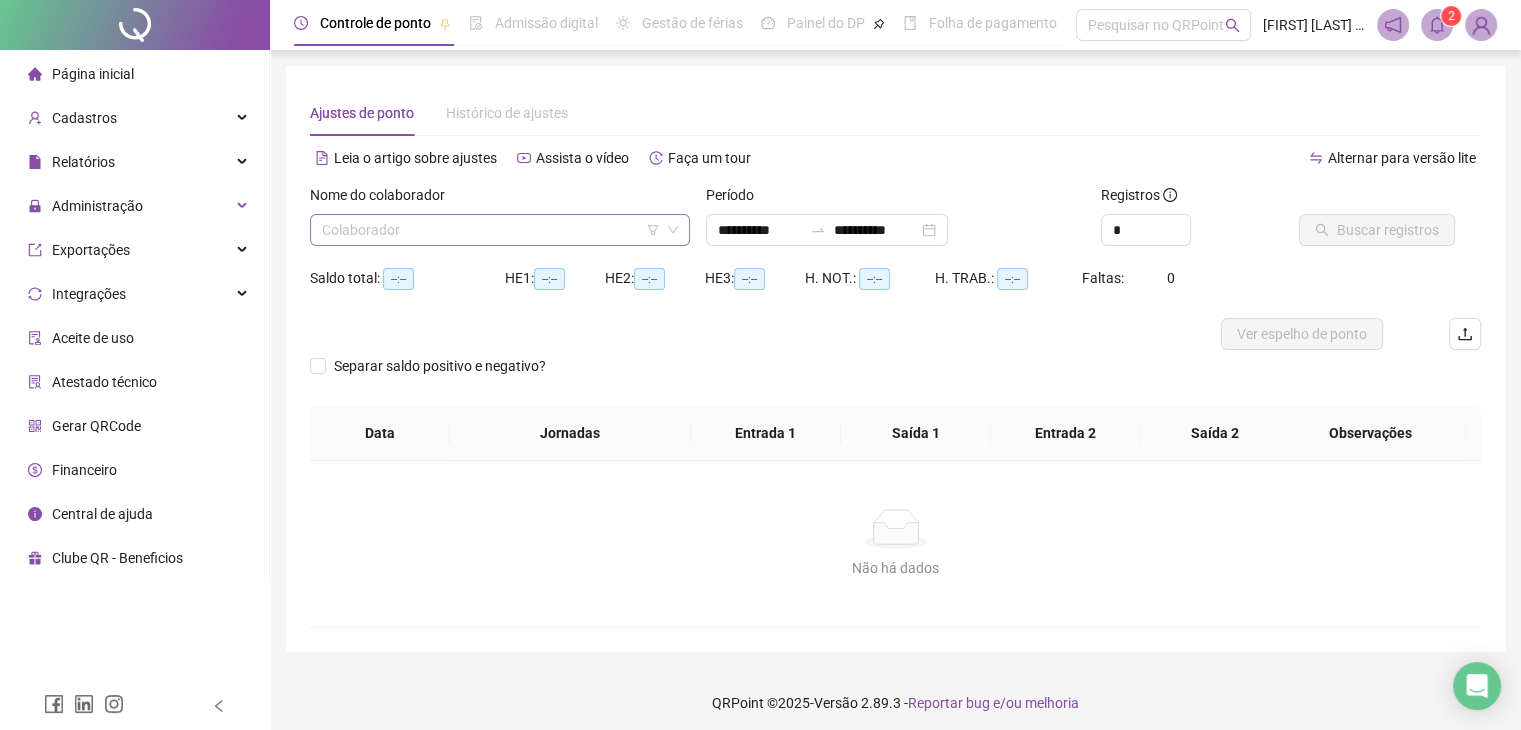 click at bounding box center [491, 230] 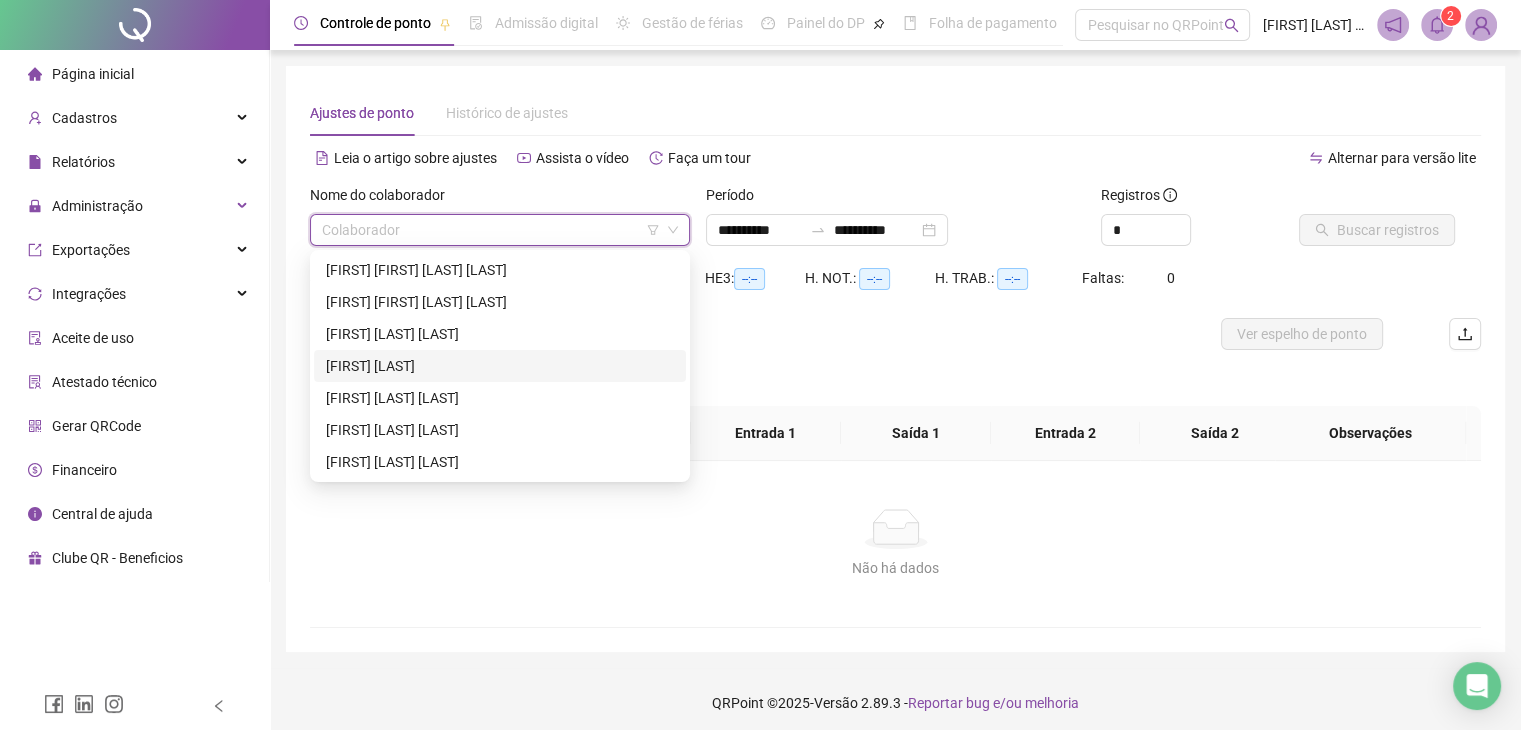 scroll, scrollTop: 8, scrollLeft: 0, axis: vertical 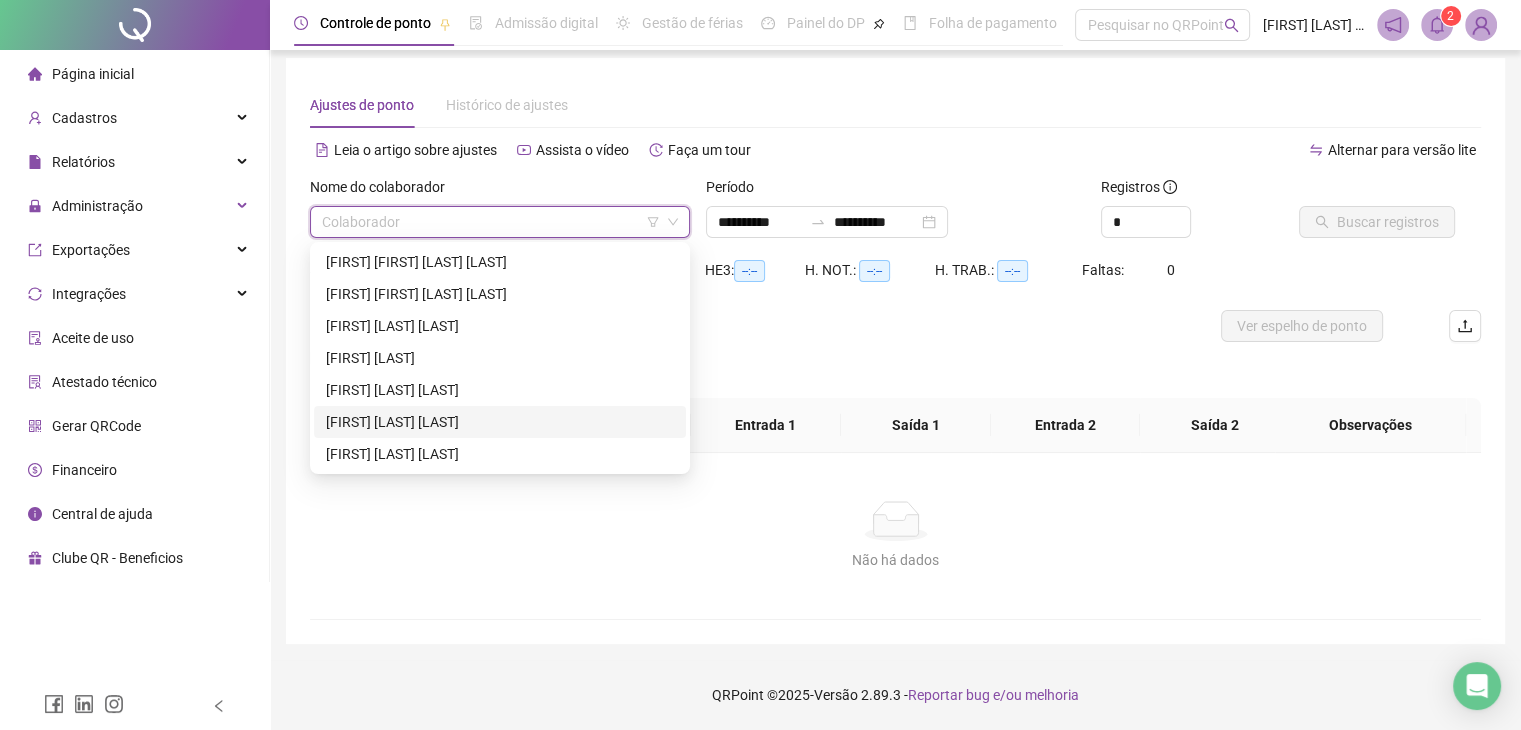 click on "[FIRST] [LAST]" at bounding box center [500, 422] 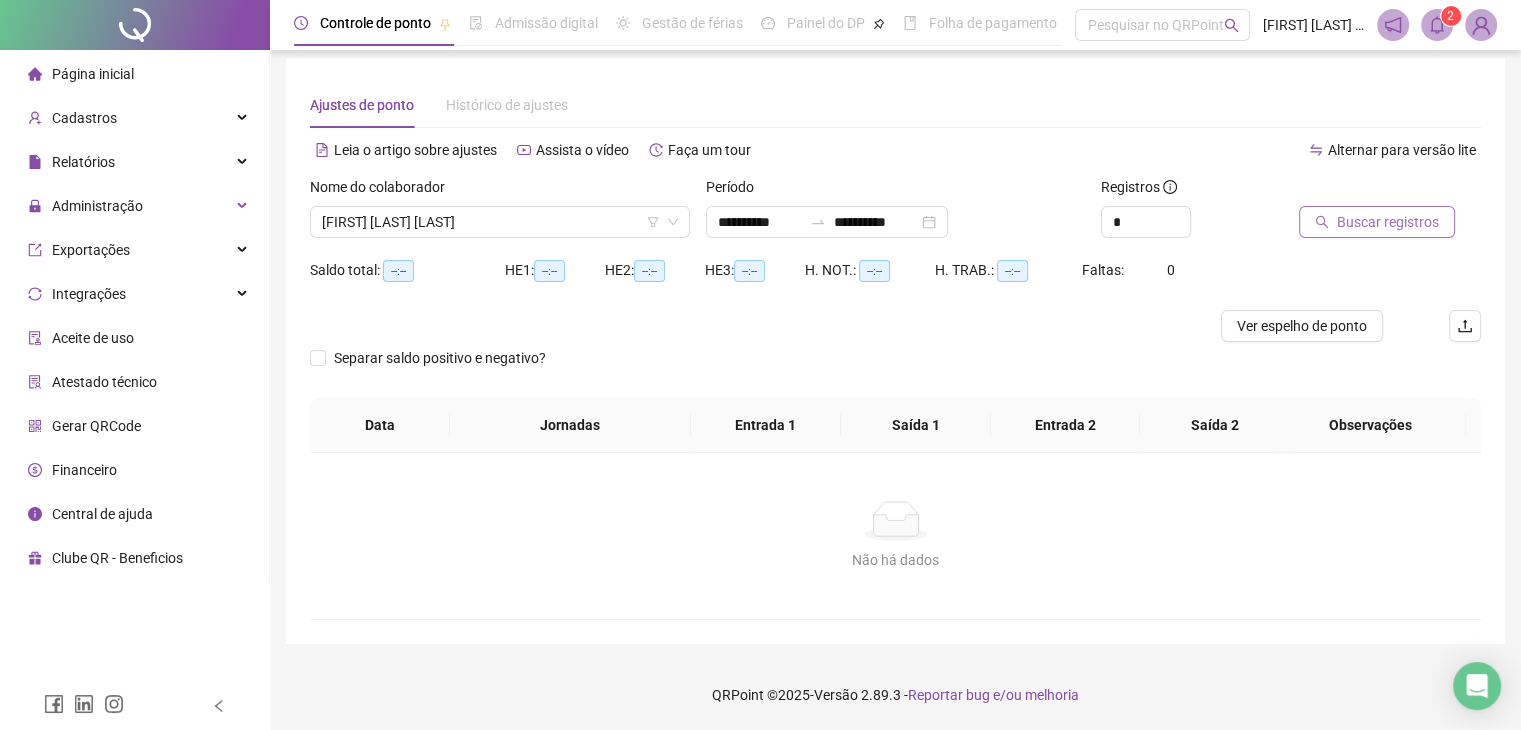 click on "Buscar registros" at bounding box center [1388, 222] 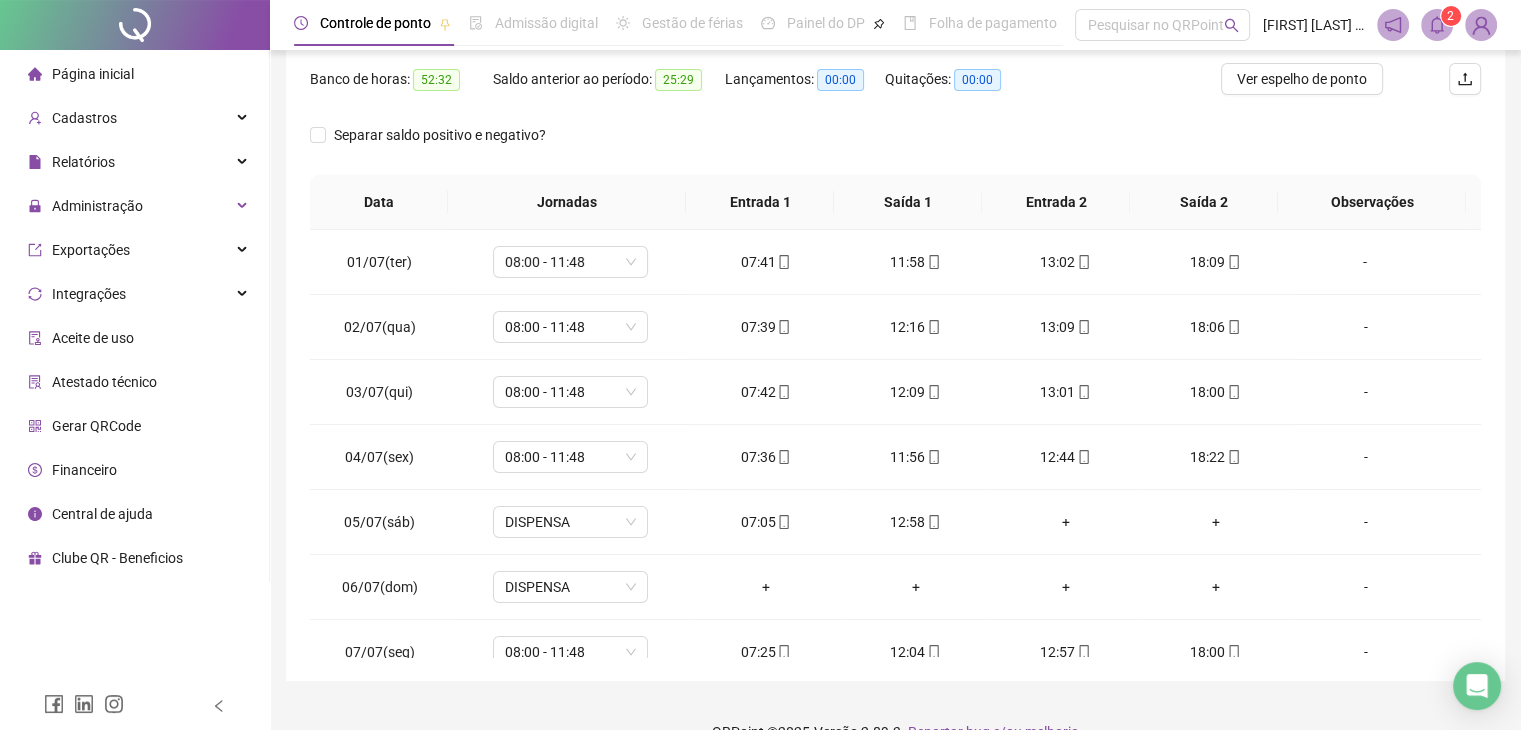 scroll, scrollTop: 256, scrollLeft: 0, axis: vertical 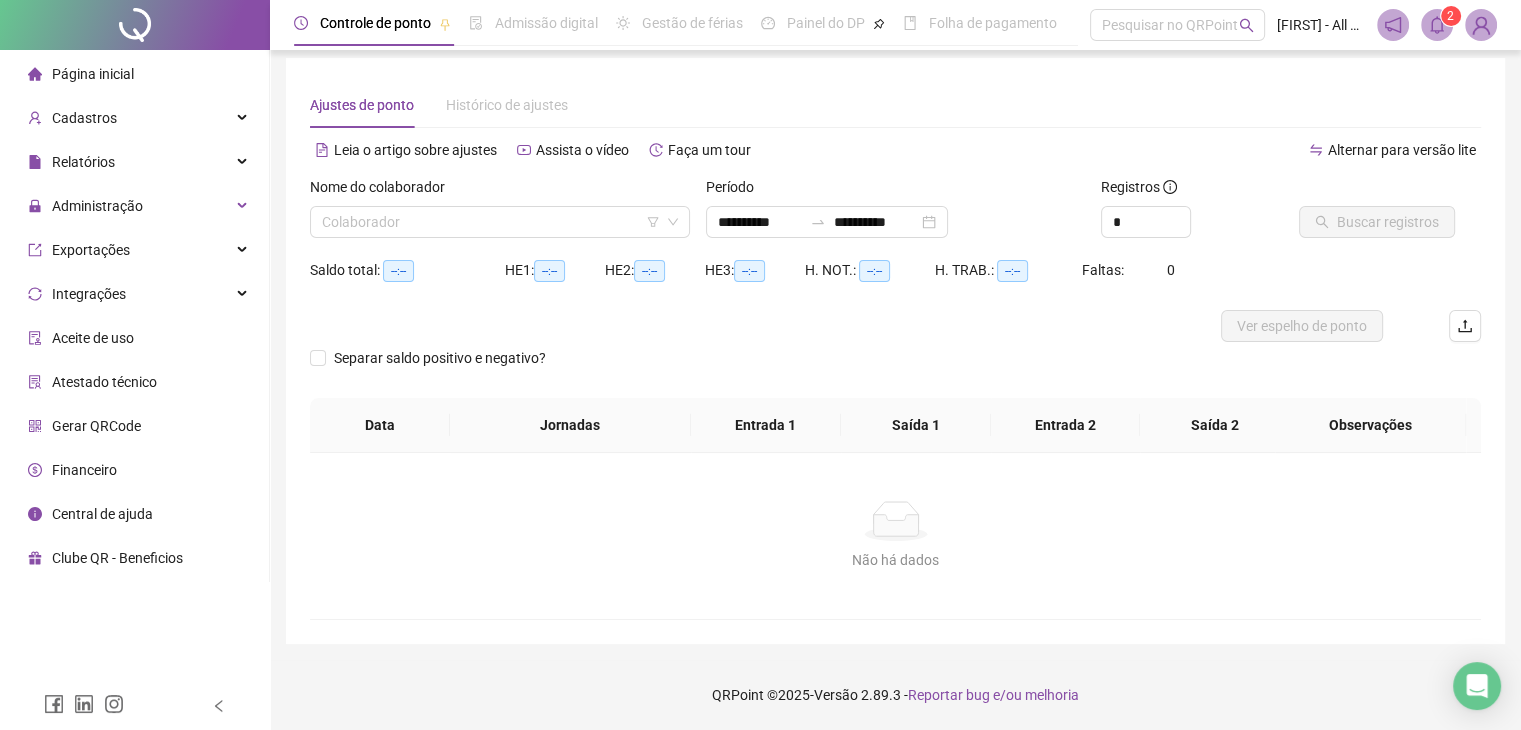 click at bounding box center (135, 25) 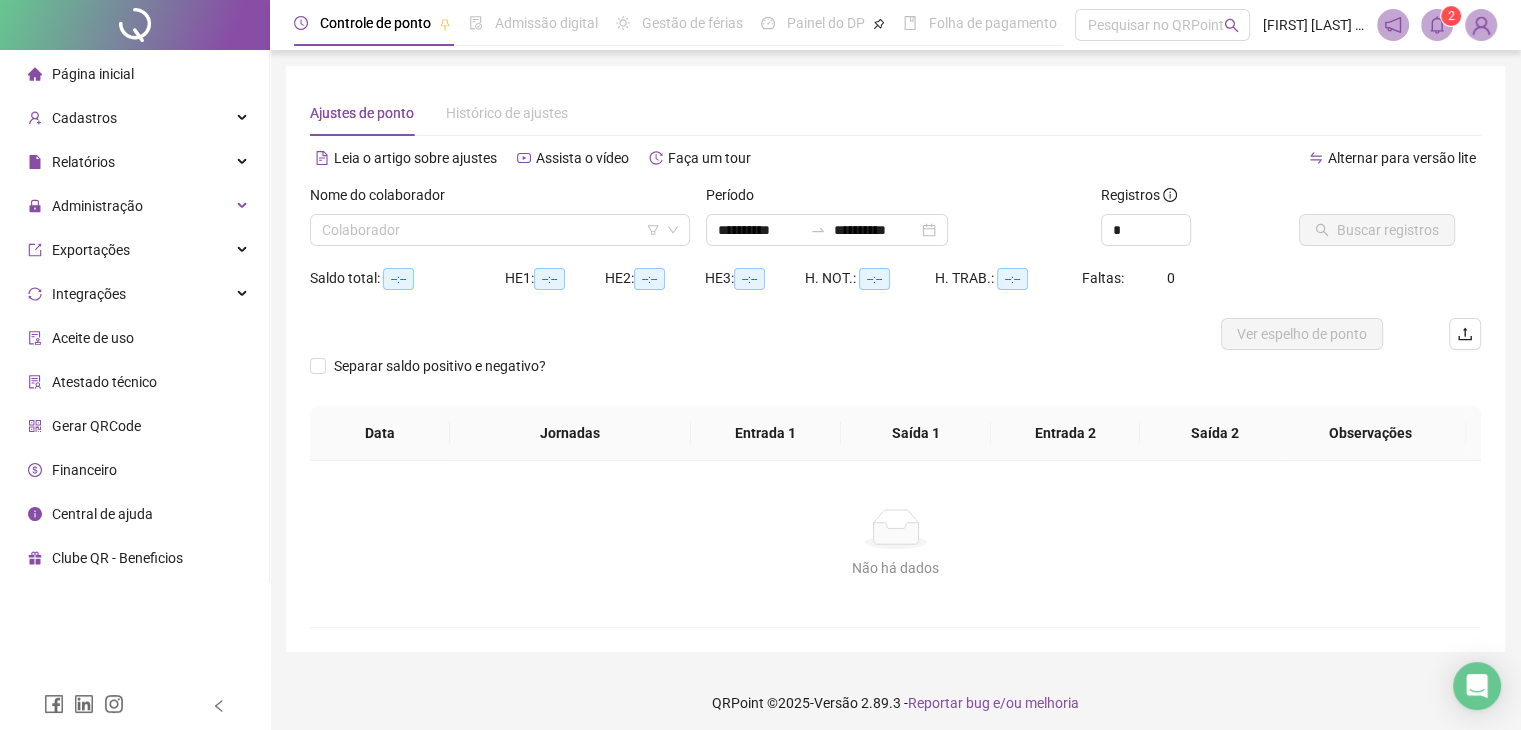 scroll, scrollTop: 8, scrollLeft: 0, axis: vertical 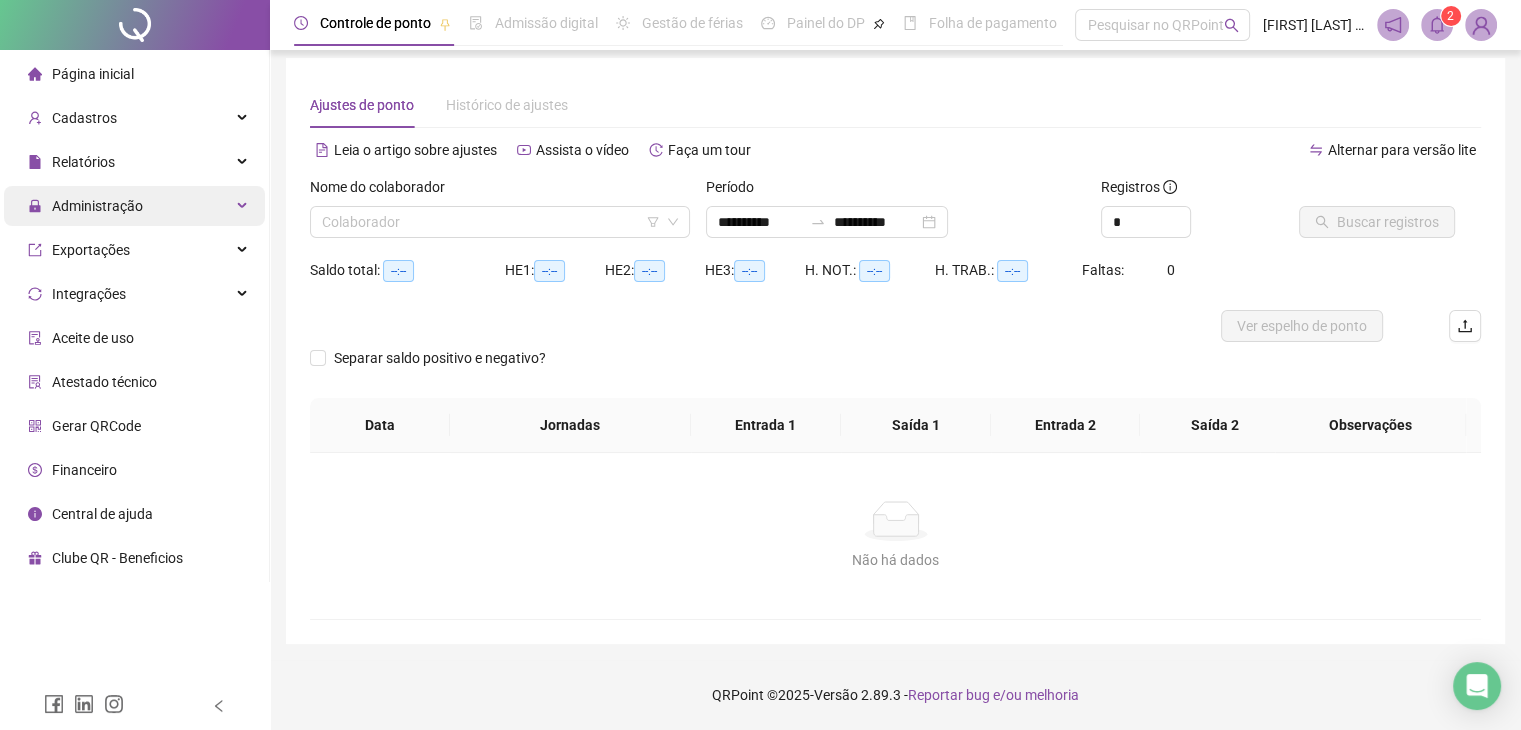 click on "Administração" at bounding box center (134, 206) 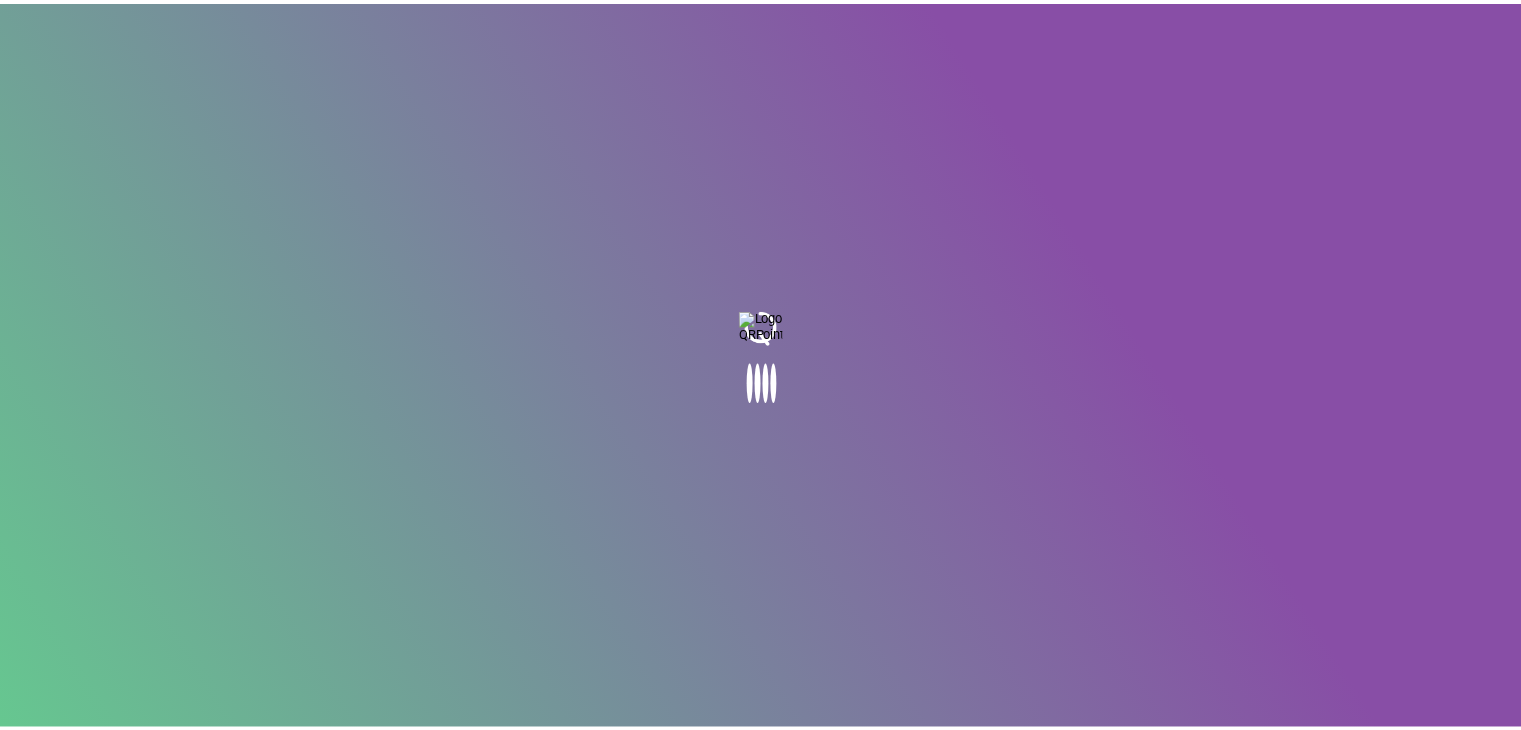 scroll, scrollTop: 0, scrollLeft: 0, axis: both 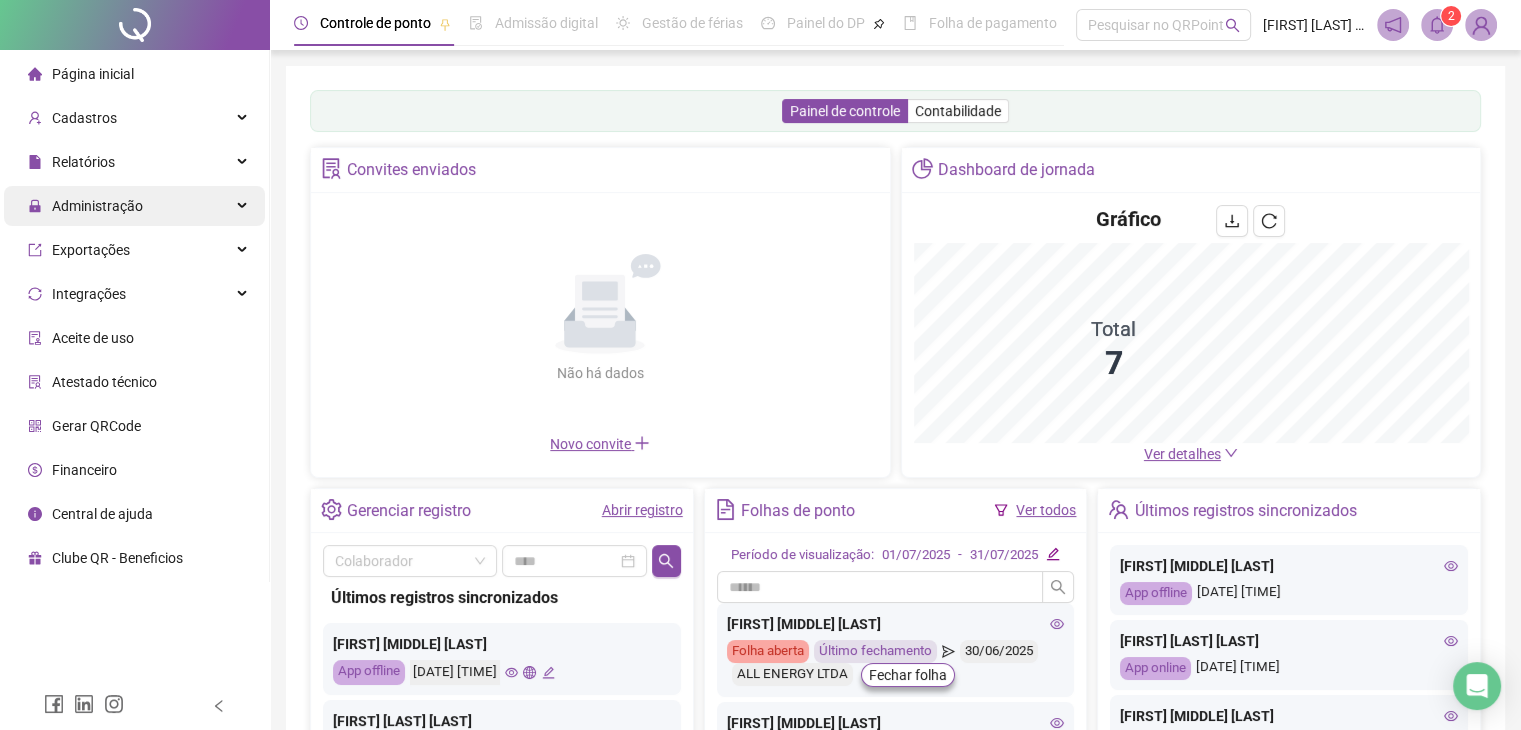 click on "Administração" at bounding box center (134, 206) 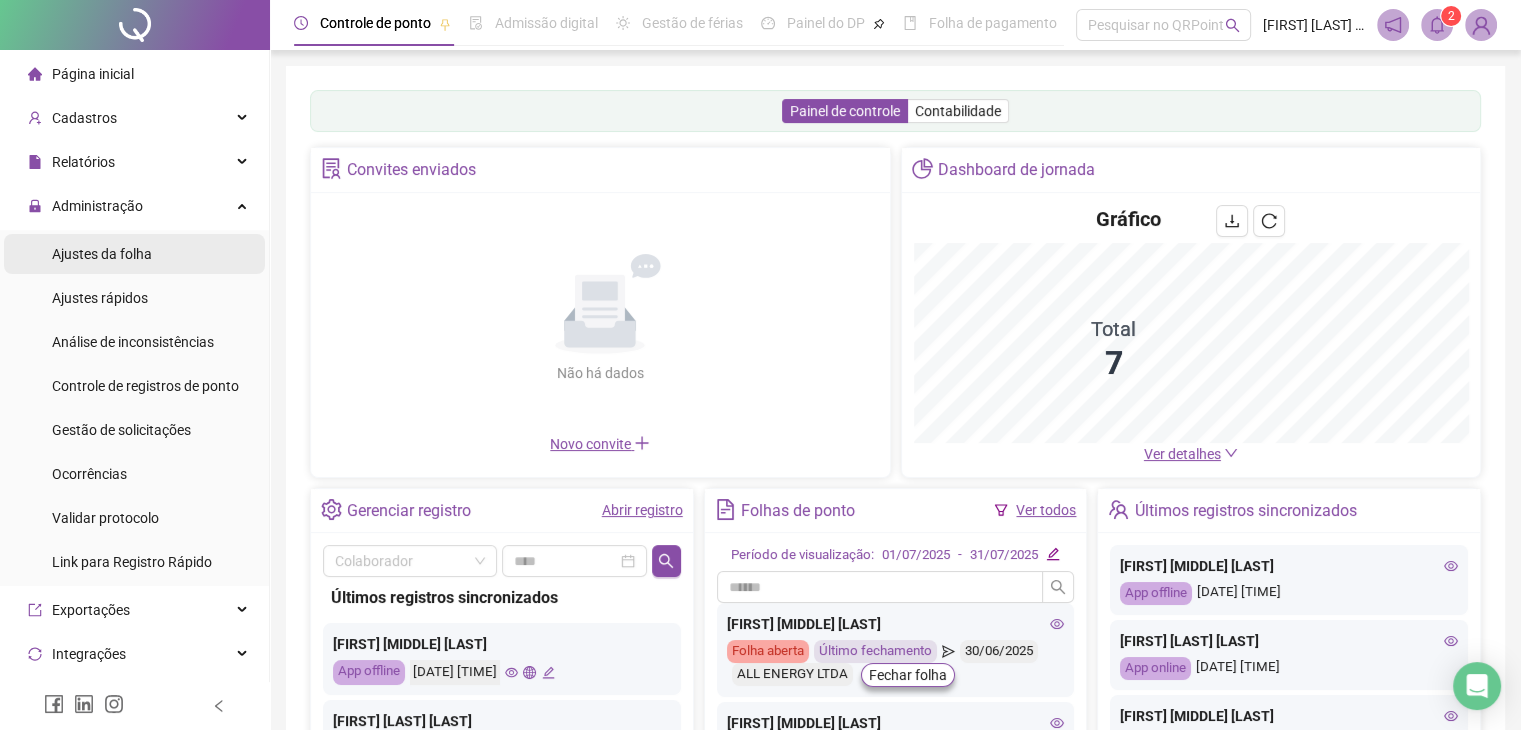 click on "Ajustes da folha" at bounding box center (102, 254) 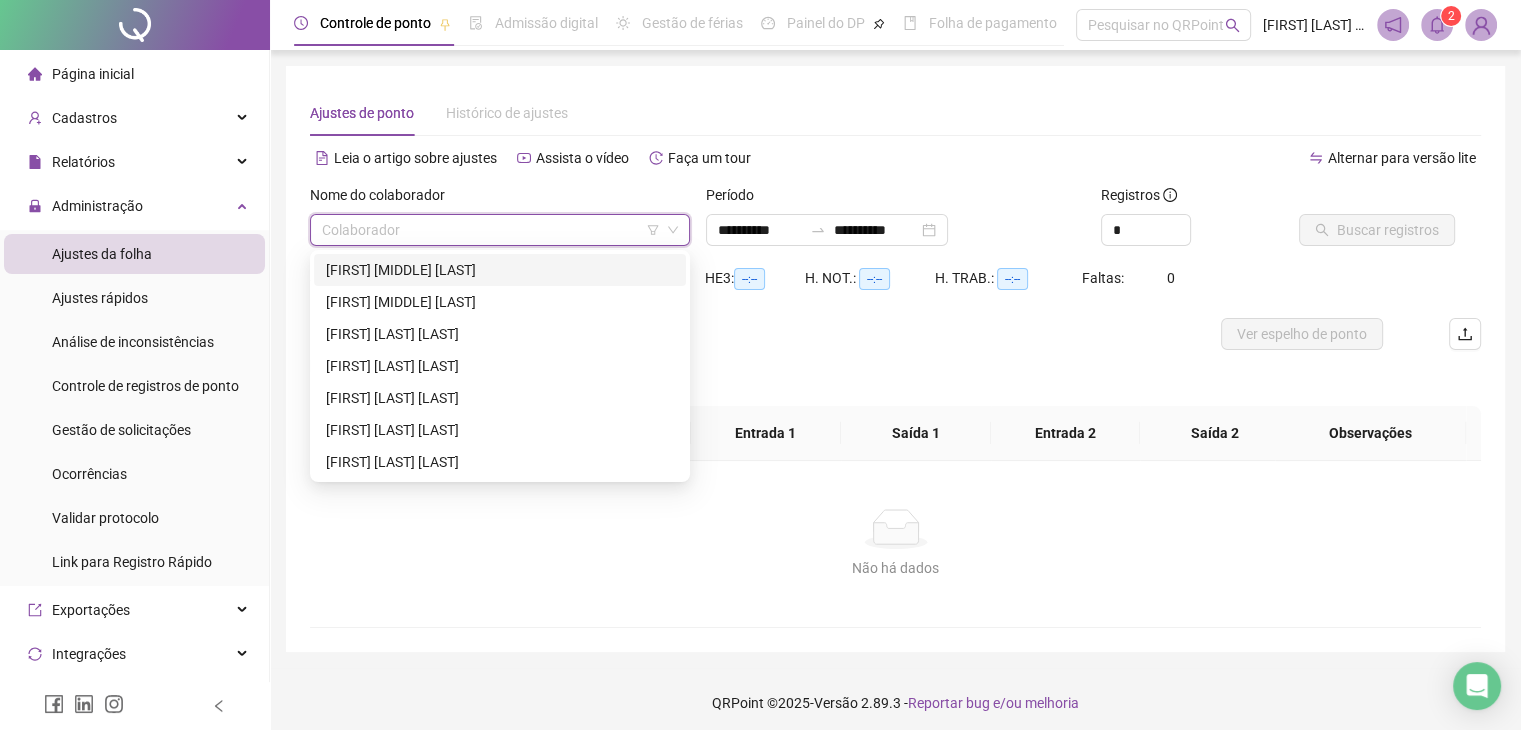 click at bounding box center (491, 230) 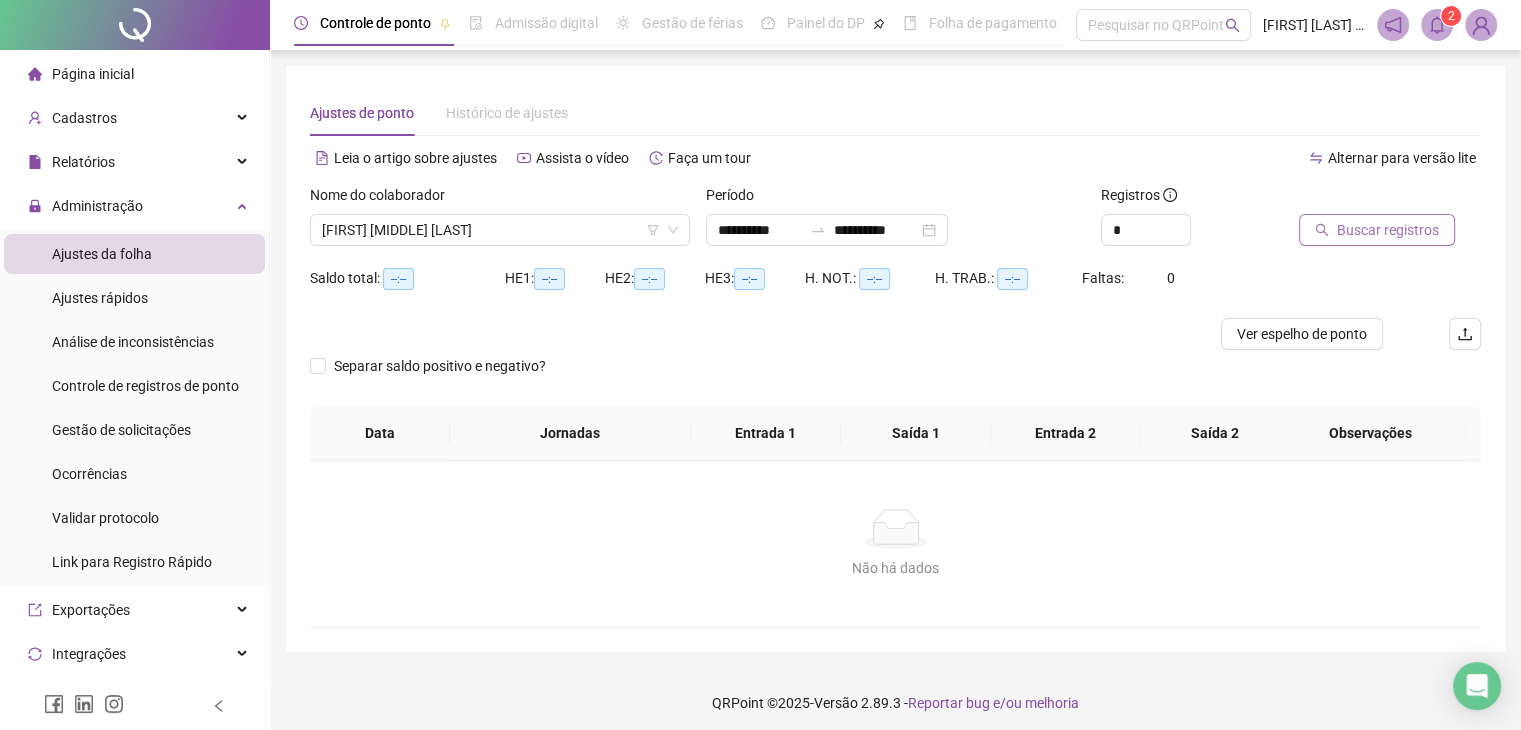 click on "Buscar registros" at bounding box center (1388, 230) 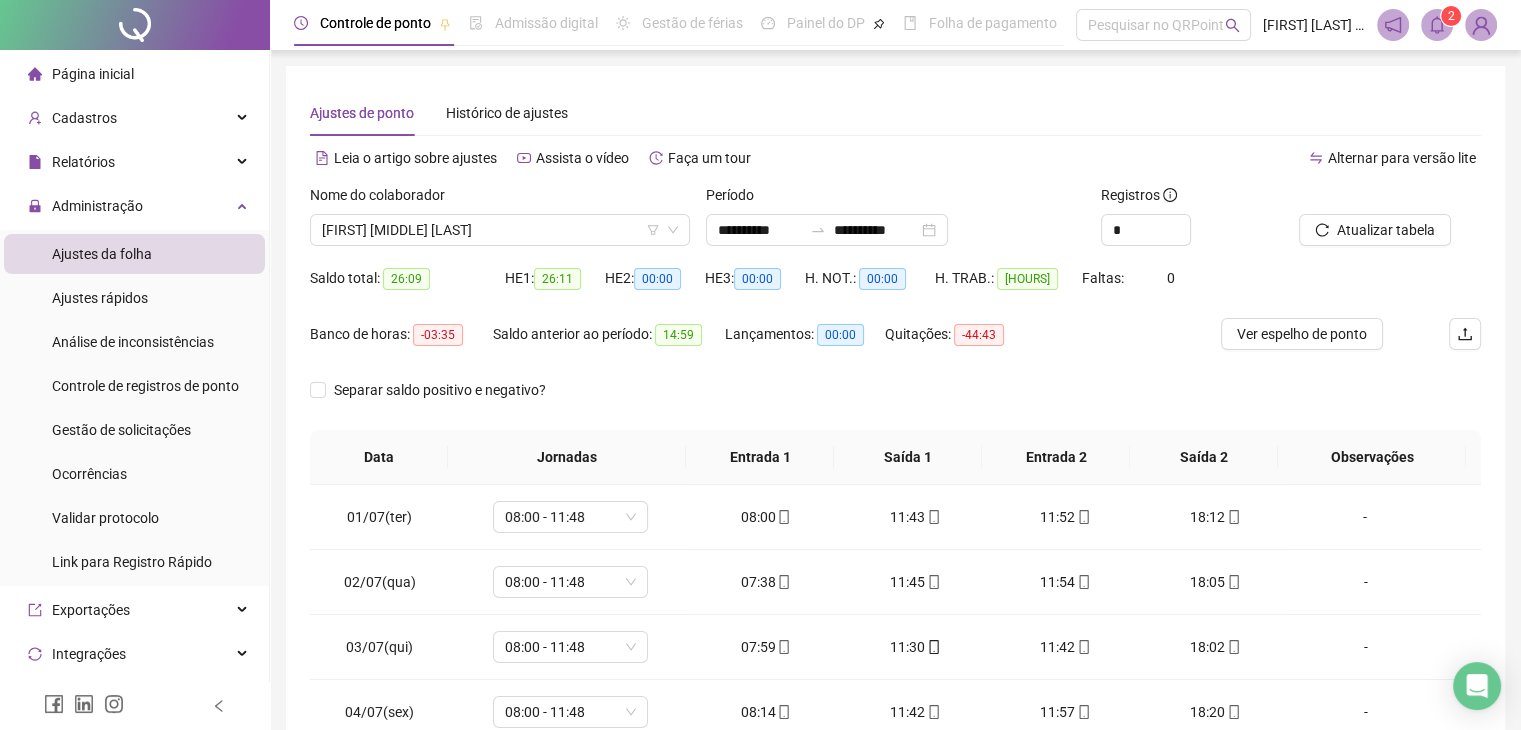 scroll, scrollTop: 284, scrollLeft: 0, axis: vertical 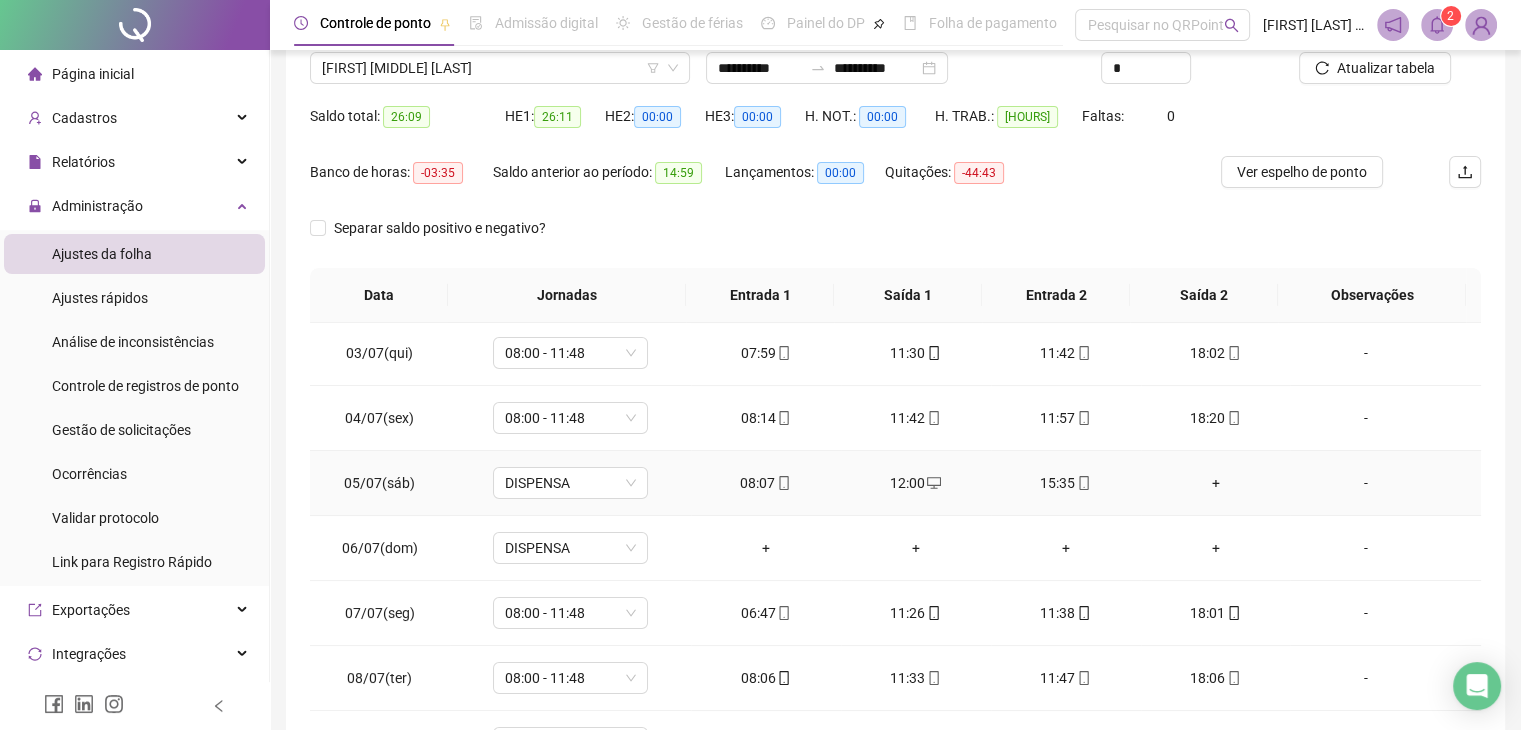 click on "+" at bounding box center (1216, 483) 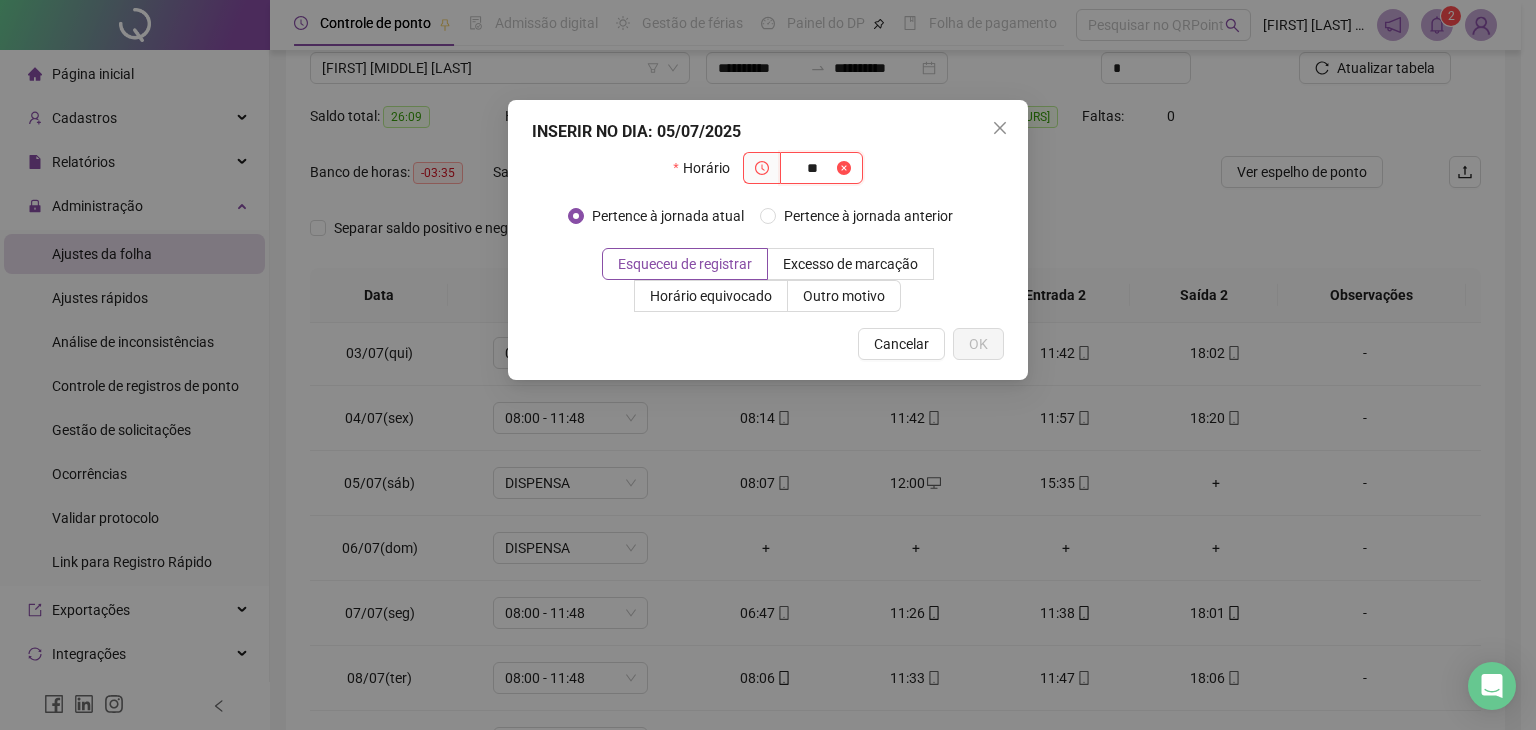 type on "*" 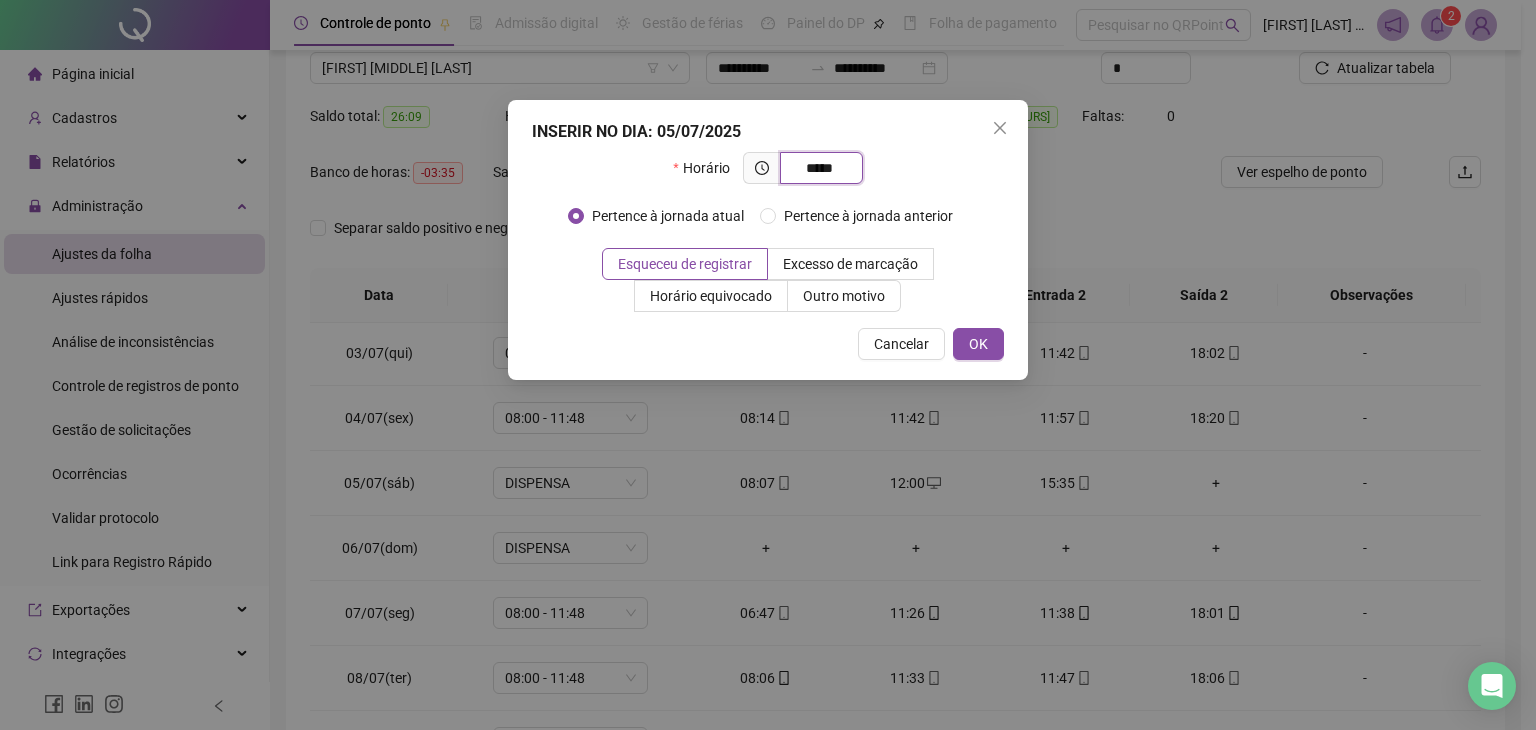 type on "*****" 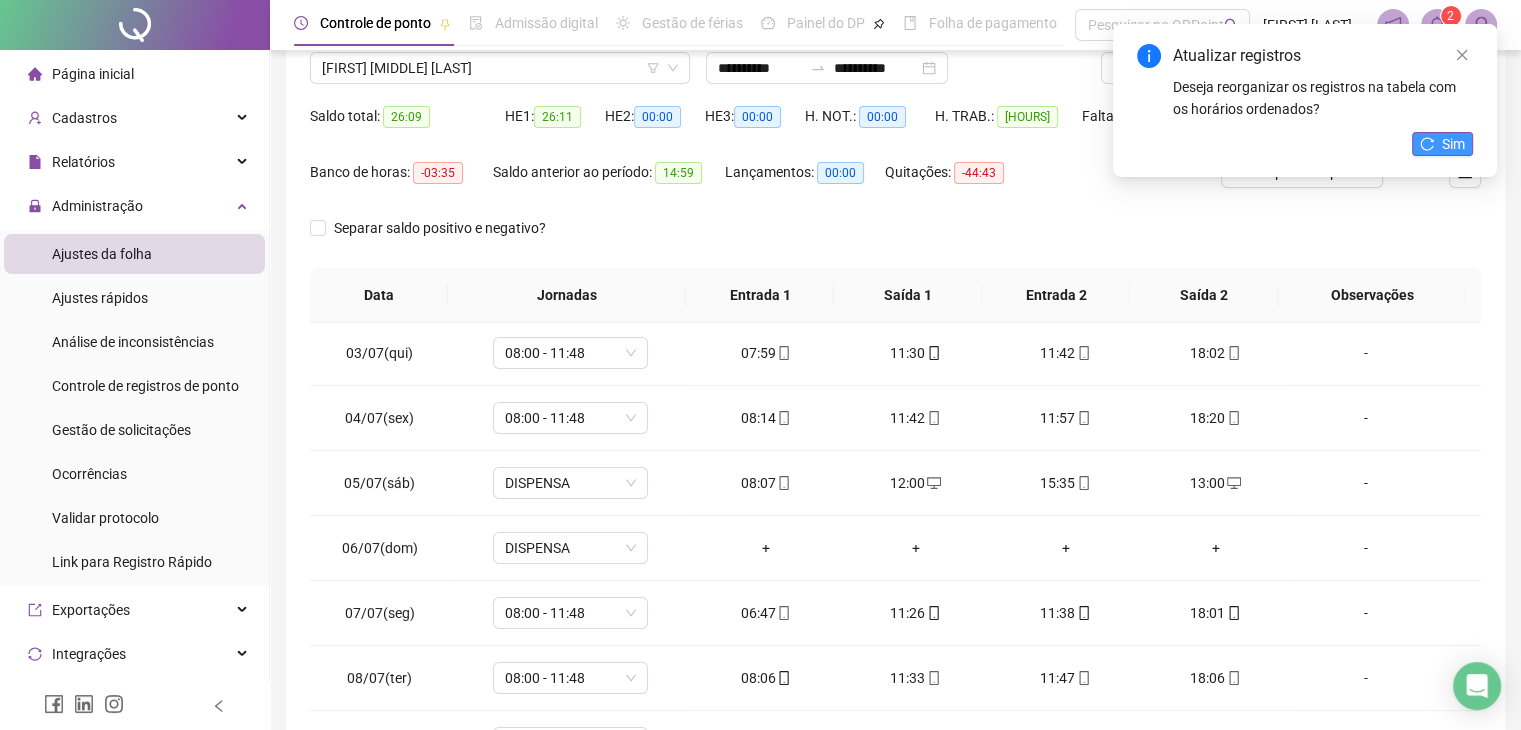 click 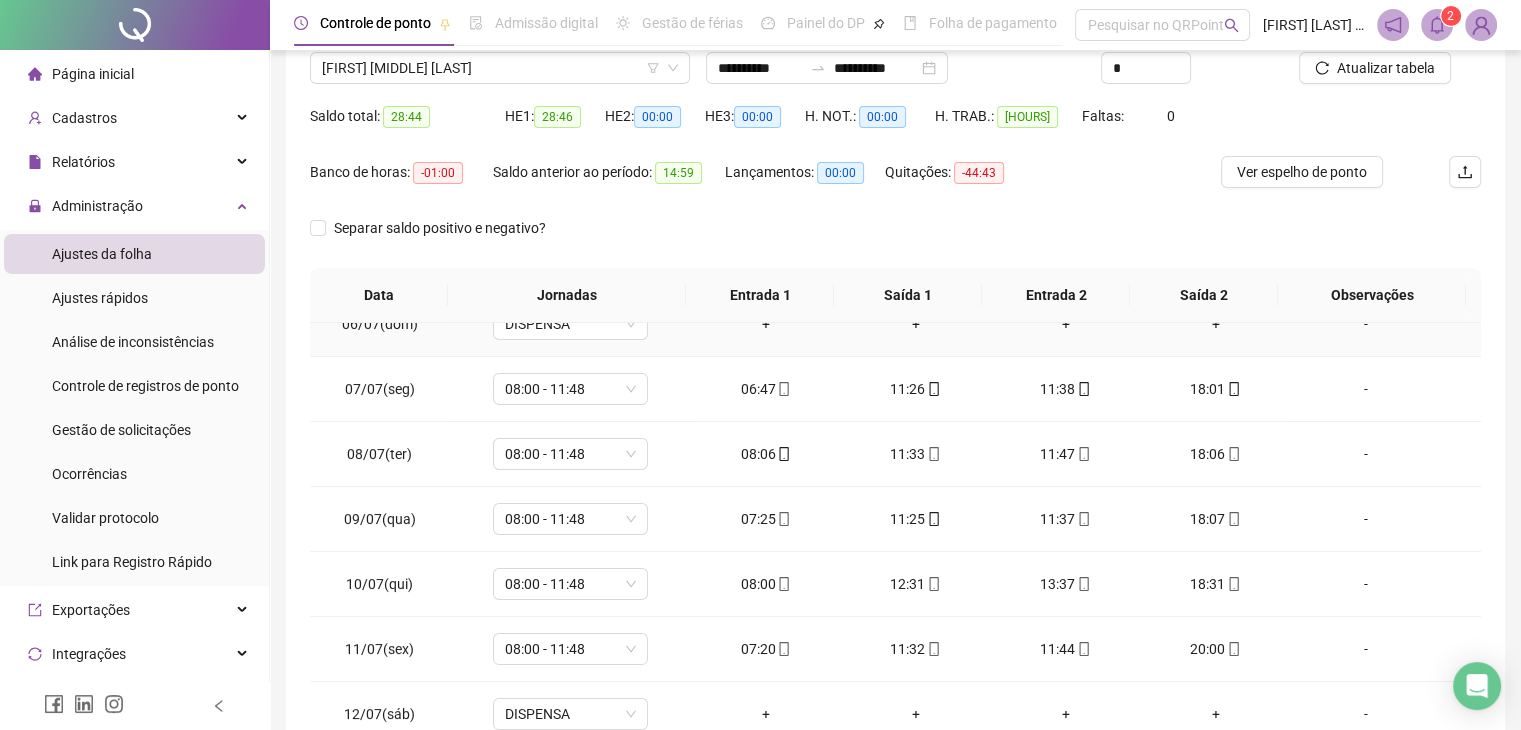 scroll, scrollTop: 362, scrollLeft: 0, axis: vertical 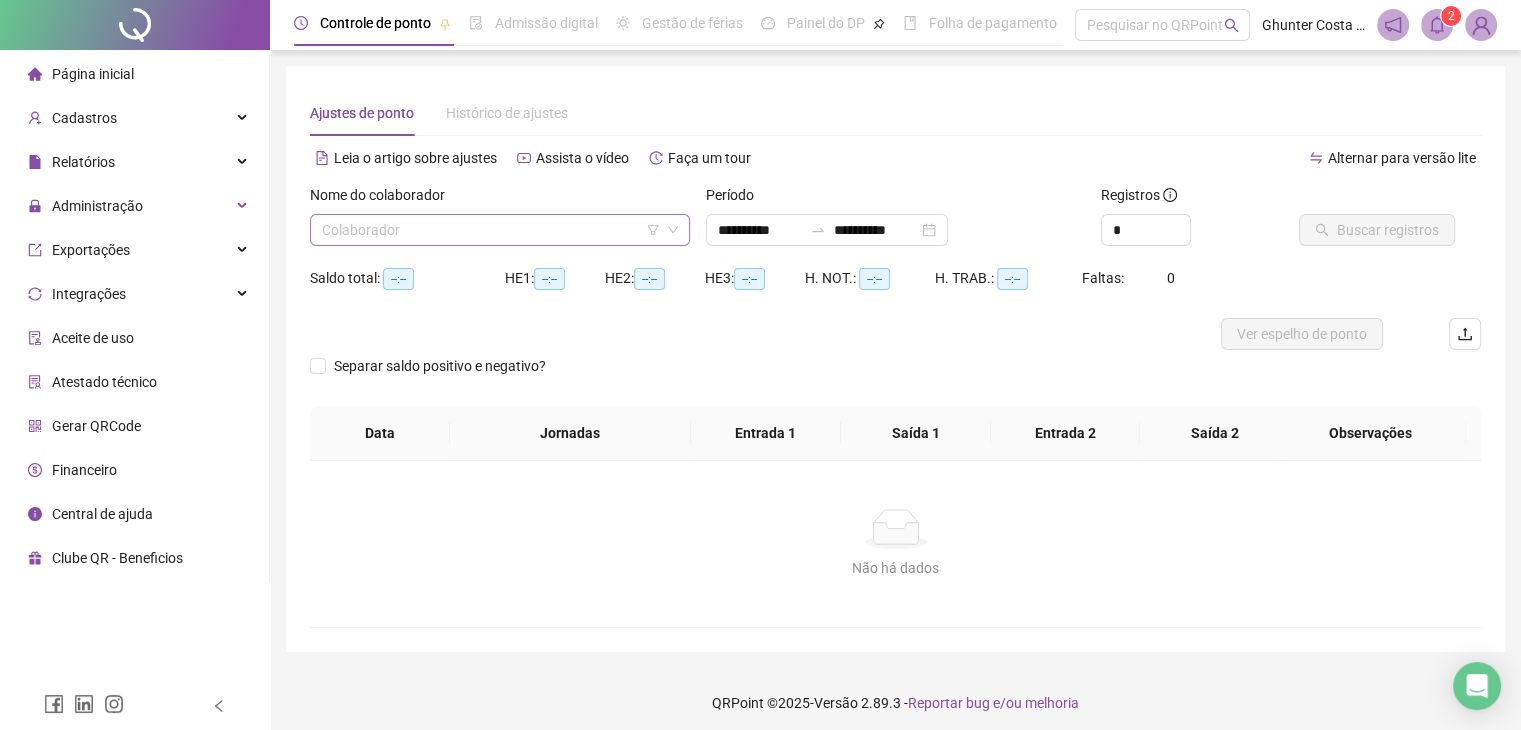 click at bounding box center (491, 230) 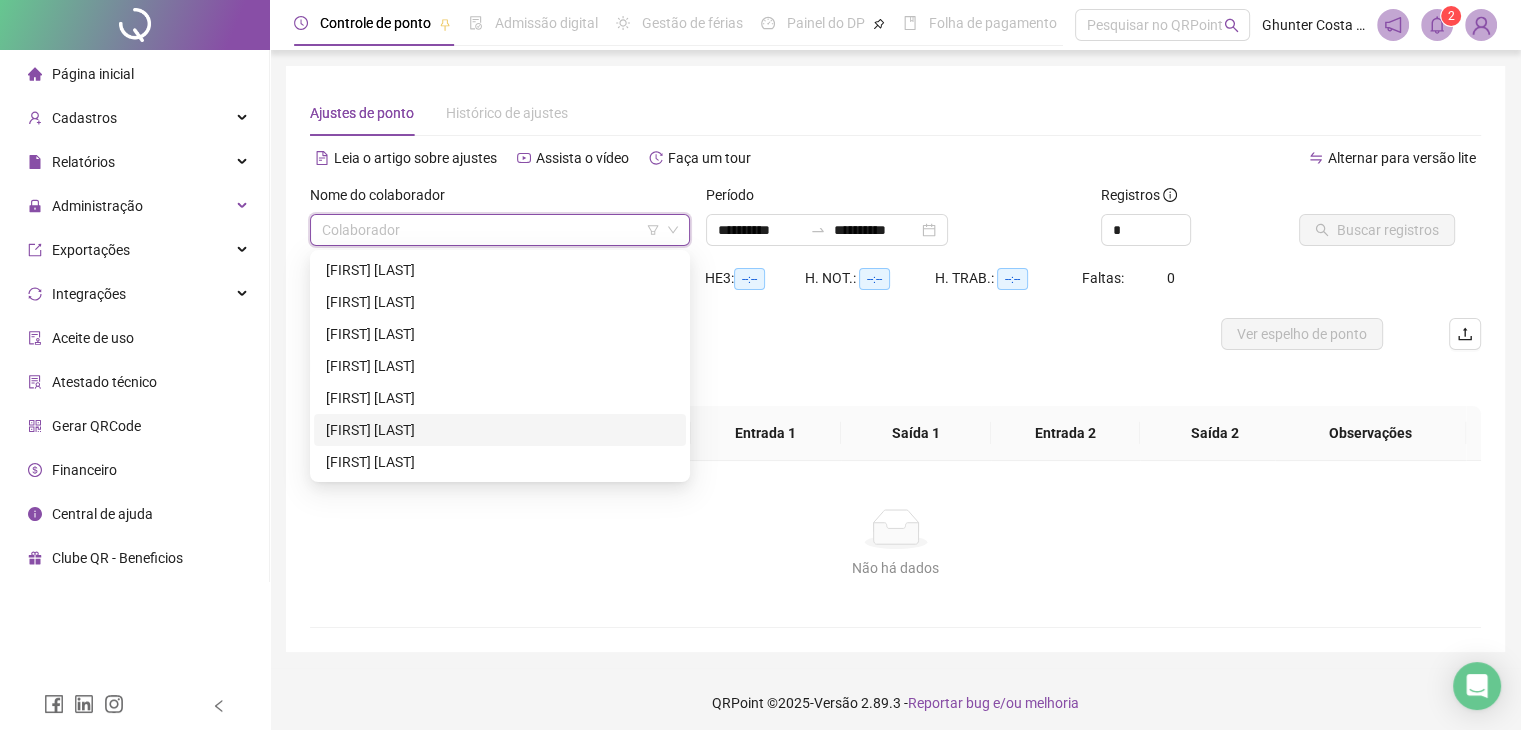 click on "[FIRST] [LAST]" at bounding box center (500, 430) 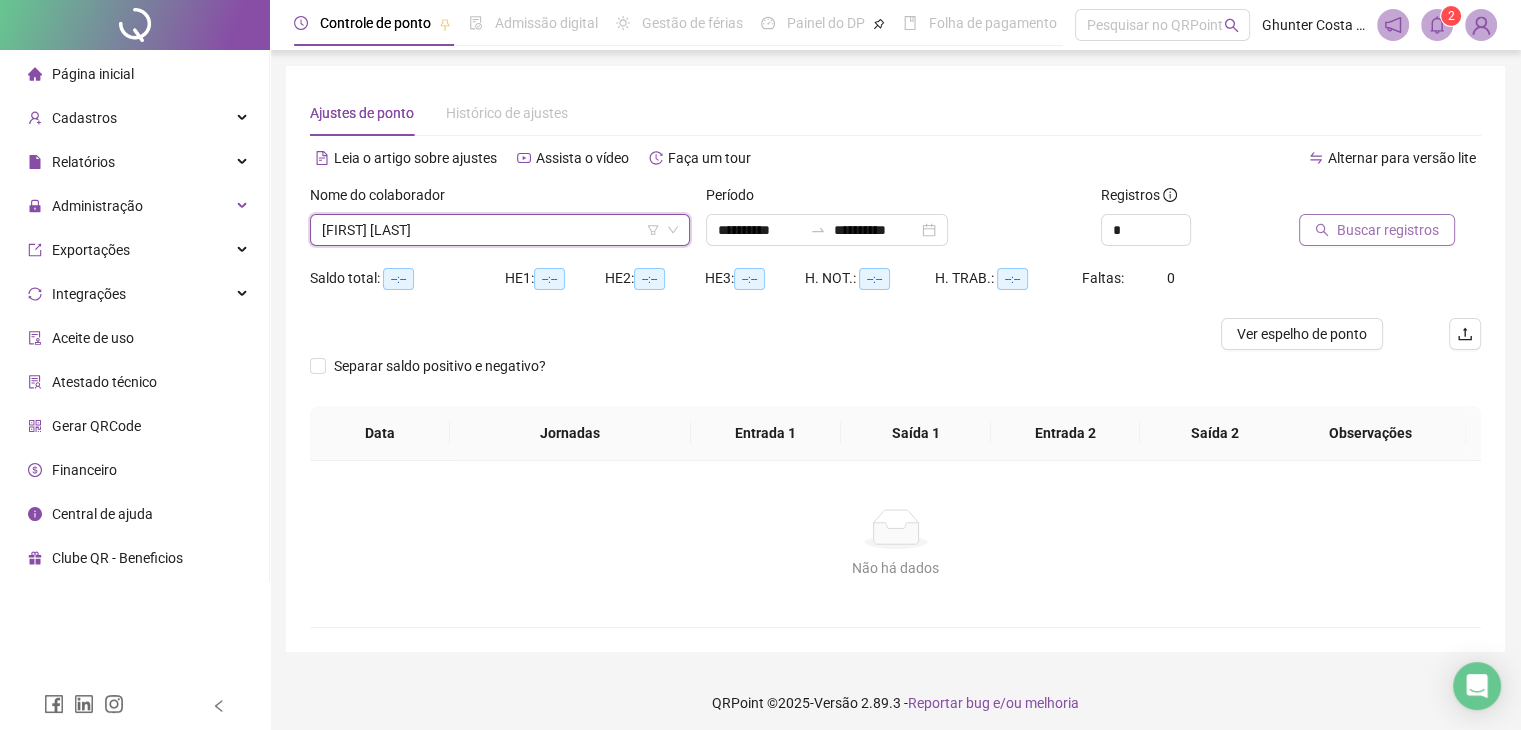 click on "Buscar registros" at bounding box center (1388, 230) 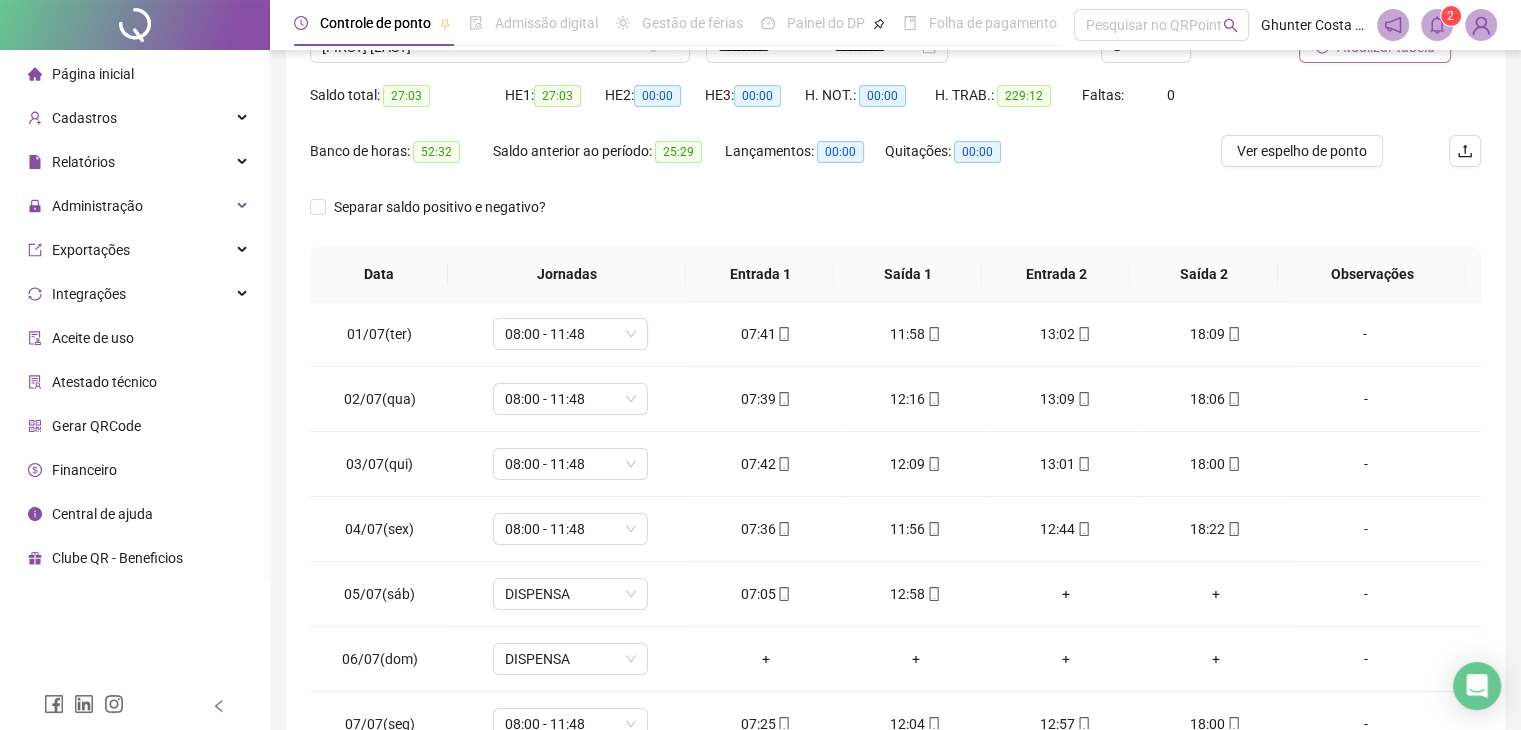 scroll, scrollTop: 264, scrollLeft: 0, axis: vertical 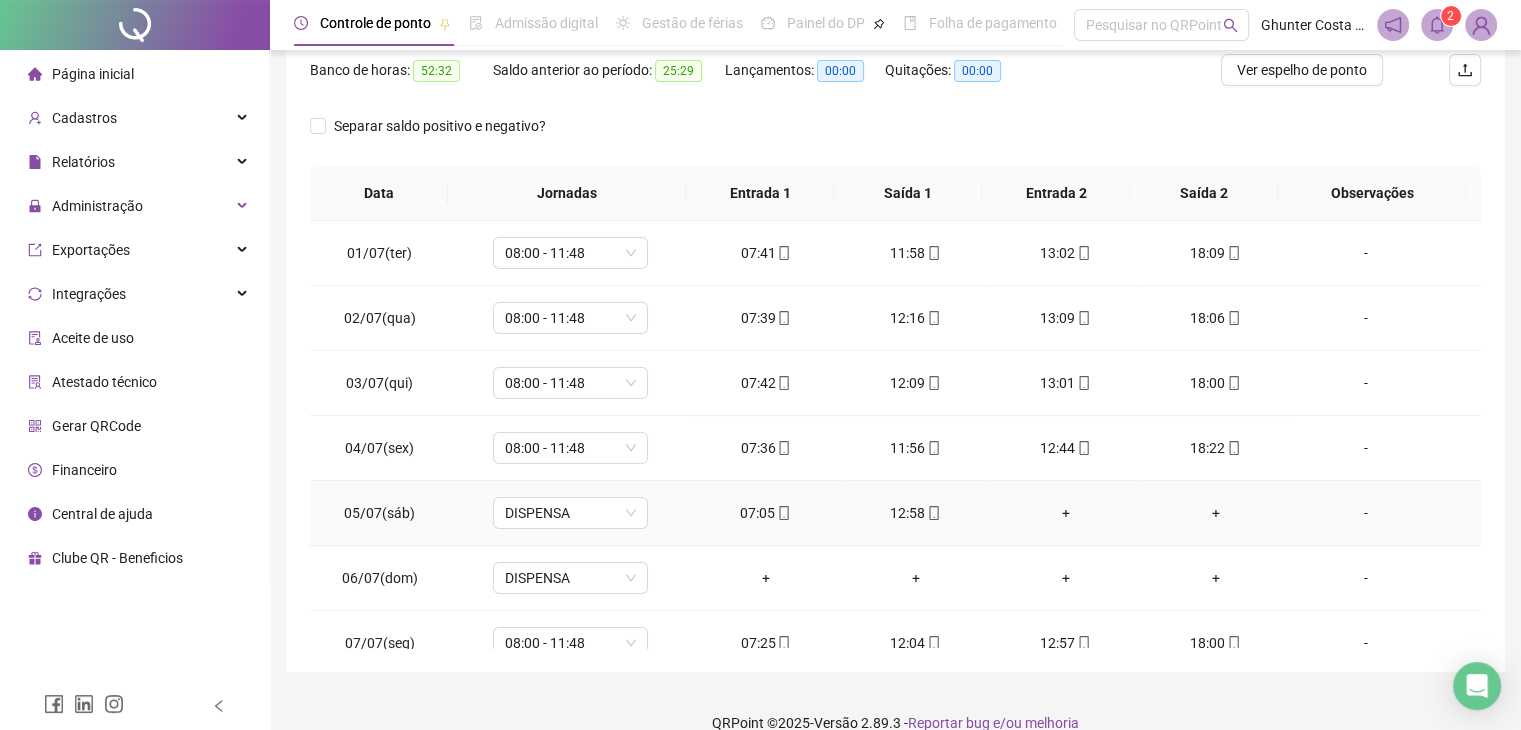 click on "+" at bounding box center (1066, 513) 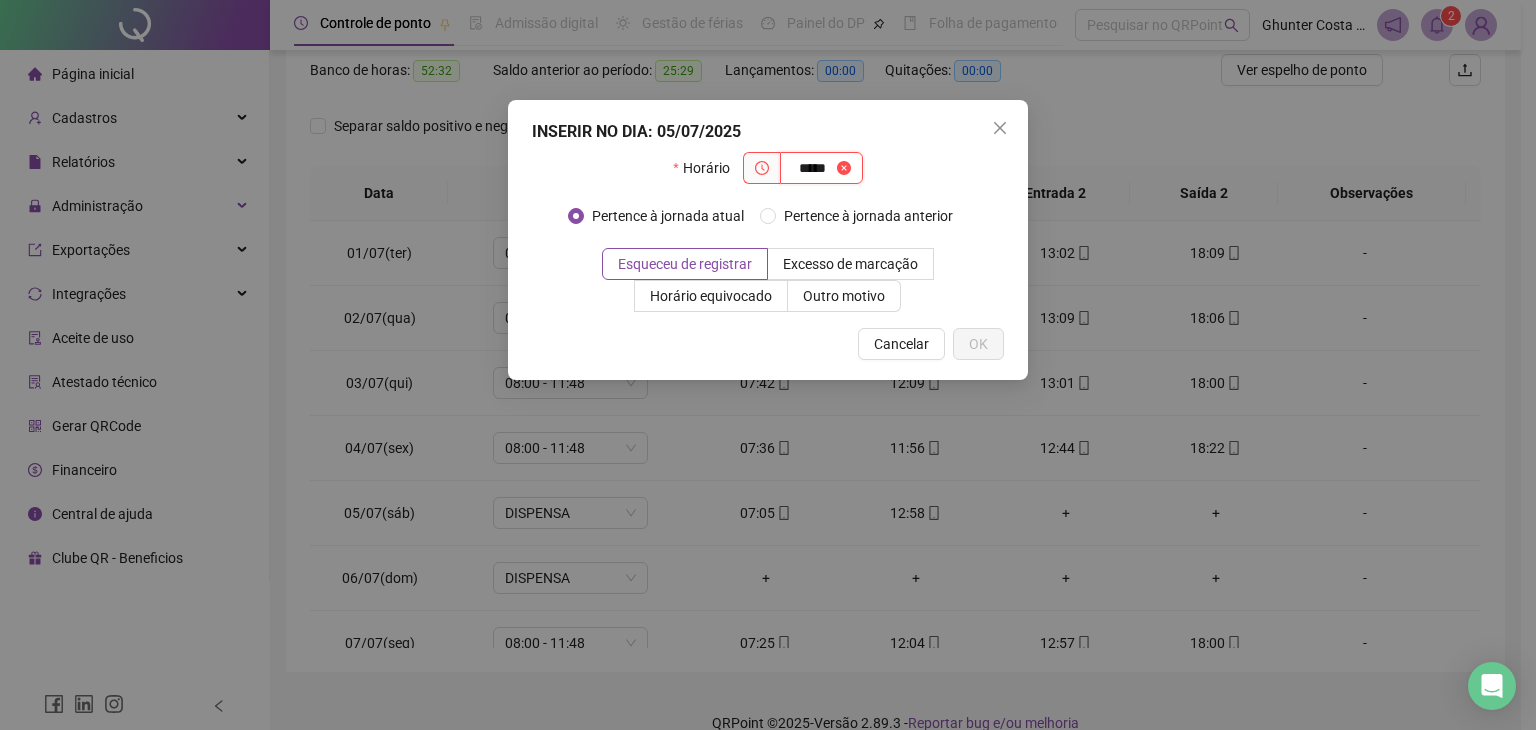 type on "*****" 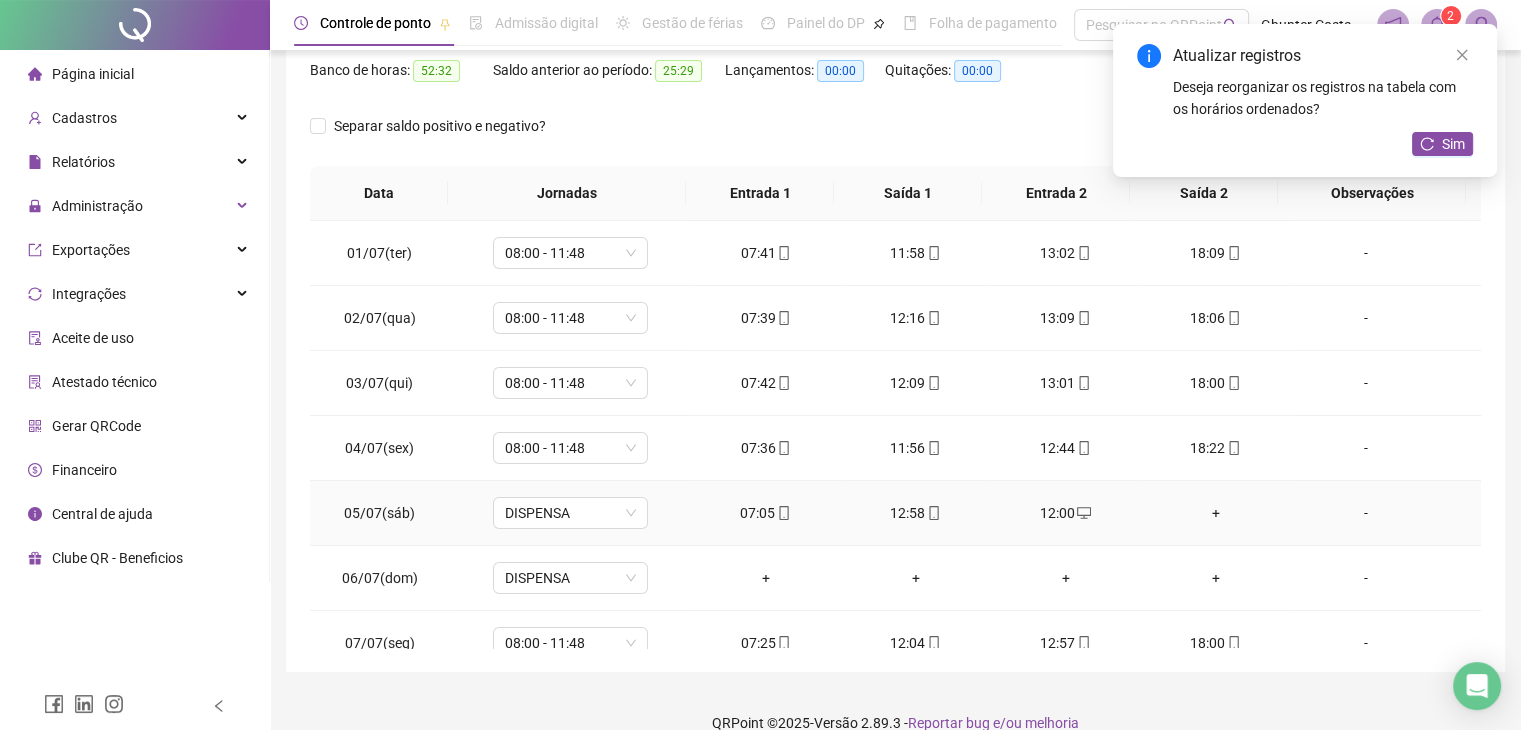 click on "+" at bounding box center [1216, 513] 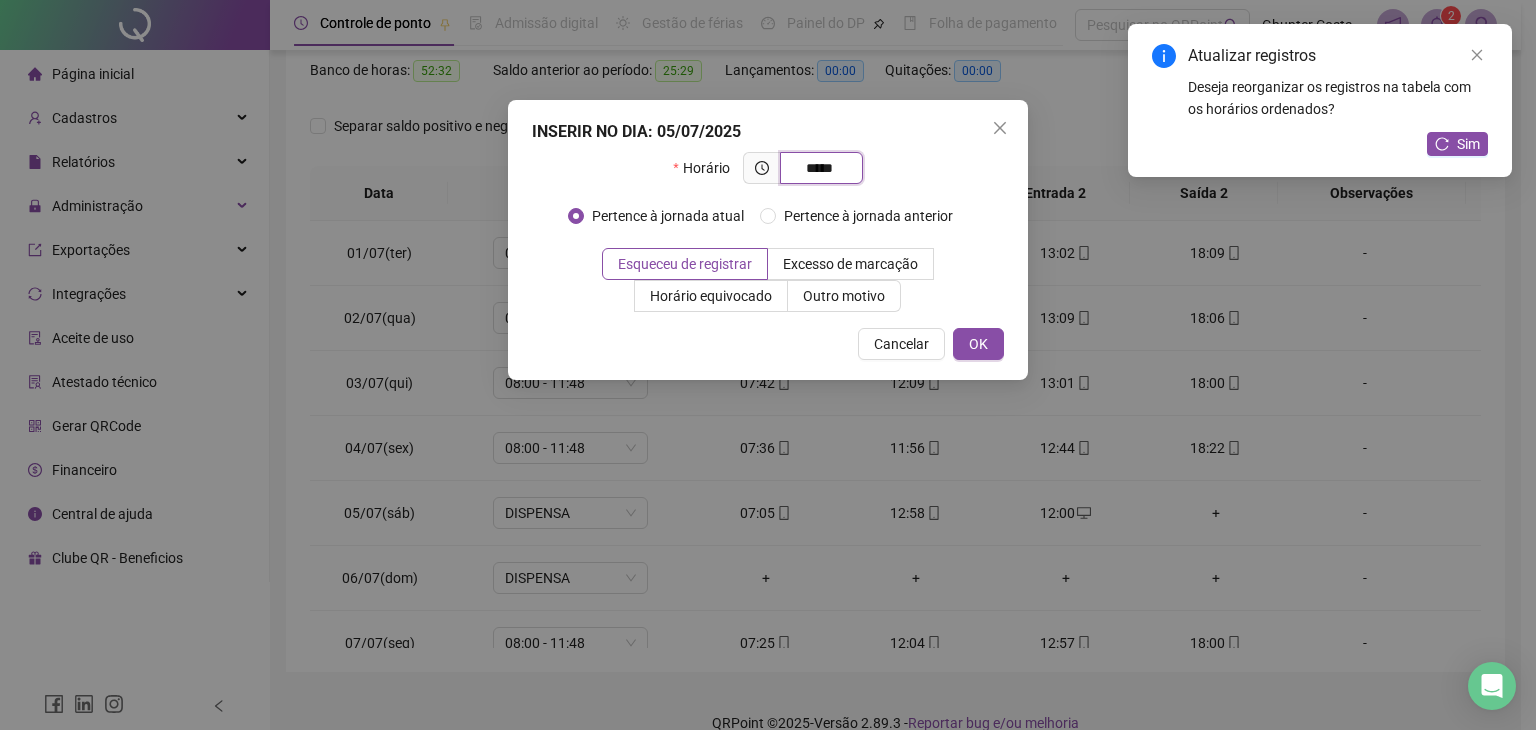 type on "*****" 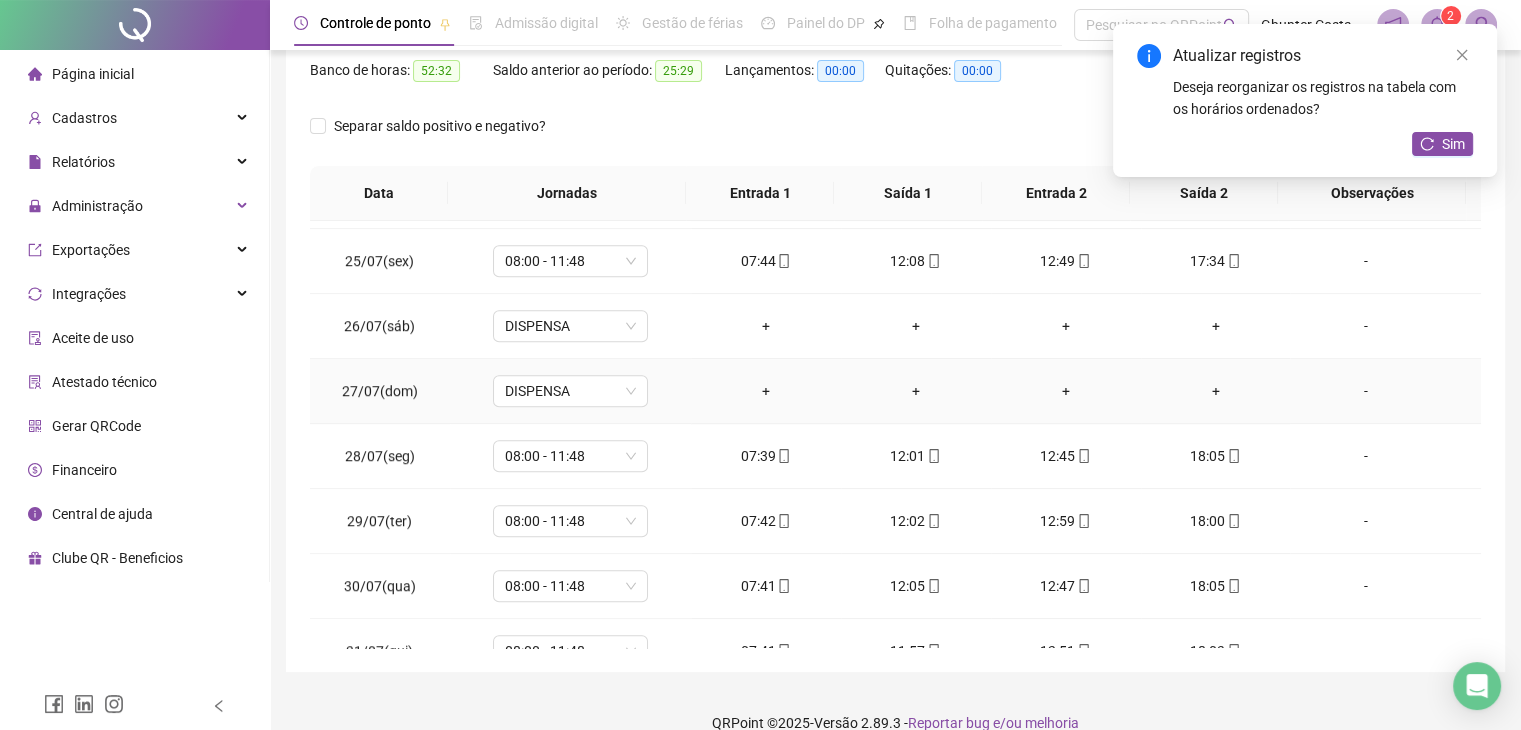 scroll, scrollTop: 1581, scrollLeft: 0, axis: vertical 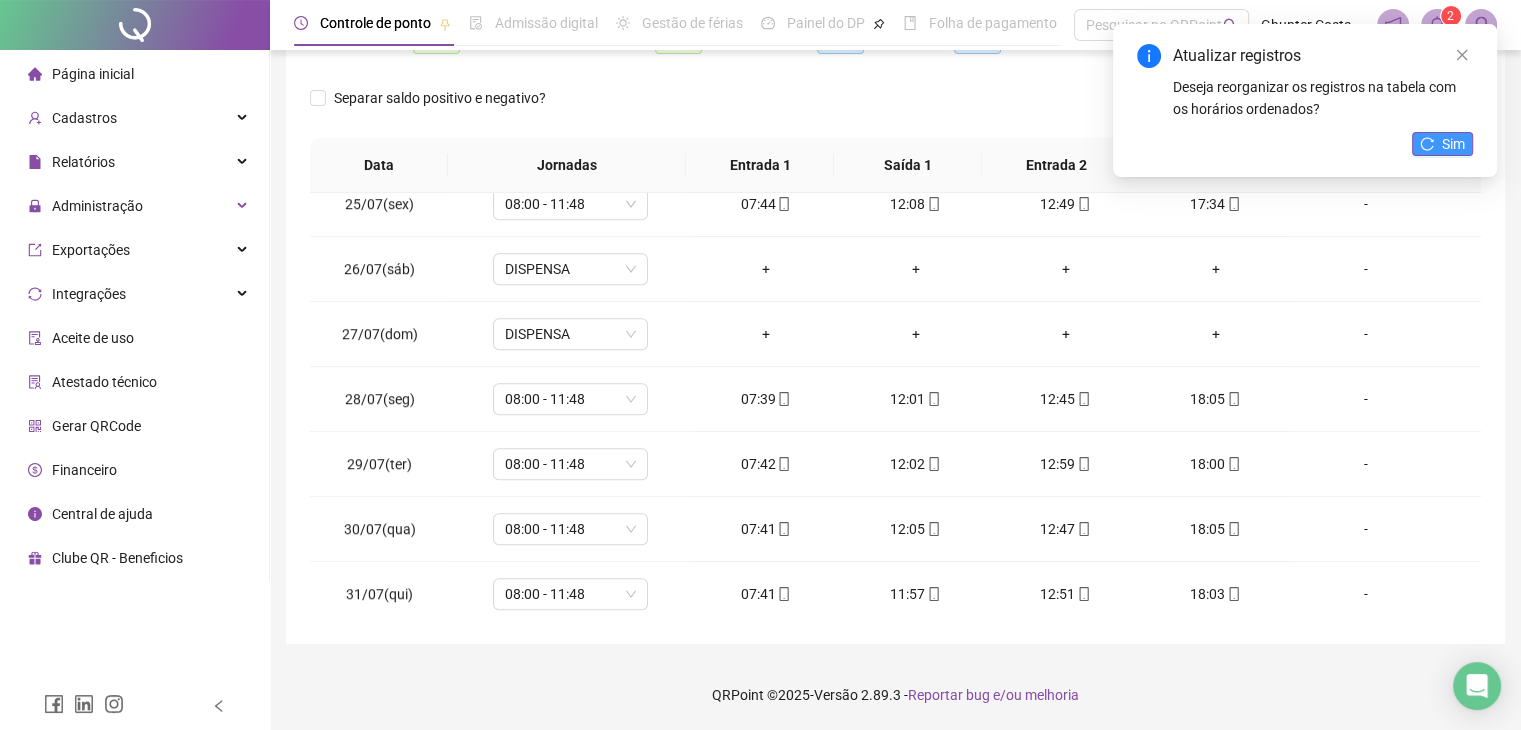 click 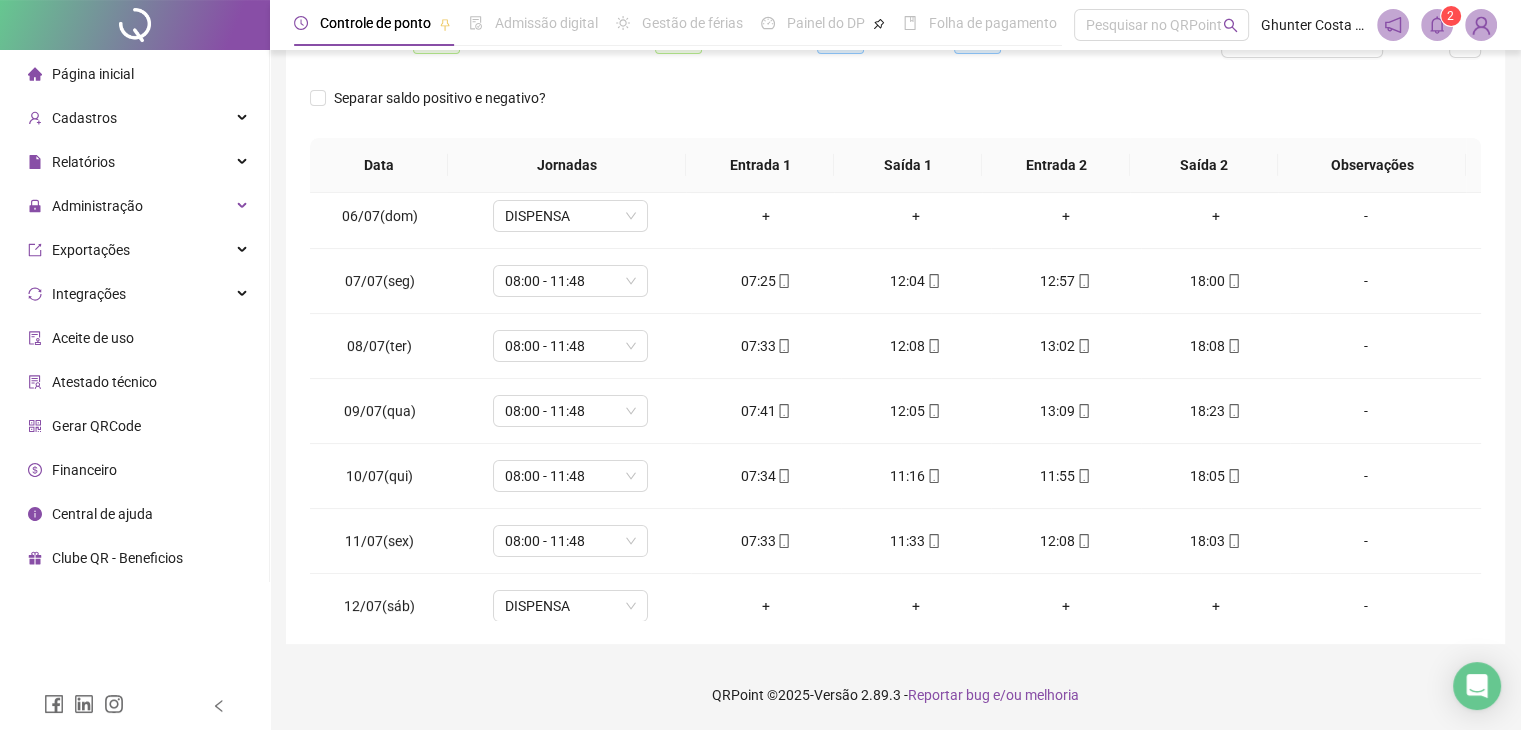 scroll, scrollTop: 0, scrollLeft: 0, axis: both 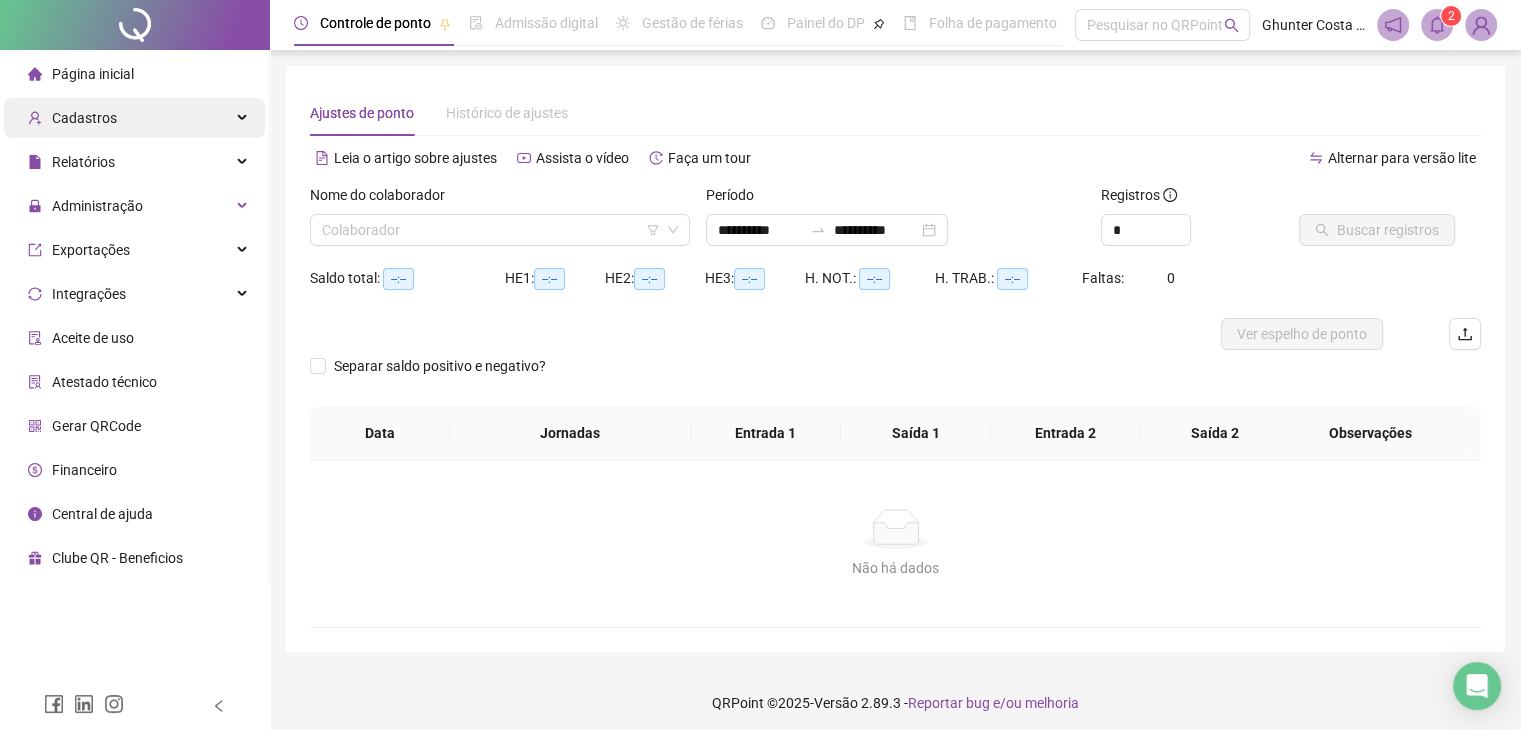 click on "Cadastros" at bounding box center [134, 118] 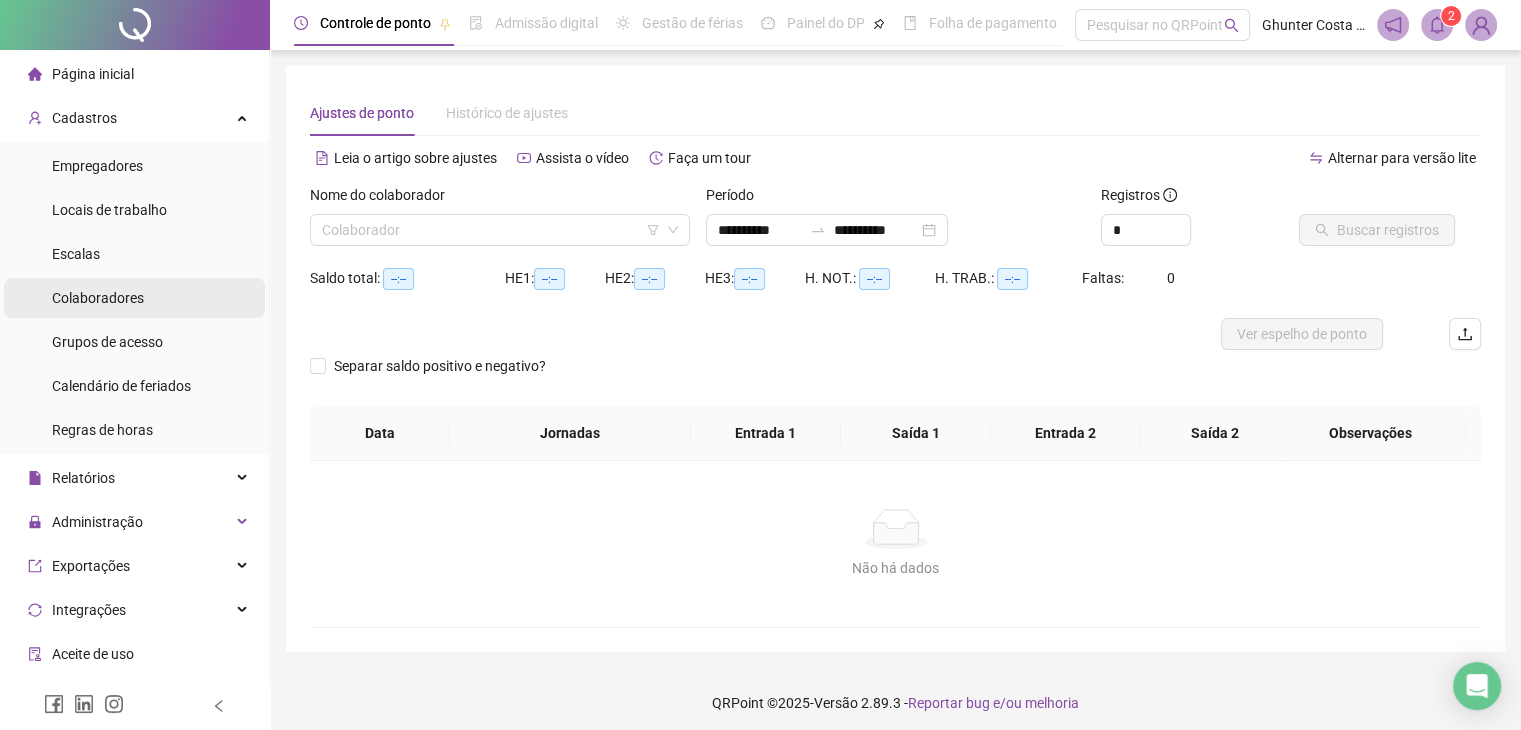 click on "Colaboradores" at bounding box center [98, 298] 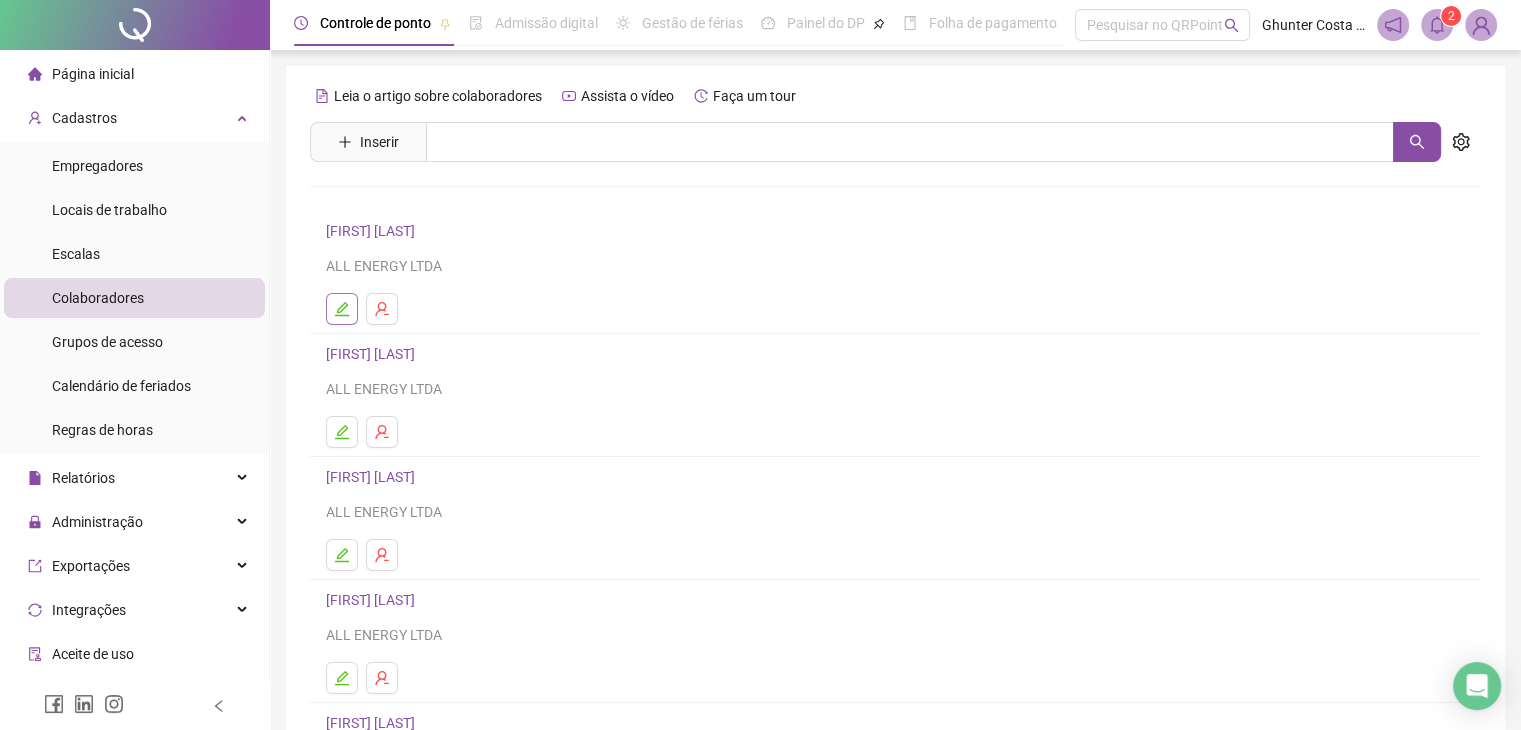 click 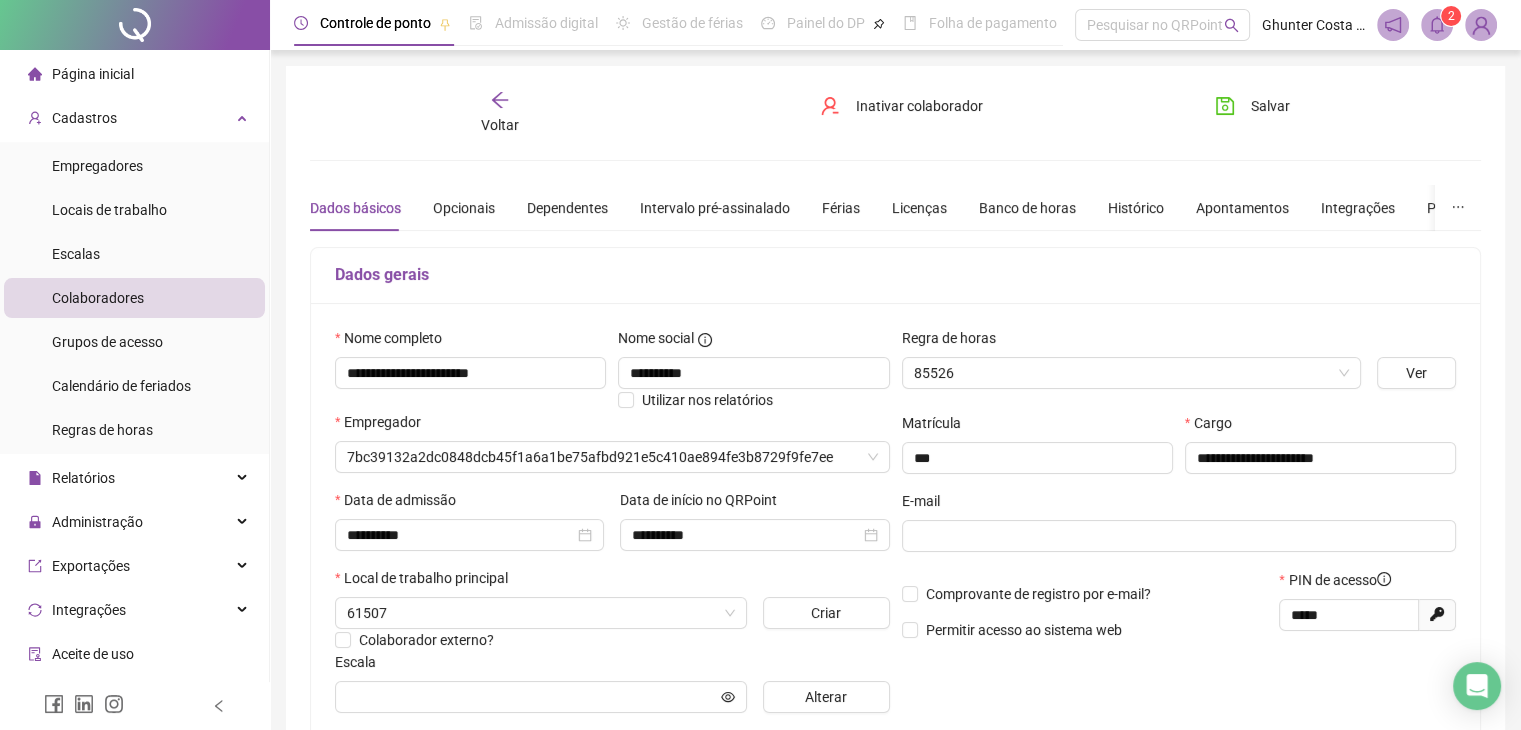 type on "**********" 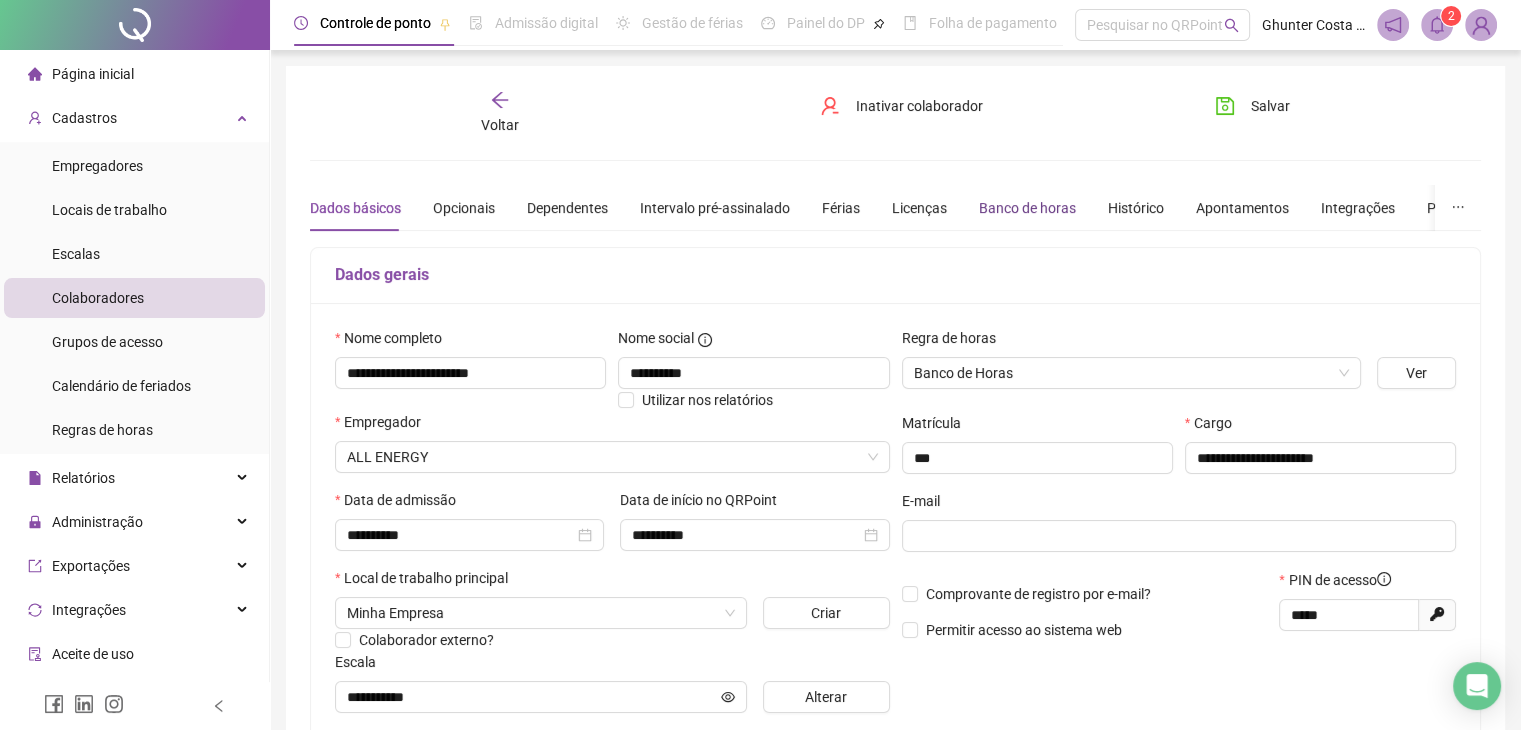 click on "Banco de horas" at bounding box center [1027, 208] 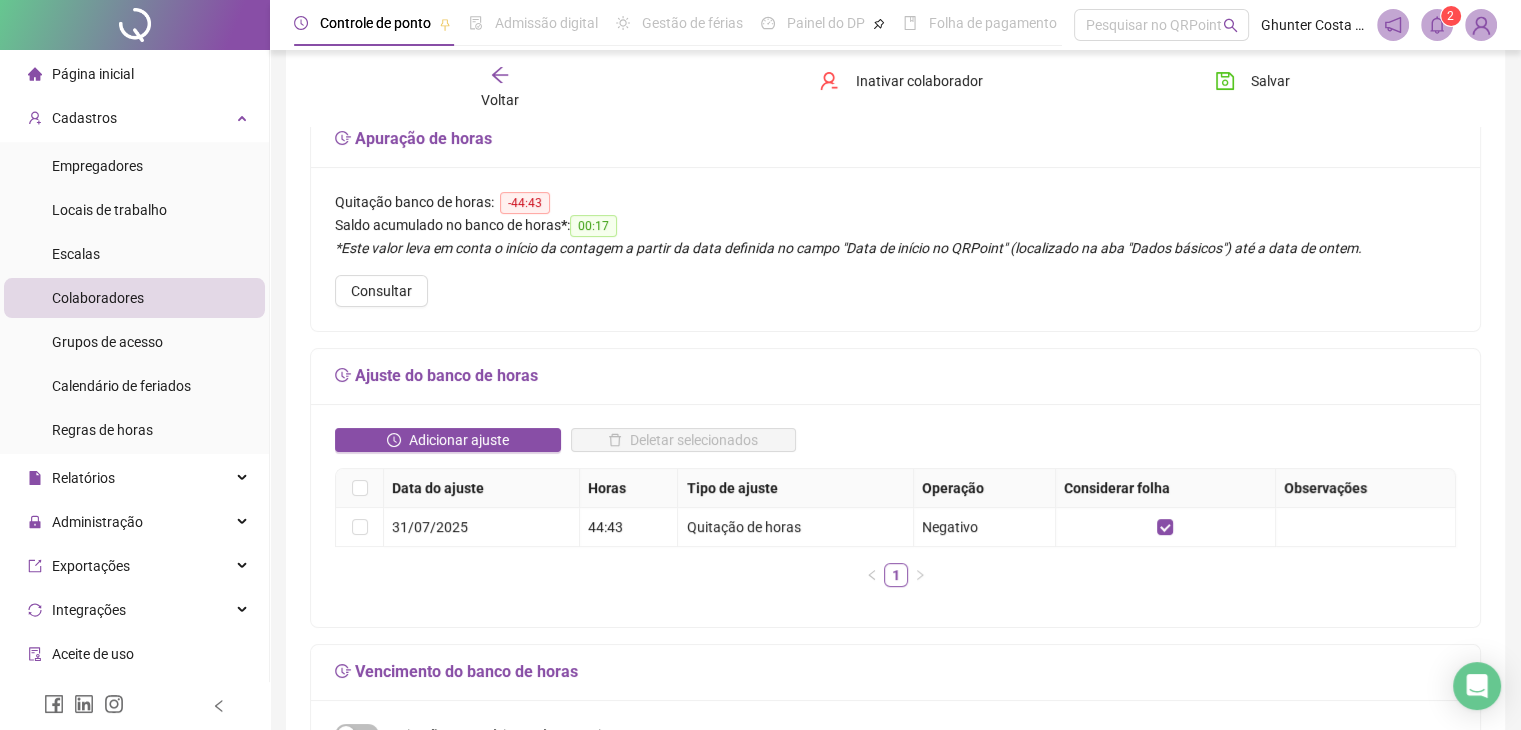 scroll, scrollTop: 183, scrollLeft: 0, axis: vertical 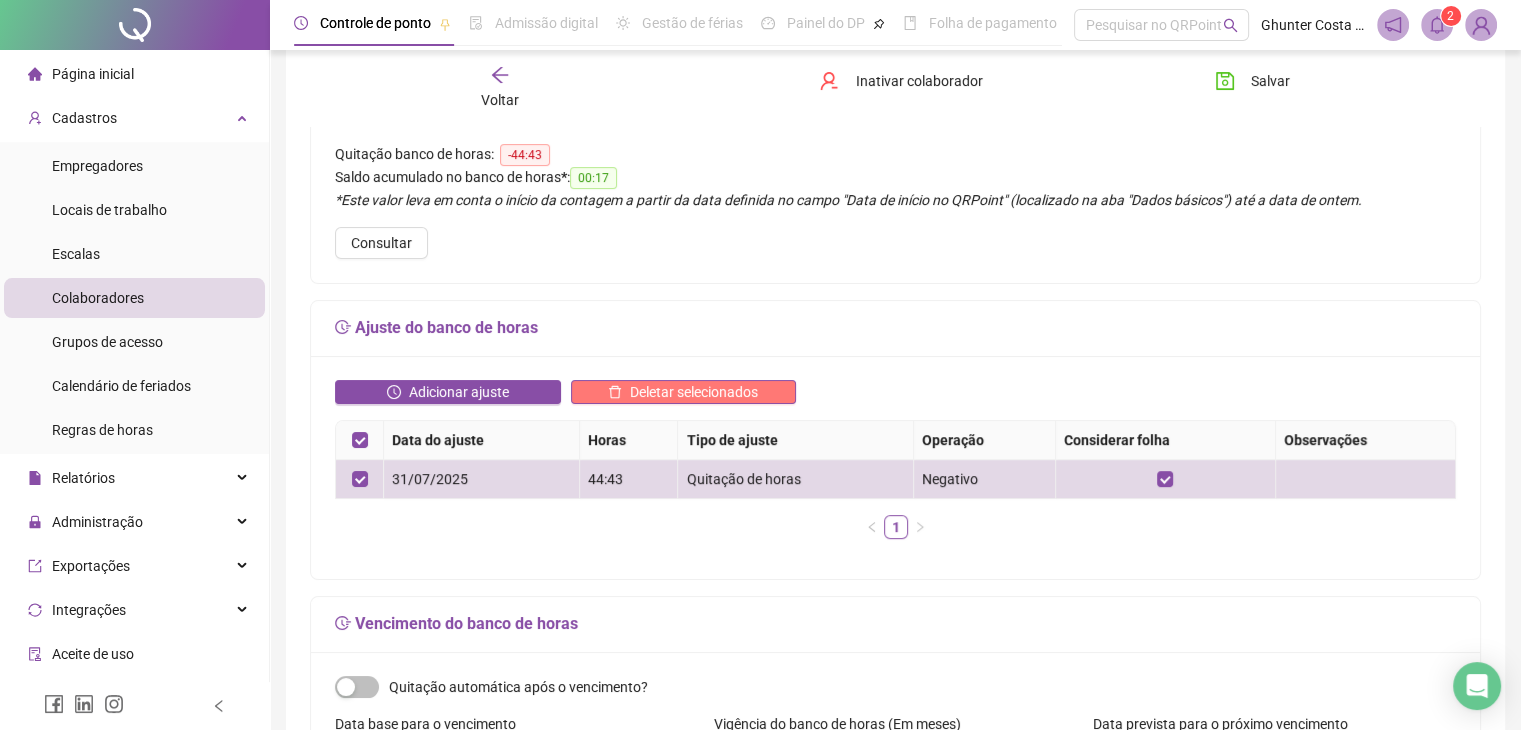 click on "Deletar selecionados" at bounding box center (694, 392) 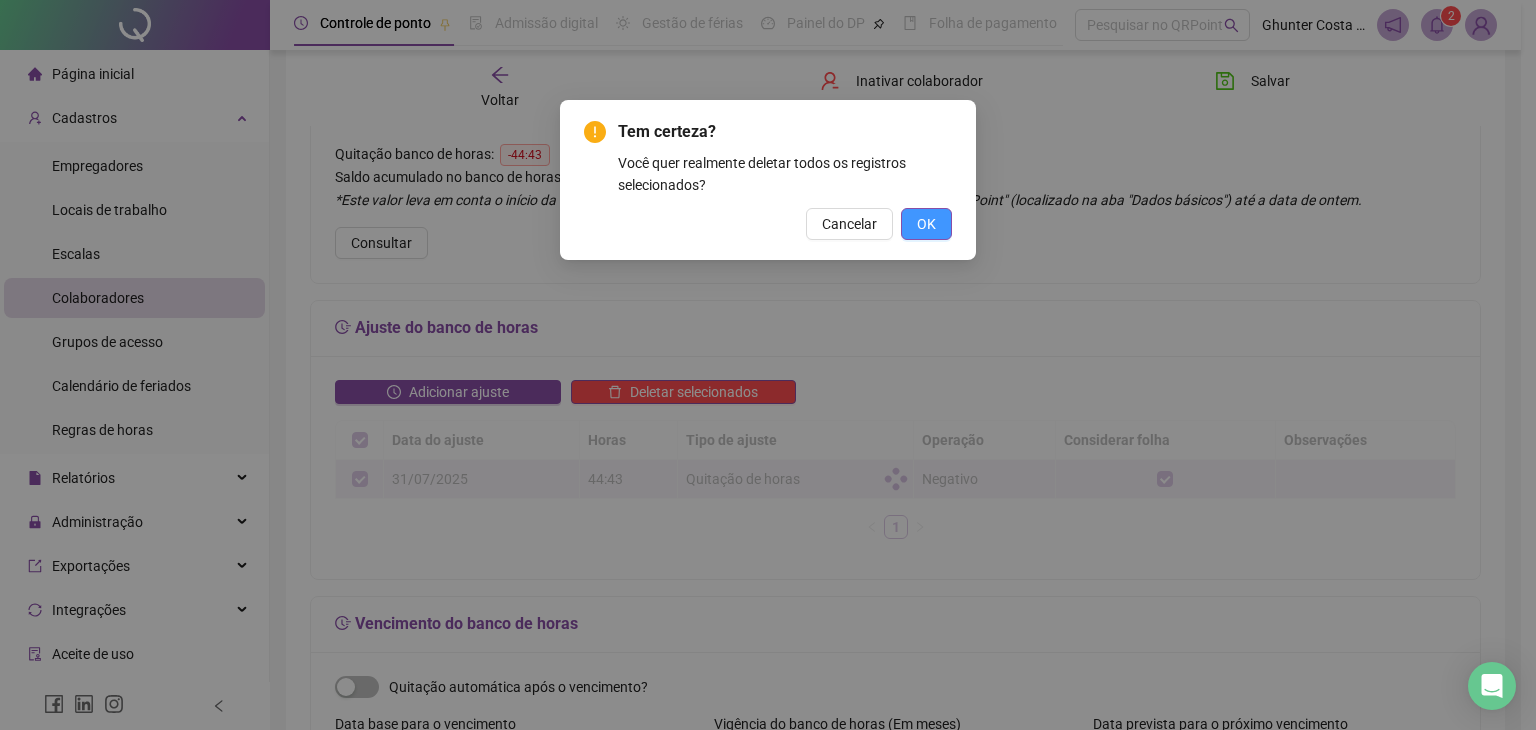 click on "OK" at bounding box center (926, 224) 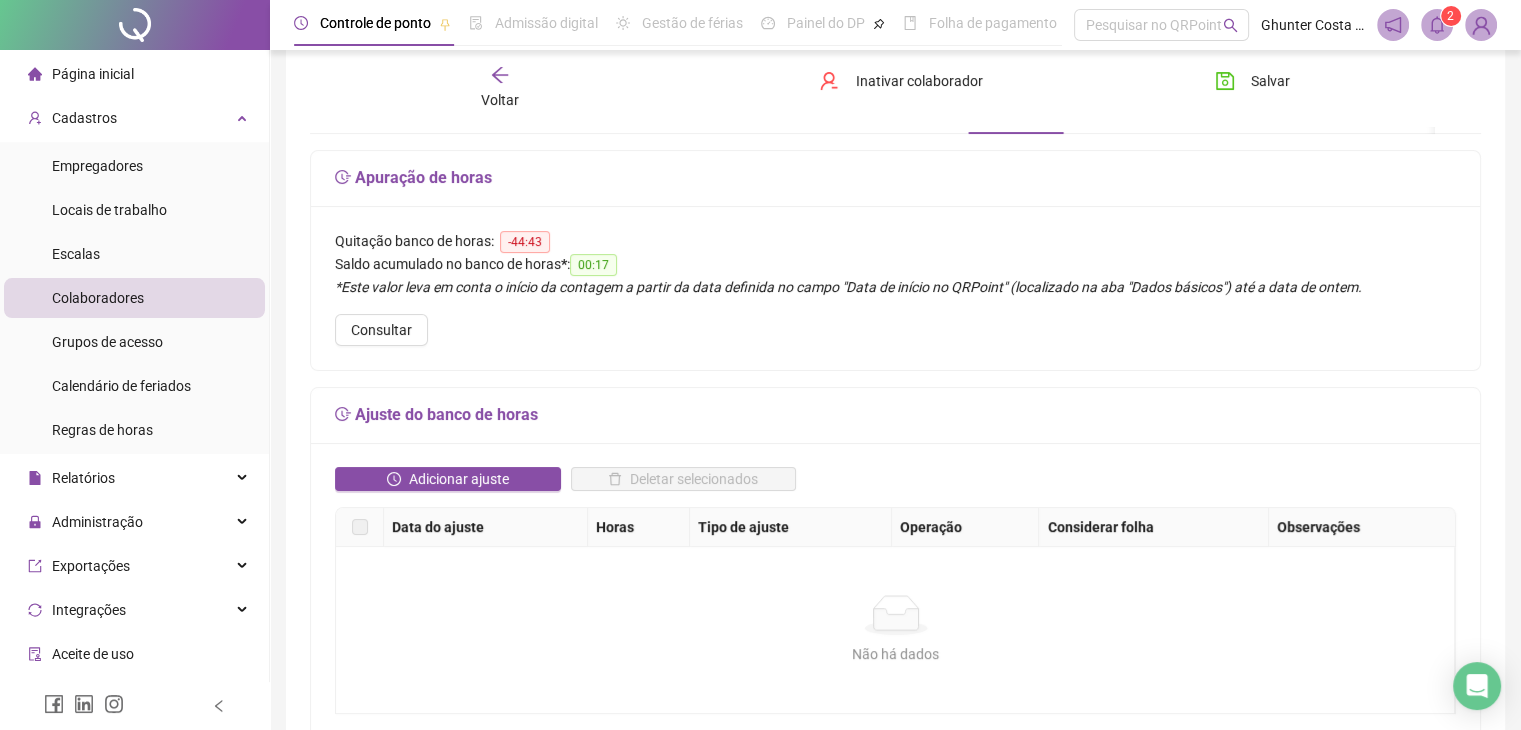 scroll, scrollTop: 0, scrollLeft: 0, axis: both 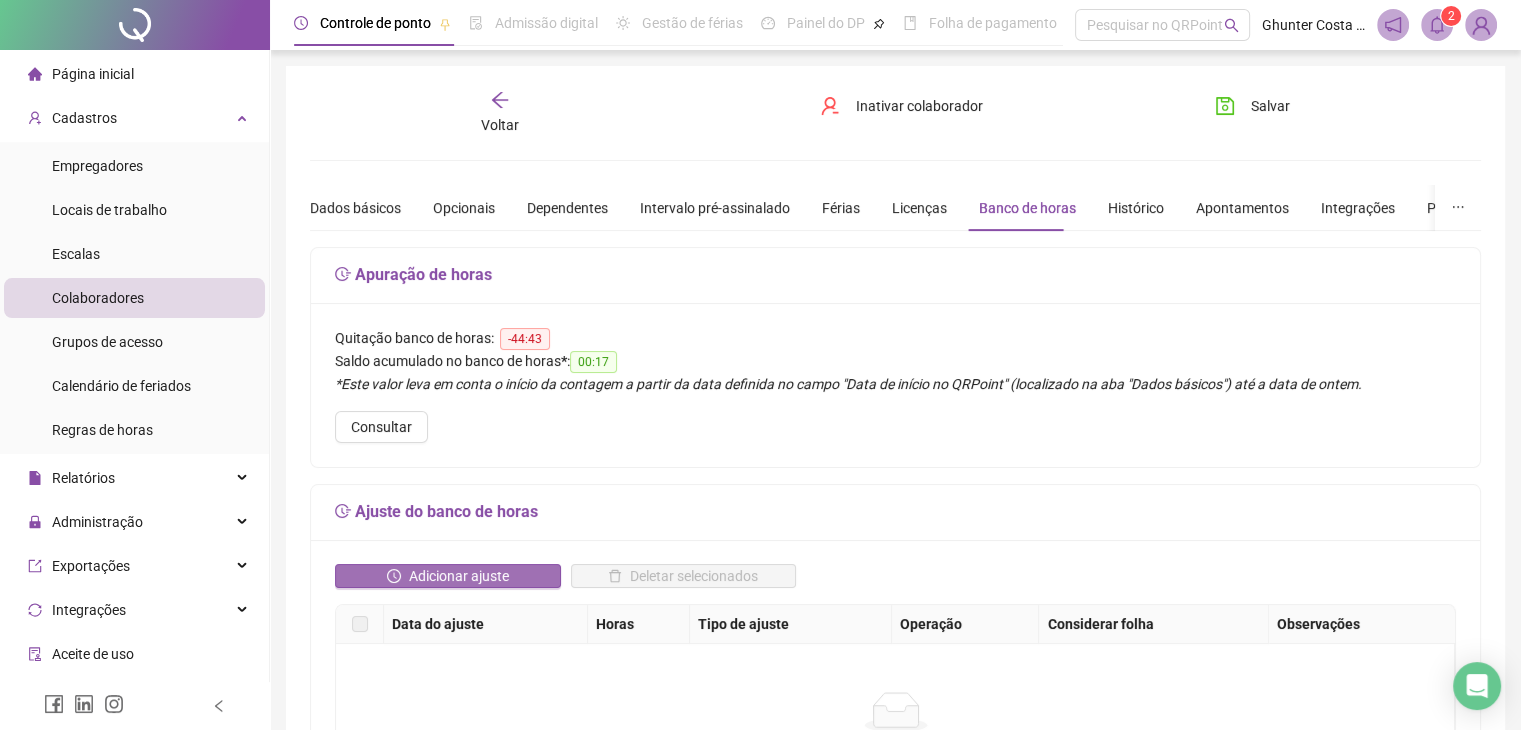 click on "Adicionar ajuste" at bounding box center (459, 576) 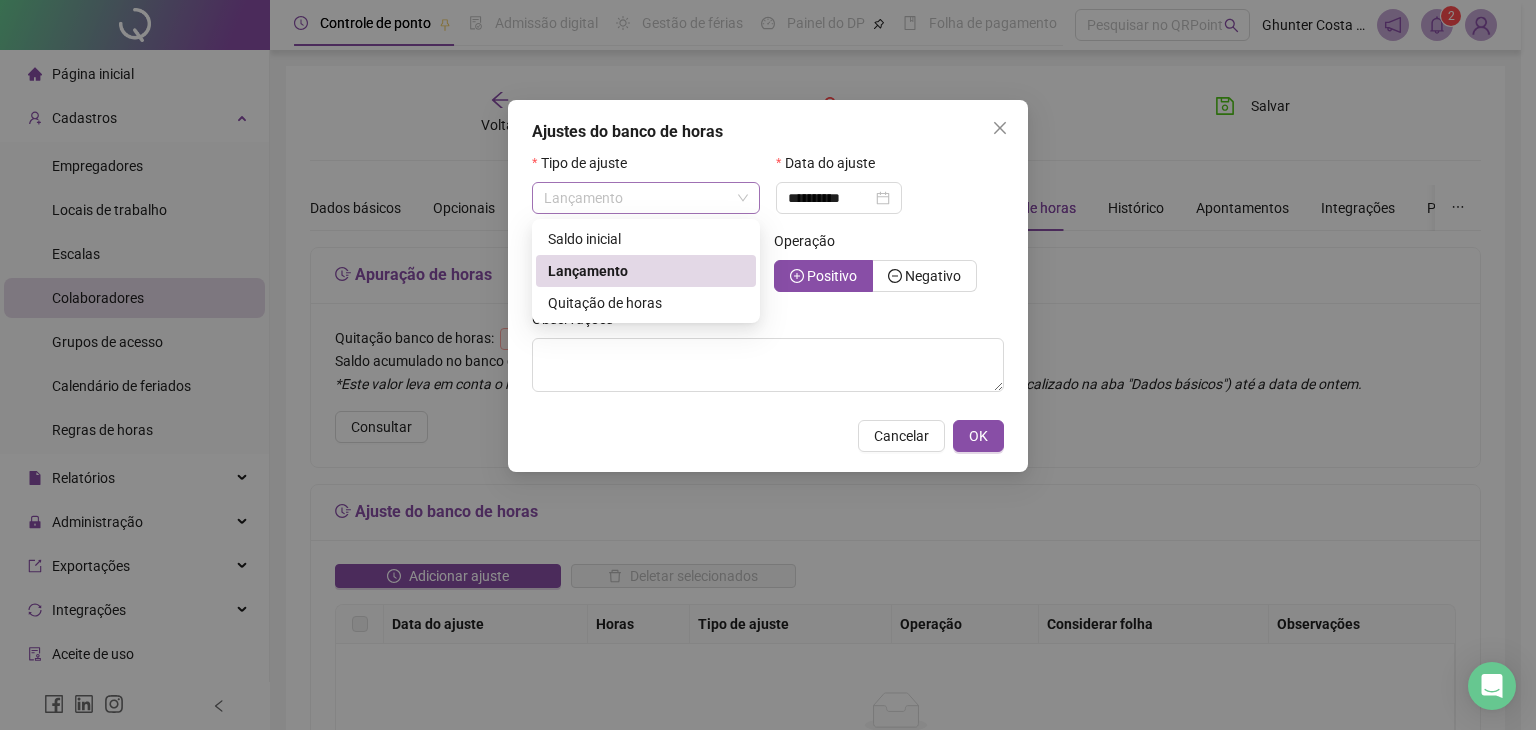 click on "Lançamento" at bounding box center [646, 198] 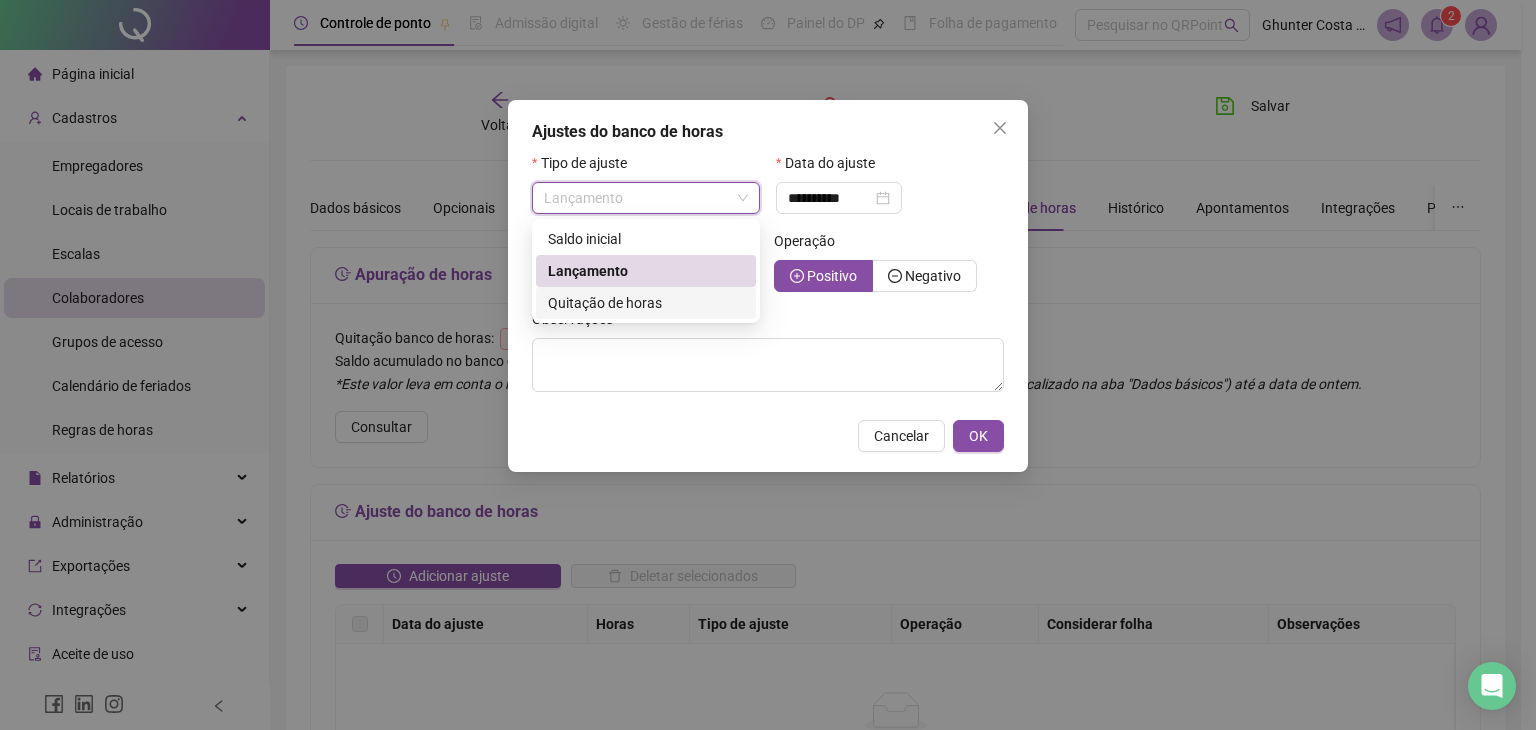 click on "Quitação de horas" at bounding box center [605, 303] 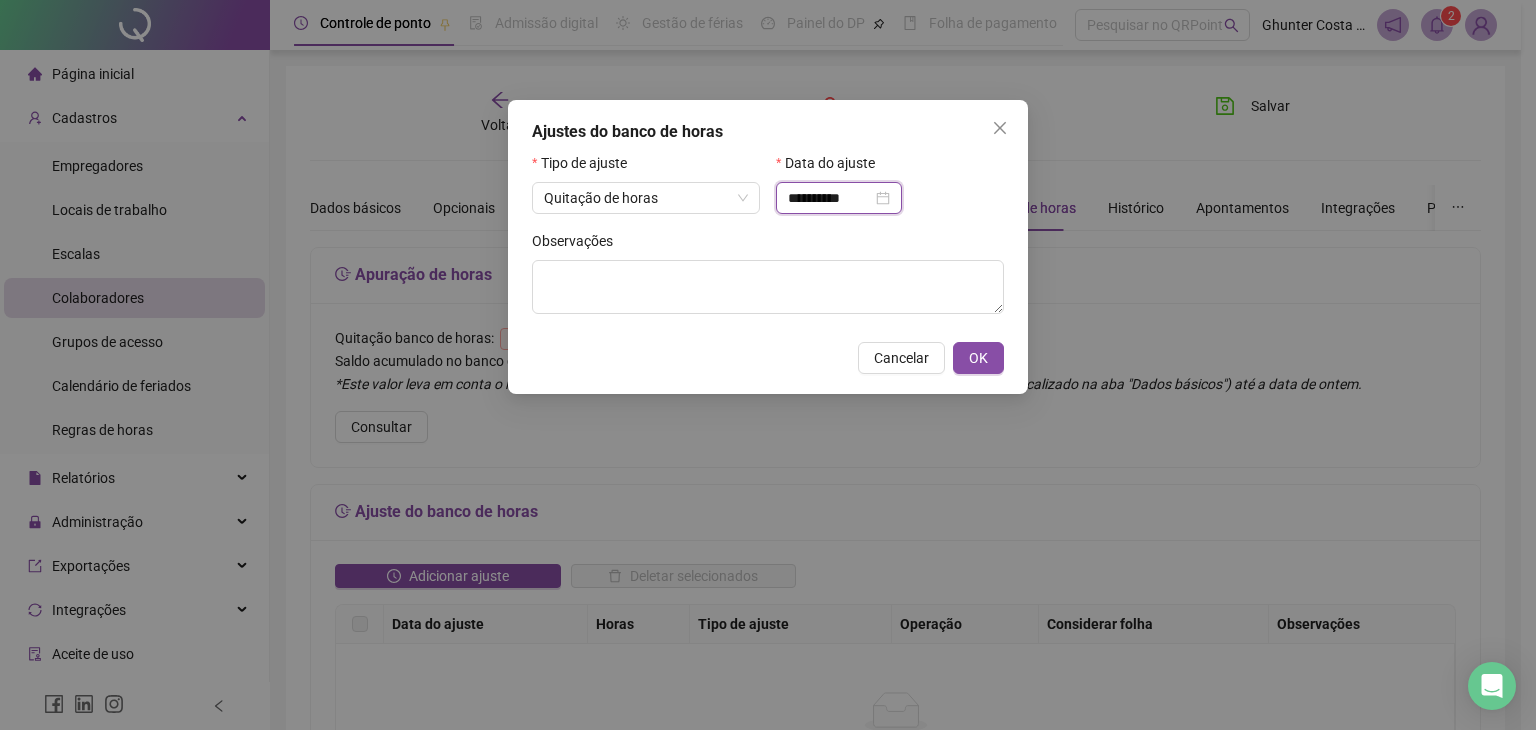 click on "**********" at bounding box center [830, 198] 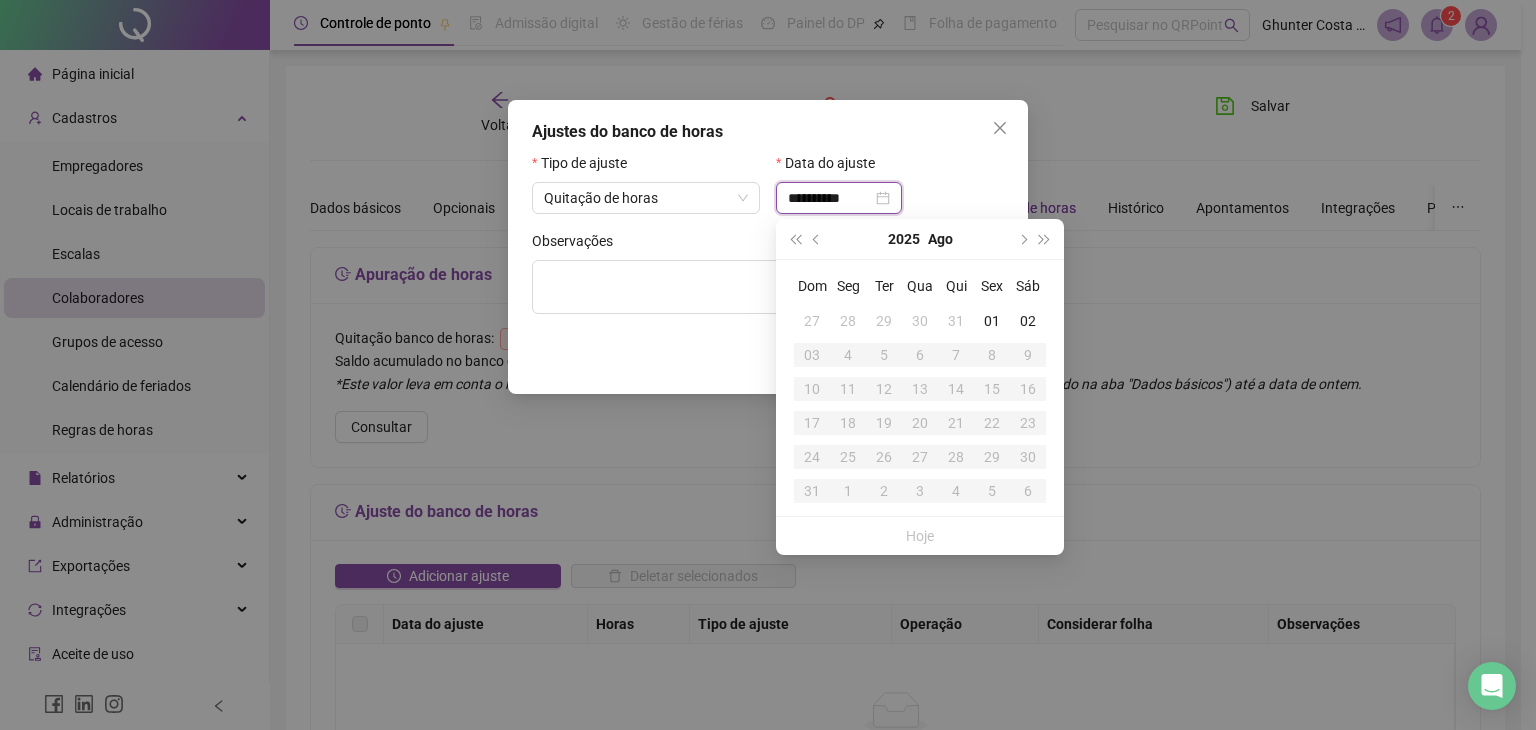 type on "**********" 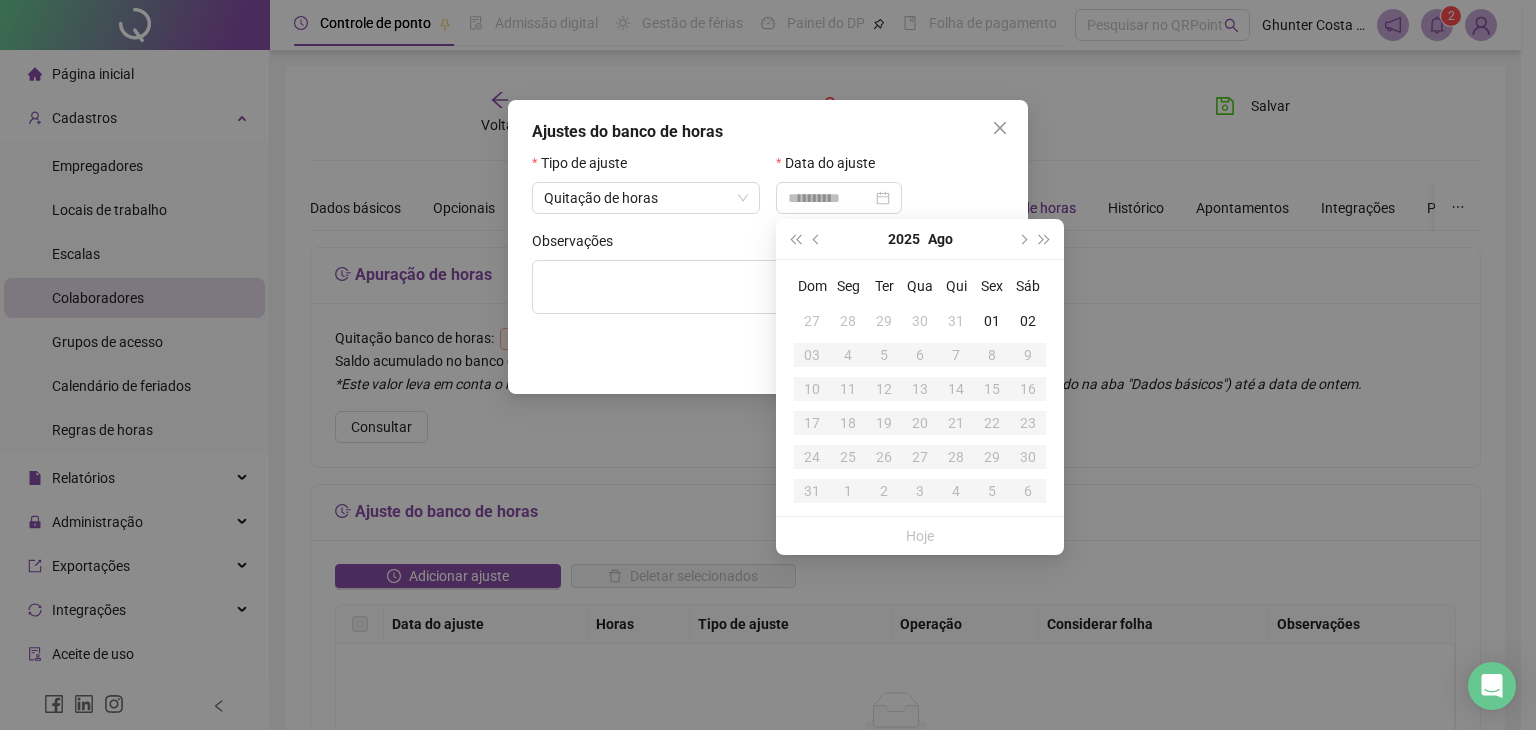 click on "31" at bounding box center (956, 321) 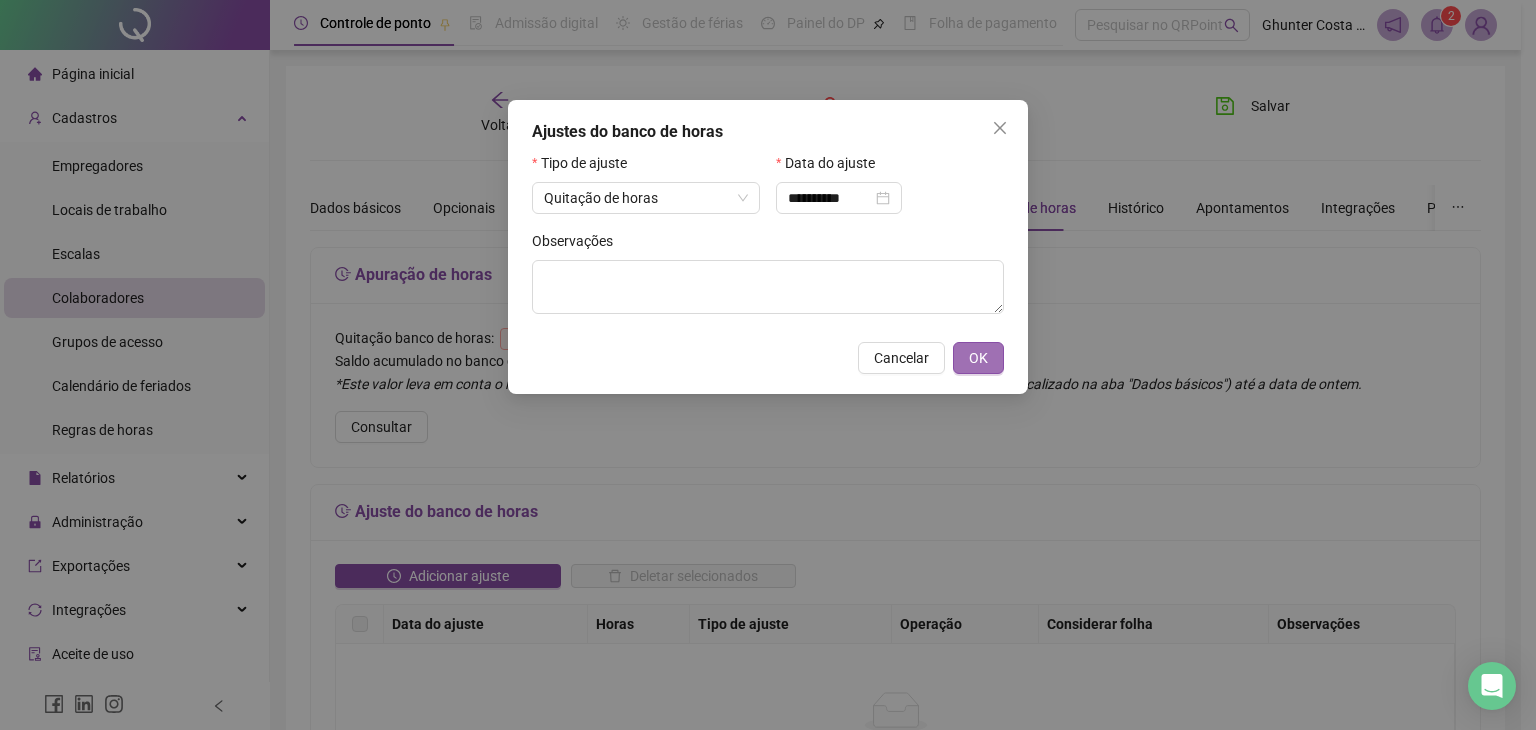 click on "OK" at bounding box center (978, 358) 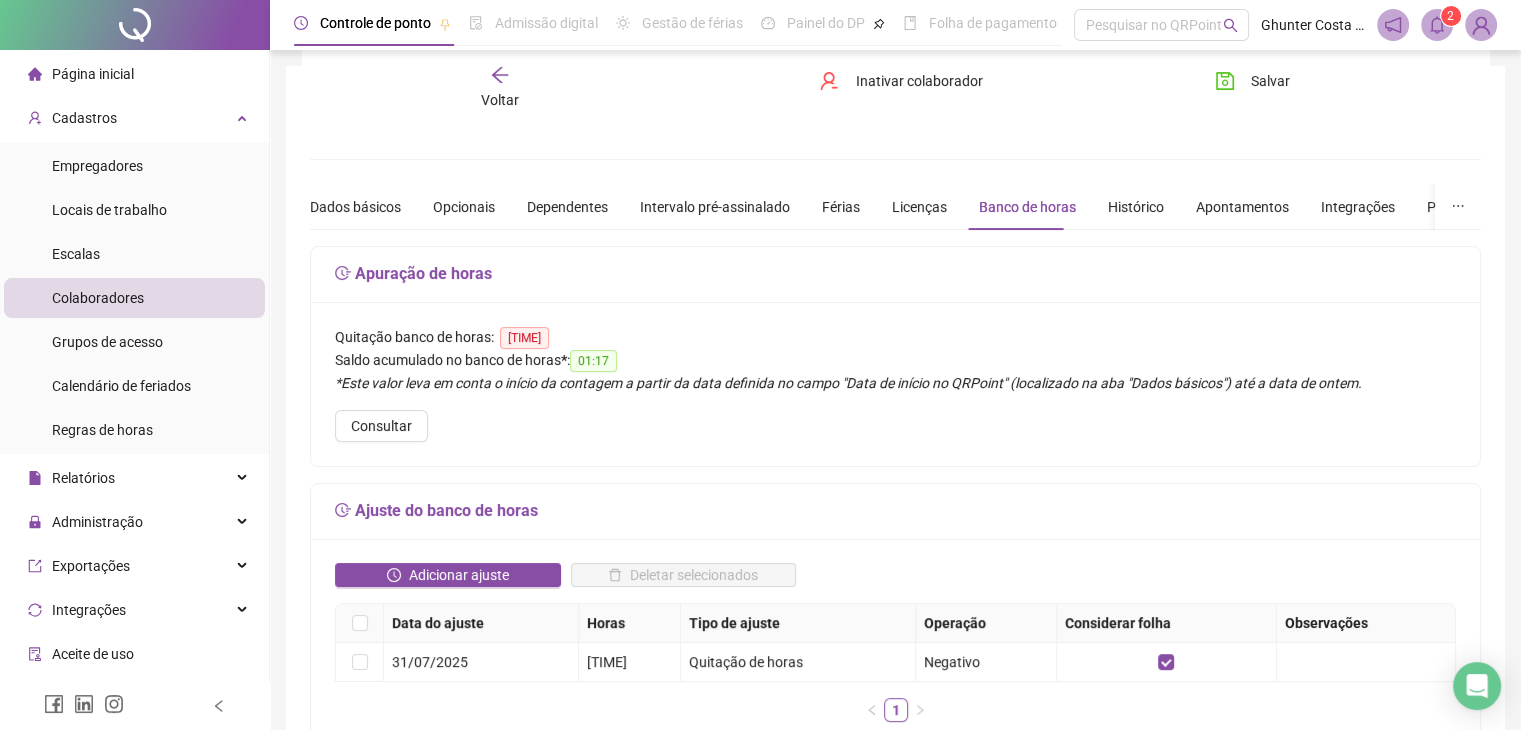scroll, scrollTop: 0, scrollLeft: 0, axis: both 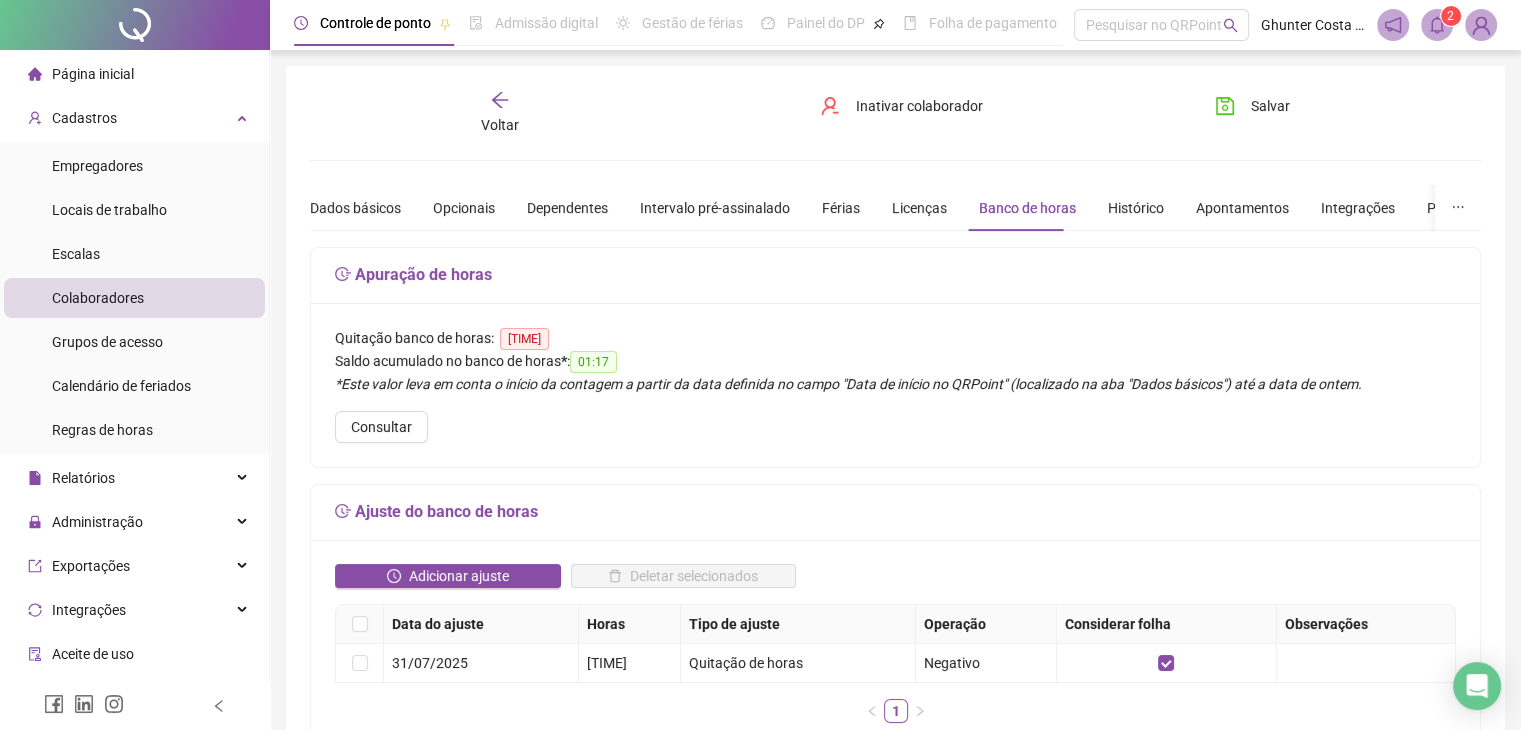 click 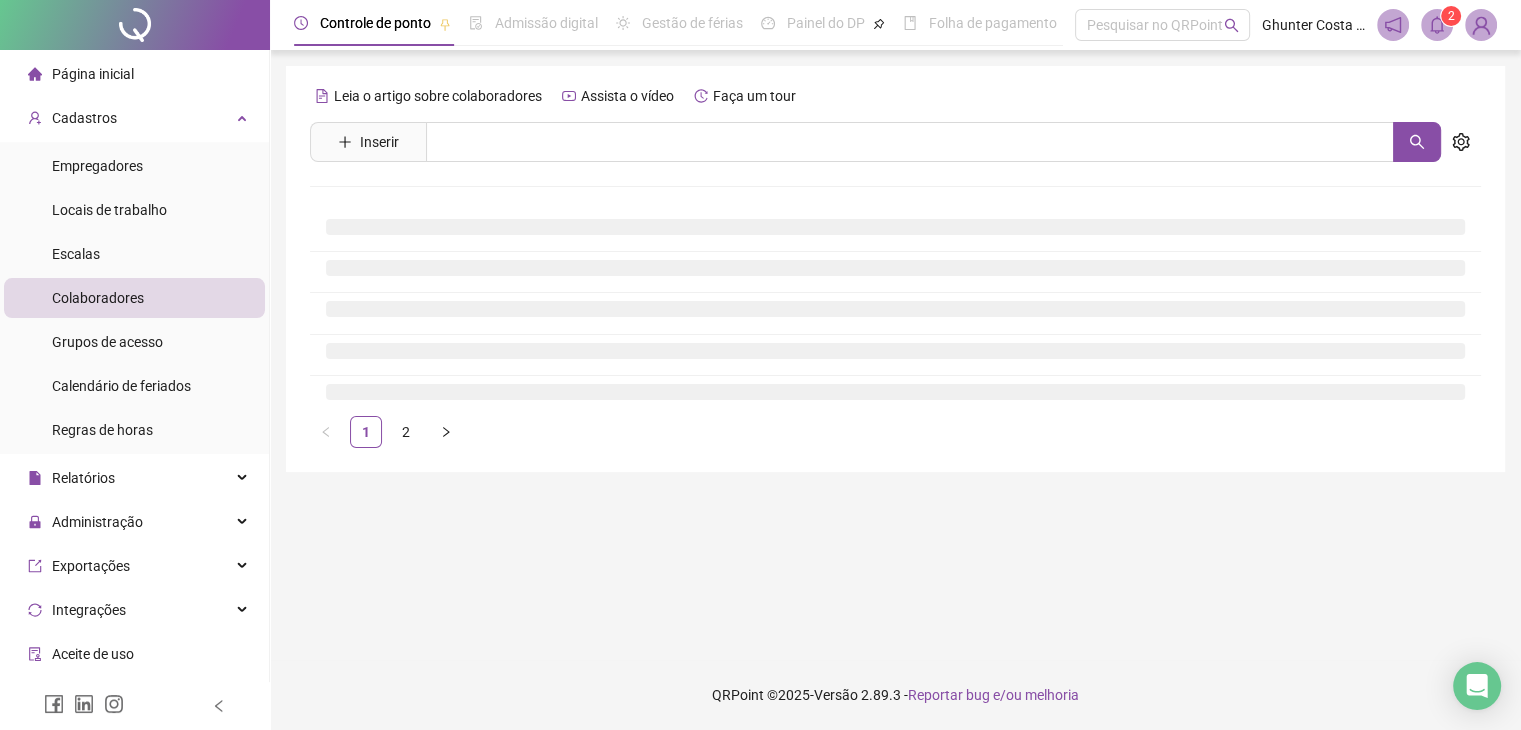 scroll, scrollTop: 0, scrollLeft: 0, axis: both 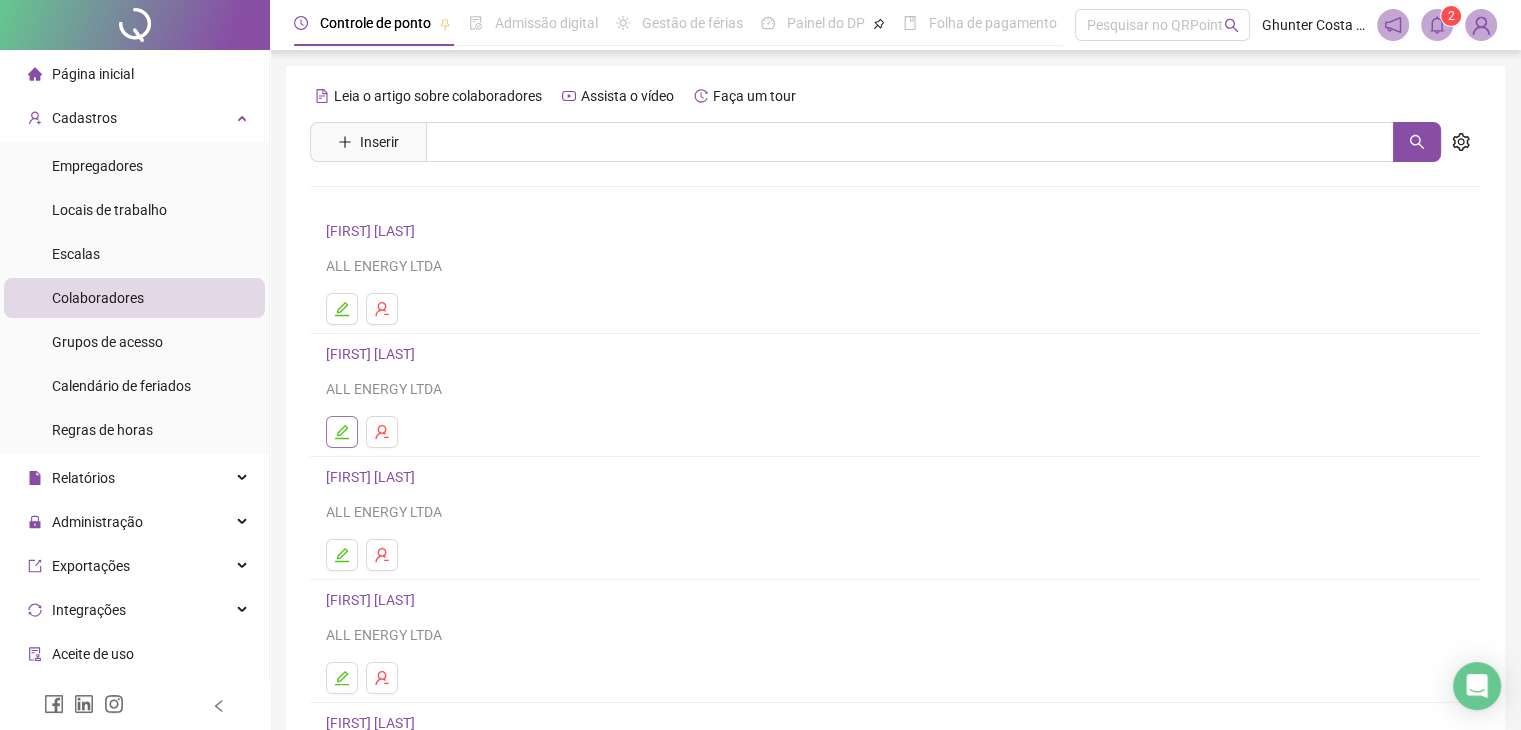 click at bounding box center (342, 432) 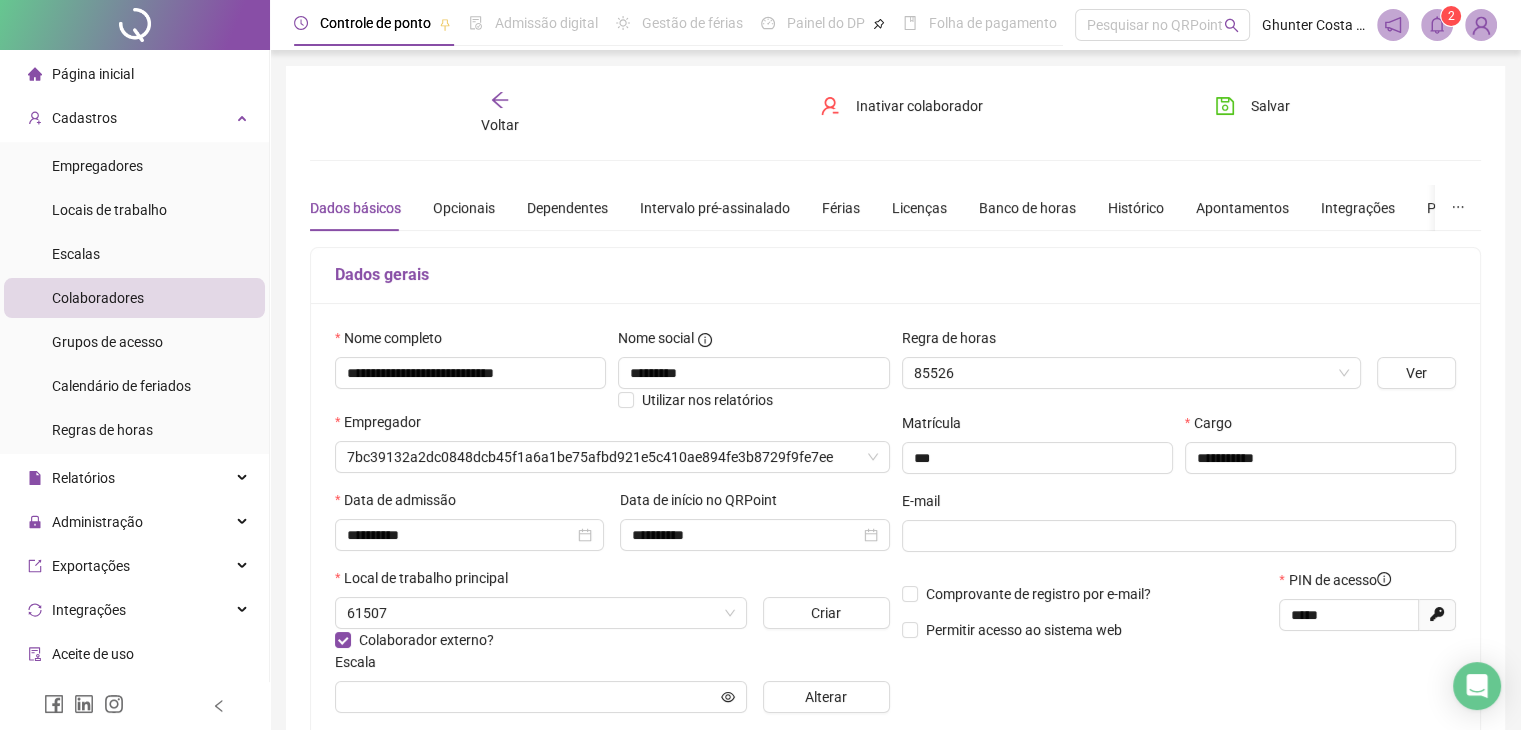 type on "**********" 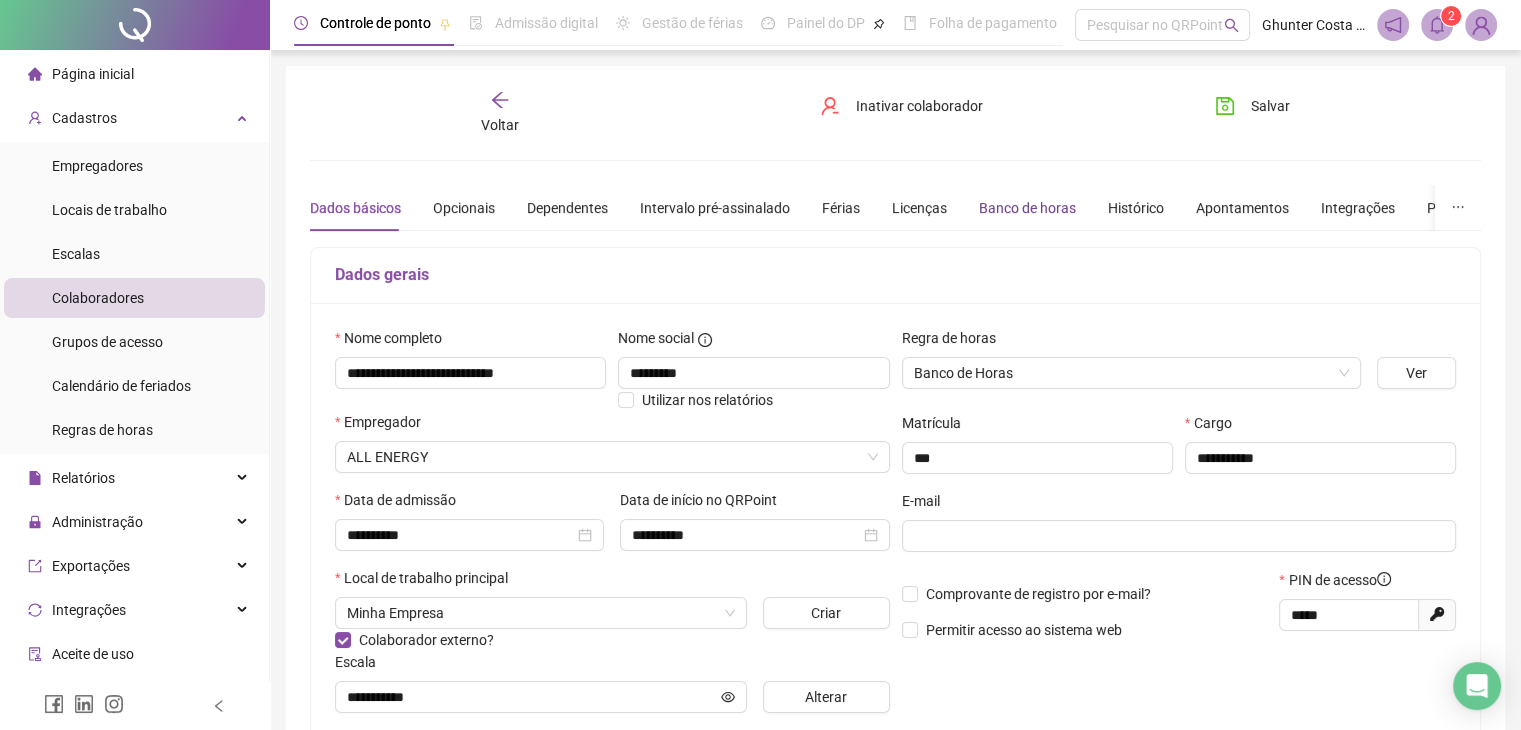 click on "Banco de horas" at bounding box center [1027, 208] 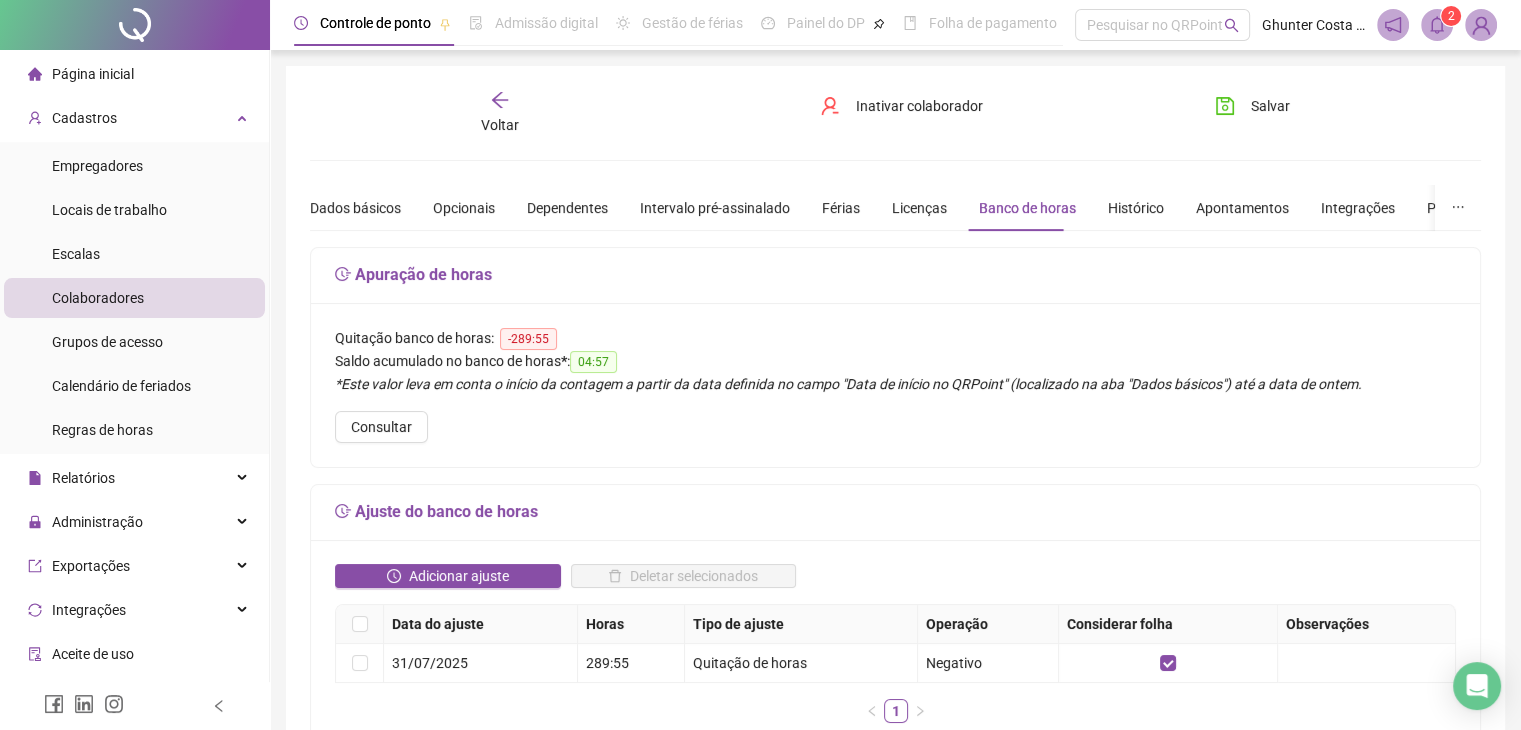 click 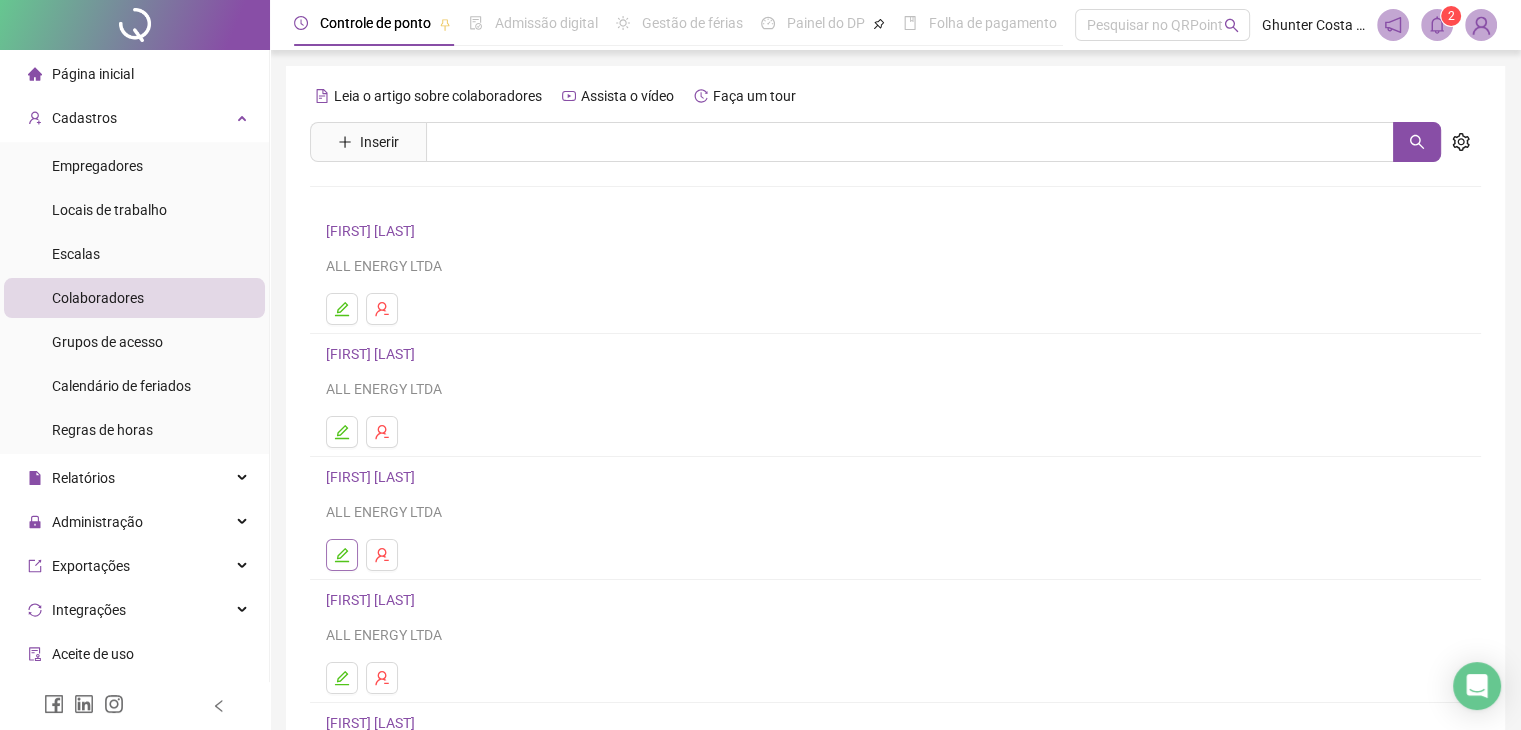 click 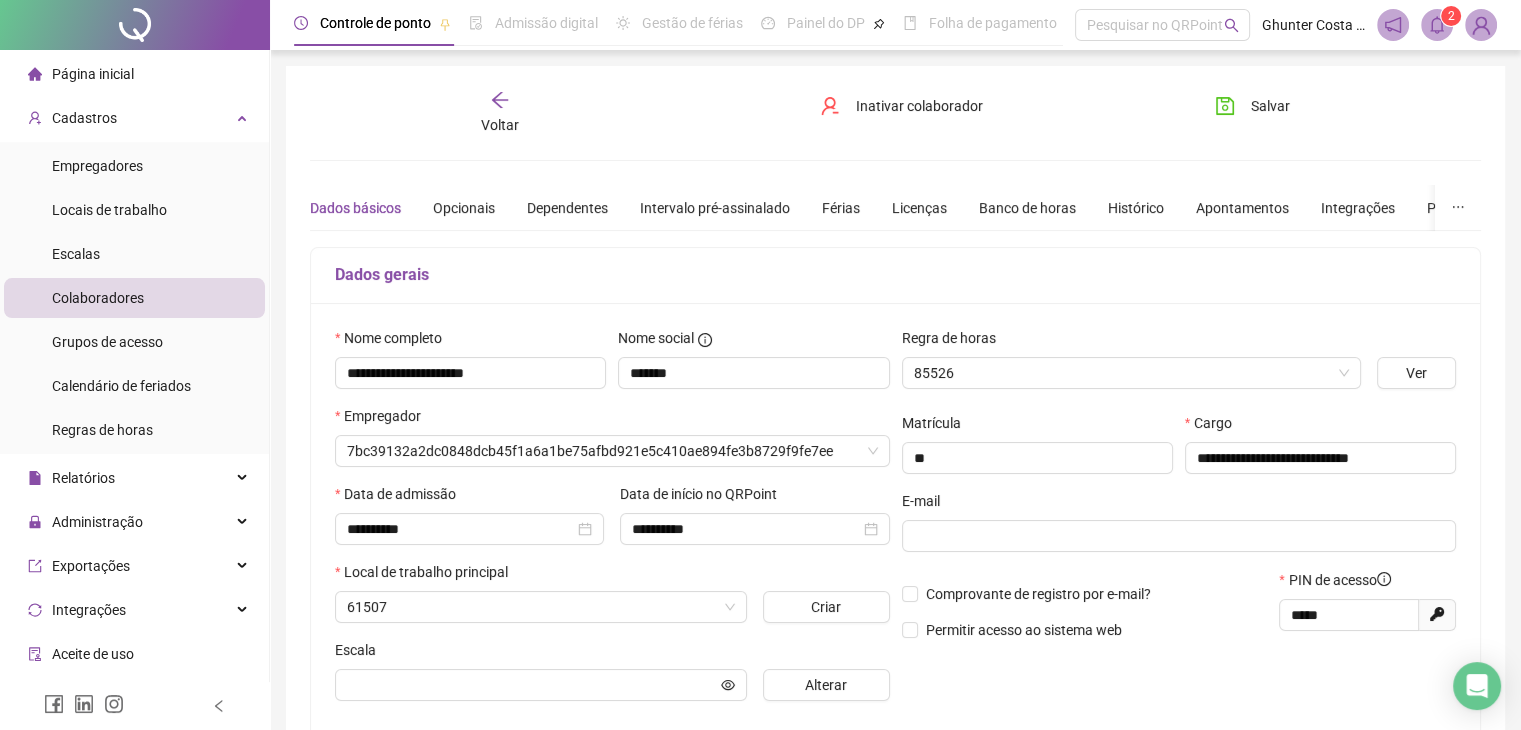 type on "**********" 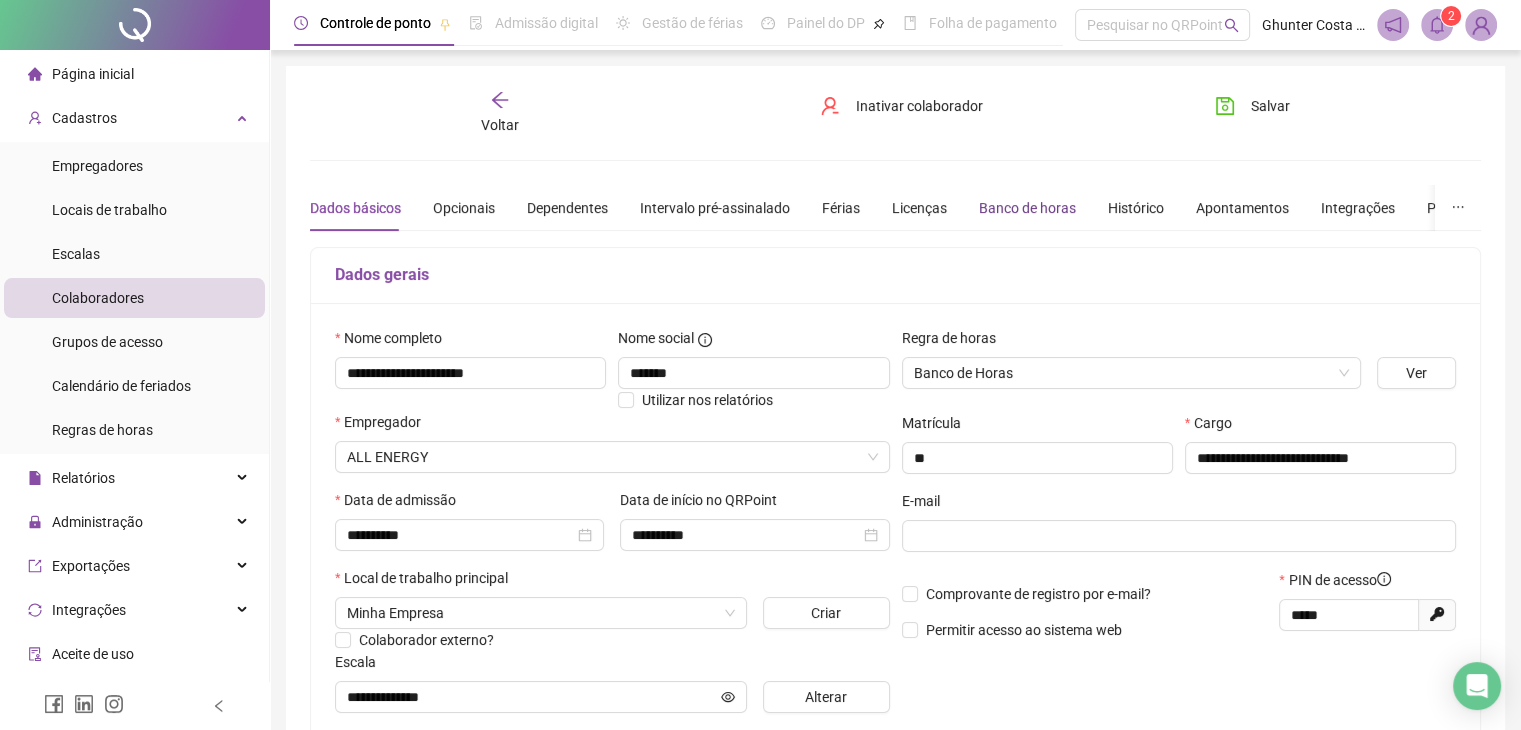 click on "Banco de horas" at bounding box center [1027, 208] 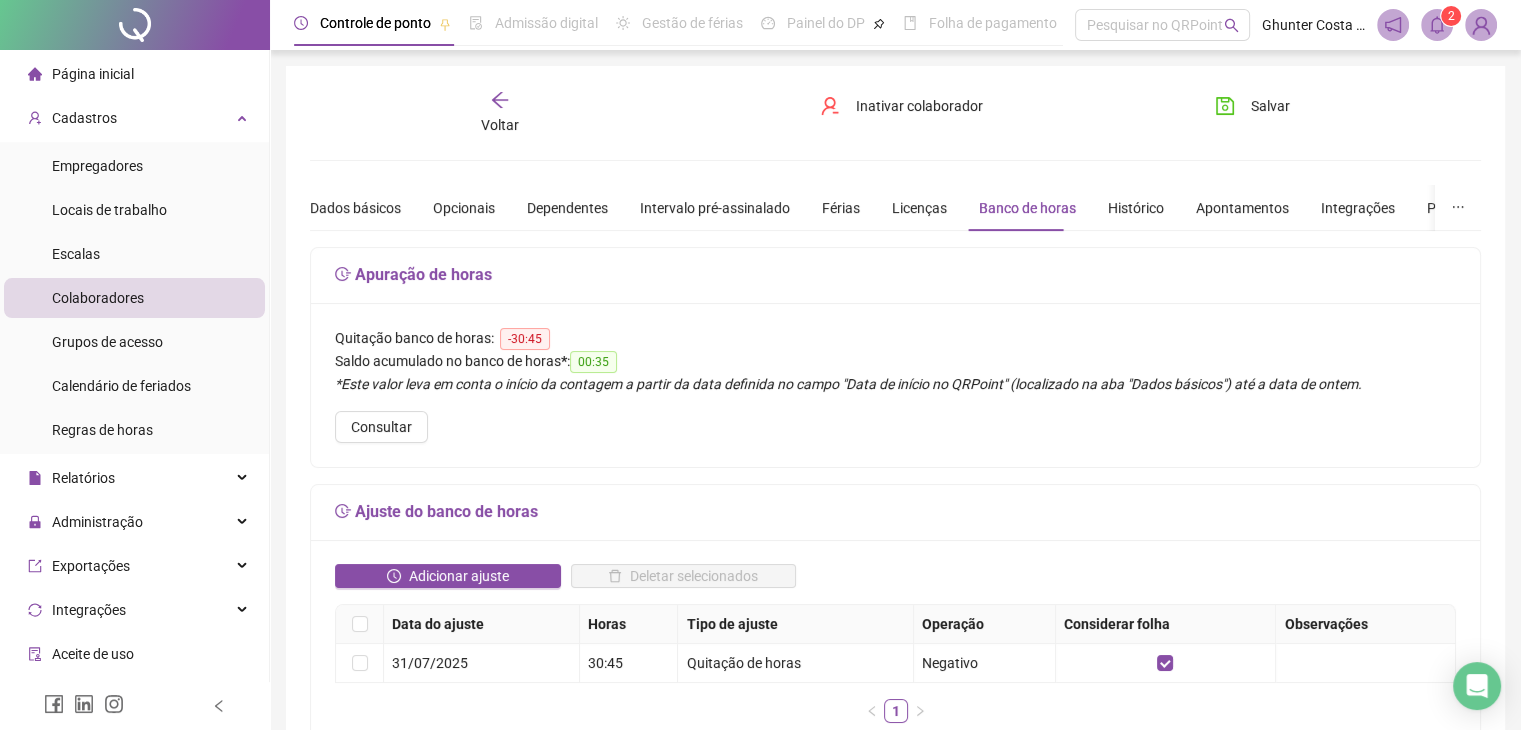 click on "Voltar" at bounding box center (500, 113) 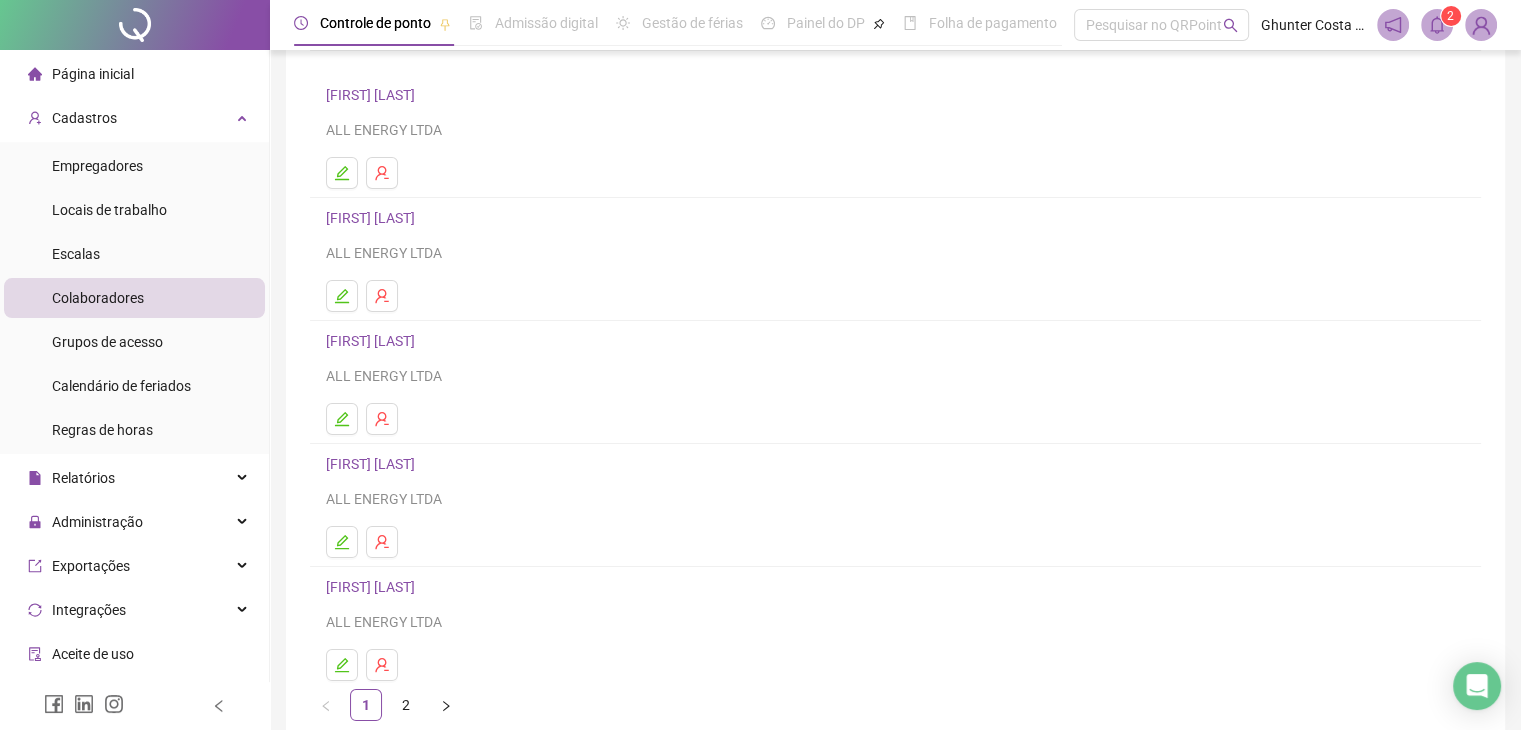 scroll, scrollTop: 142, scrollLeft: 0, axis: vertical 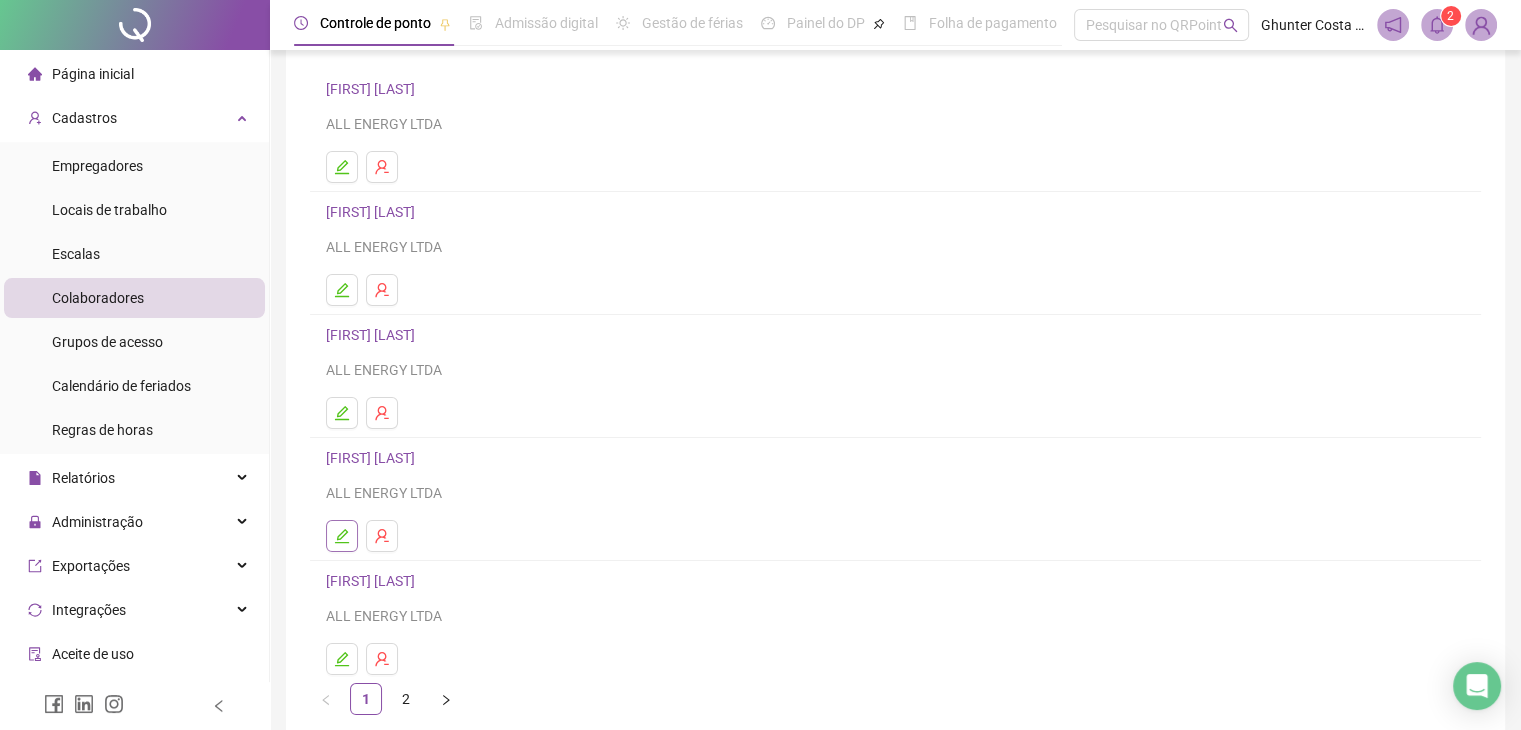 click 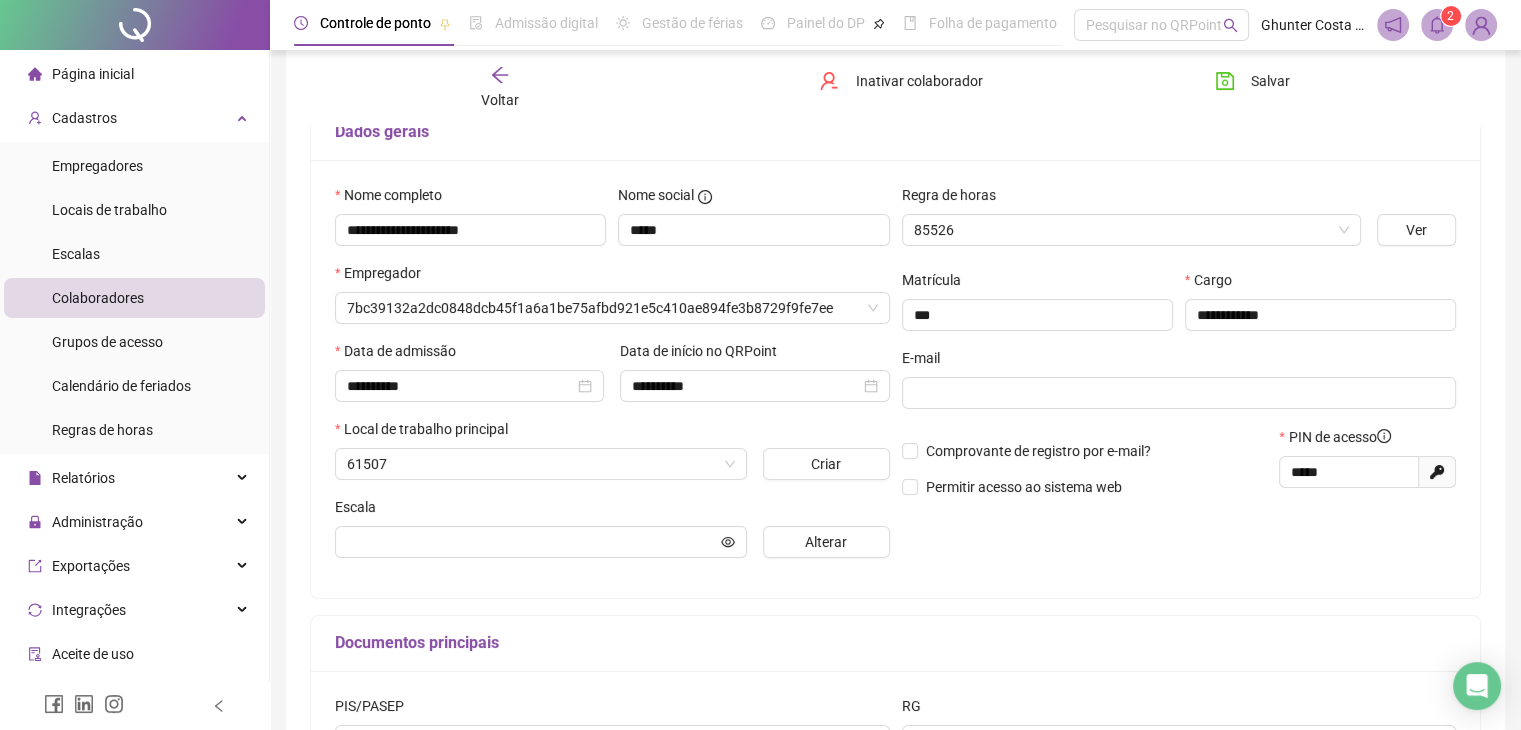 scroll, scrollTop: 152, scrollLeft: 0, axis: vertical 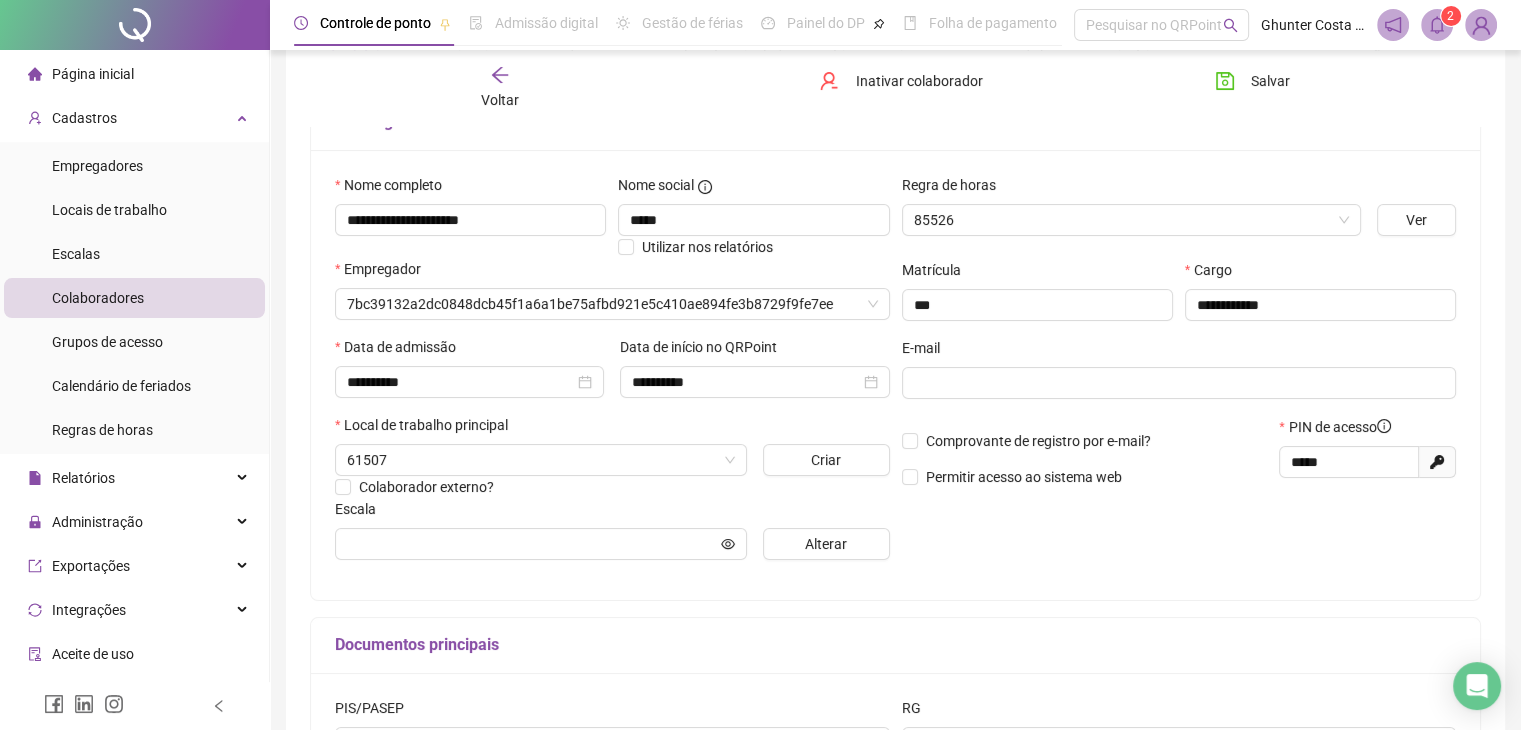 type on "**********" 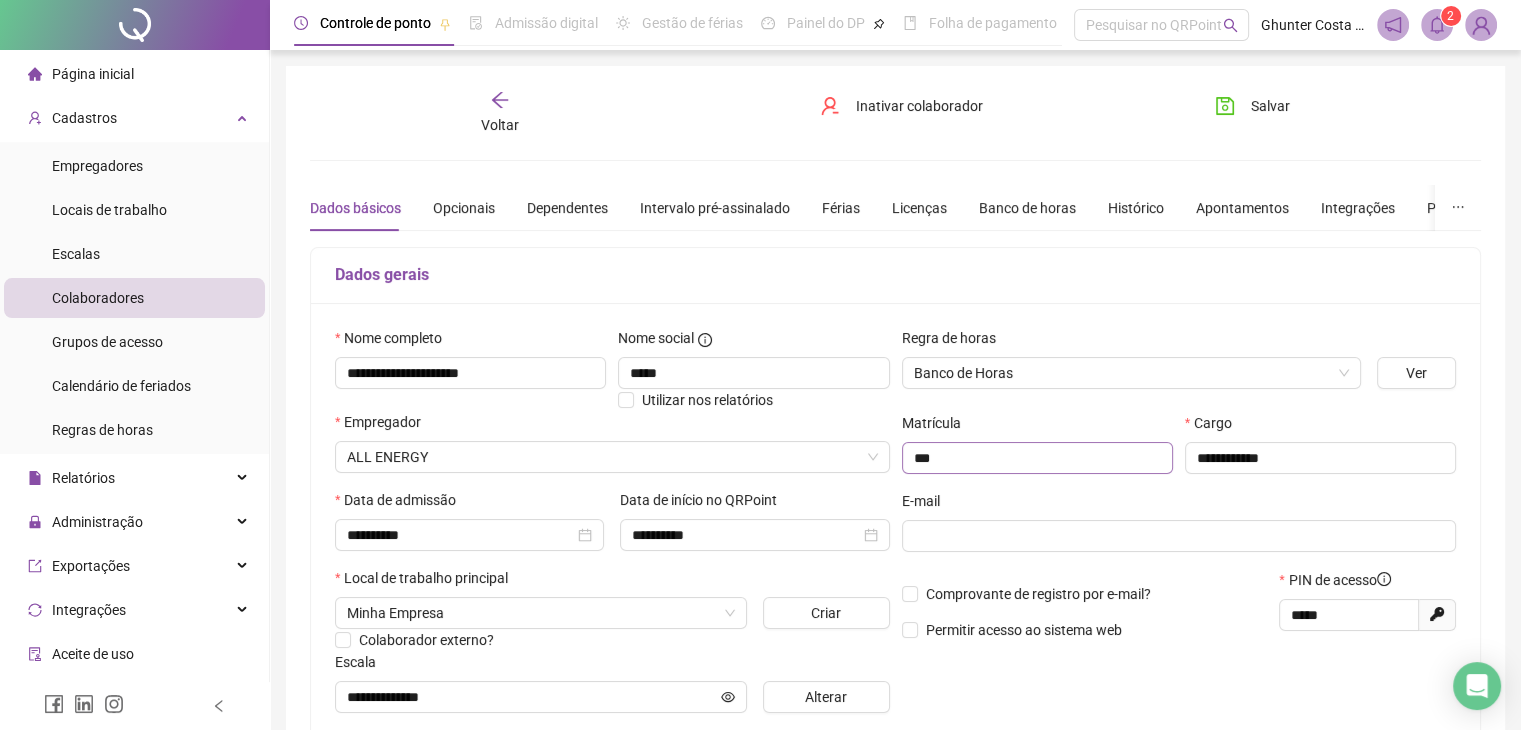 scroll, scrollTop: 0, scrollLeft: 0, axis: both 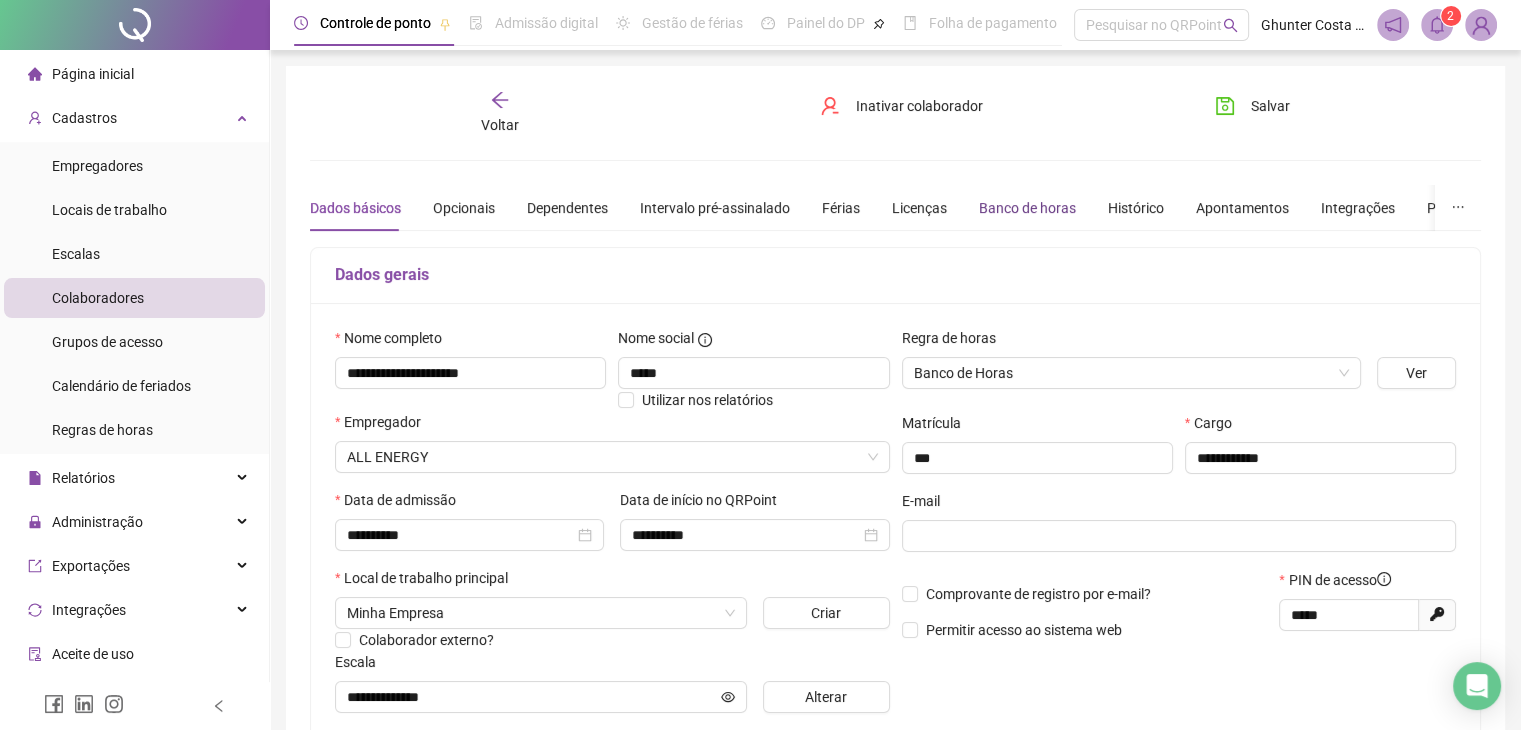 click on "Banco de horas" at bounding box center (1027, 208) 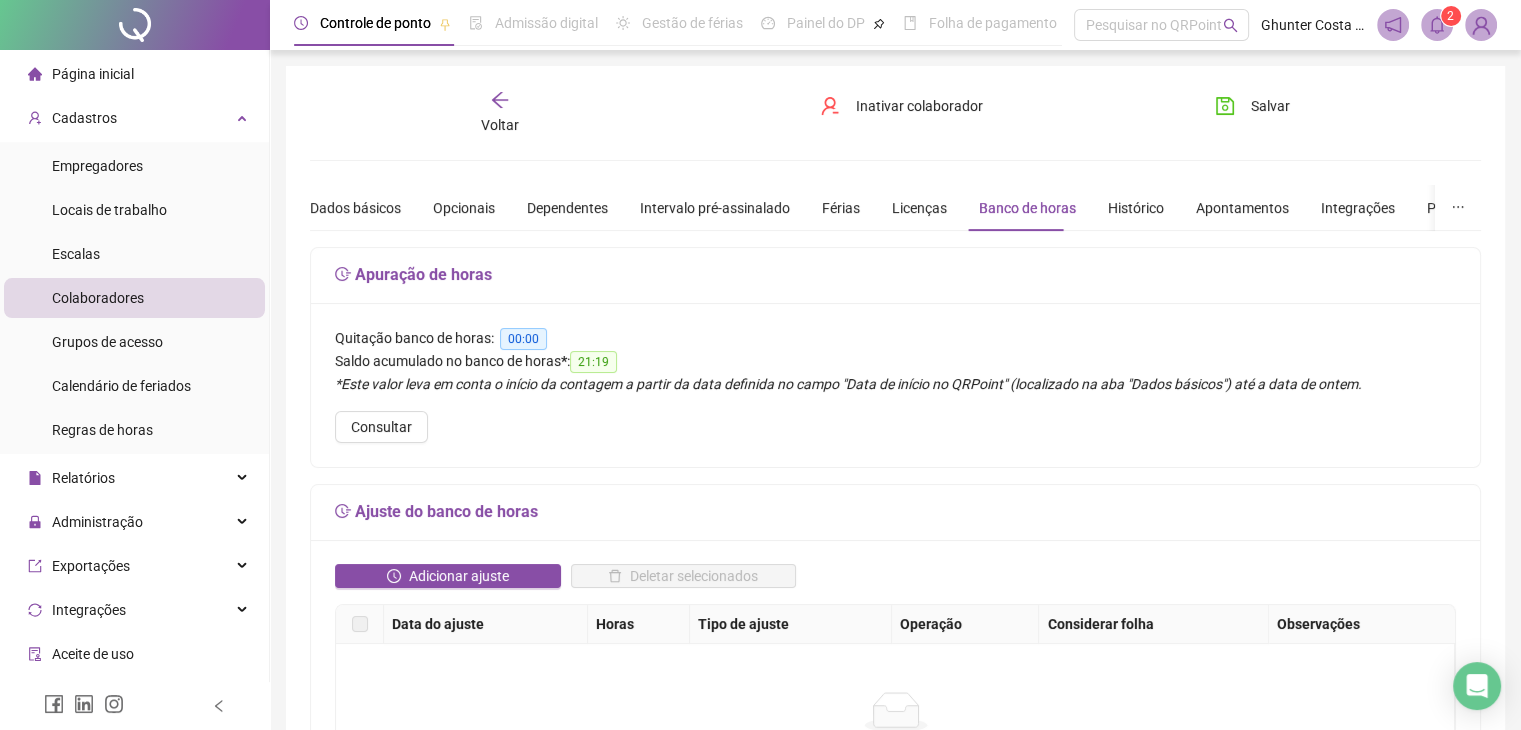 scroll, scrollTop: 174, scrollLeft: 0, axis: vertical 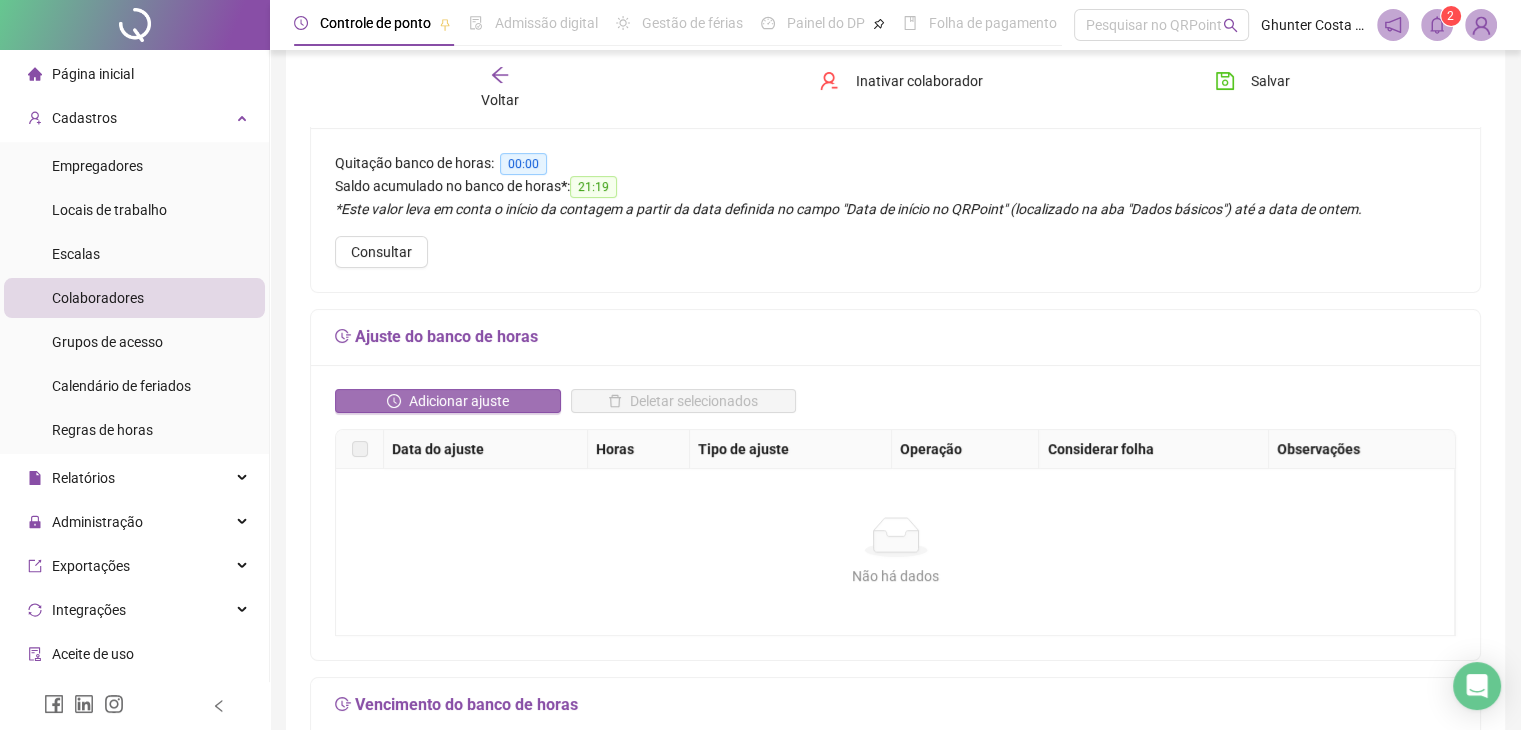 click on "Adicionar ajuste" at bounding box center [459, 401] 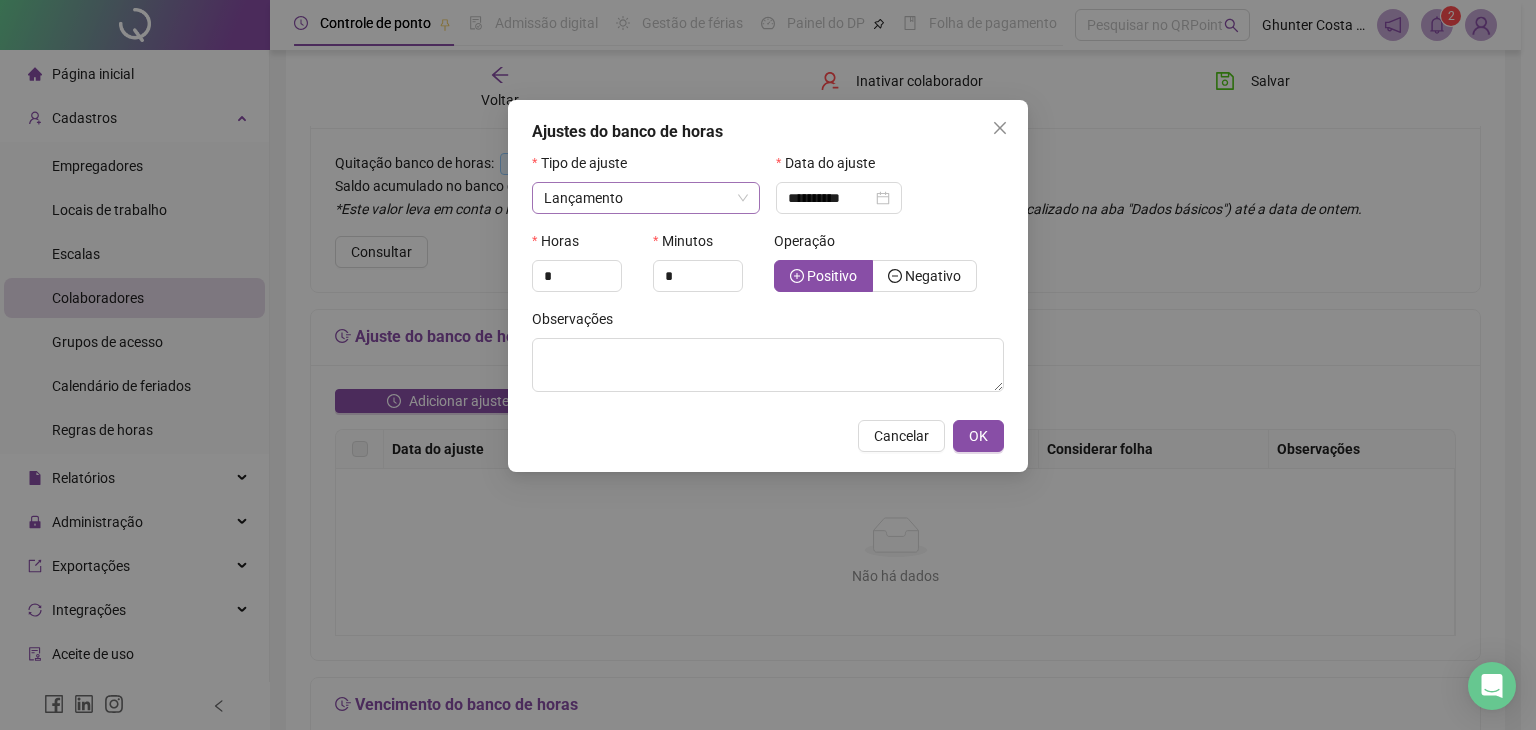 click on "Lançamento" at bounding box center [646, 198] 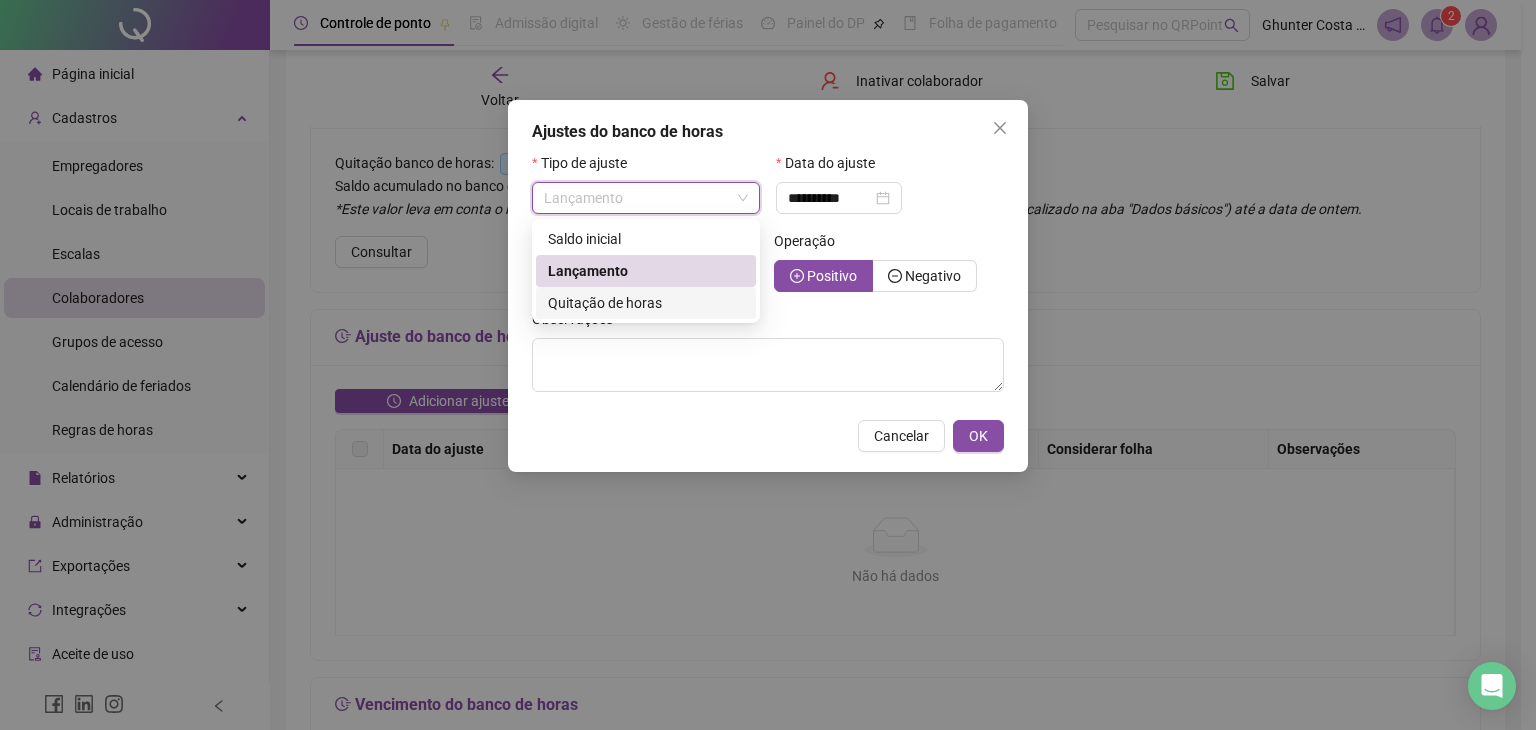 click on "Quitação de horas" at bounding box center [646, 303] 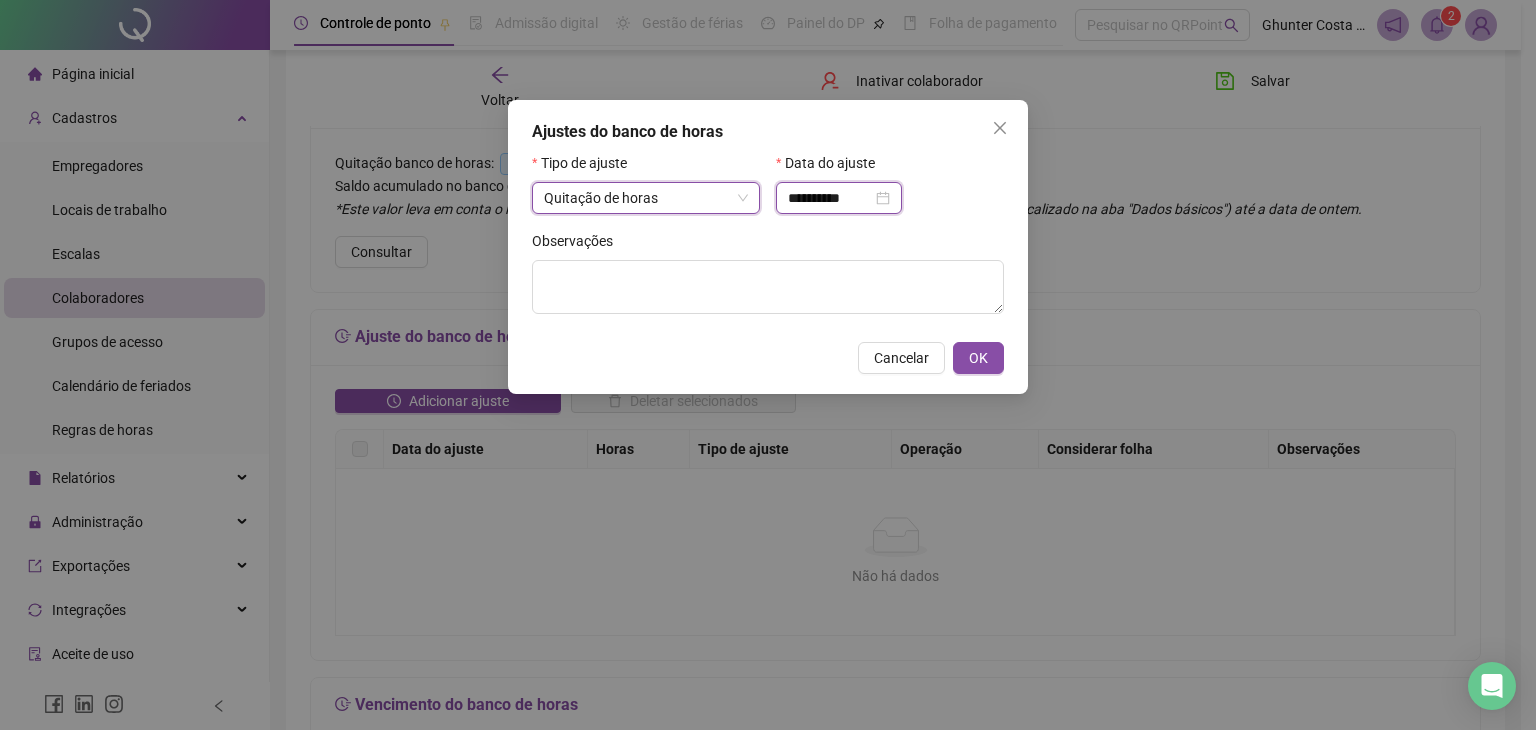 click on "**********" at bounding box center [830, 198] 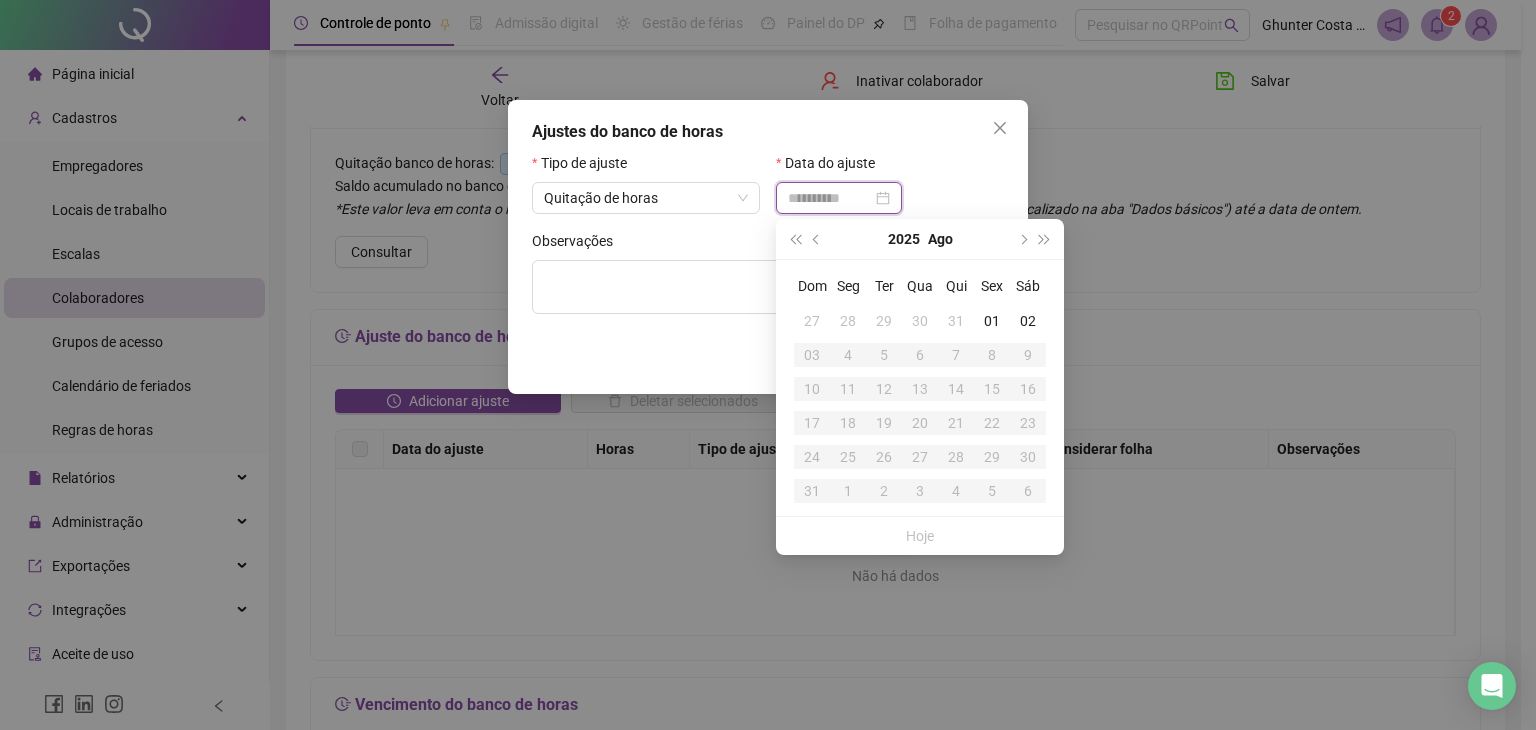 type on "**********" 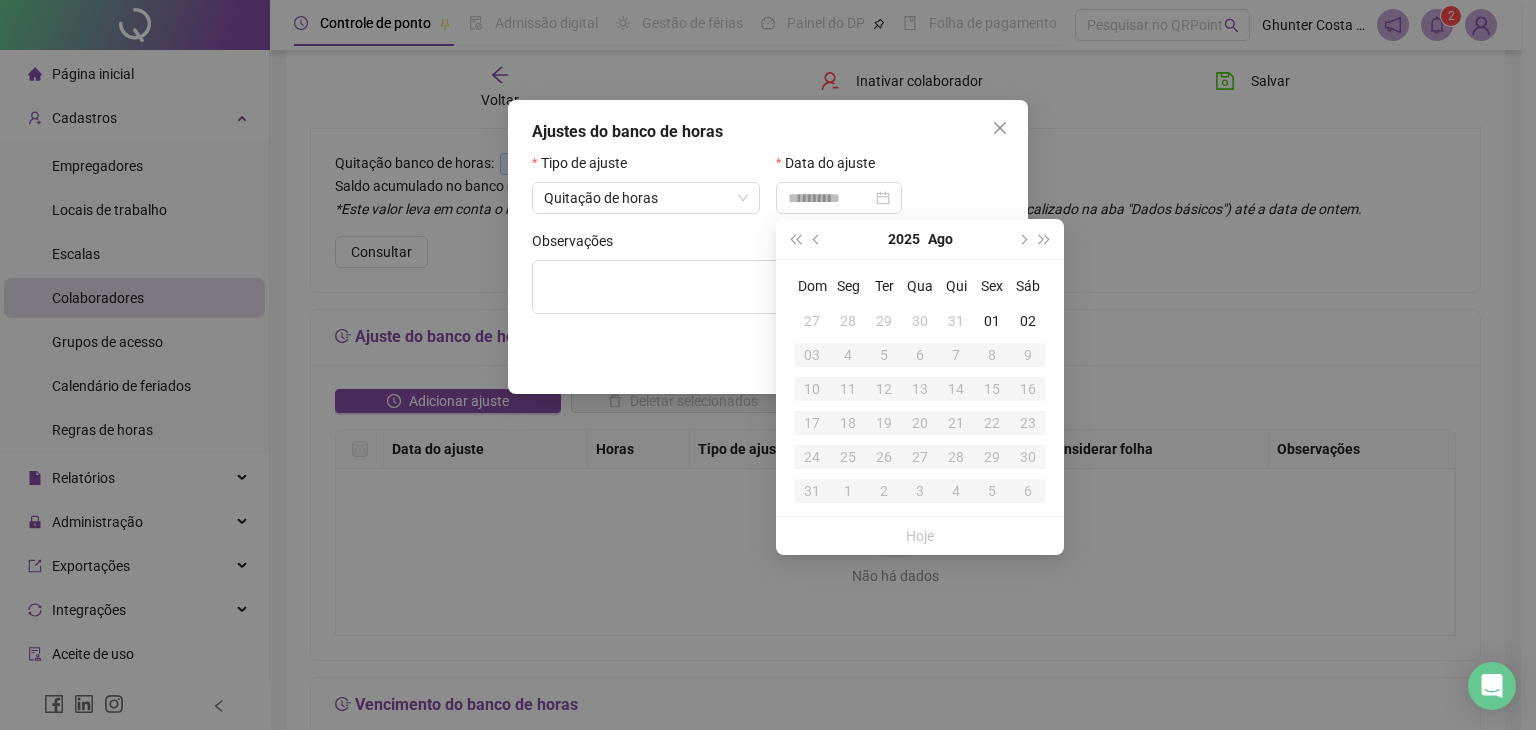 click on "31" at bounding box center (956, 321) 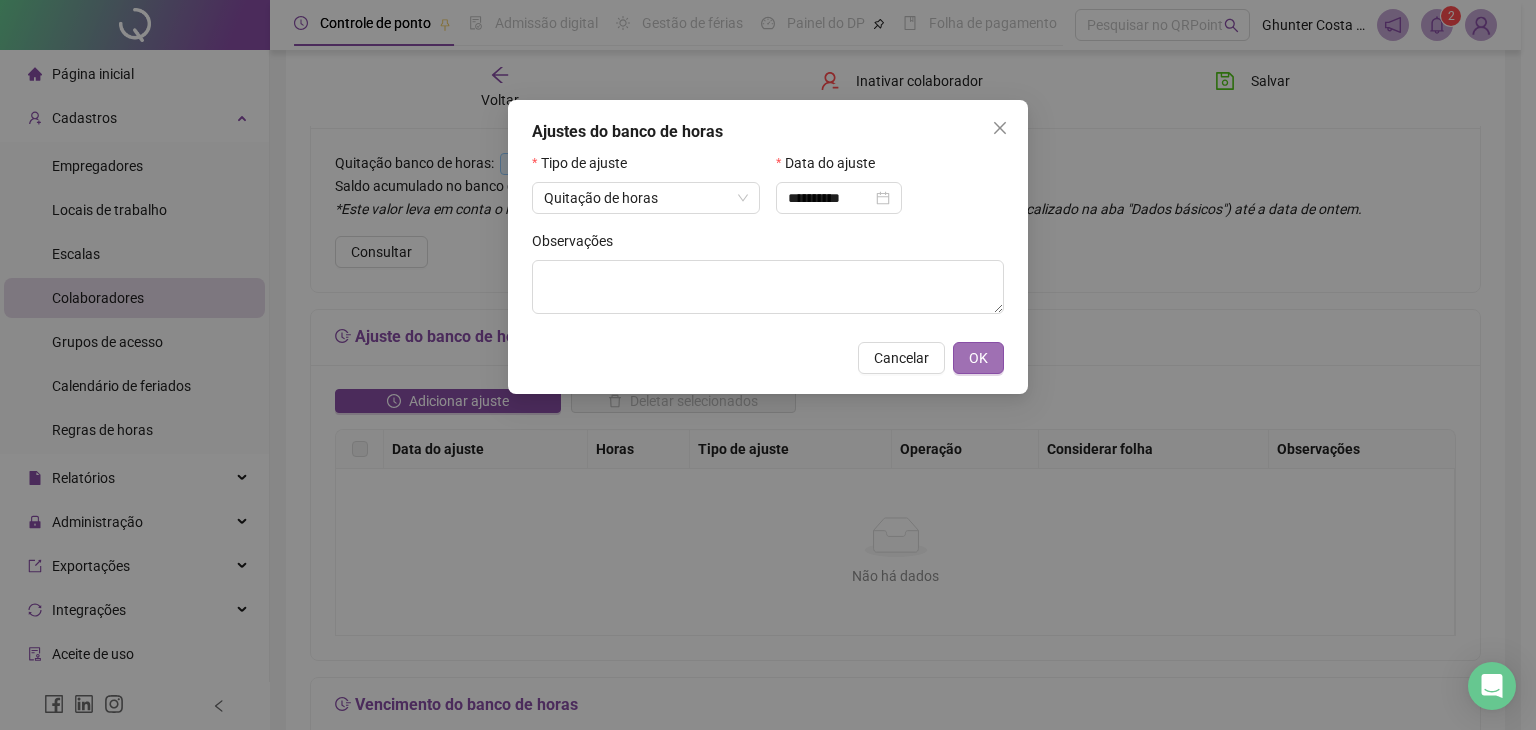 click on "OK" at bounding box center (978, 358) 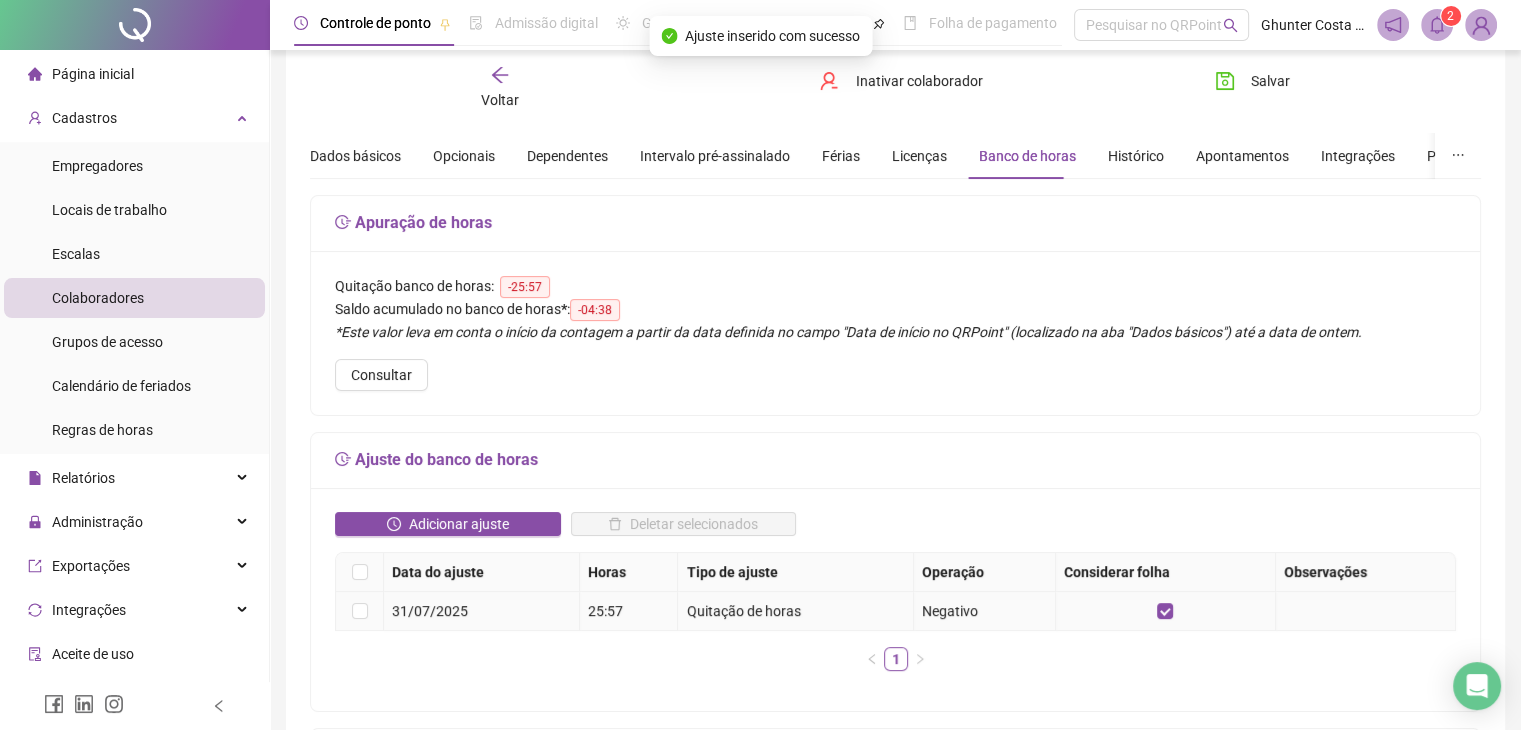scroll, scrollTop: 50, scrollLeft: 0, axis: vertical 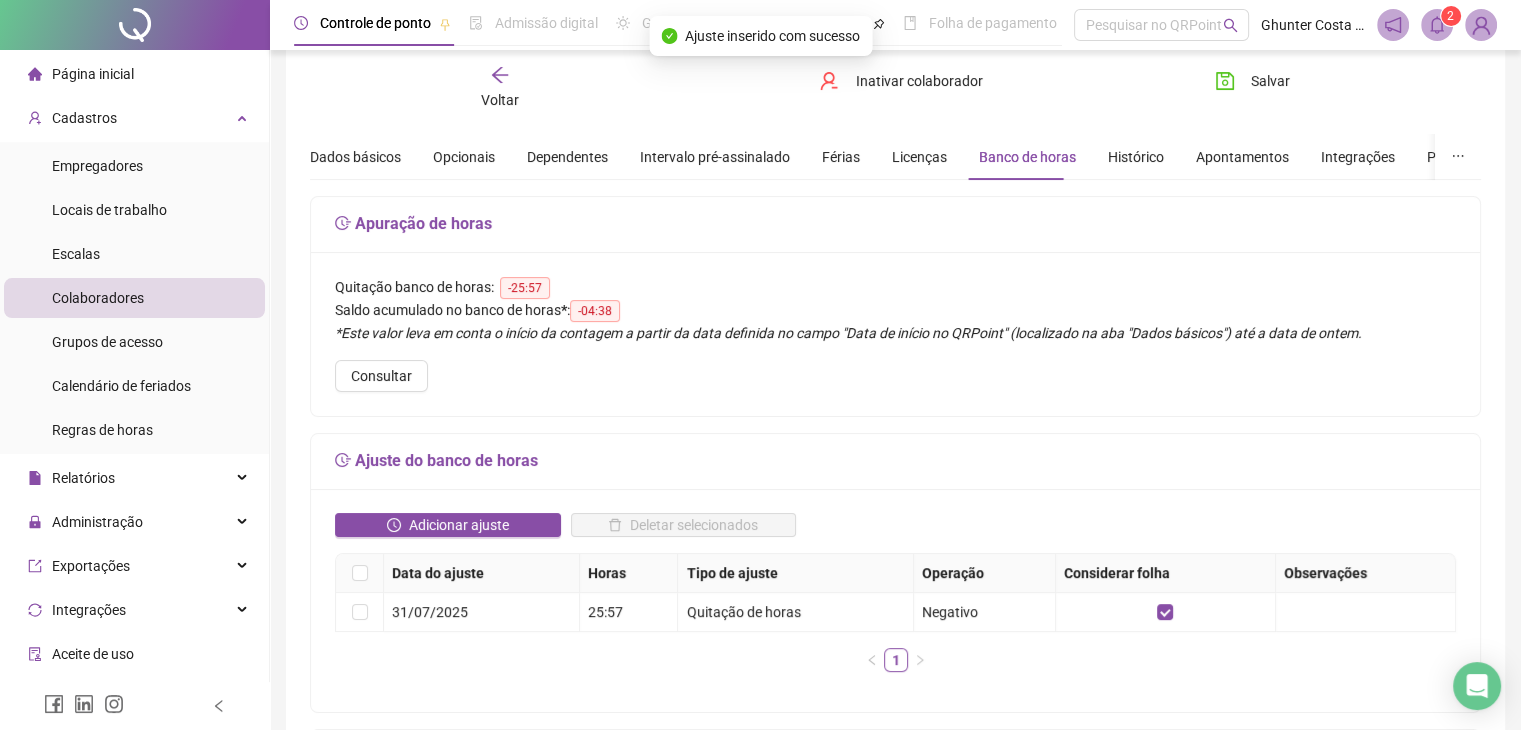 click 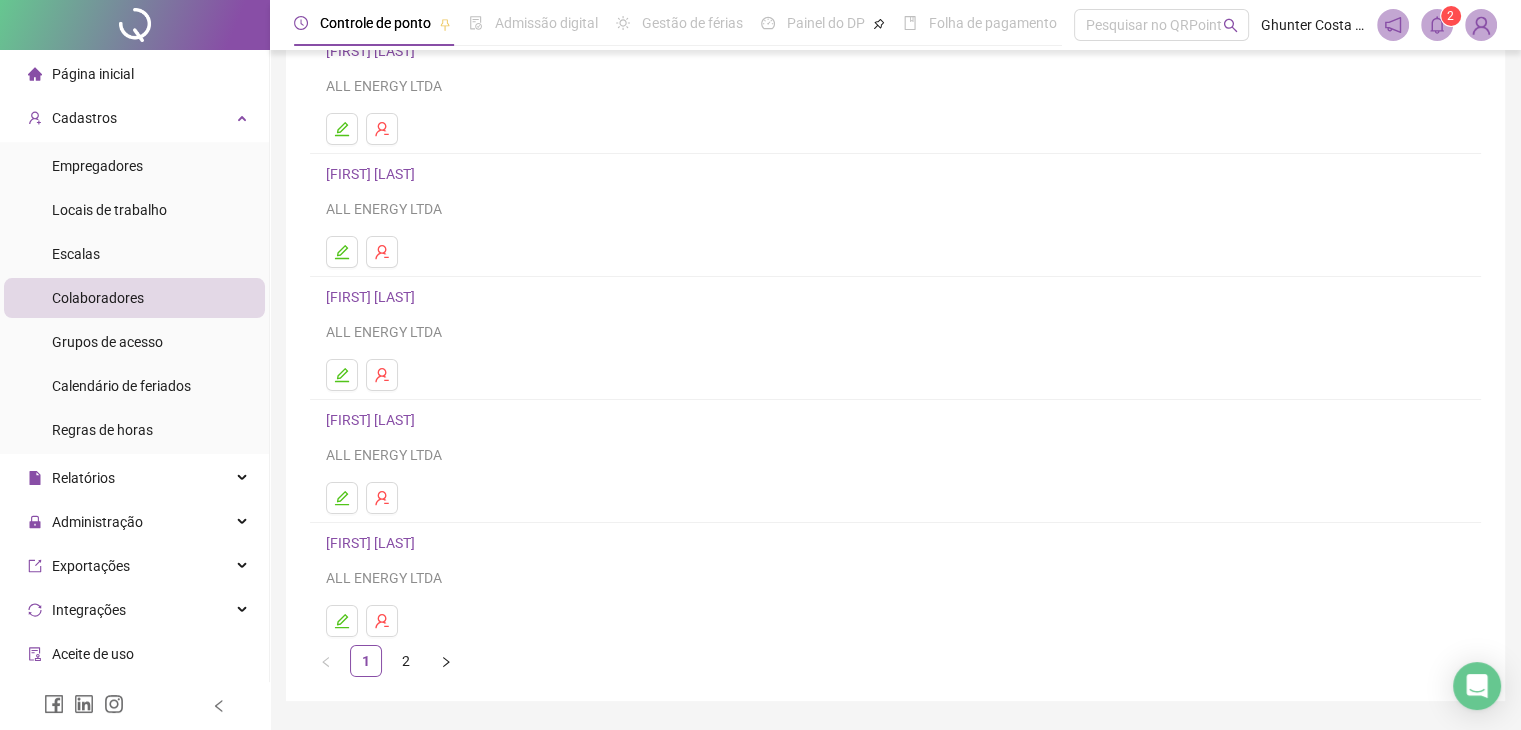 scroll, scrollTop: 236, scrollLeft: 0, axis: vertical 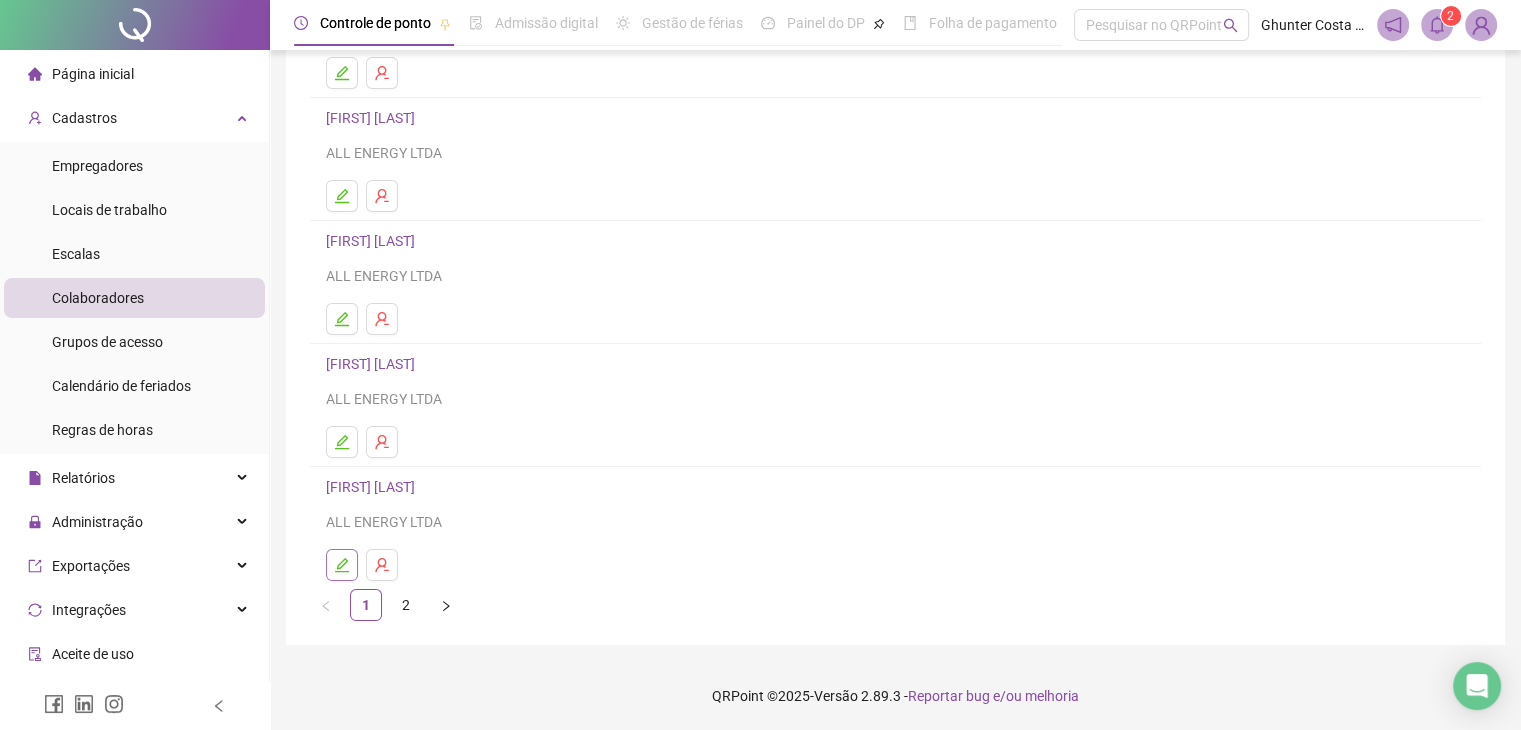 click 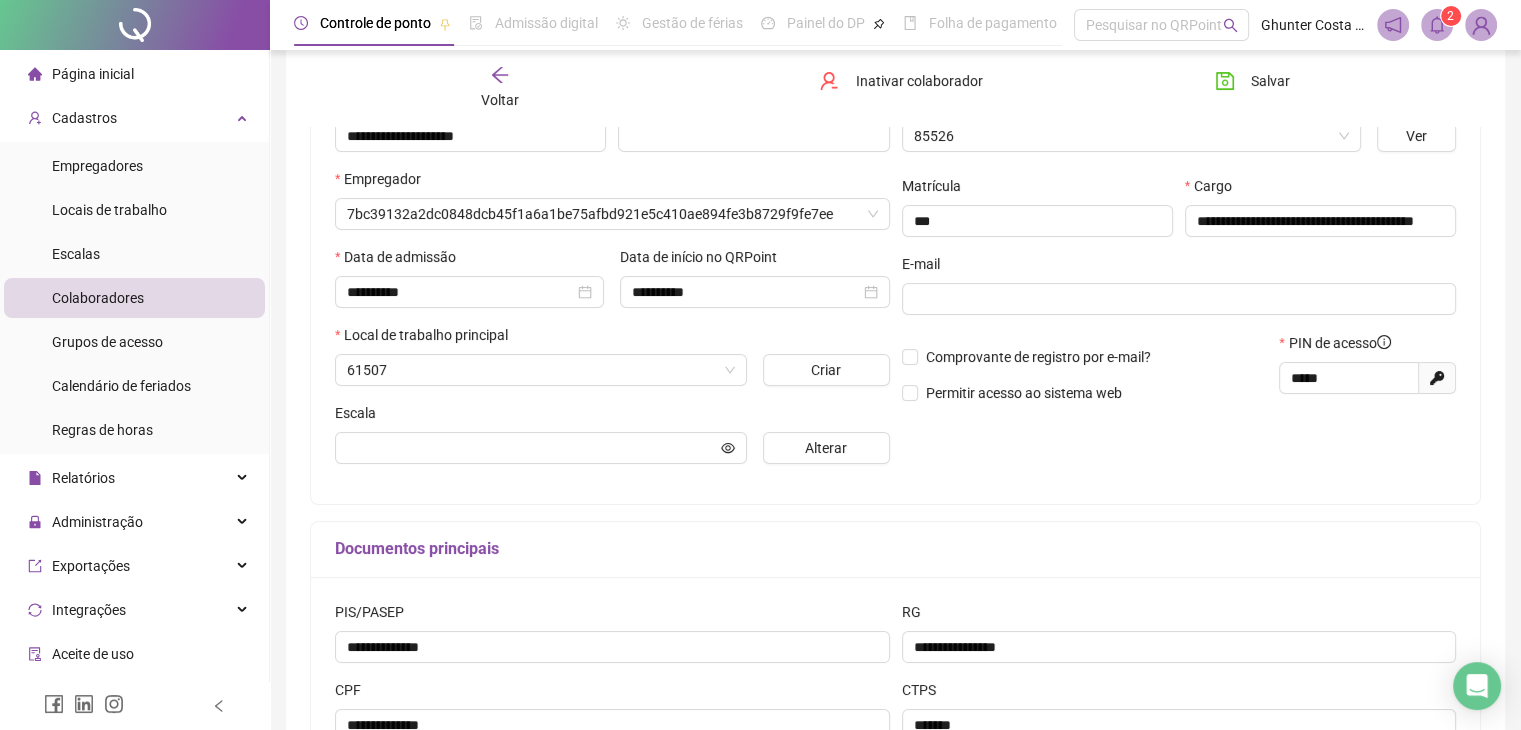 scroll, scrollTop: 247, scrollLeft: 0, axis: vertical 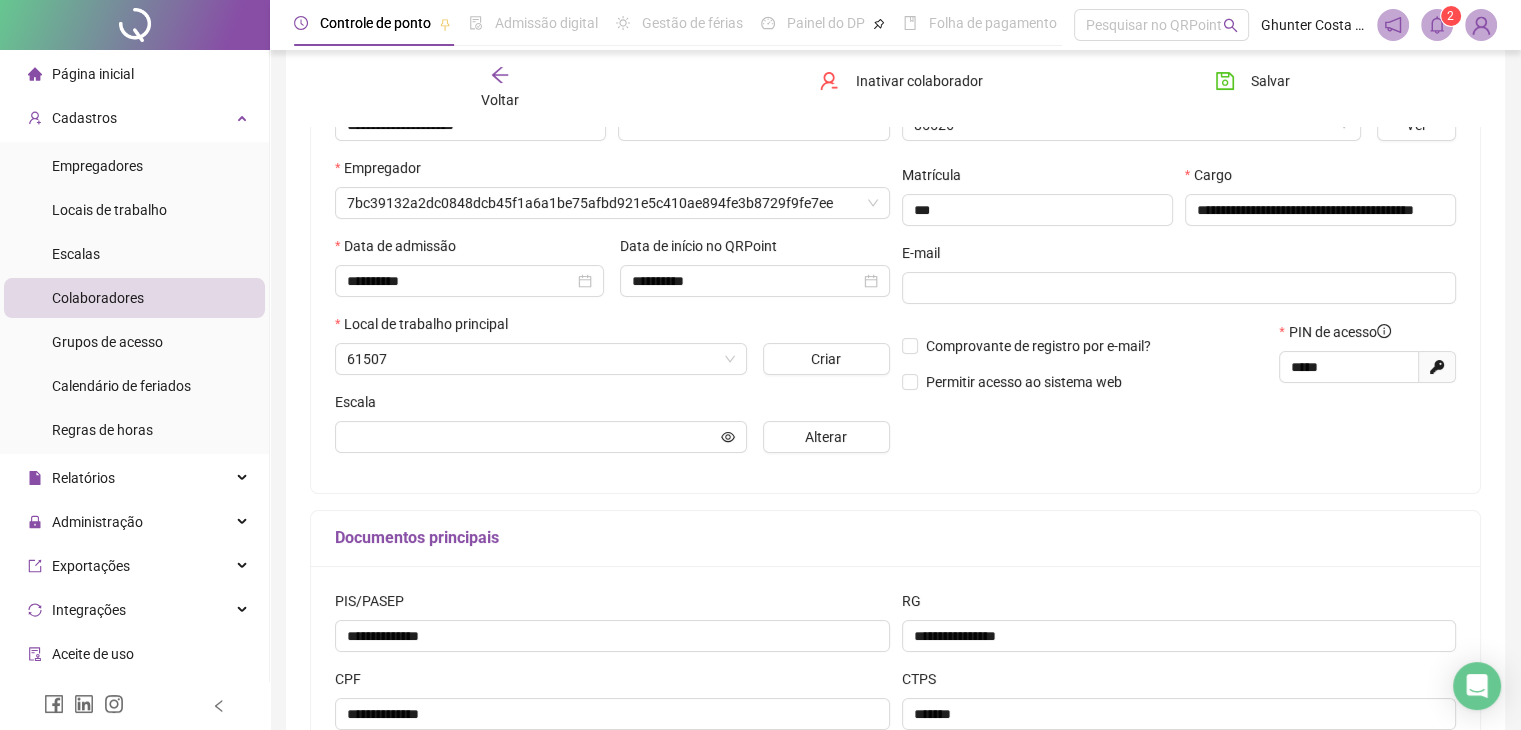 type on "**********" 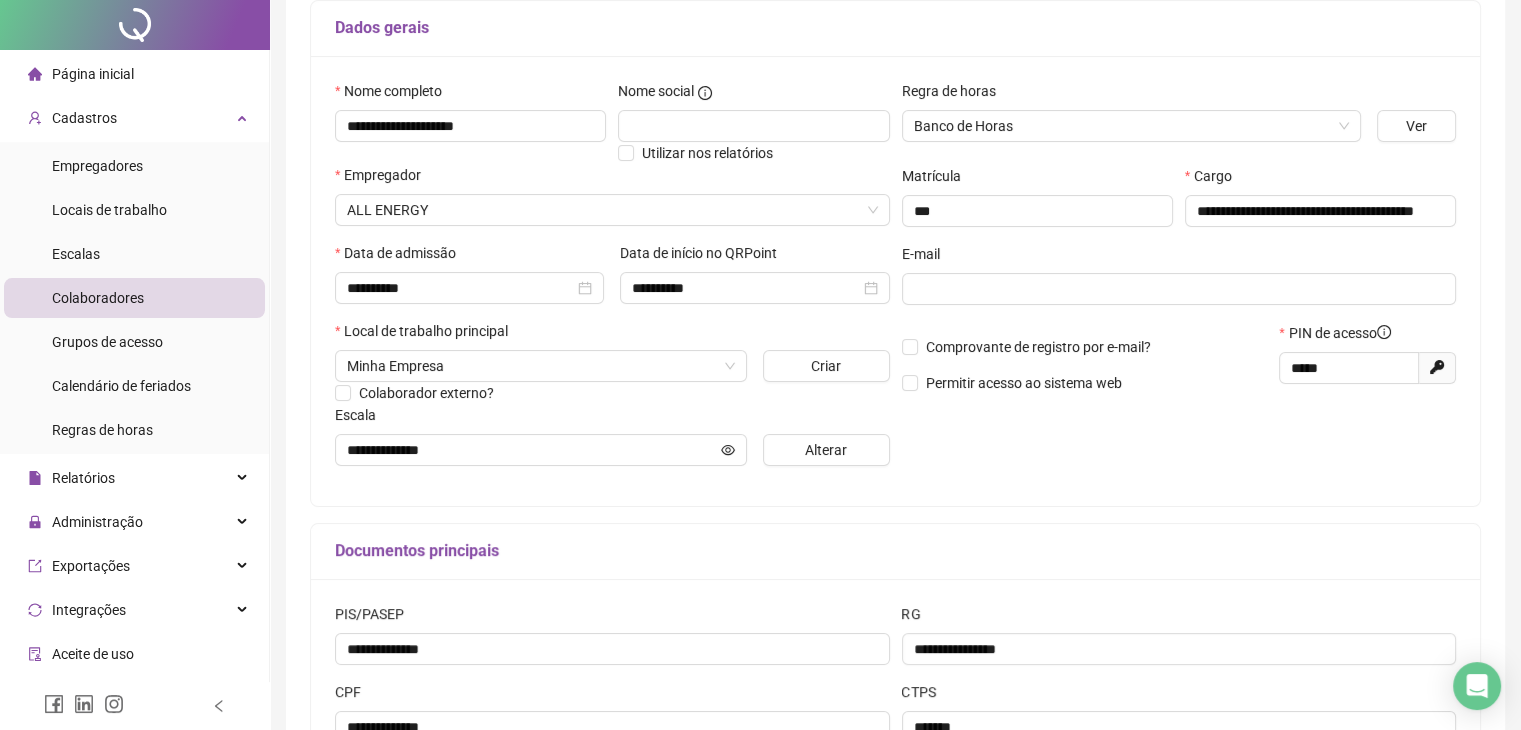 scroll, scrollTop: 0, scrollLeft: 0, axis: both 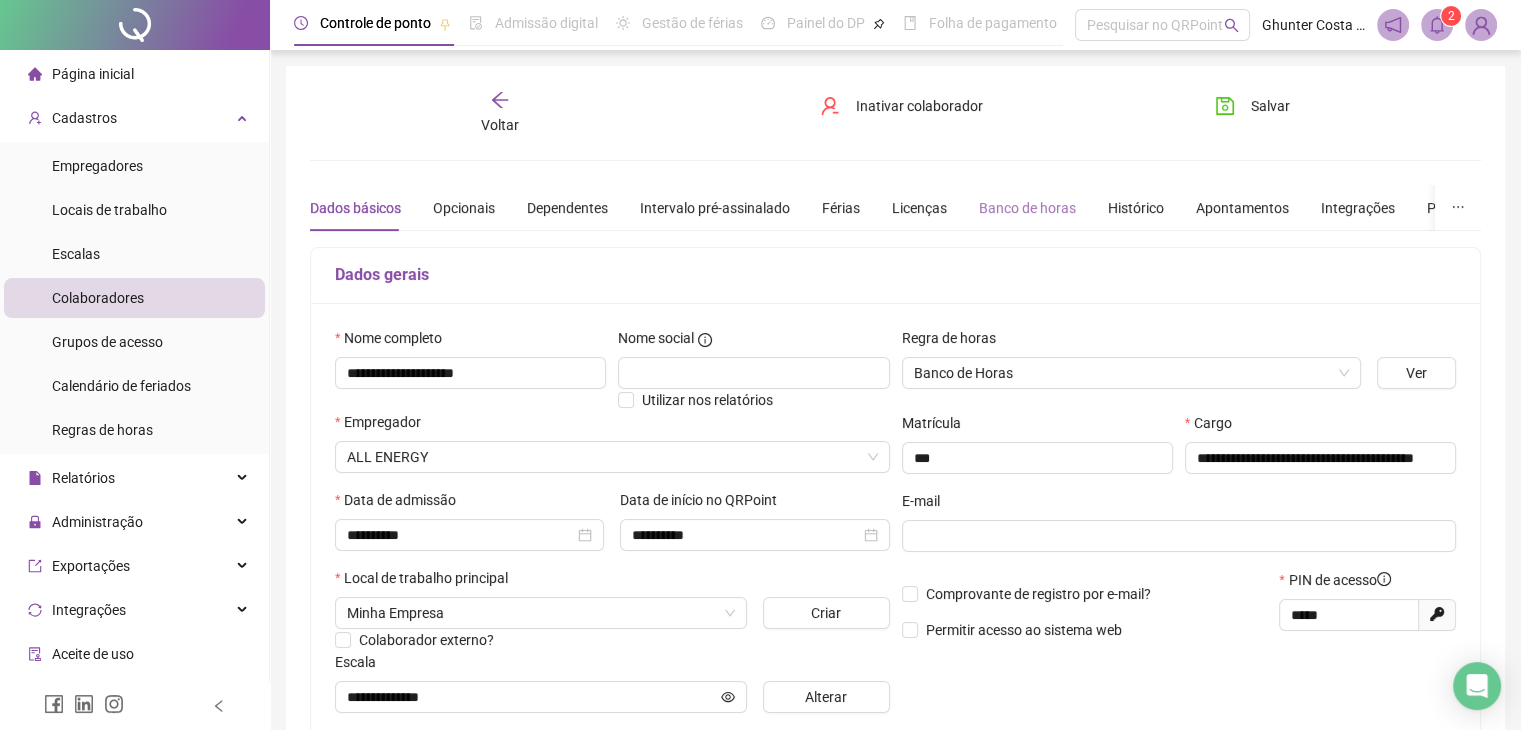 click on "Banco de horas" at bounding box center (1027, 208) 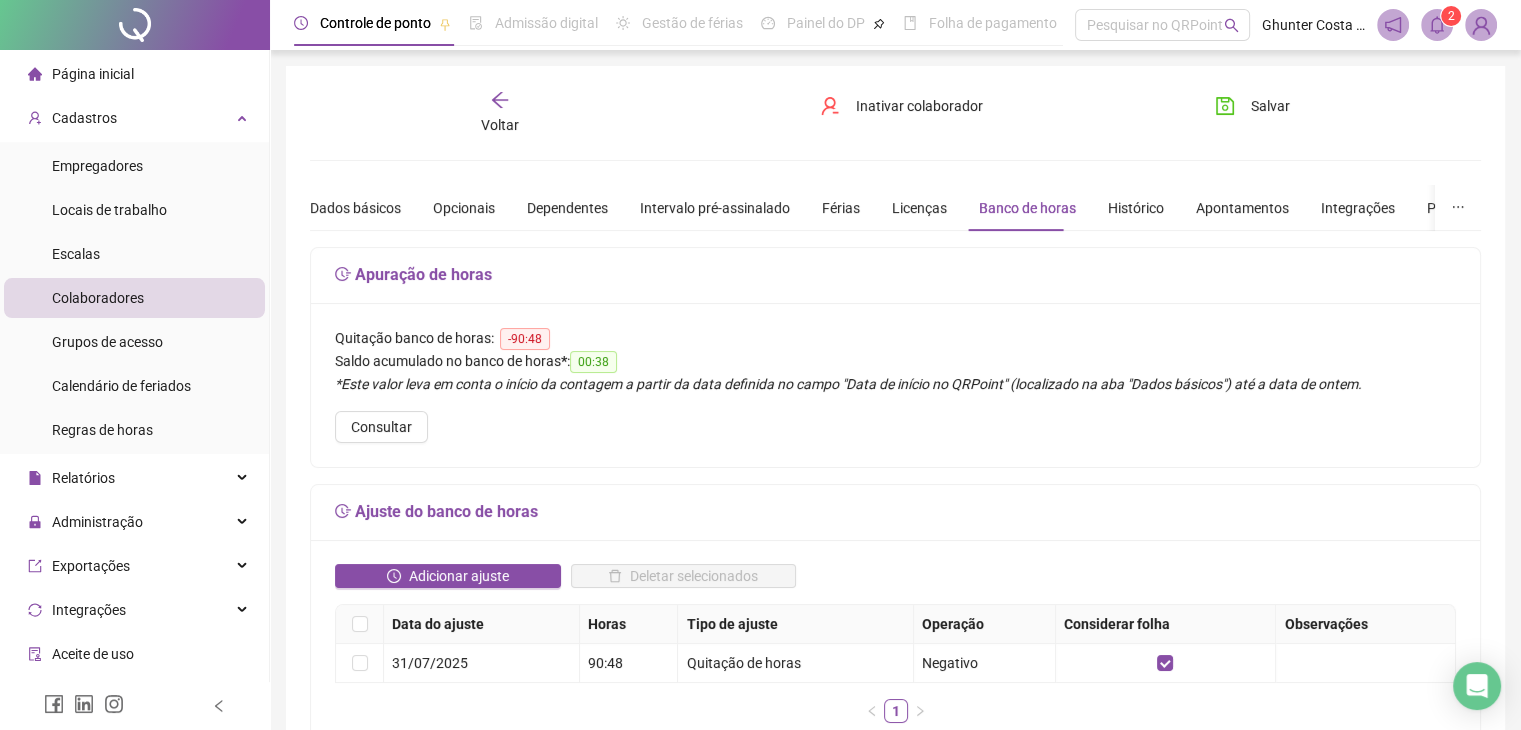 click on "Voltar" at bounding box center [500, 125] 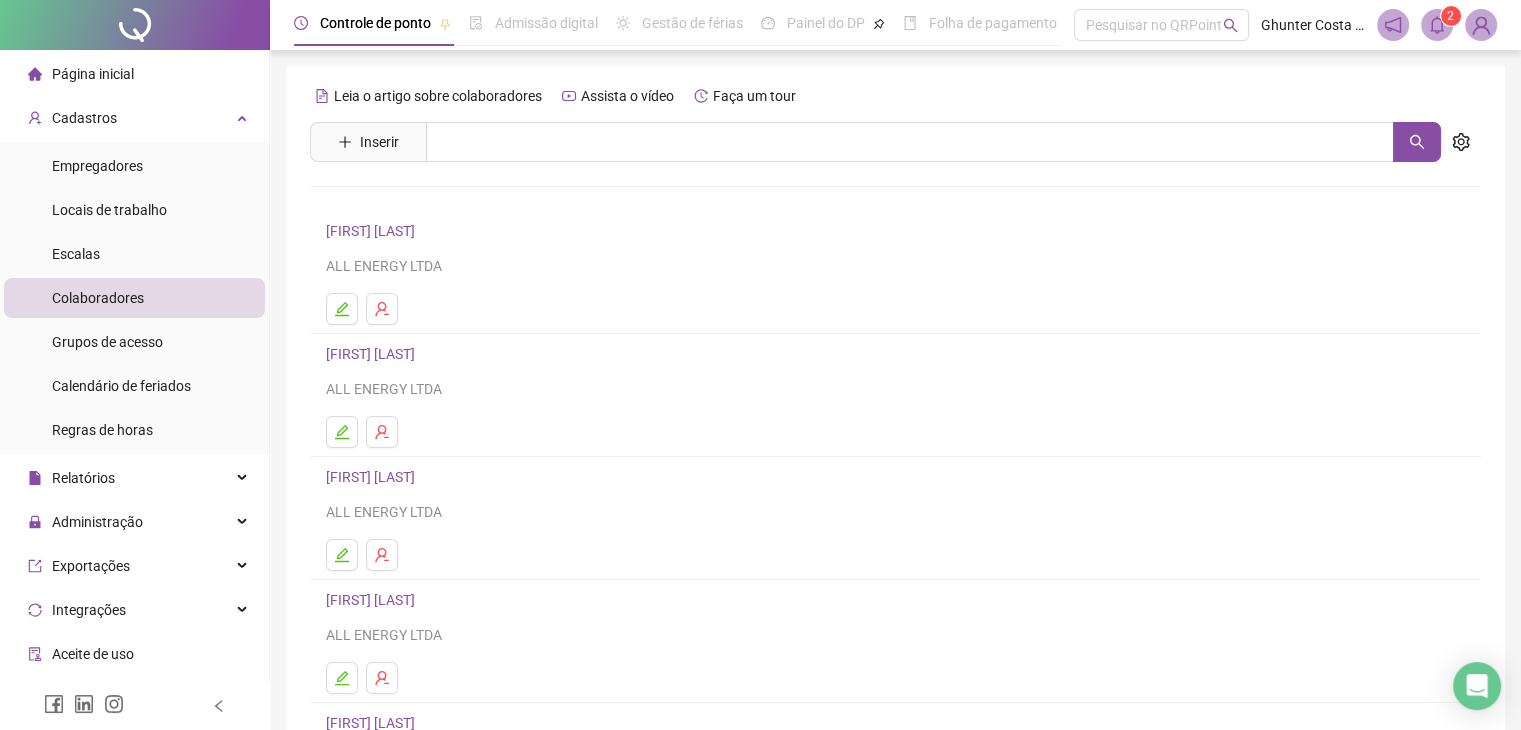 scroll, scrollTop: 236, scrollLeft: 0, axis: vertical 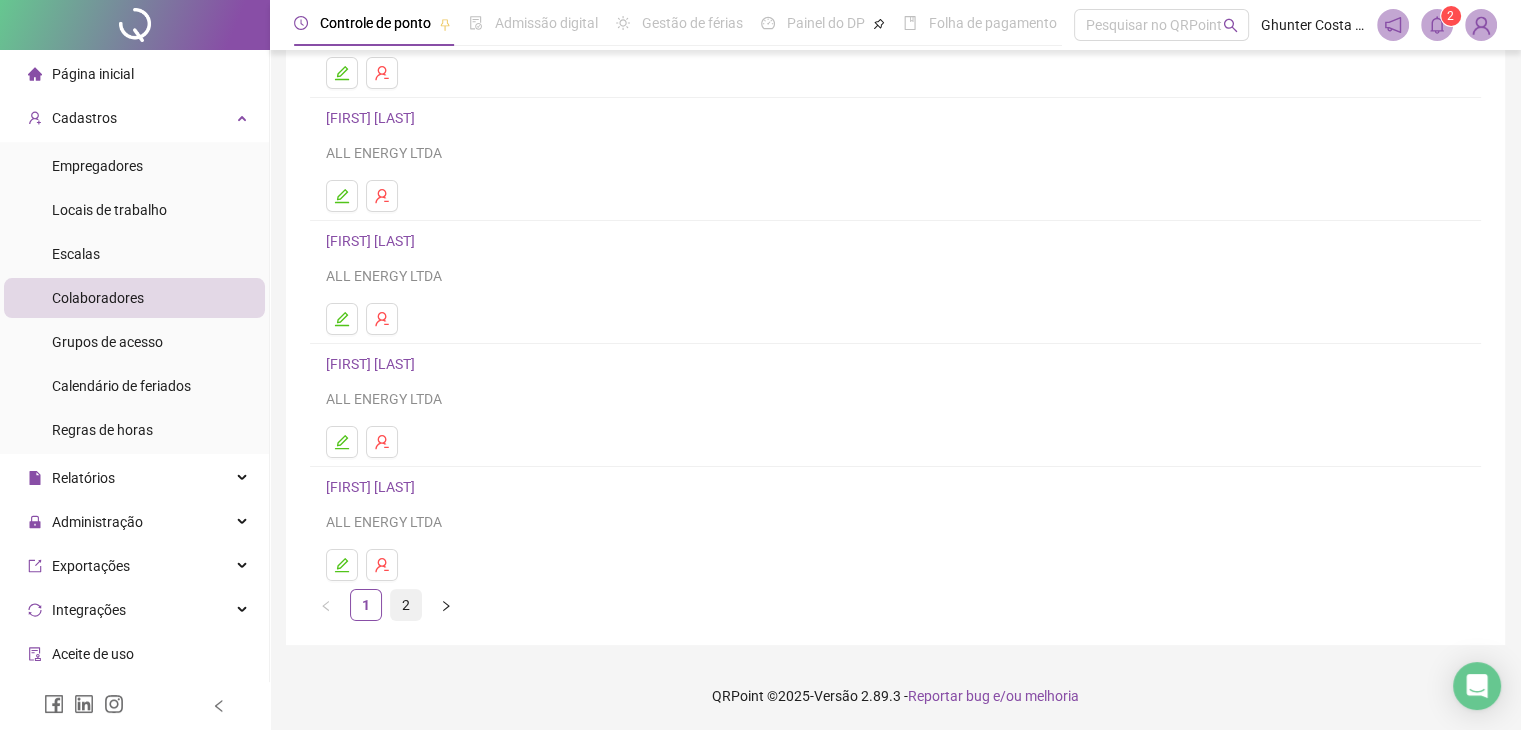 click on "2" at bounding box center (406, 605) 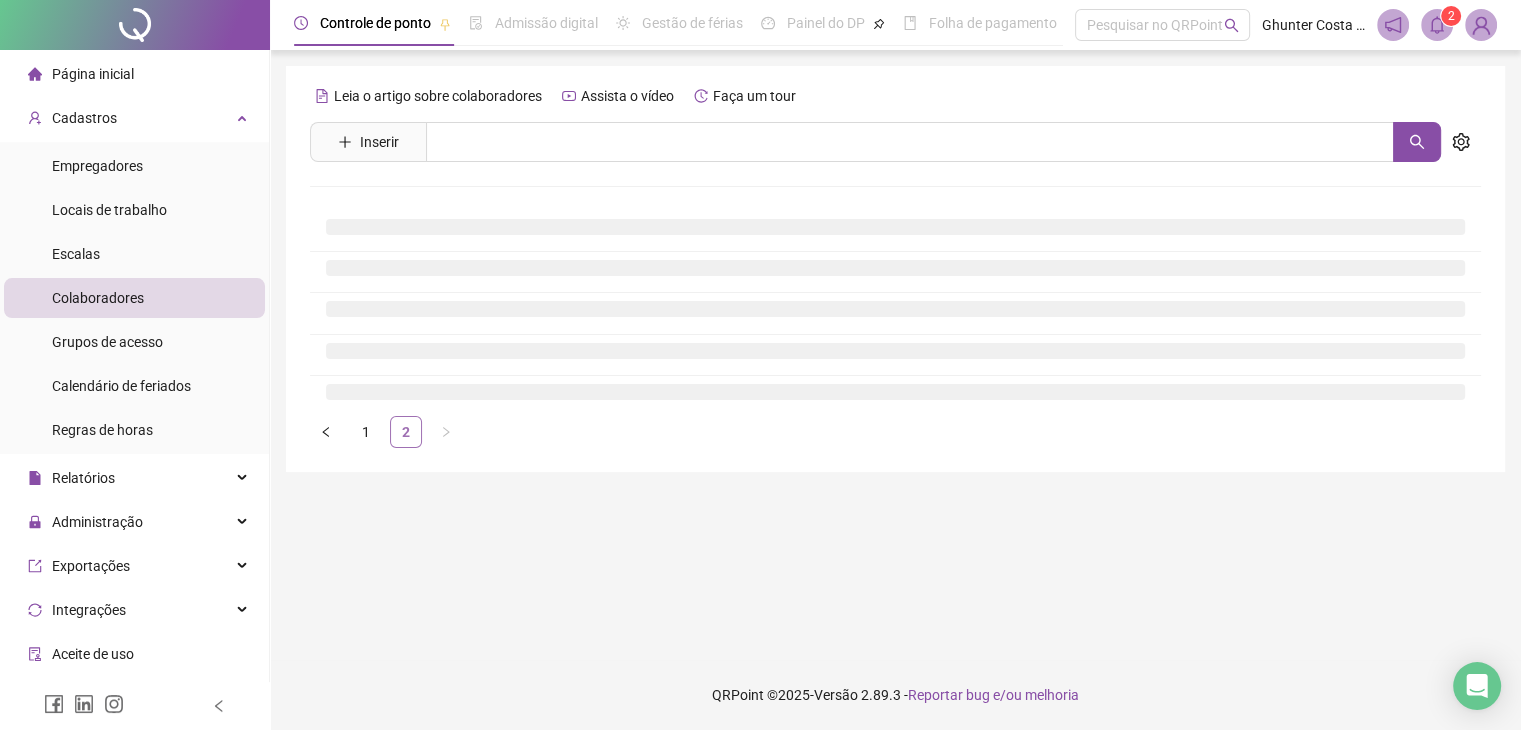 scroll, scrollTop: 0, scrollLeft: 0, axis: both 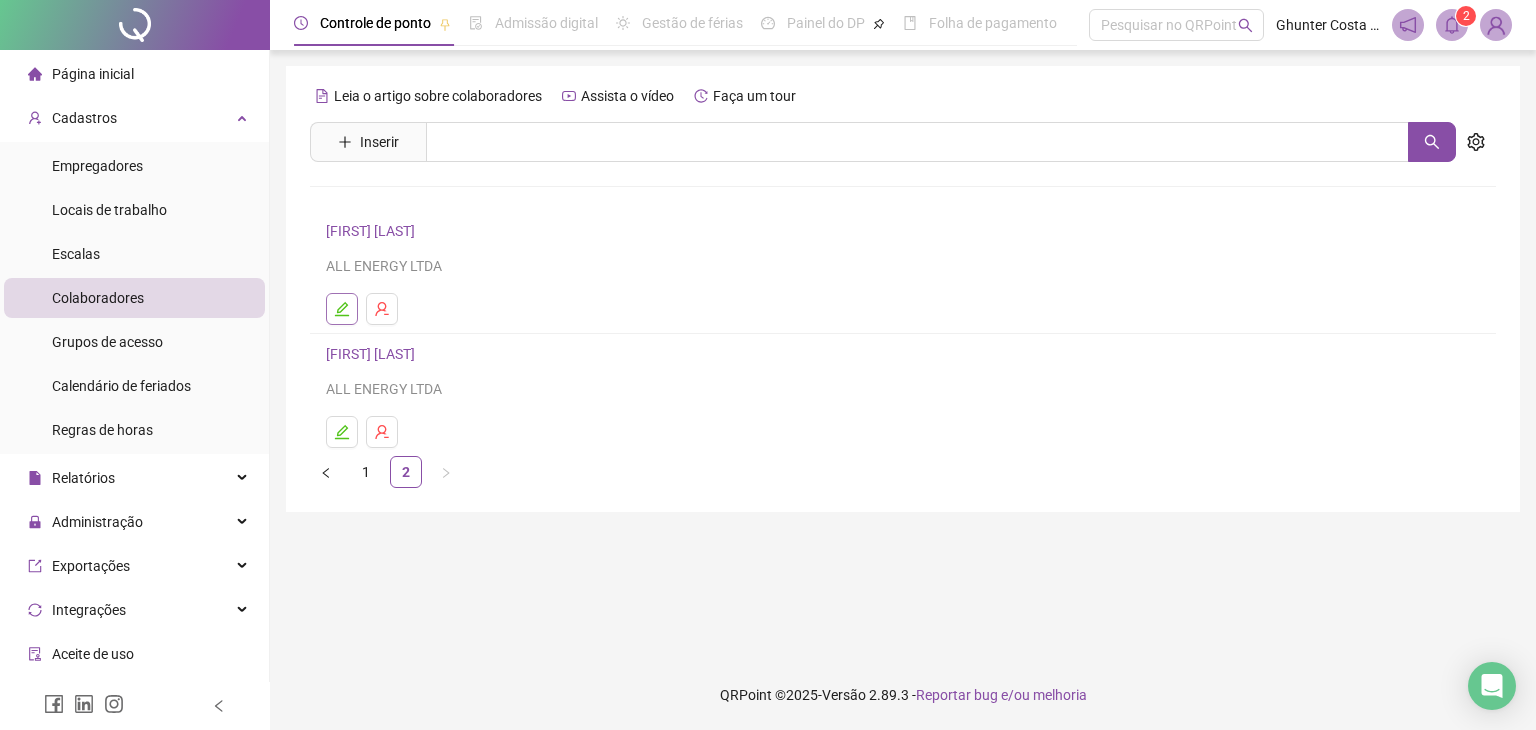 click 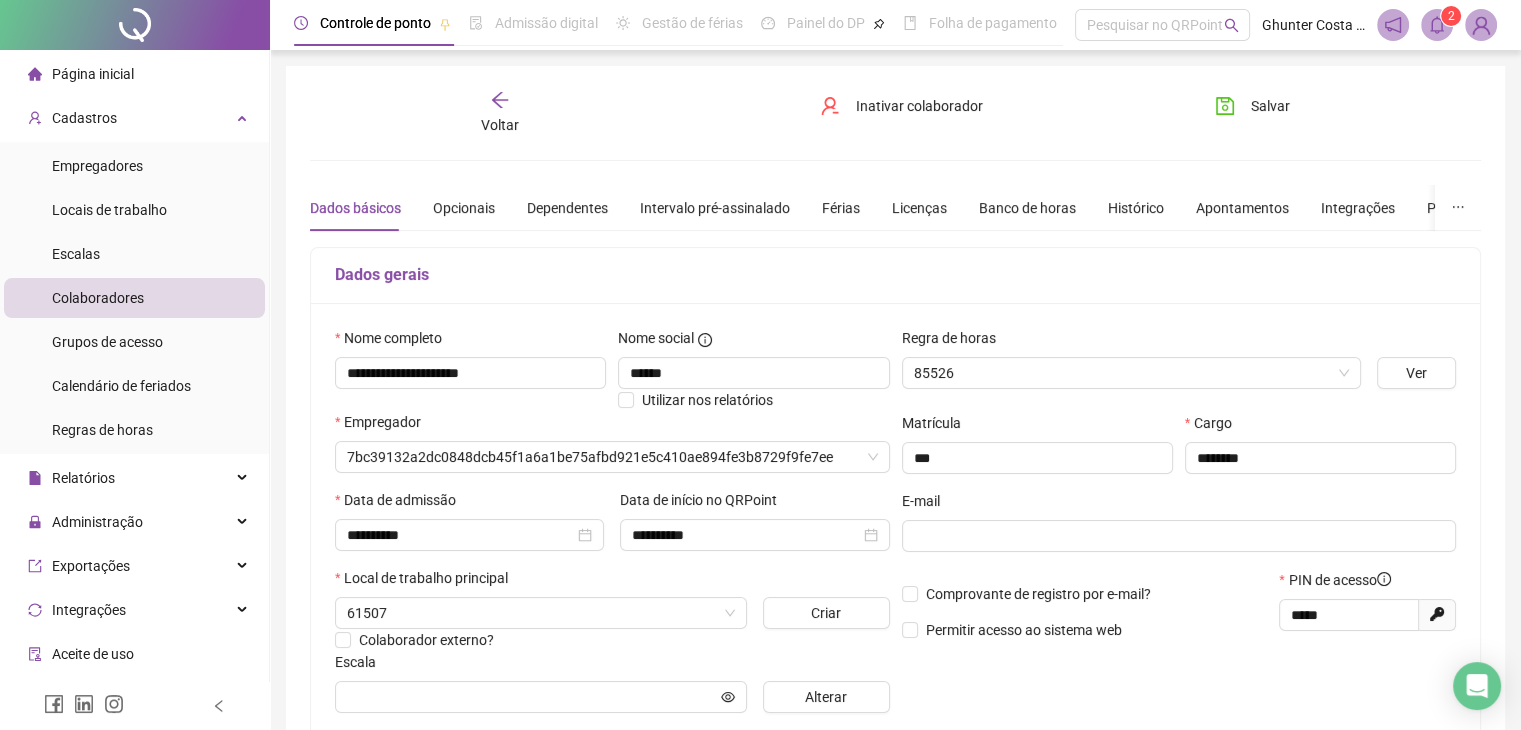 type on "**********" 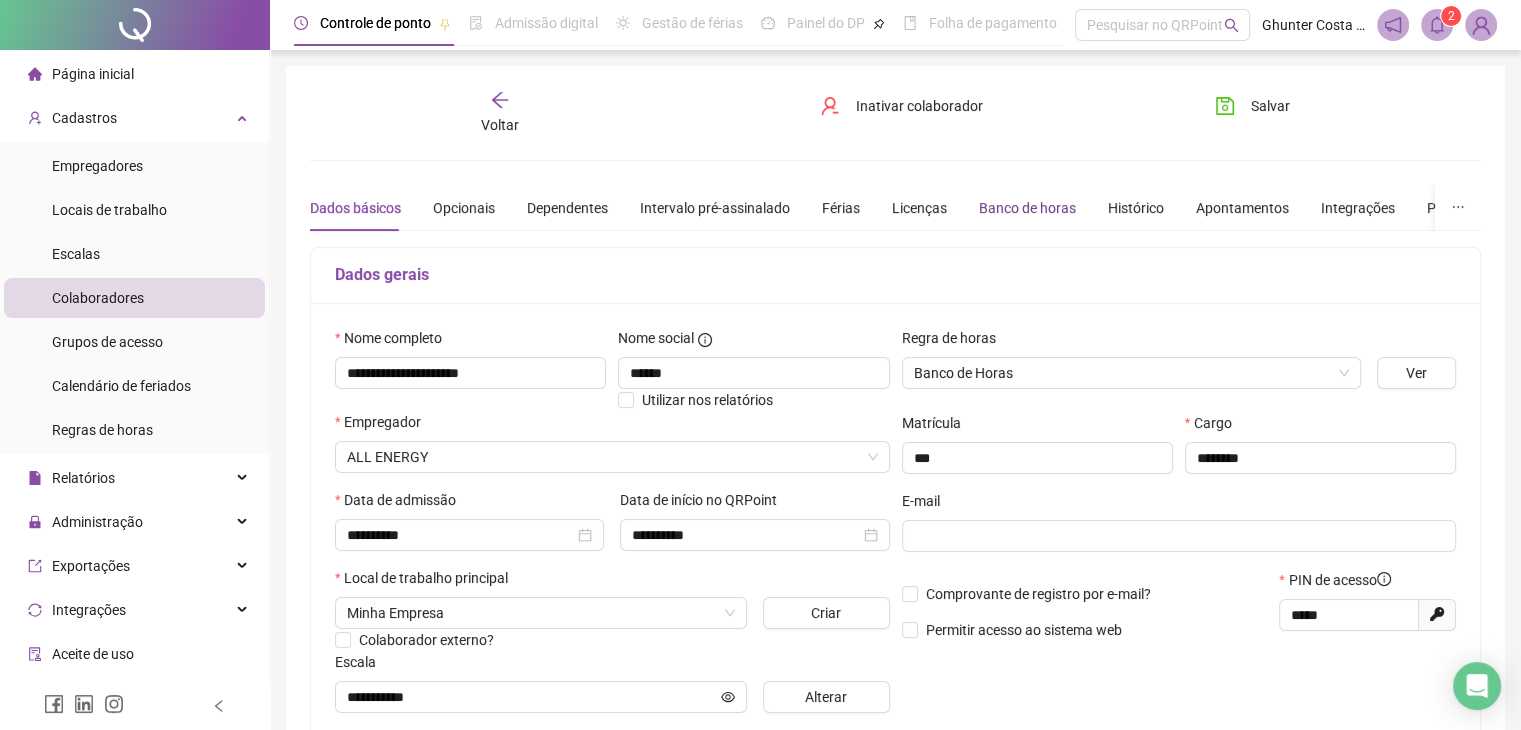 click on "Banco de horas" at bounding box center (1027, 208) 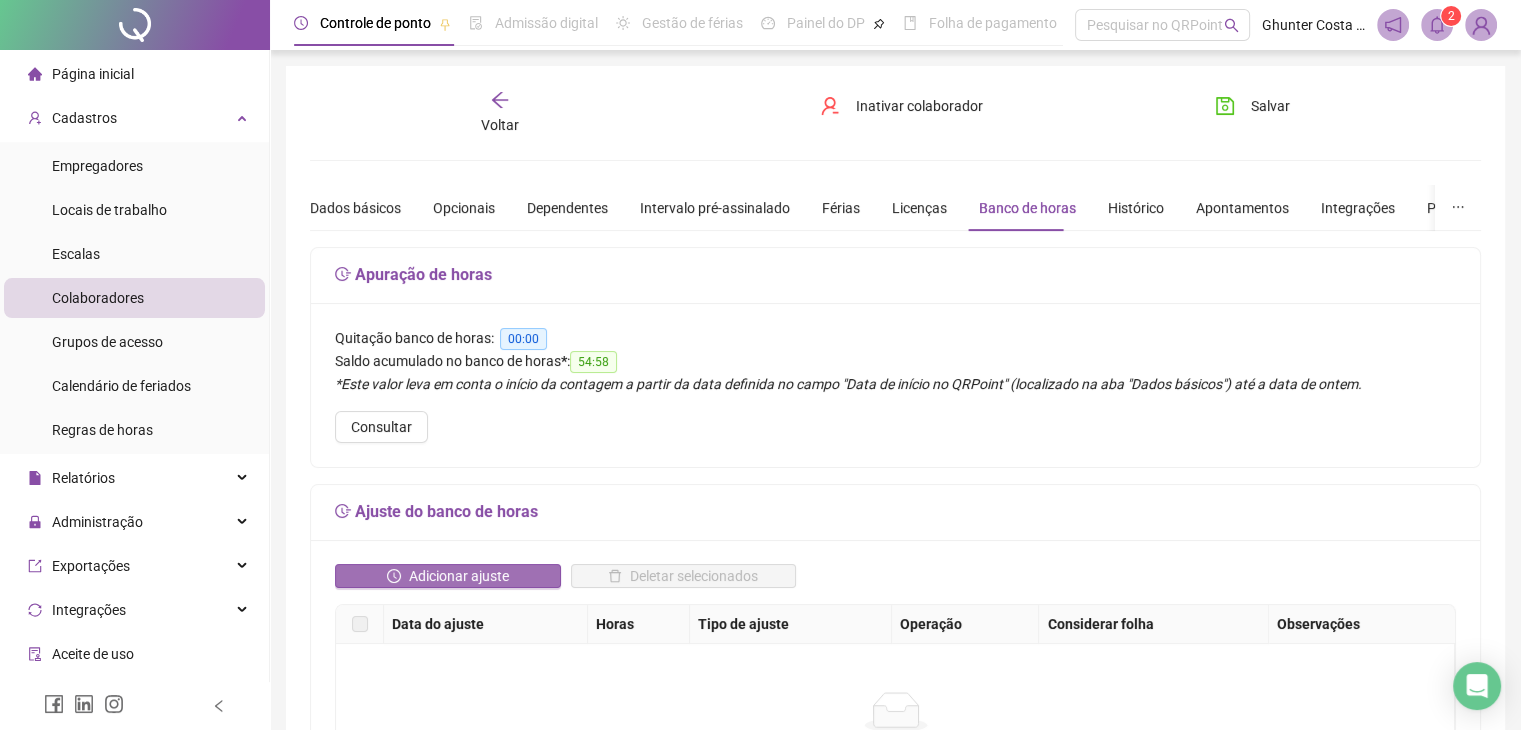 click on "Adicionar ajuste" at bounding box center [459, 576] 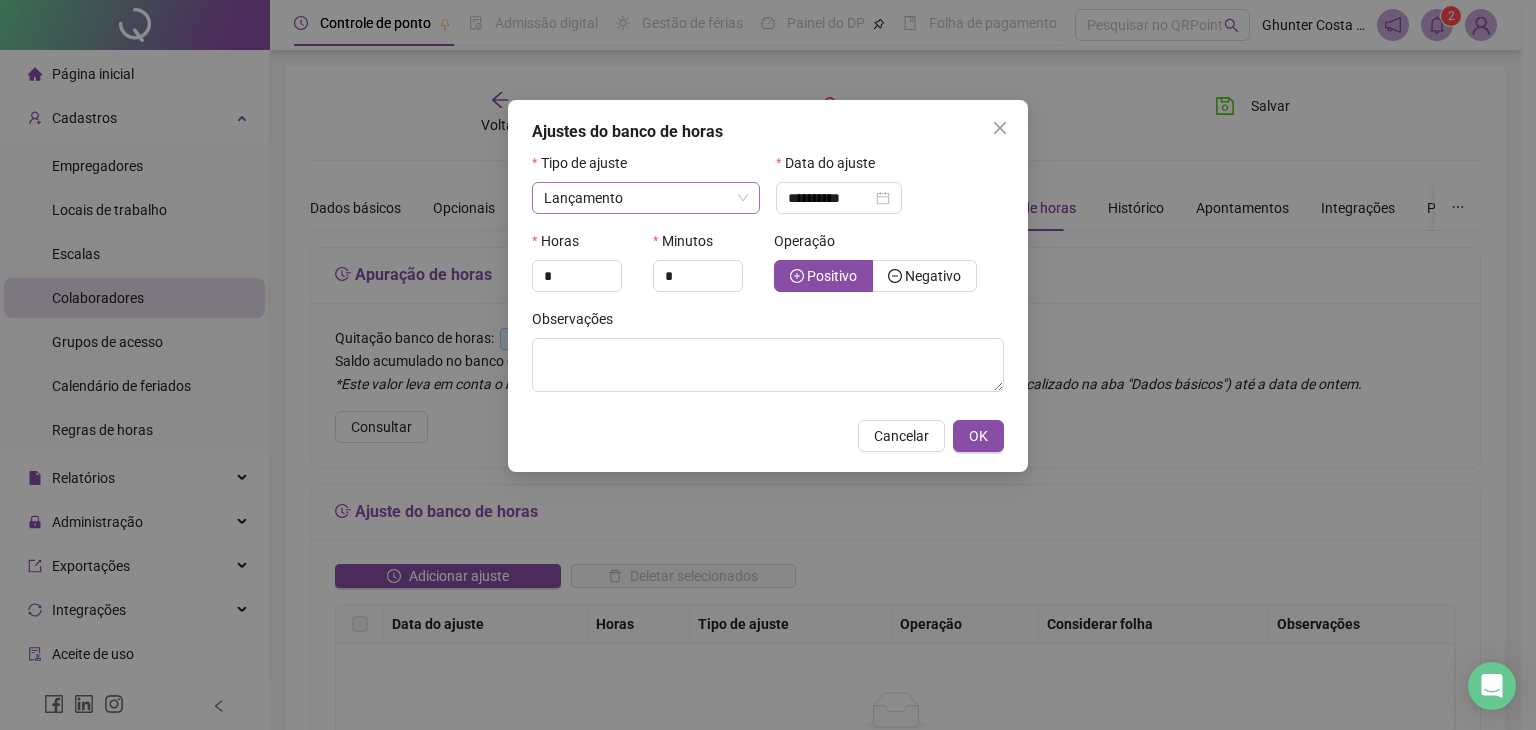 click on "Lançamento" at bounding box center [646, 198] 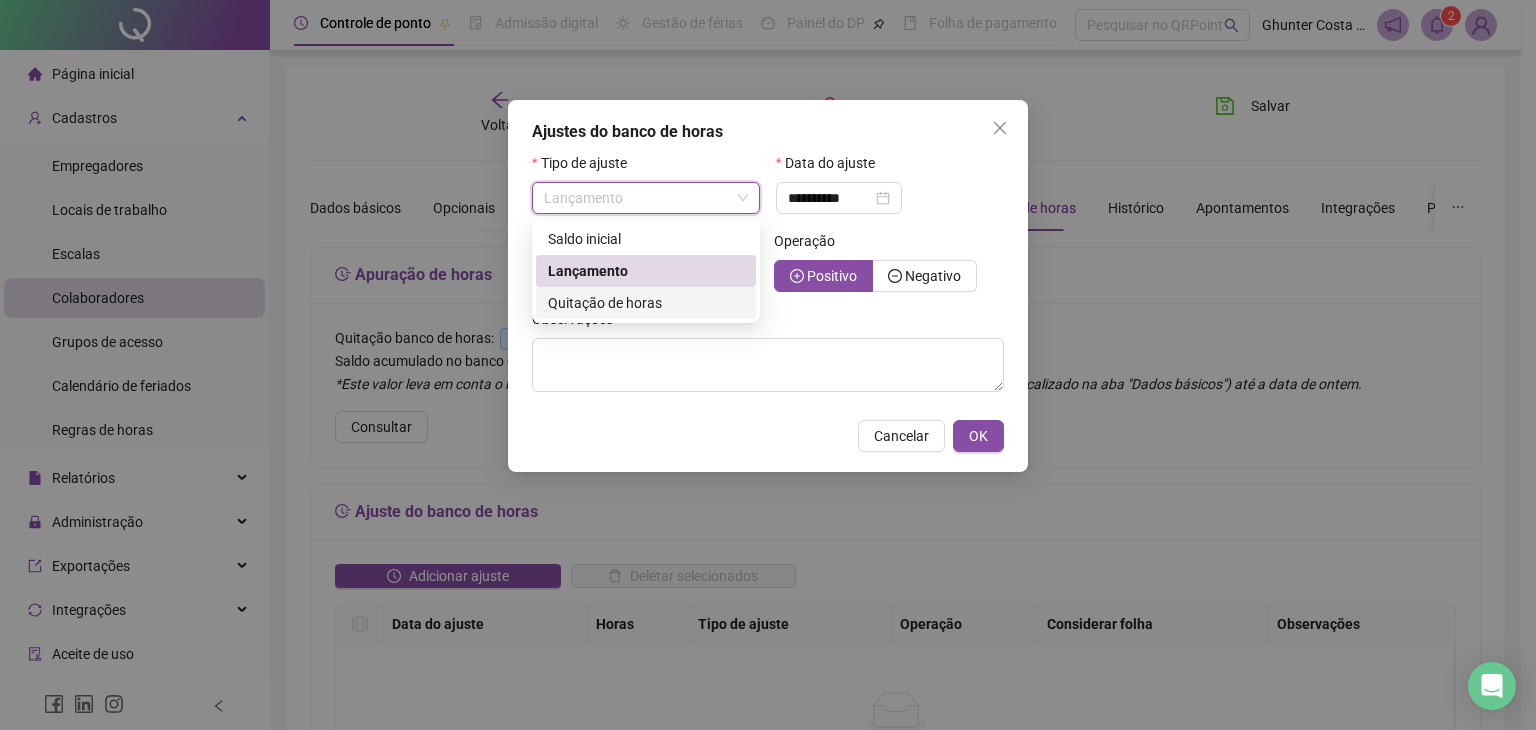 click on "Quitação de horas" at bounding box center [605, 303] 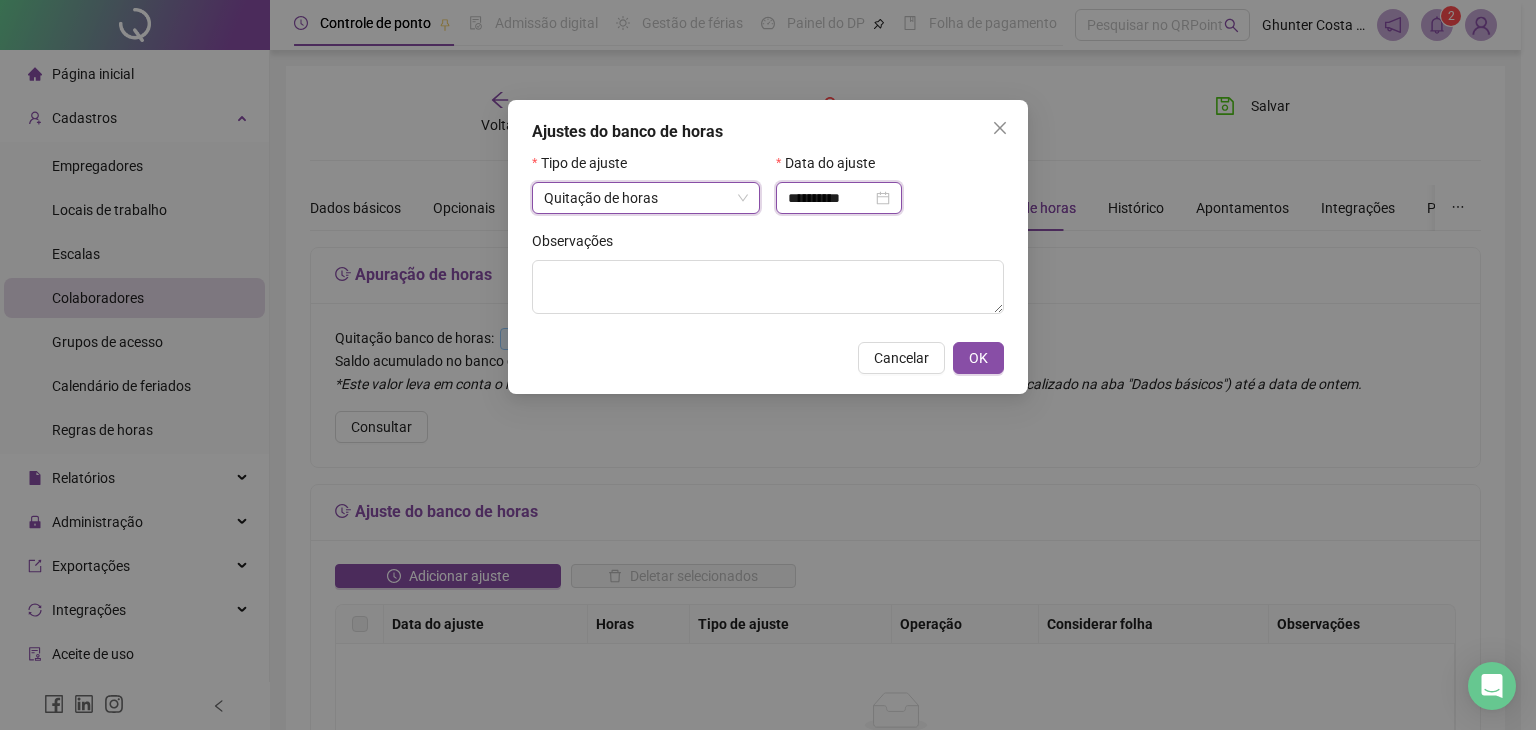 click on "**********" at bounding box center [830, 198] 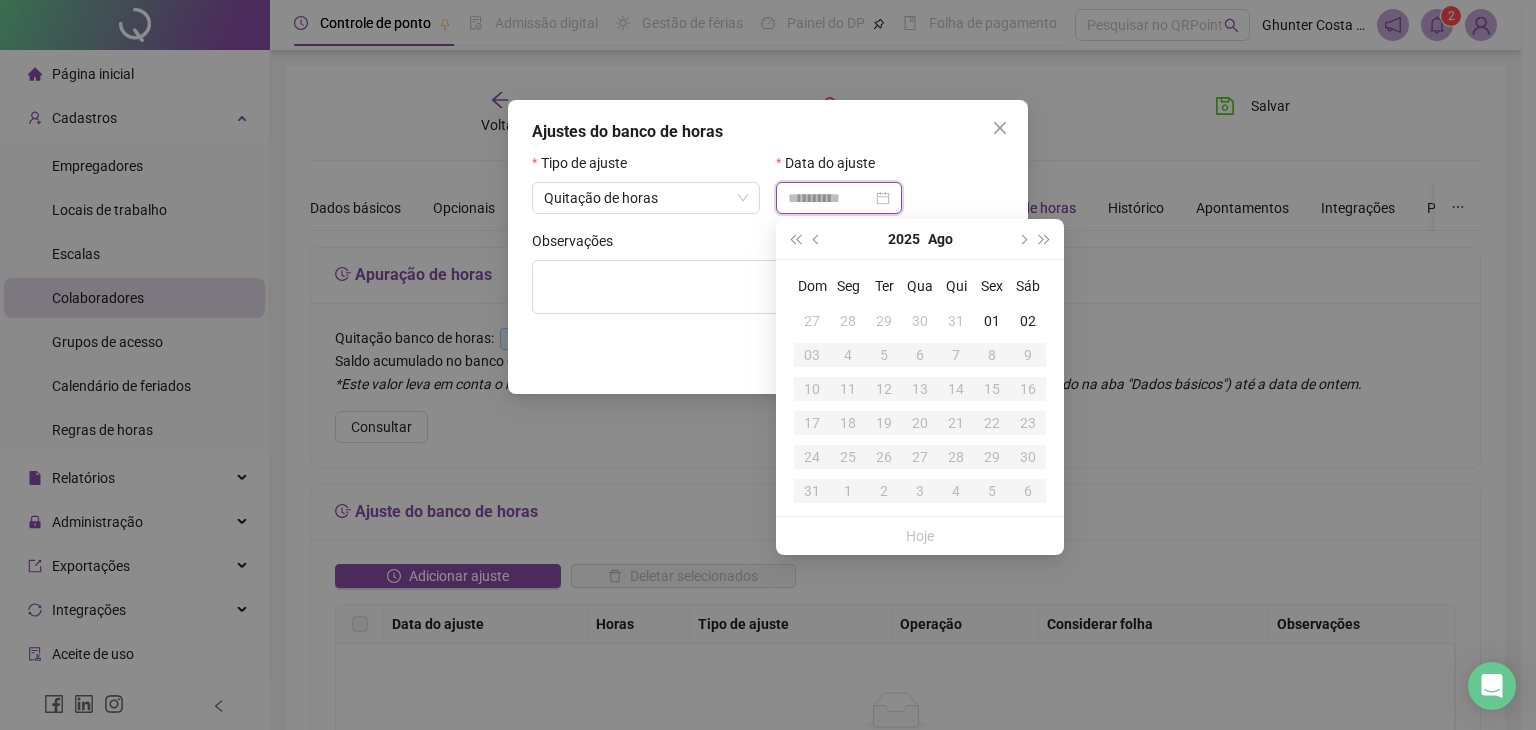 type on "**********" 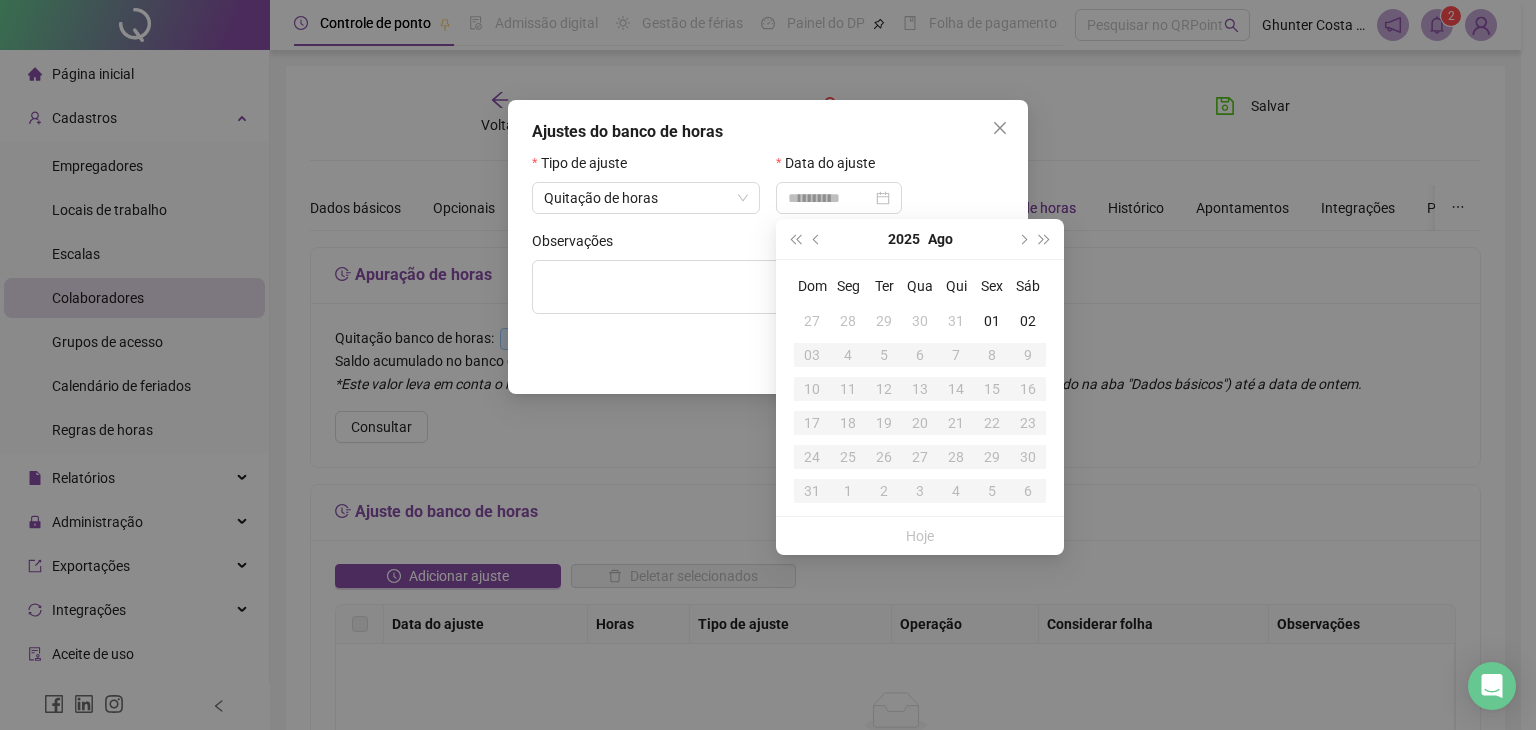 click on "31" at bounding box center (956, 321) 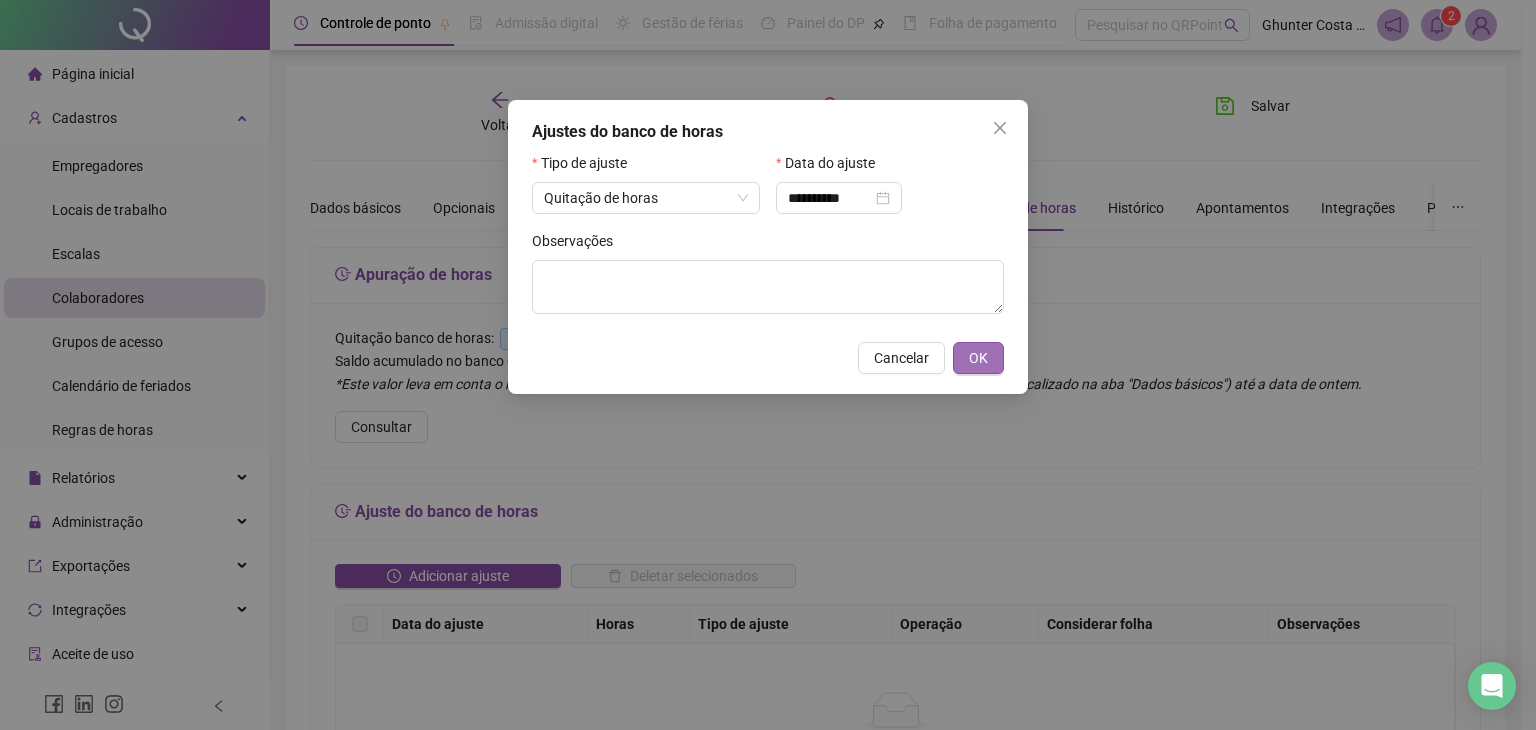 click on "OK" at bounding box center (978, 358) 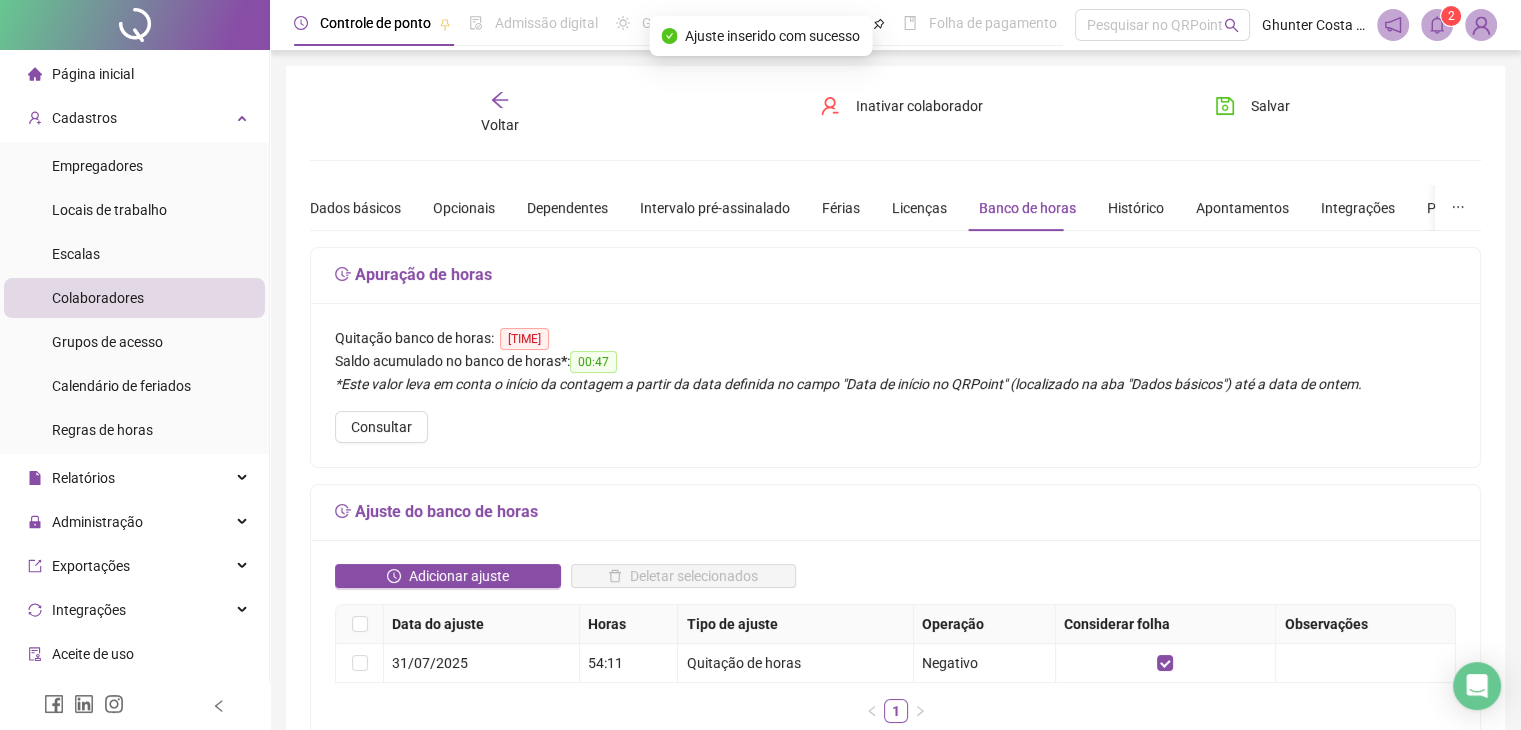 click 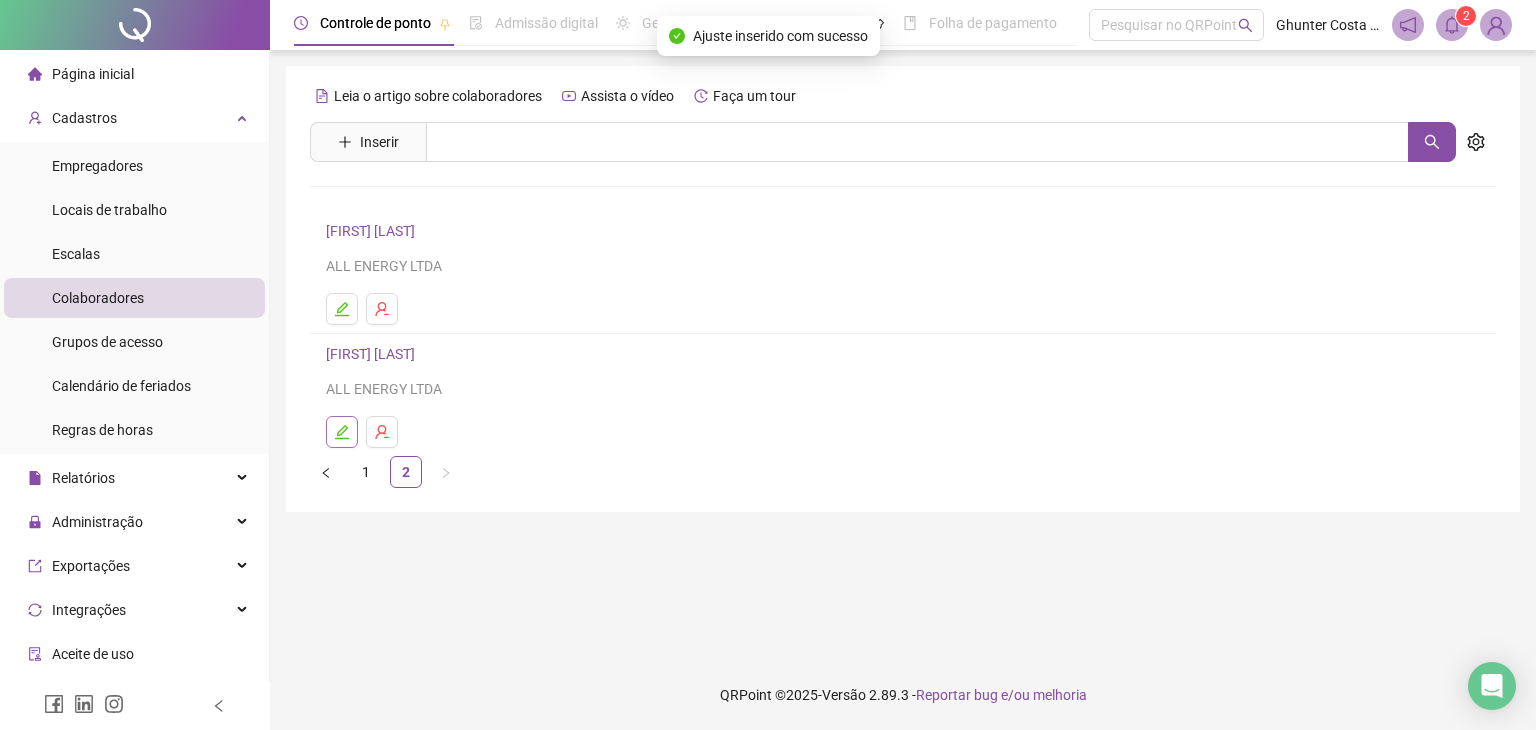 click 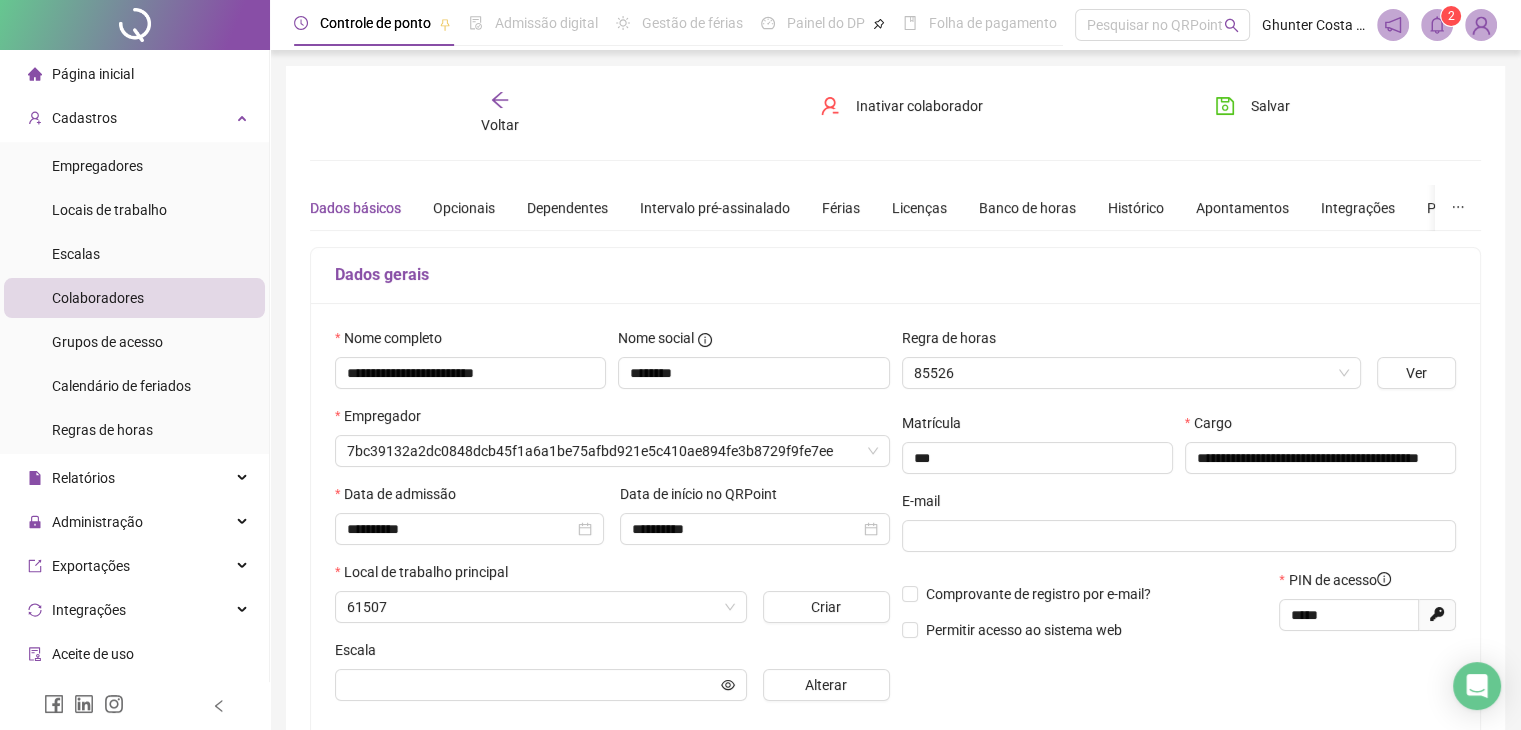 type on "**********" 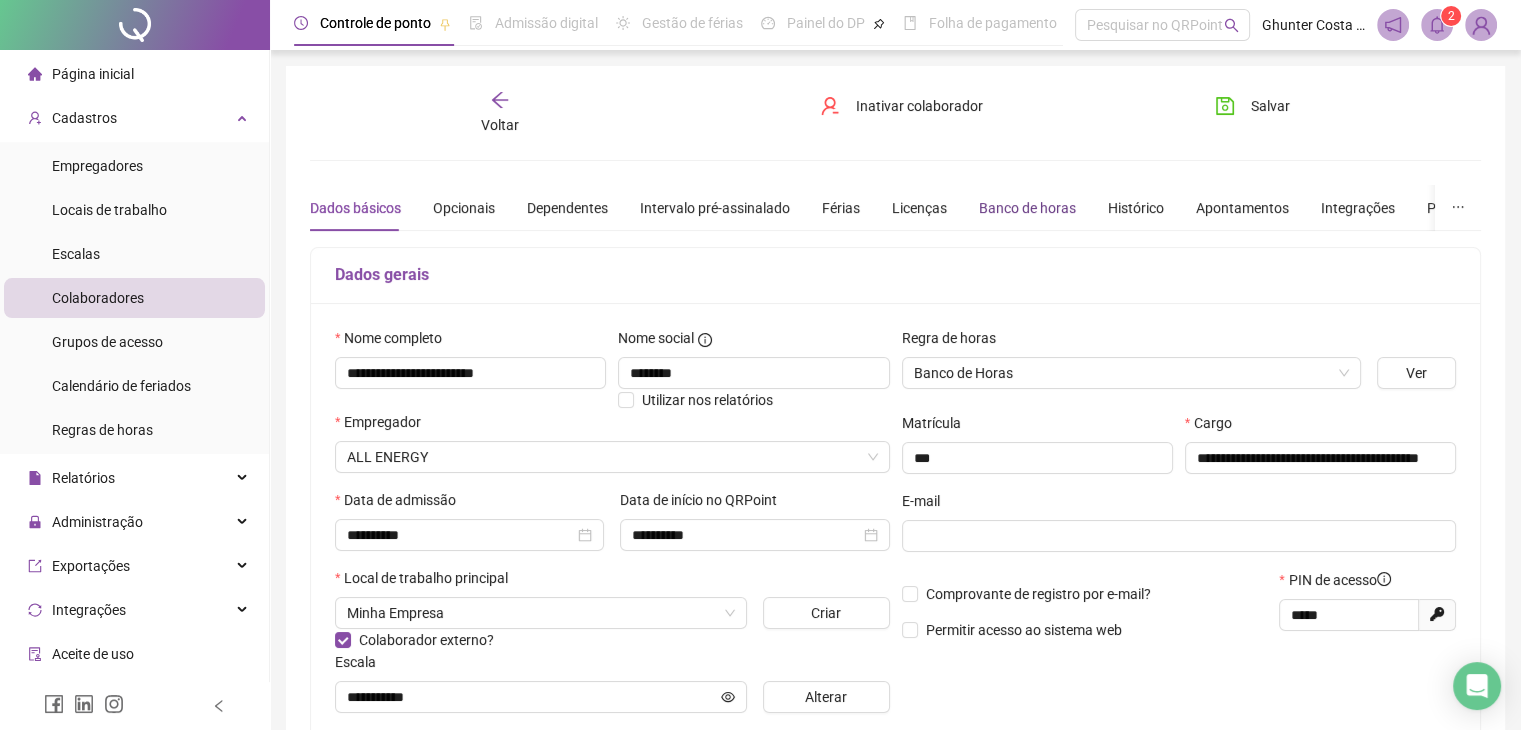 click on "Banco de horas" at bounding box center (1027, 208) 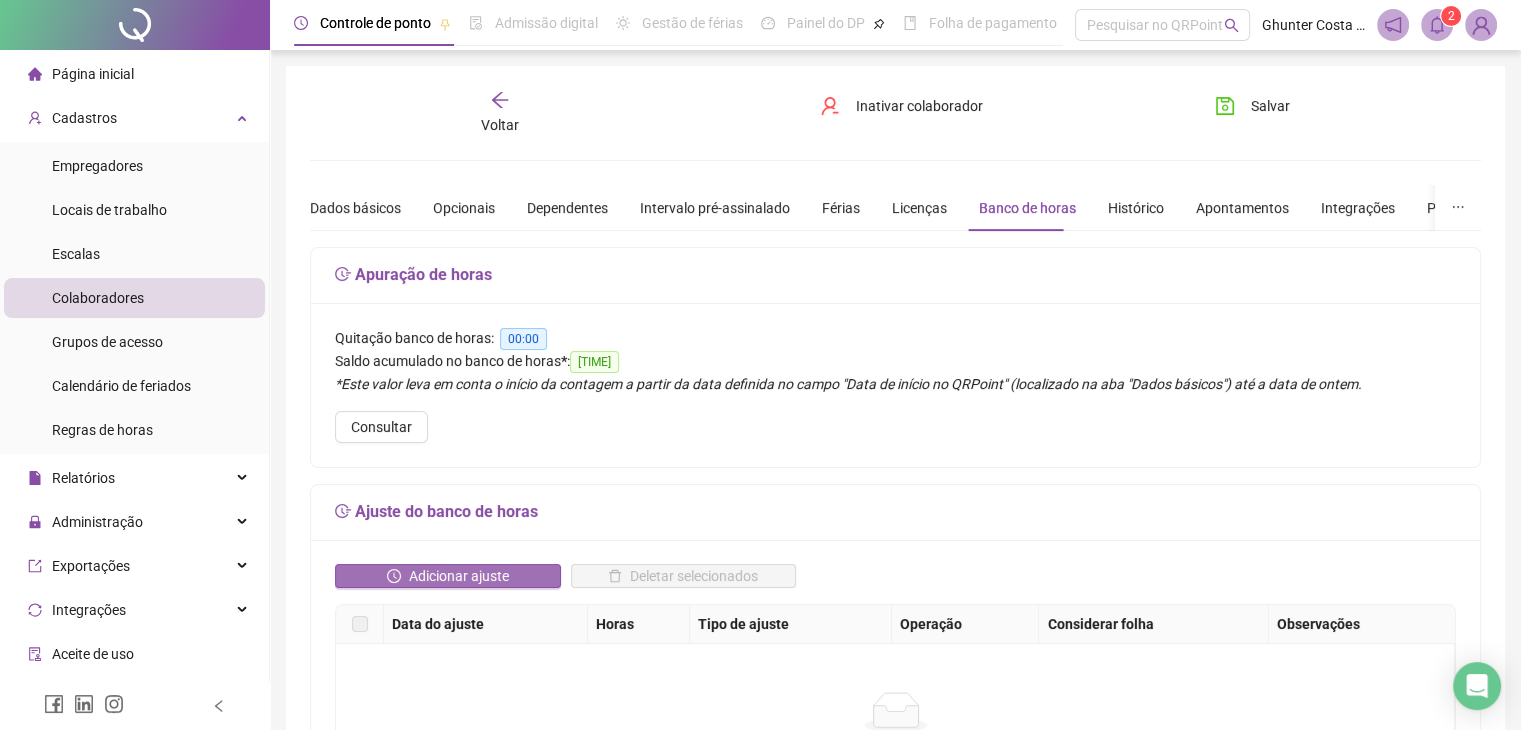 click on "Adicionar ajuste" at bounding box center (459, 576) 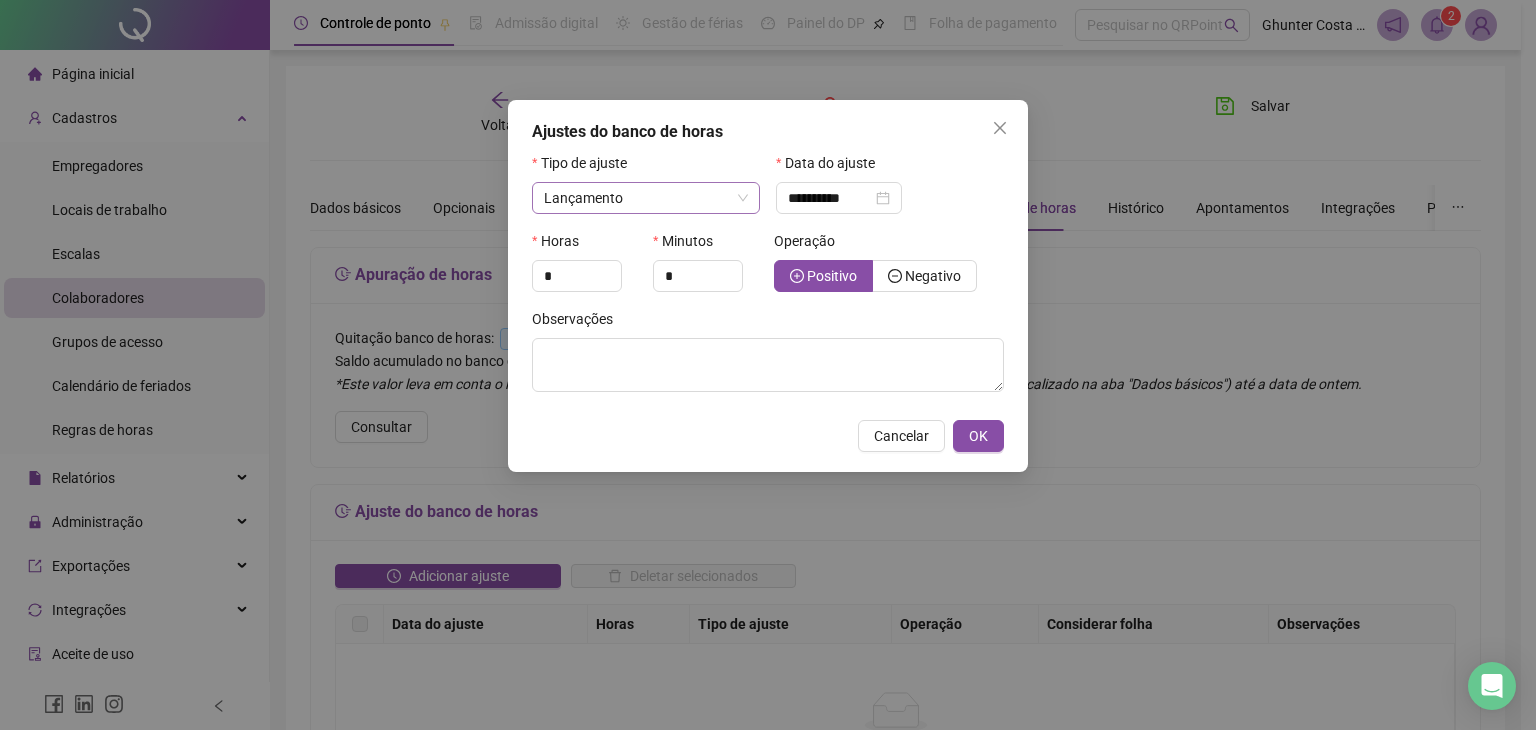 click on "Lançamento" at bounding box center (646, 198) 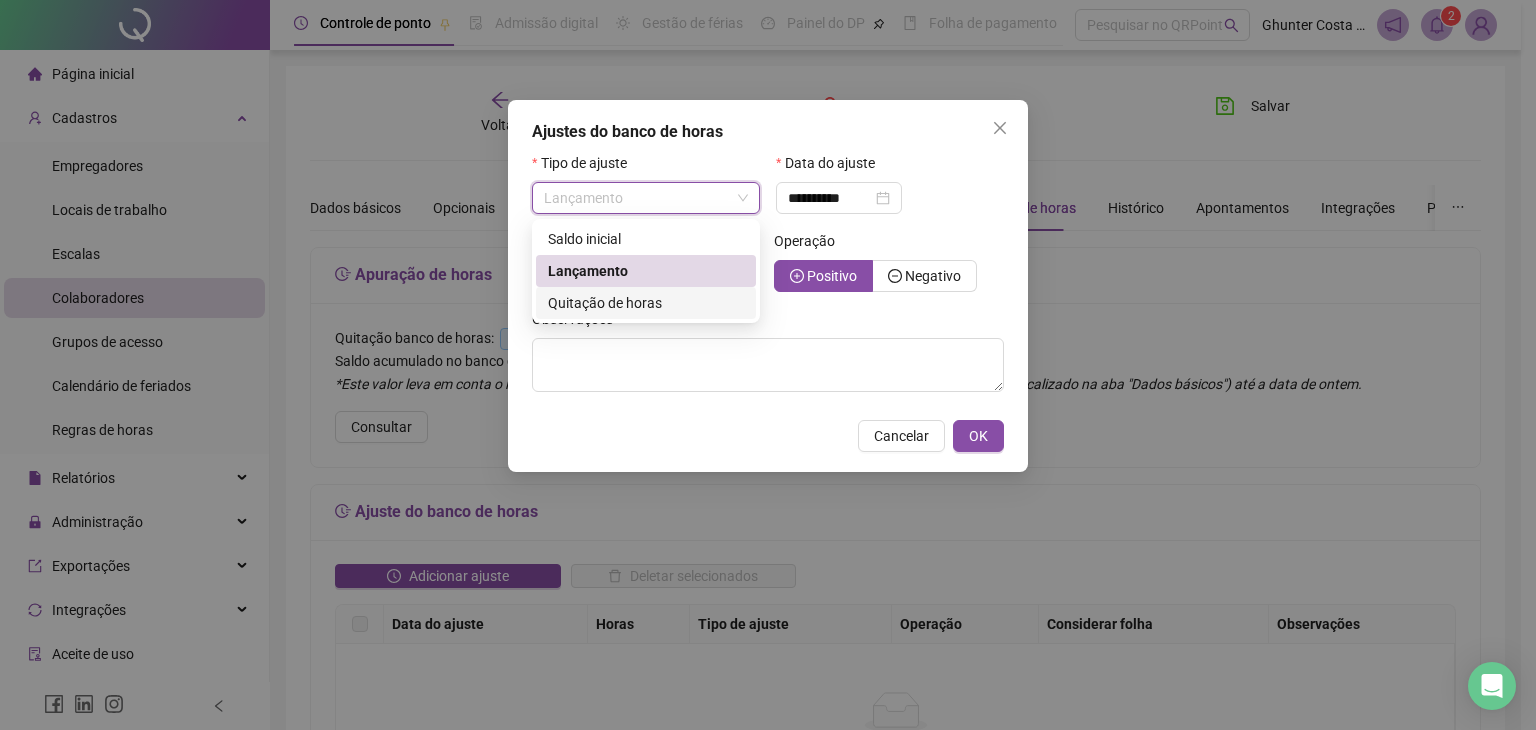 click on "Quitação de horas" at bounding box center (605, 303) 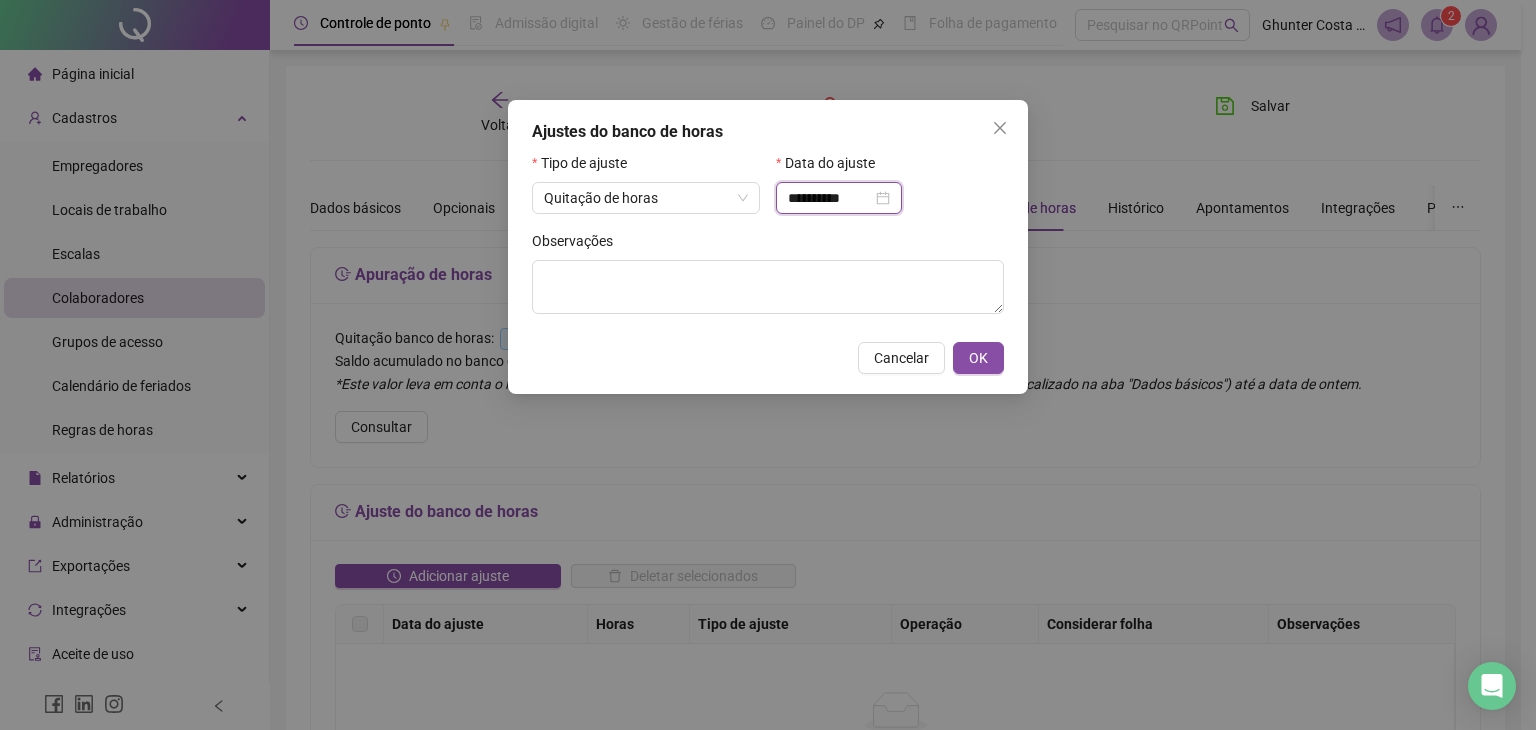 click on "**********" at bounding box center [830, 198] 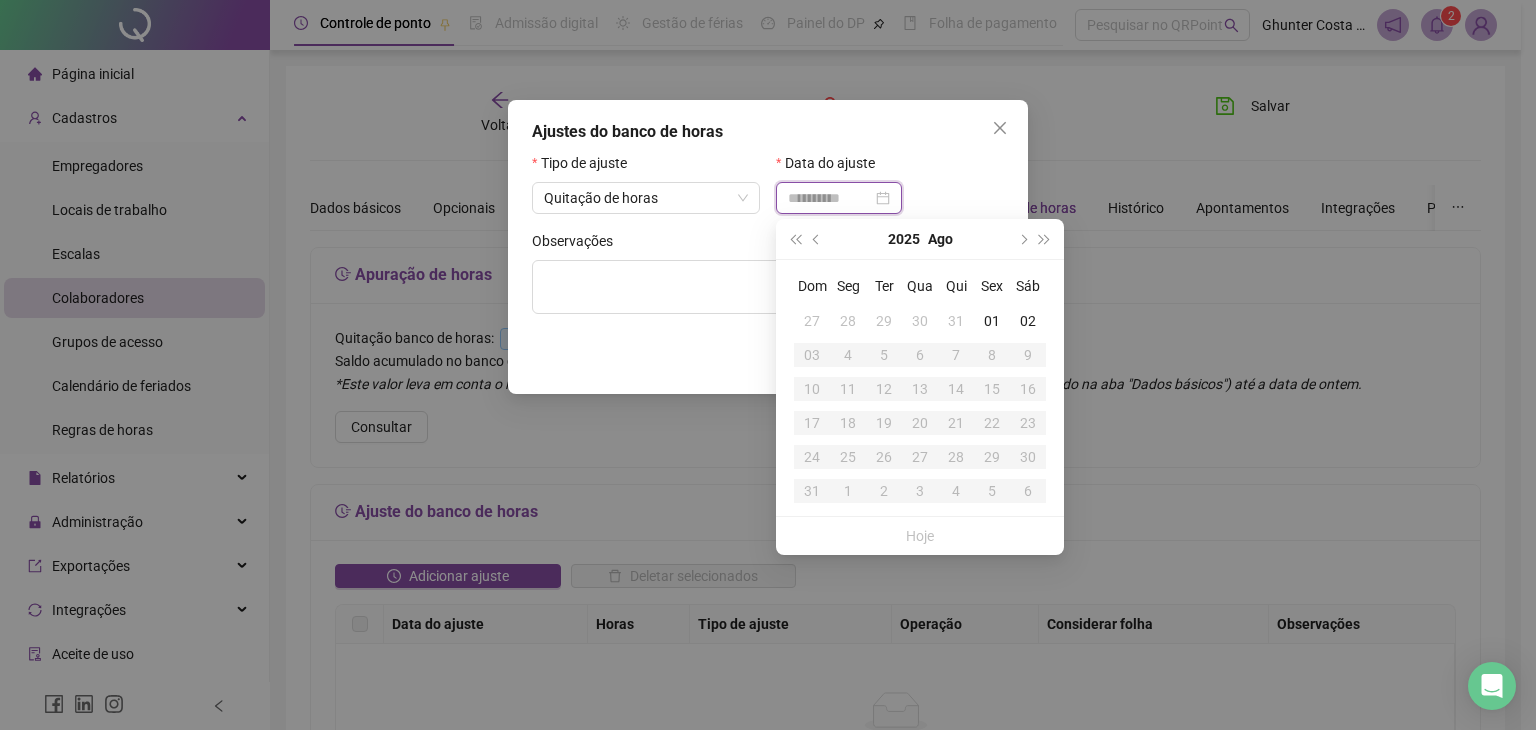 type on "**********" 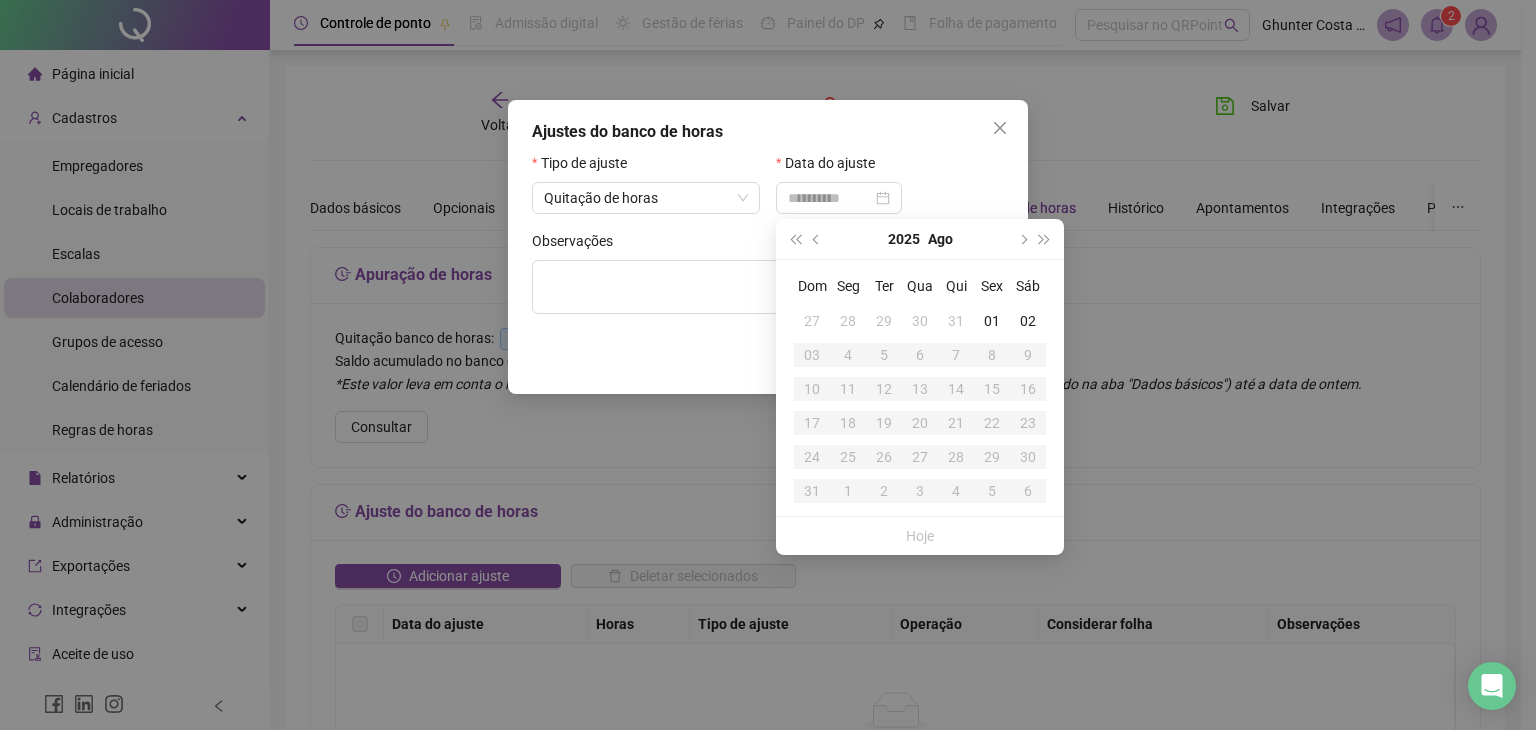 click on "31" at bounding box center [956, 321] 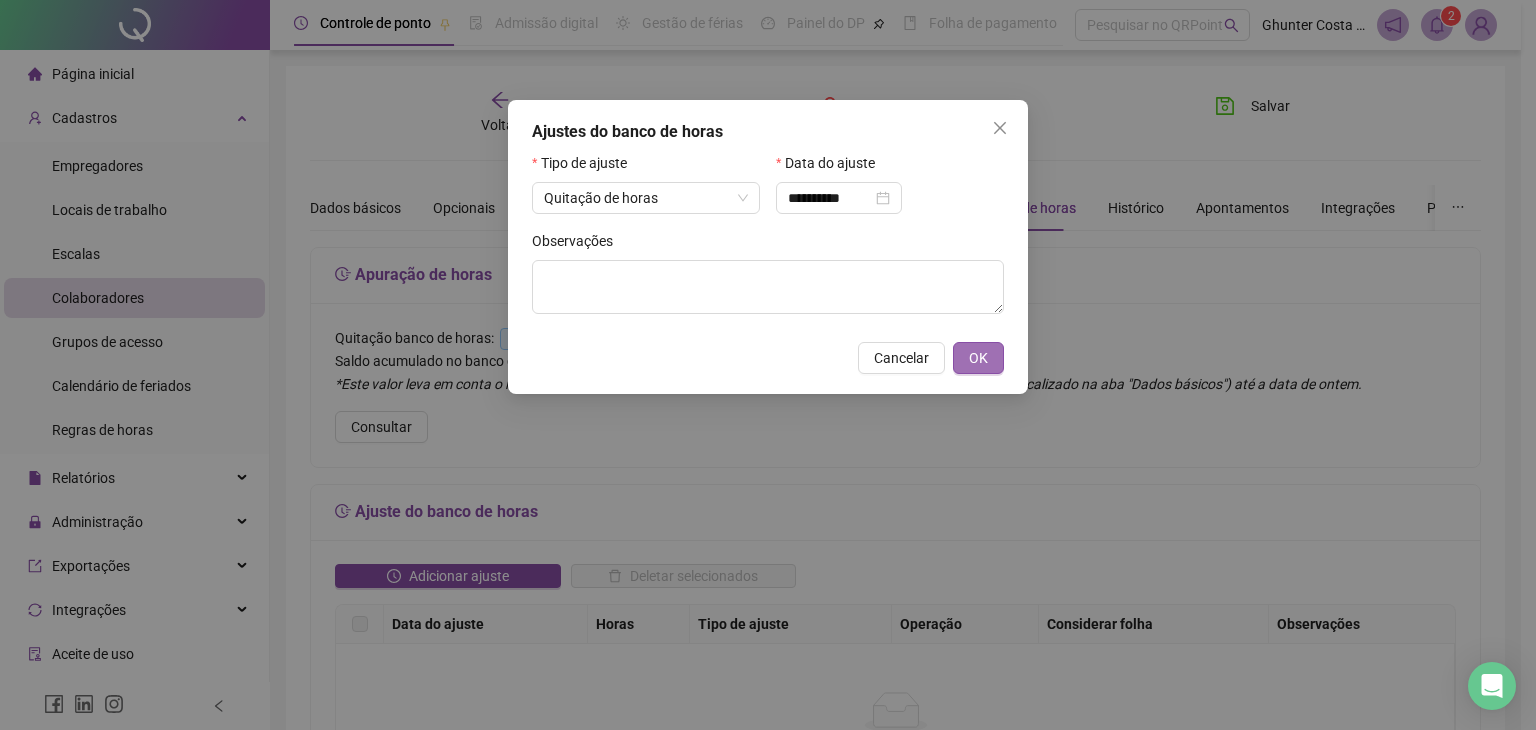 click on "OK" at bounding box center [978, 358] 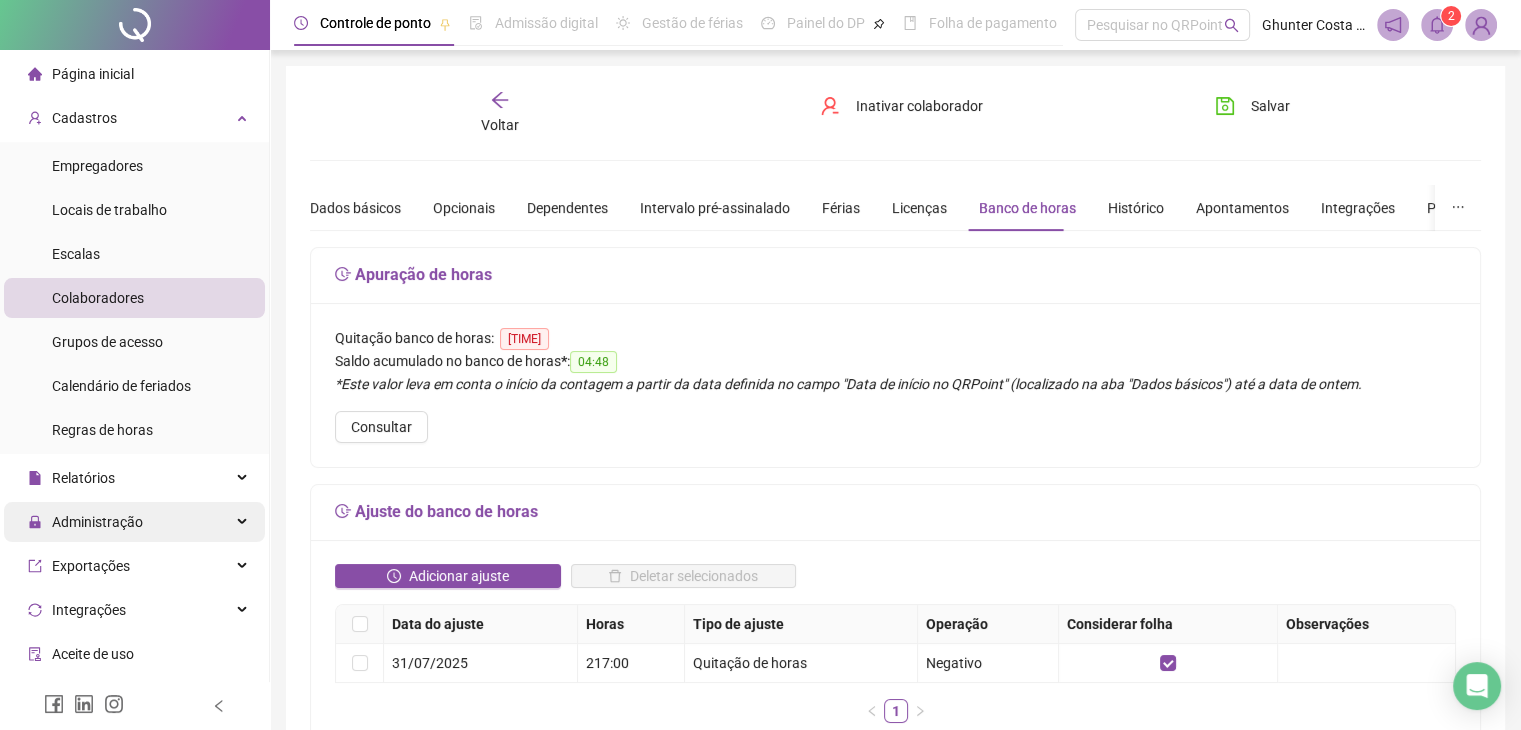 click on "Administração" at bounding box center [97, 522] 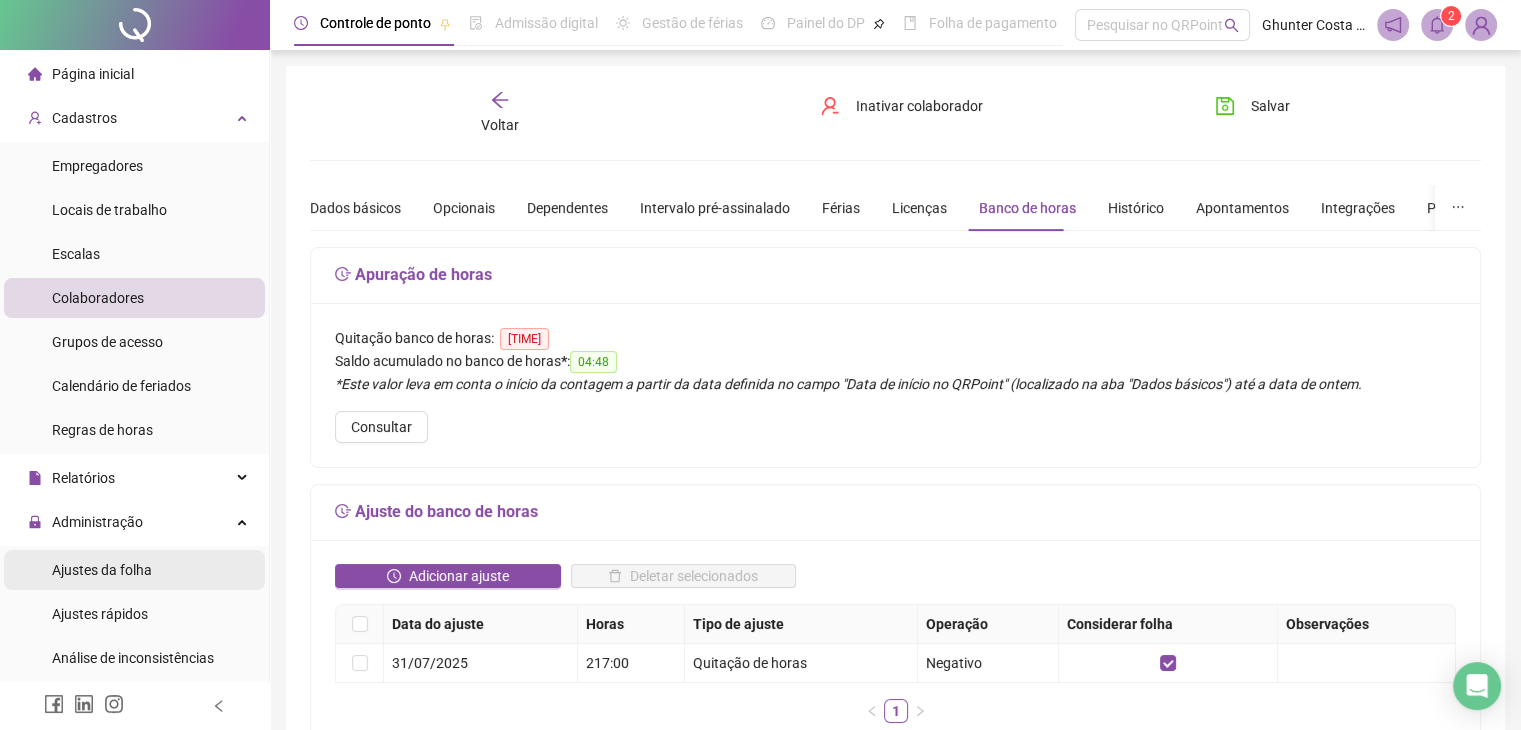 click on "Ajustes da folha" at bounding box center [102, 570] 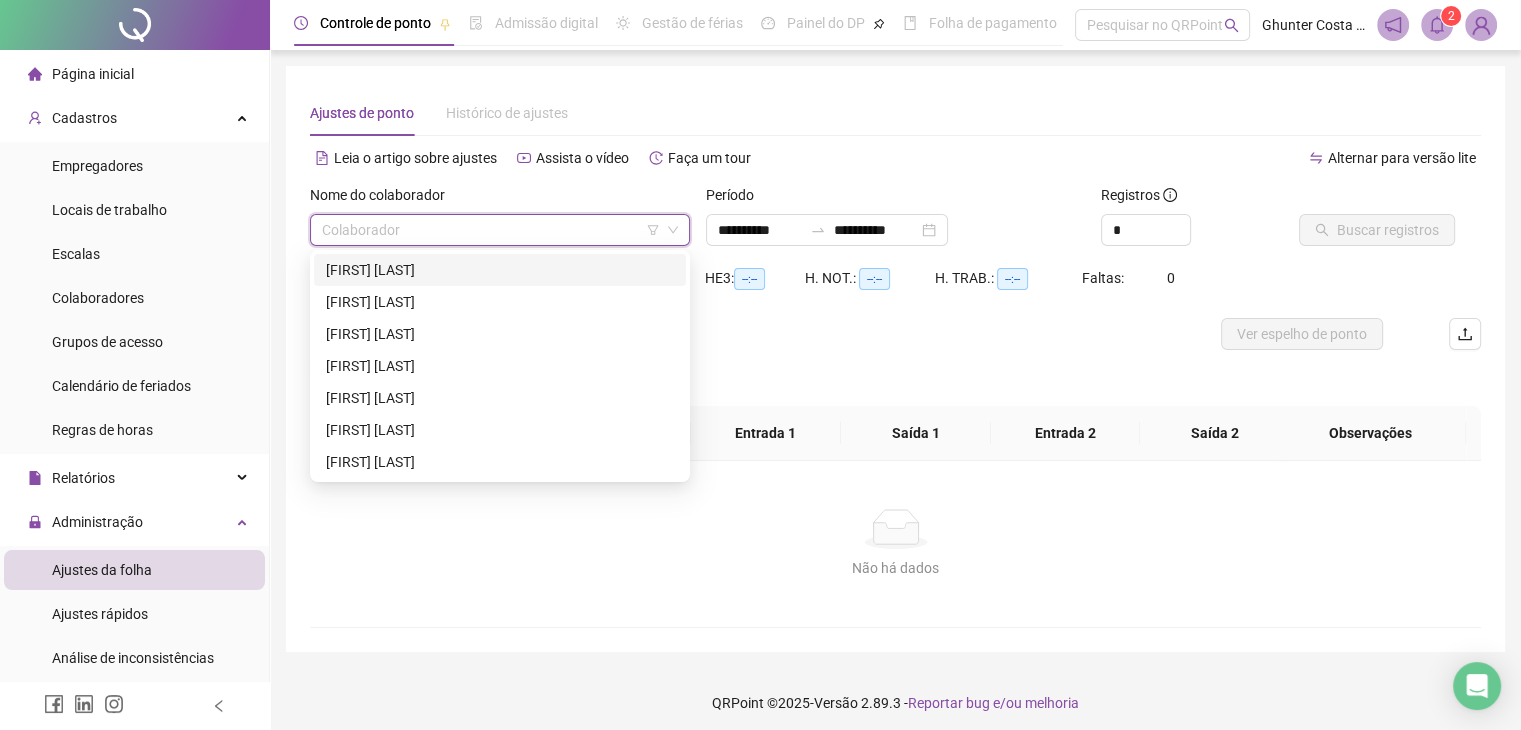 click at bounding box center (491, 230) 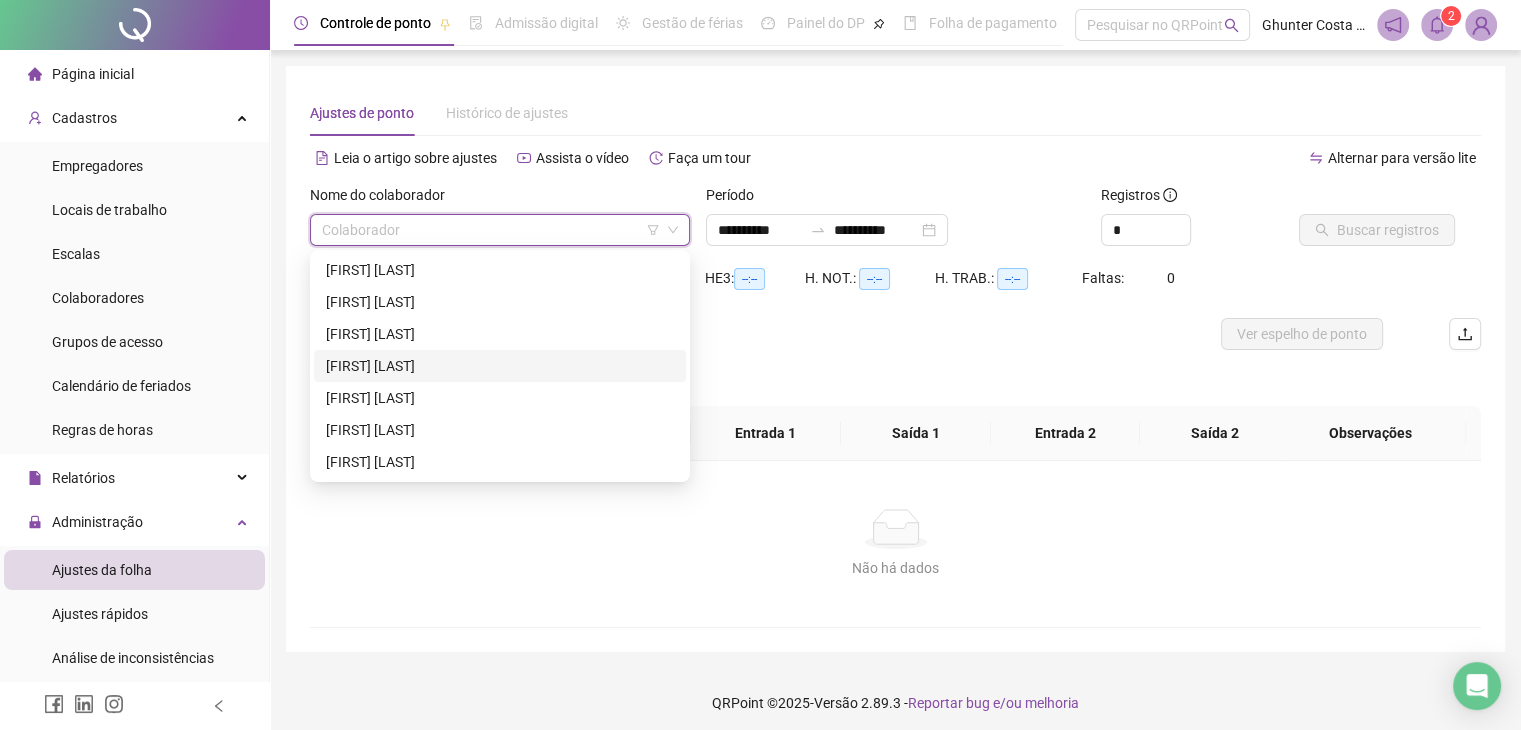 click on "[FIRST] [LAST]" at bounding box center (500, 366) 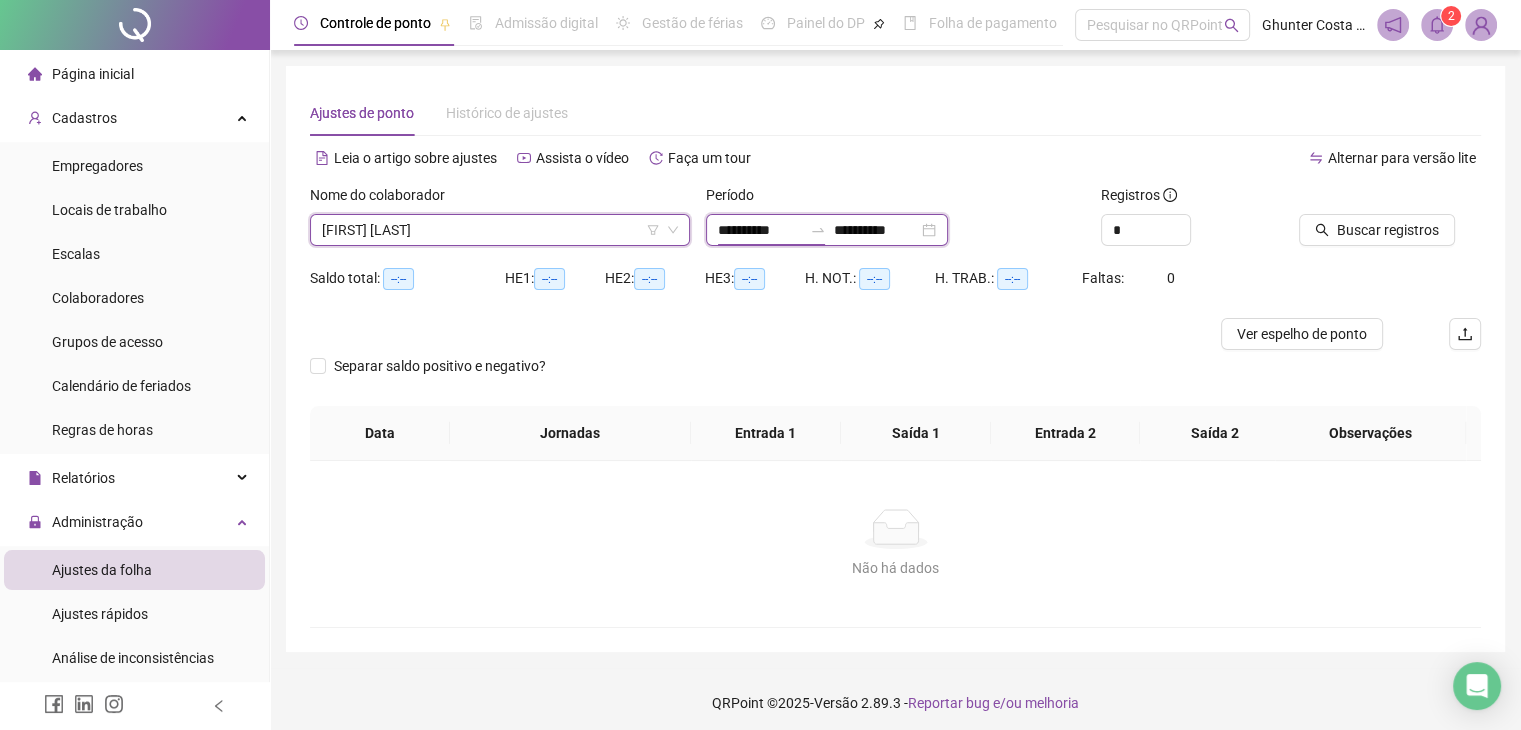 click on "**********" at bounding box center (760, 230) 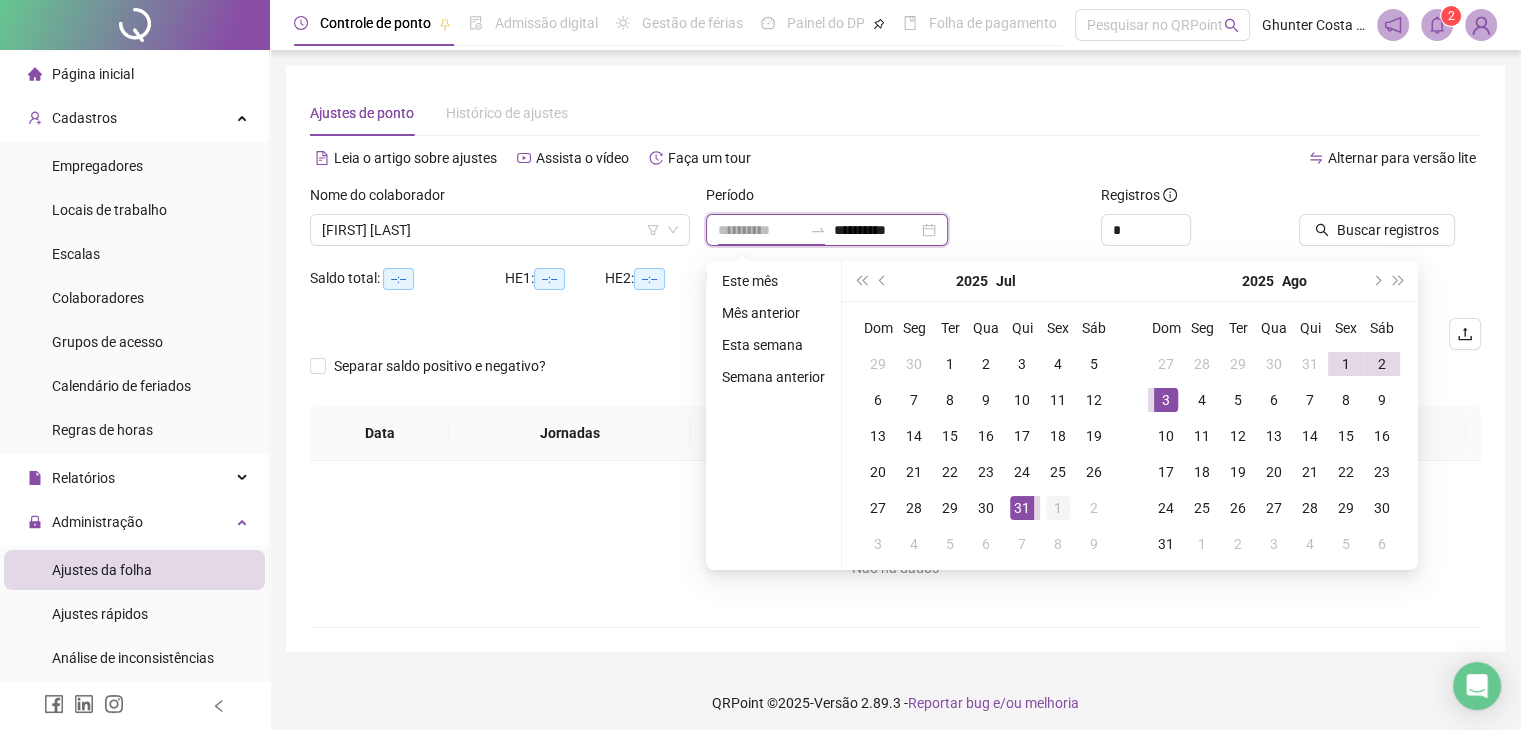 type on "**********" 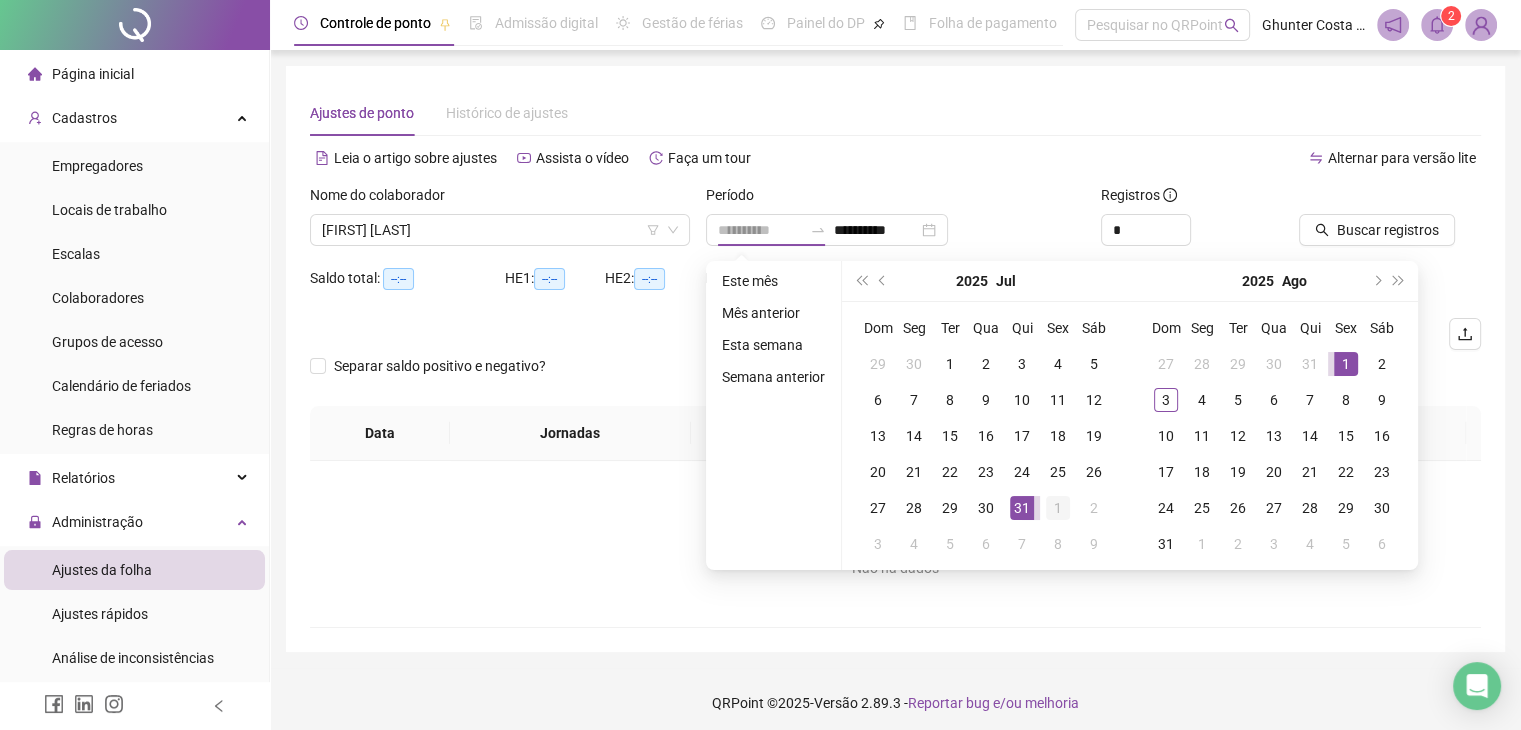 click on "1" at bounding box center (1058, 508) 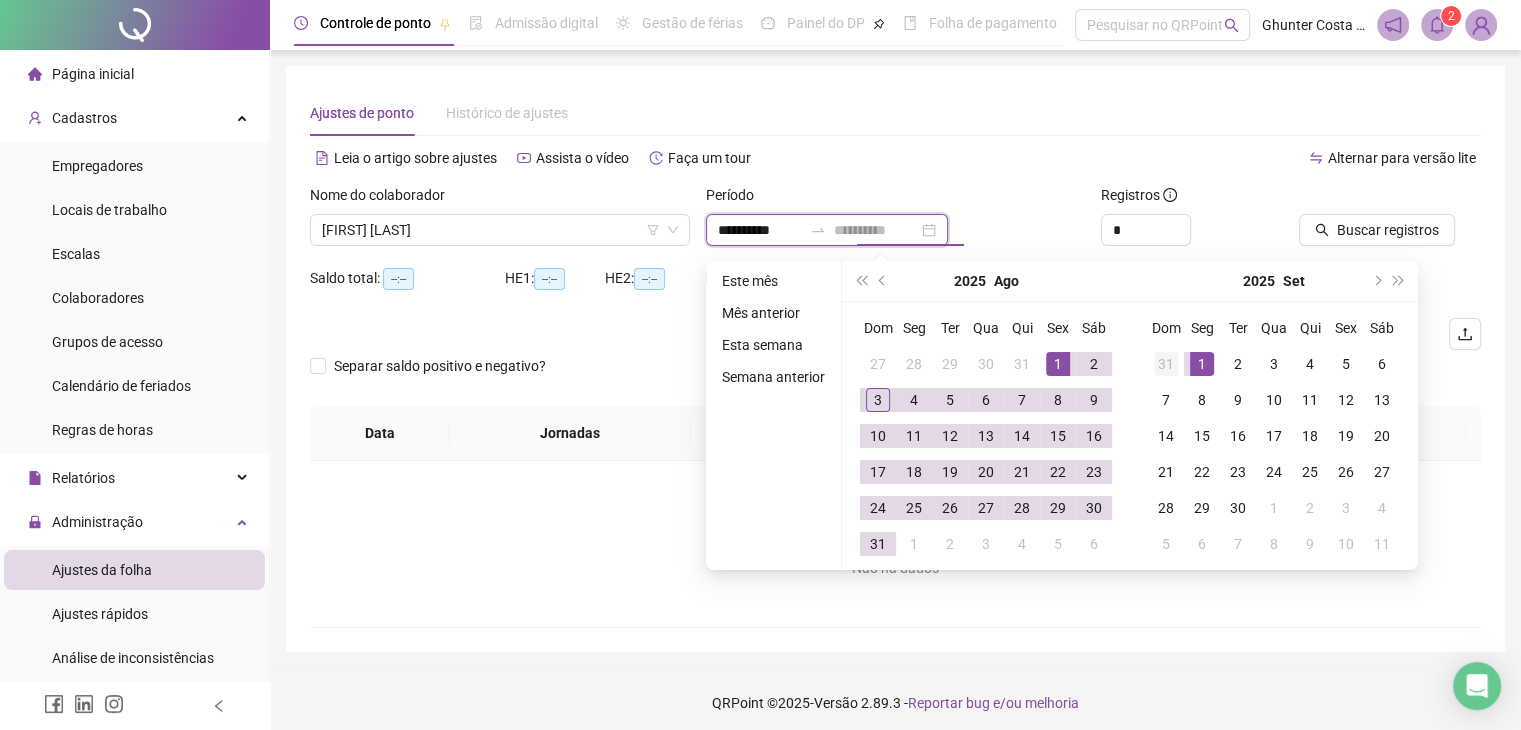 type on "**********" 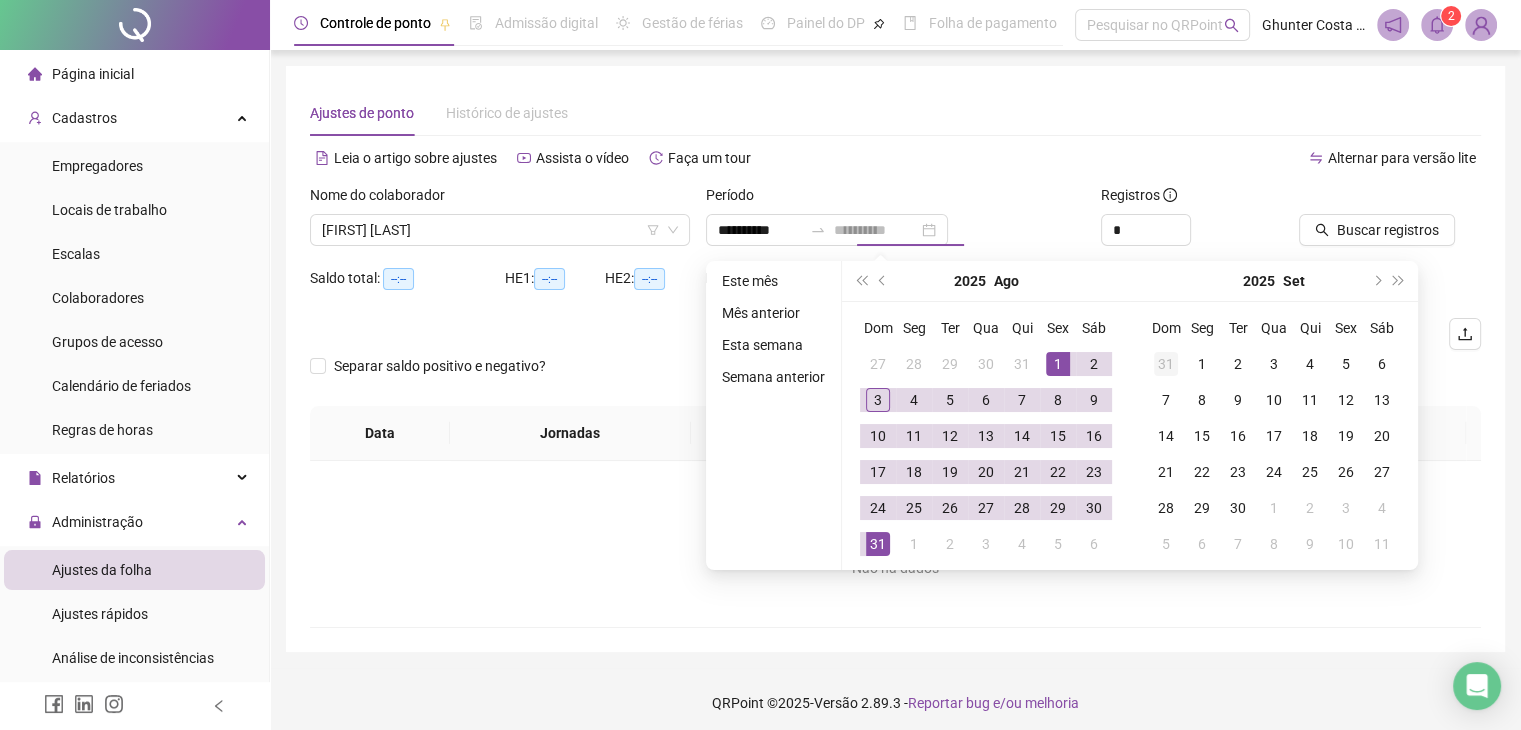 click on "31" at bounding box center [1166, 364] 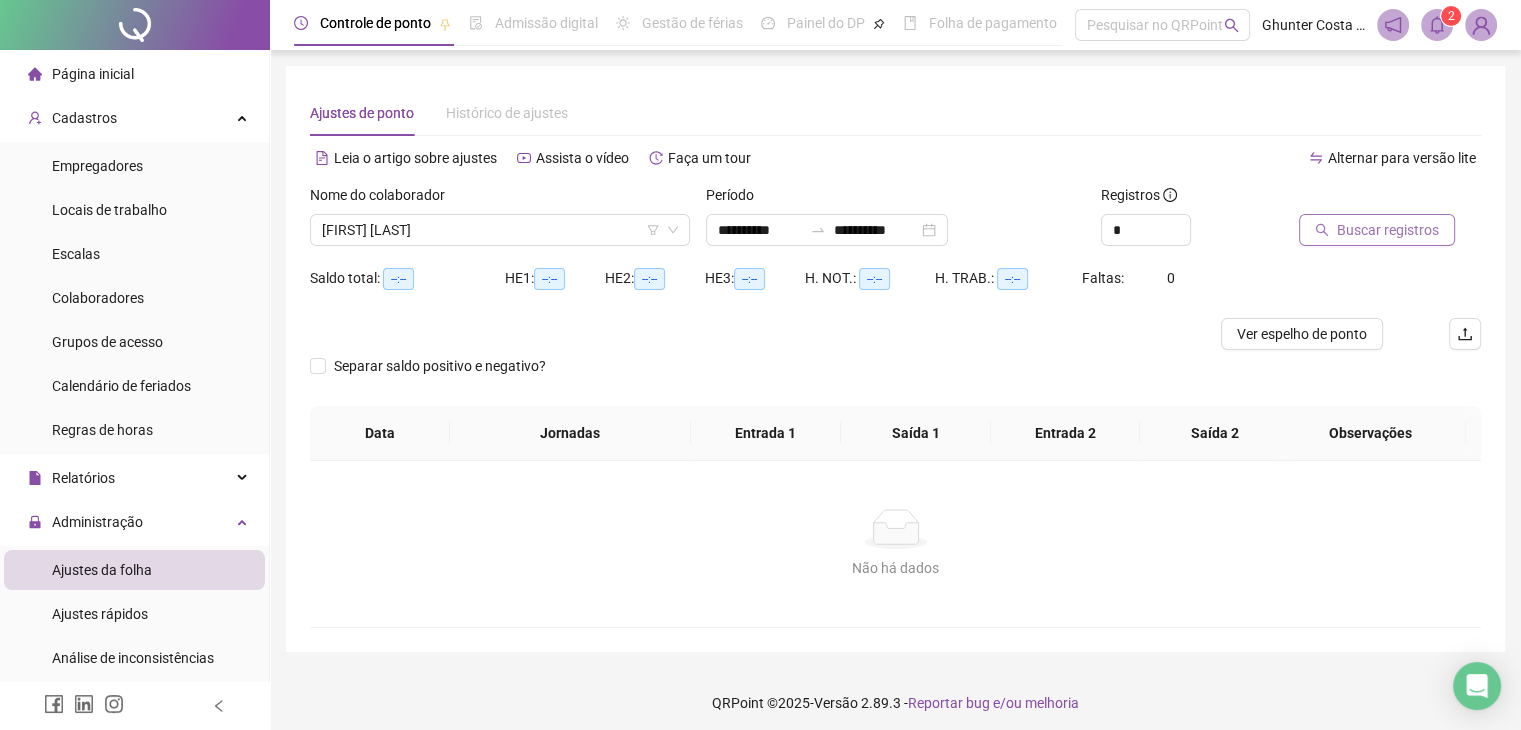 click 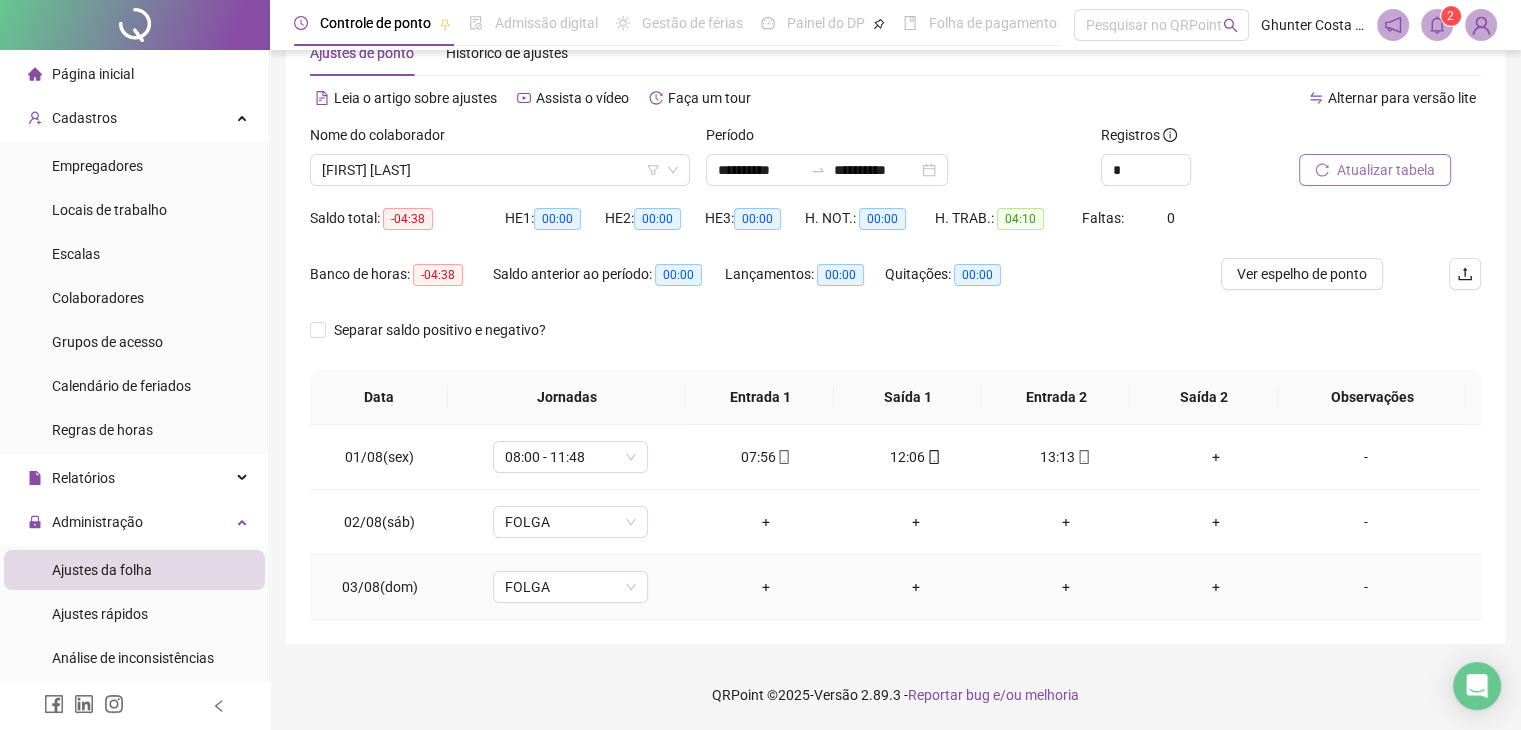 scroll, scrollTop: 0, scrollLeft: 0, axis: both 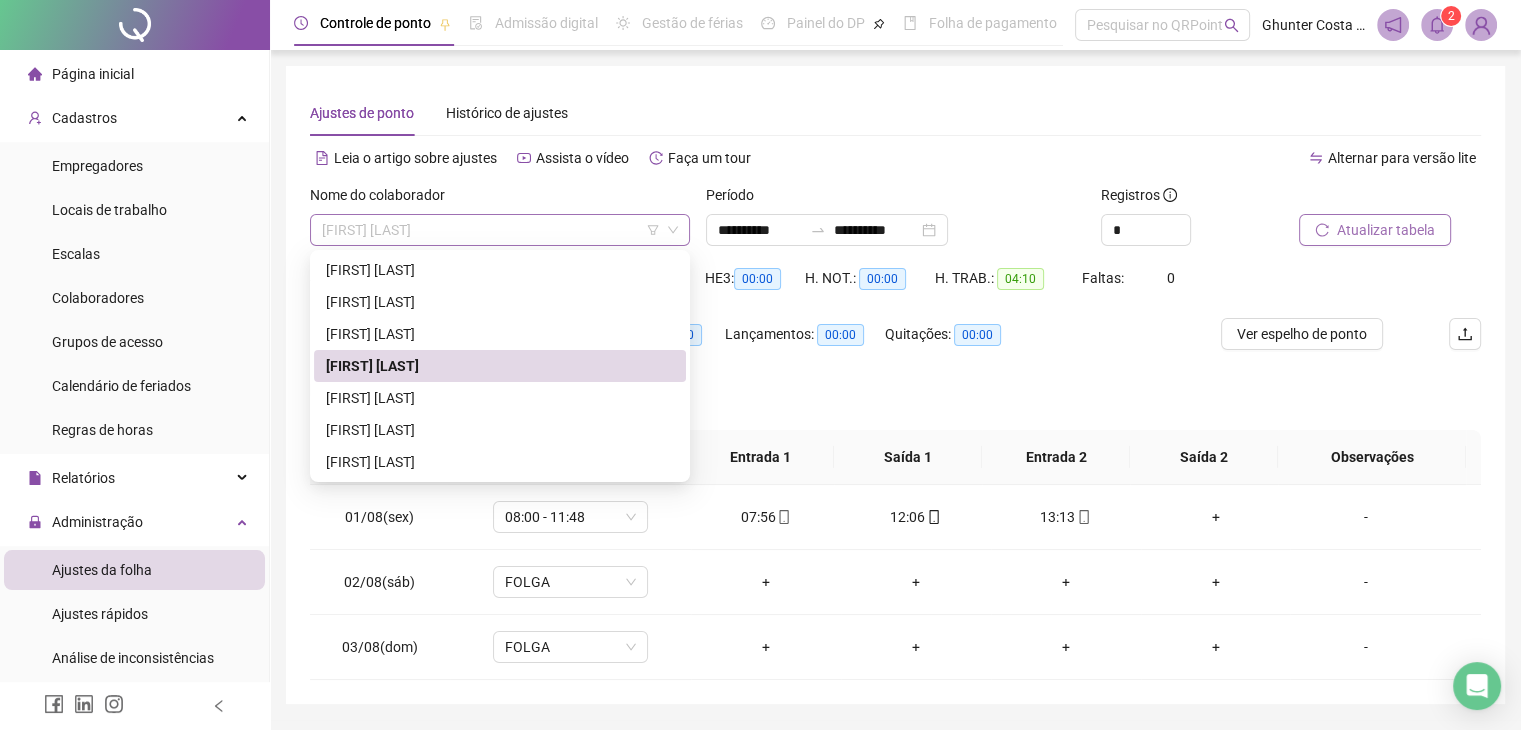 click on "[FIRST] [LAST]" at bounding box center (500, 230) 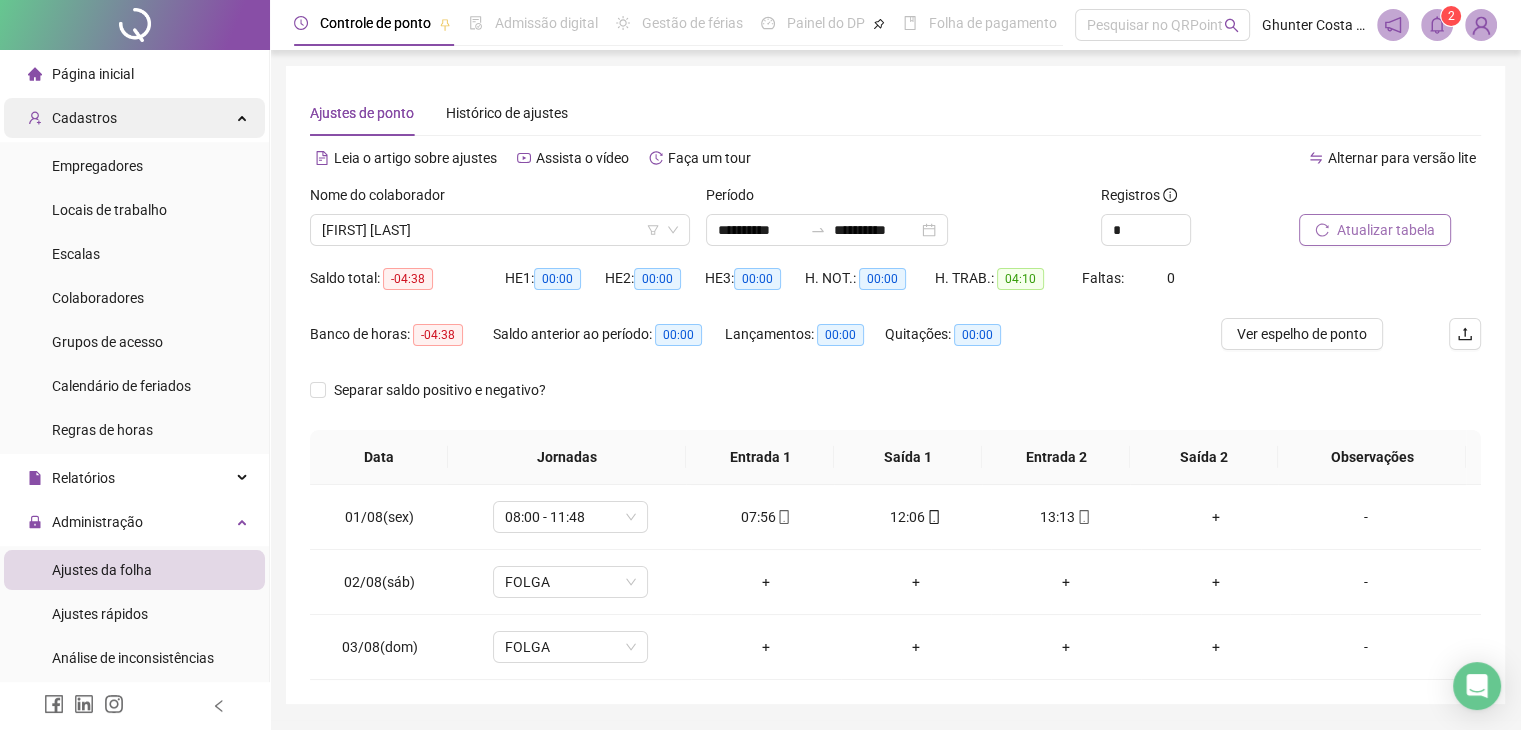 click on "Cadastros" at bounding box center (134, 118) 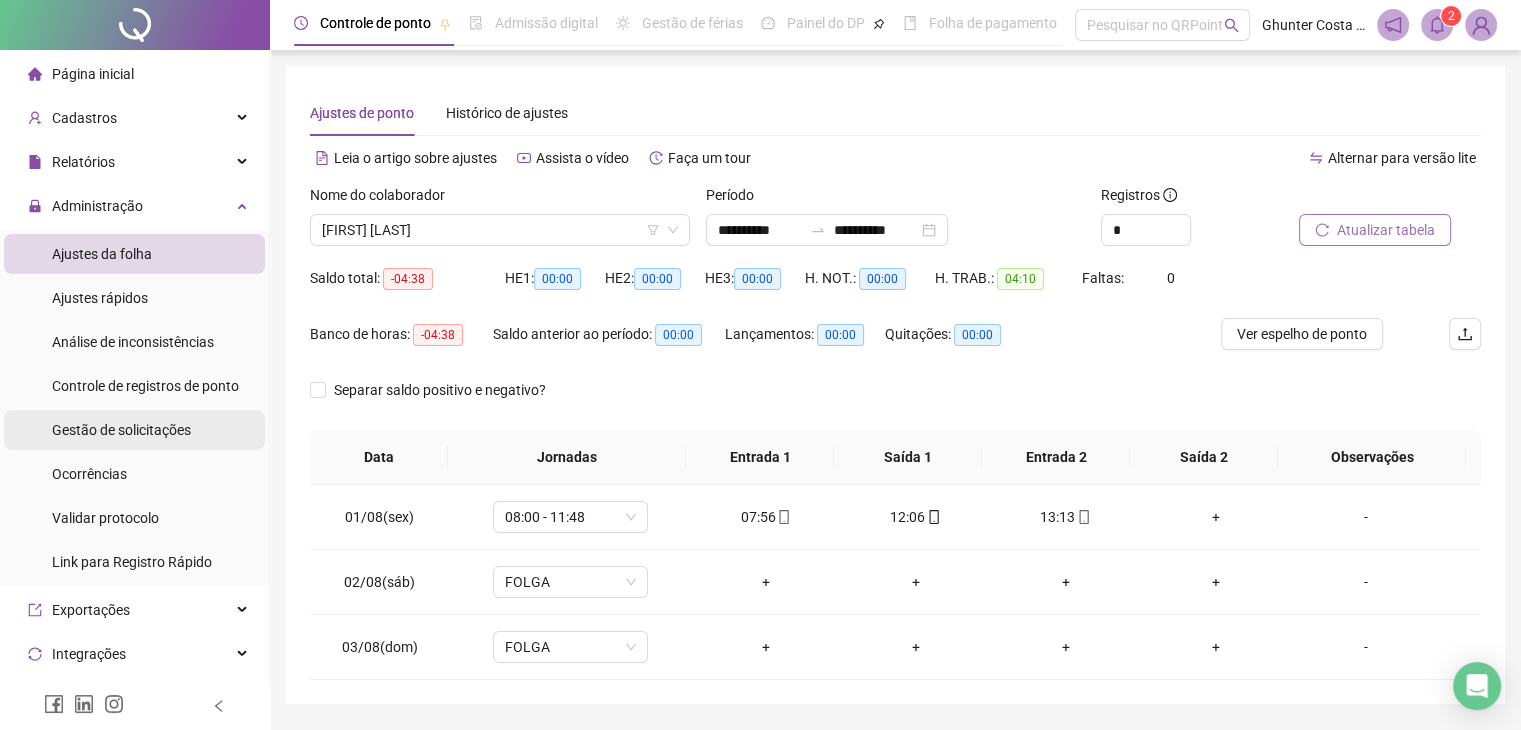 click on "Gestão de solicitações" at bounding box center (121, 430) 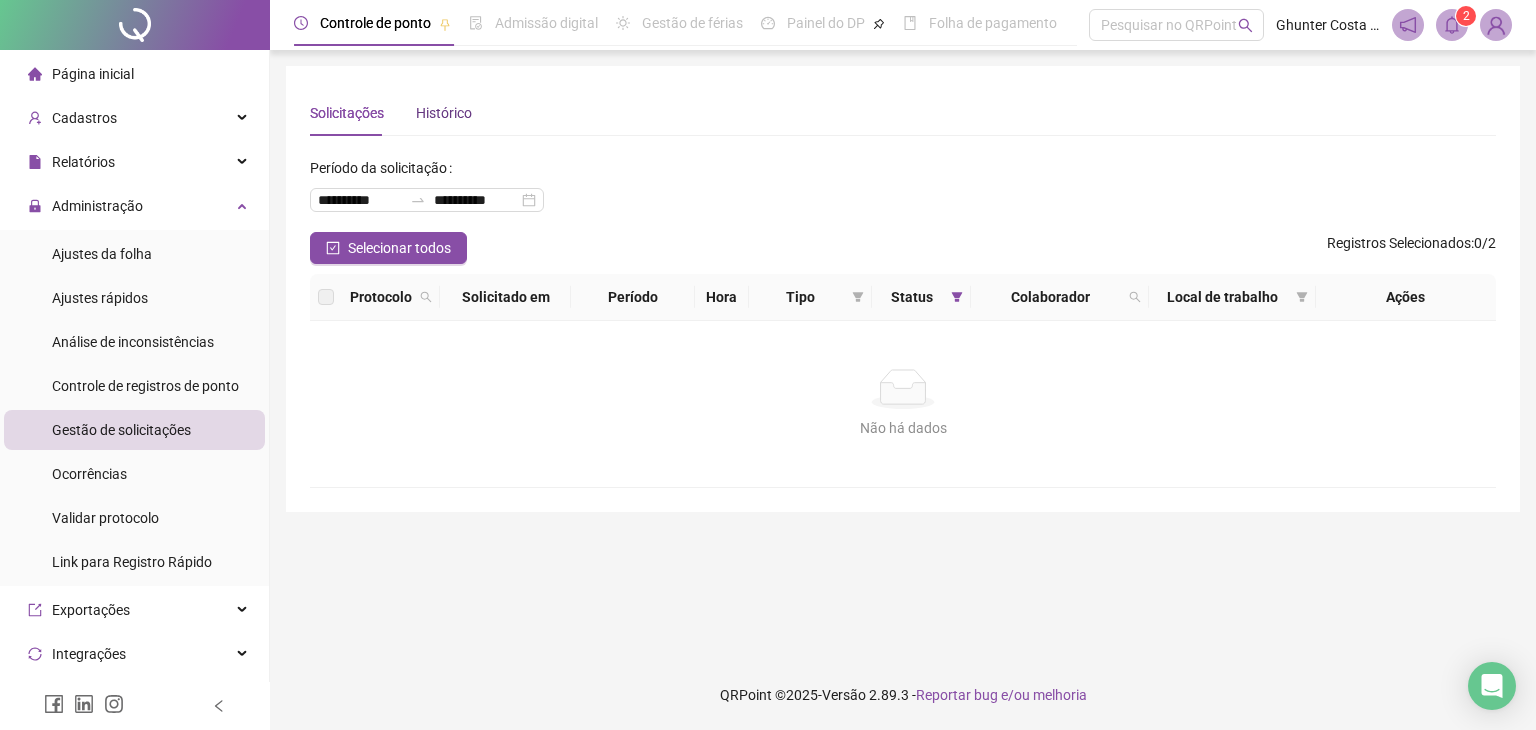 click on "Histórico" at bounding box center (444, 113) 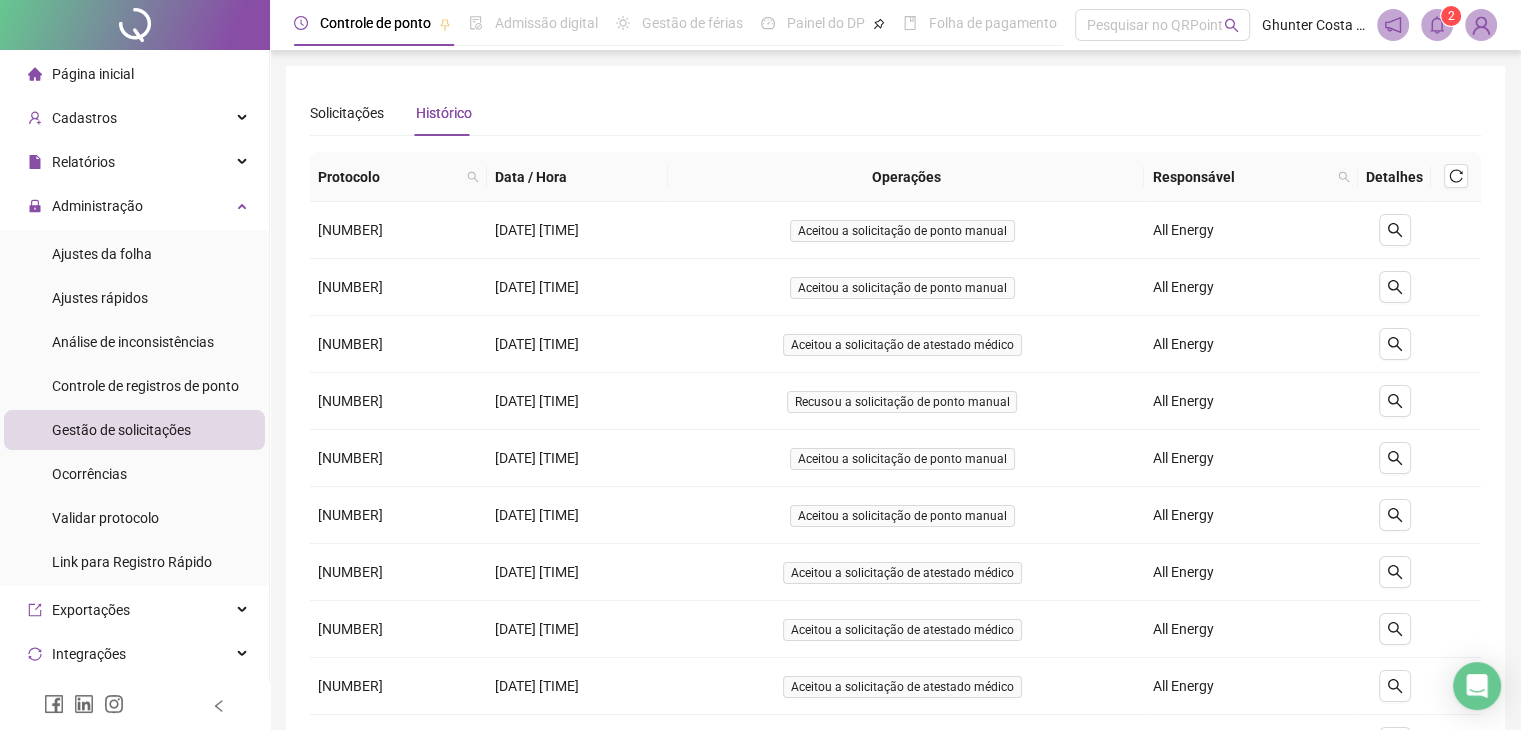 click on "Página inicial" at bounding box center [93, 74] 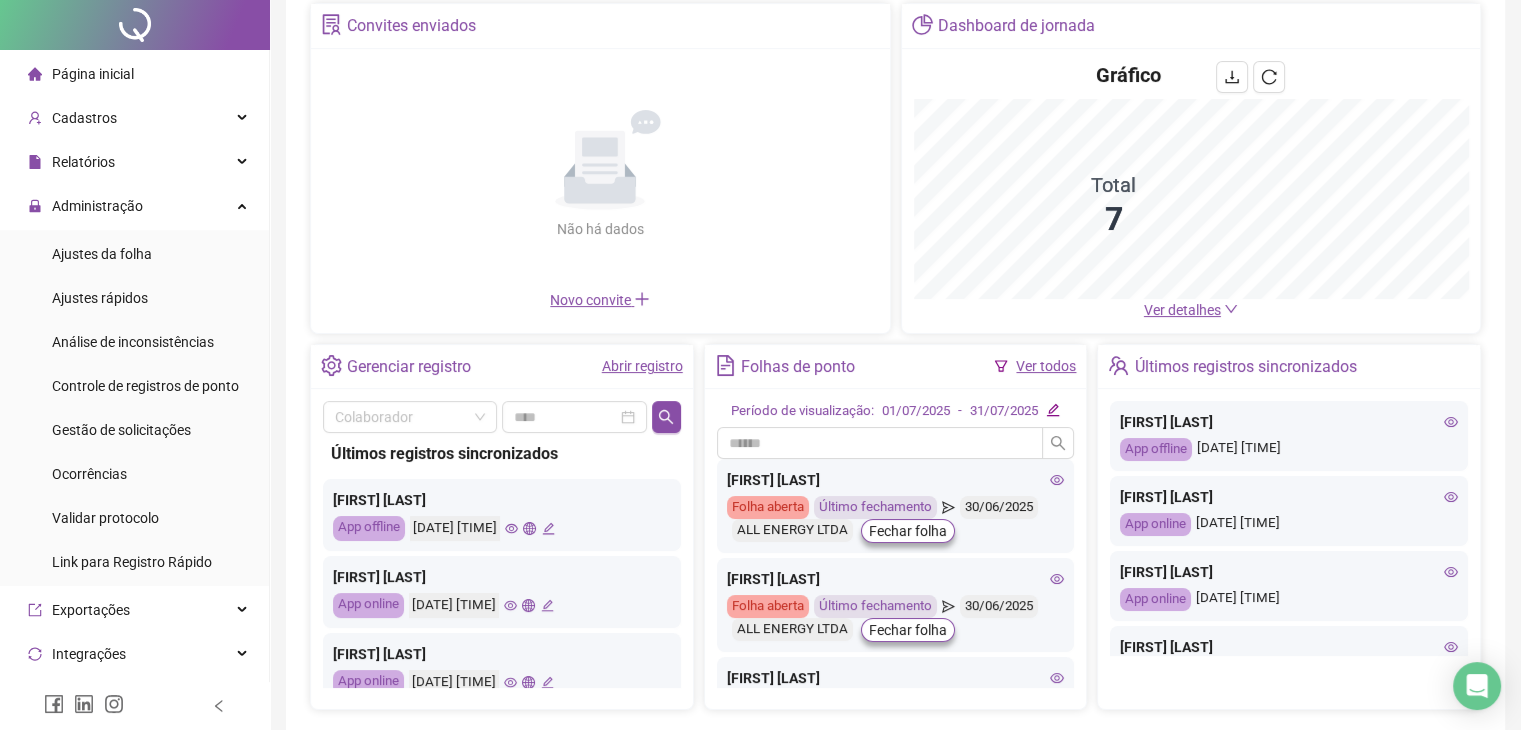 scroll, scrollTop: 184, scrollLeft: 0, axis: vertical 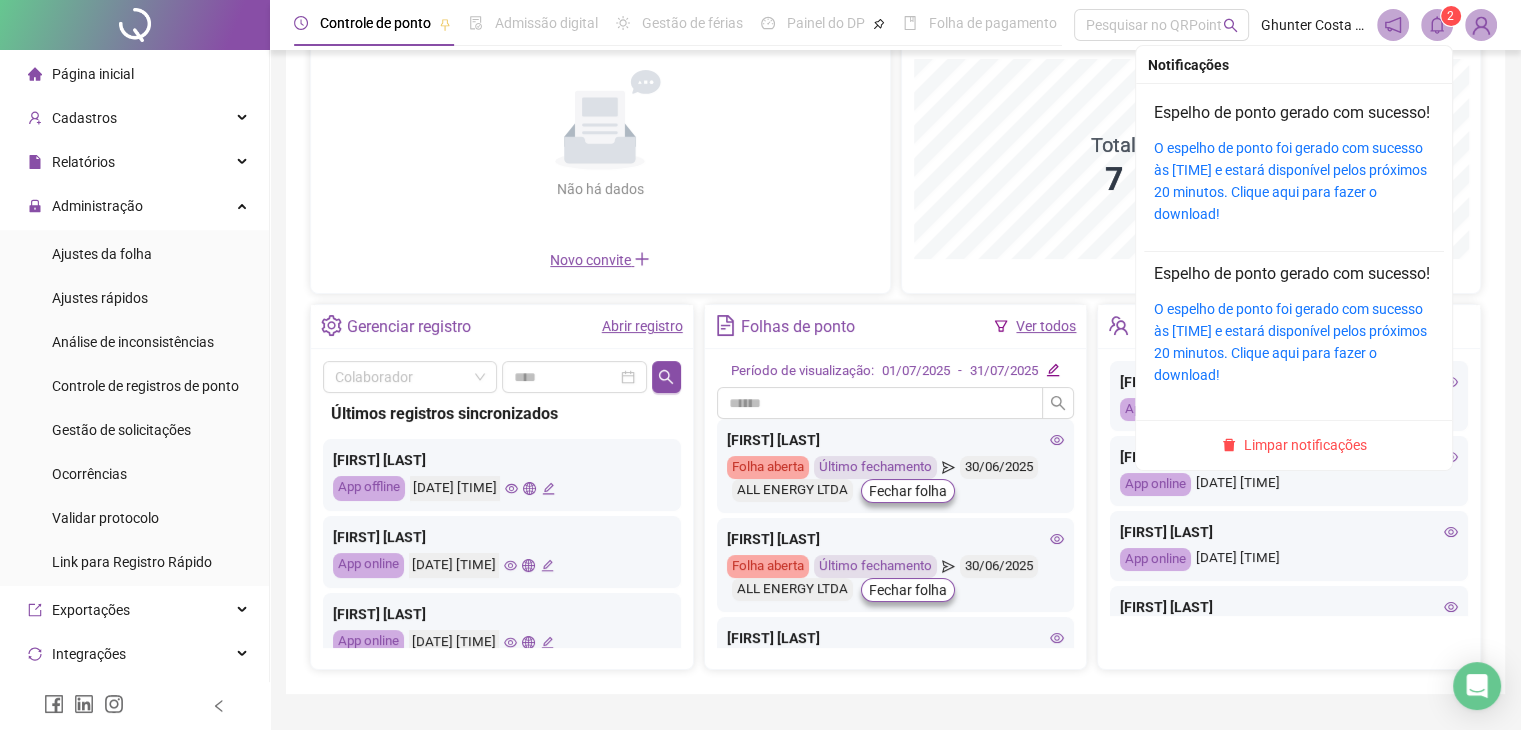 click 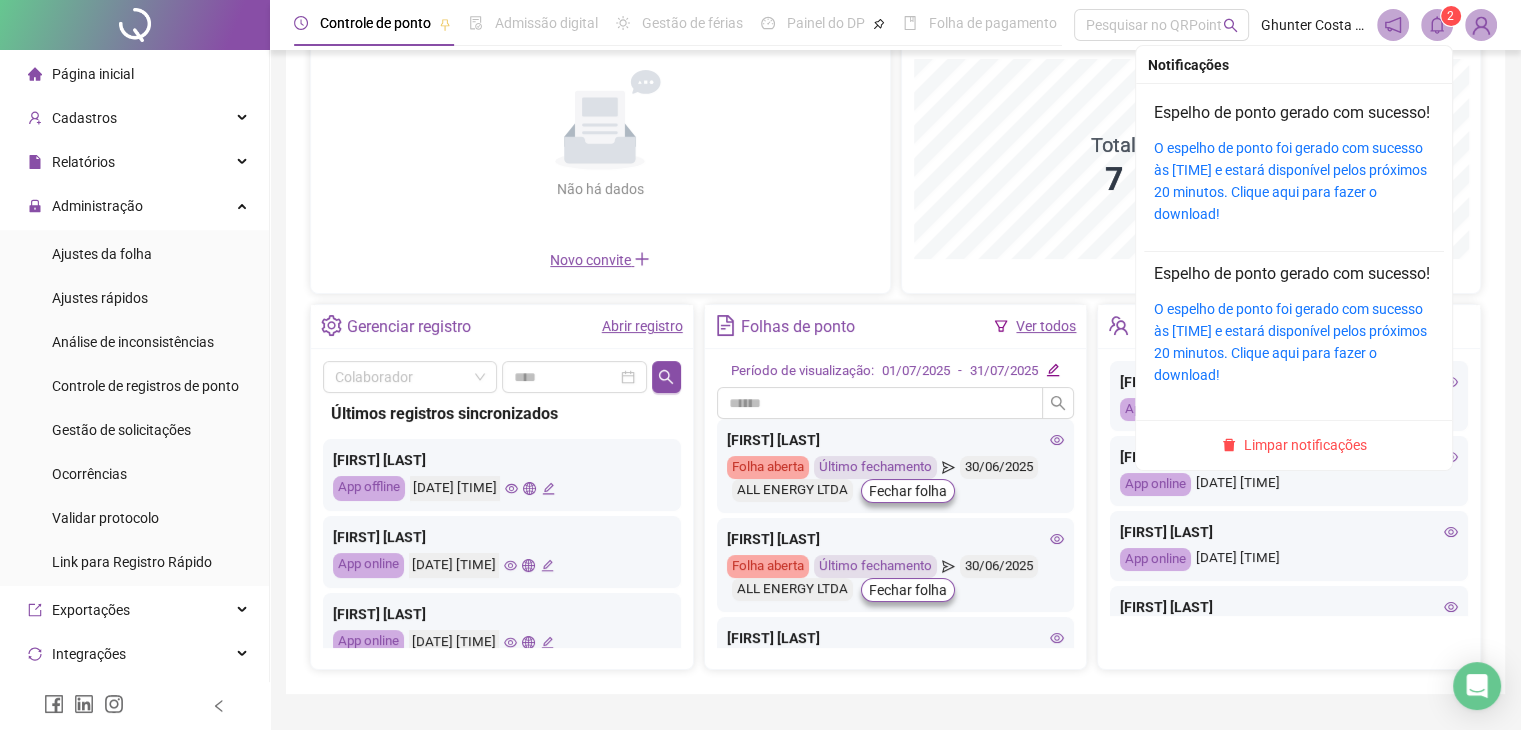 click 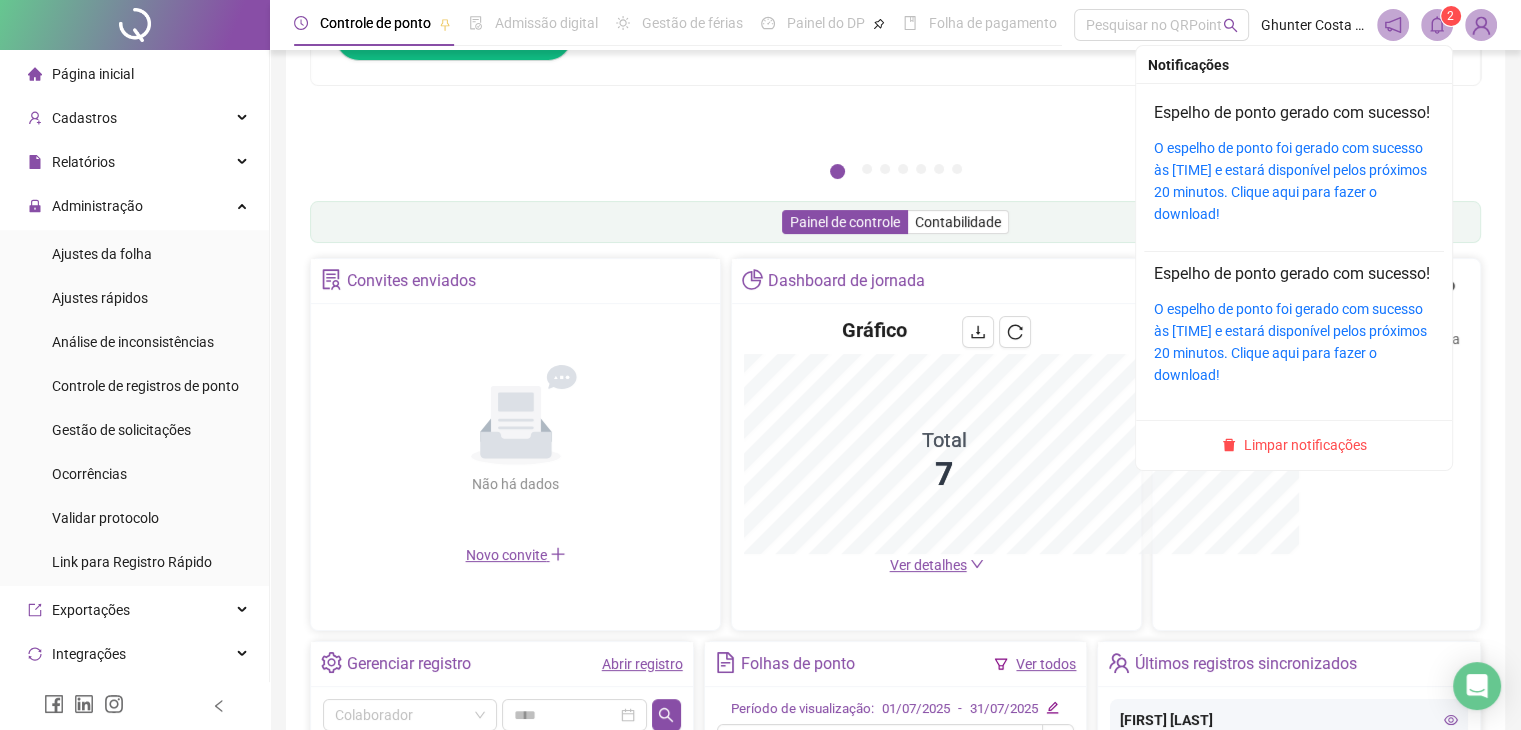 scroll, scrollTop: 478, scrollLeft: 0, axis: vertical 